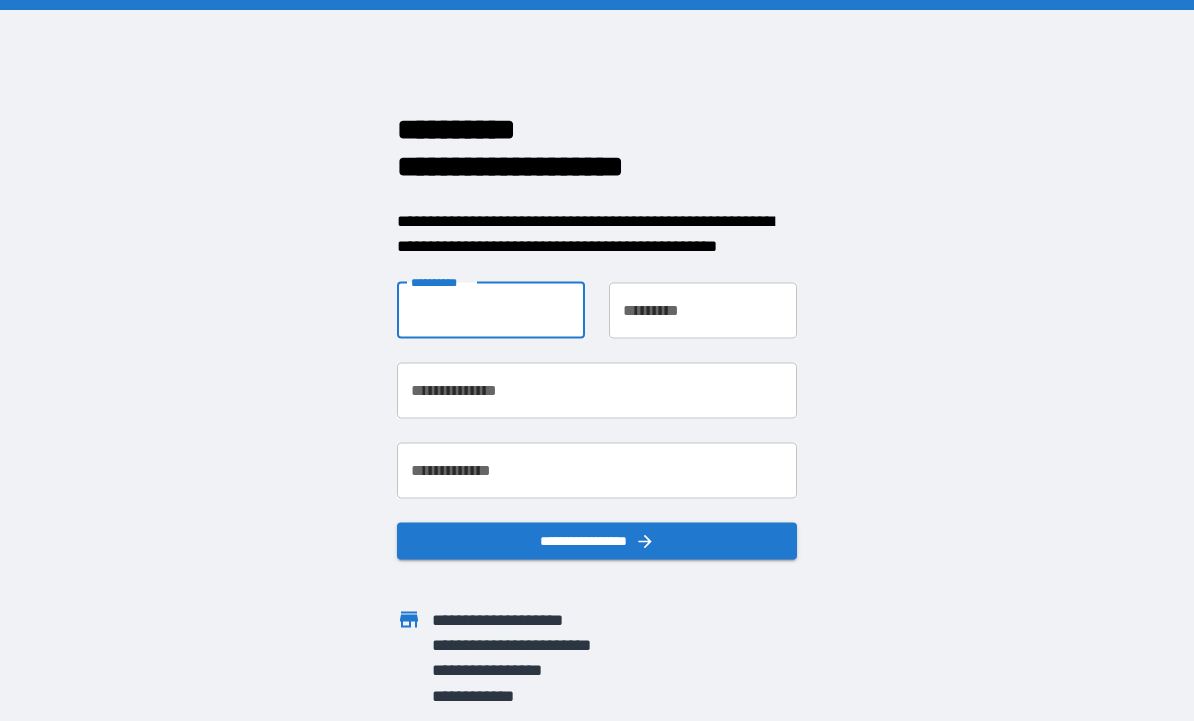 scroll, scrollTop: 0, scrollLeft: 0, axis: both 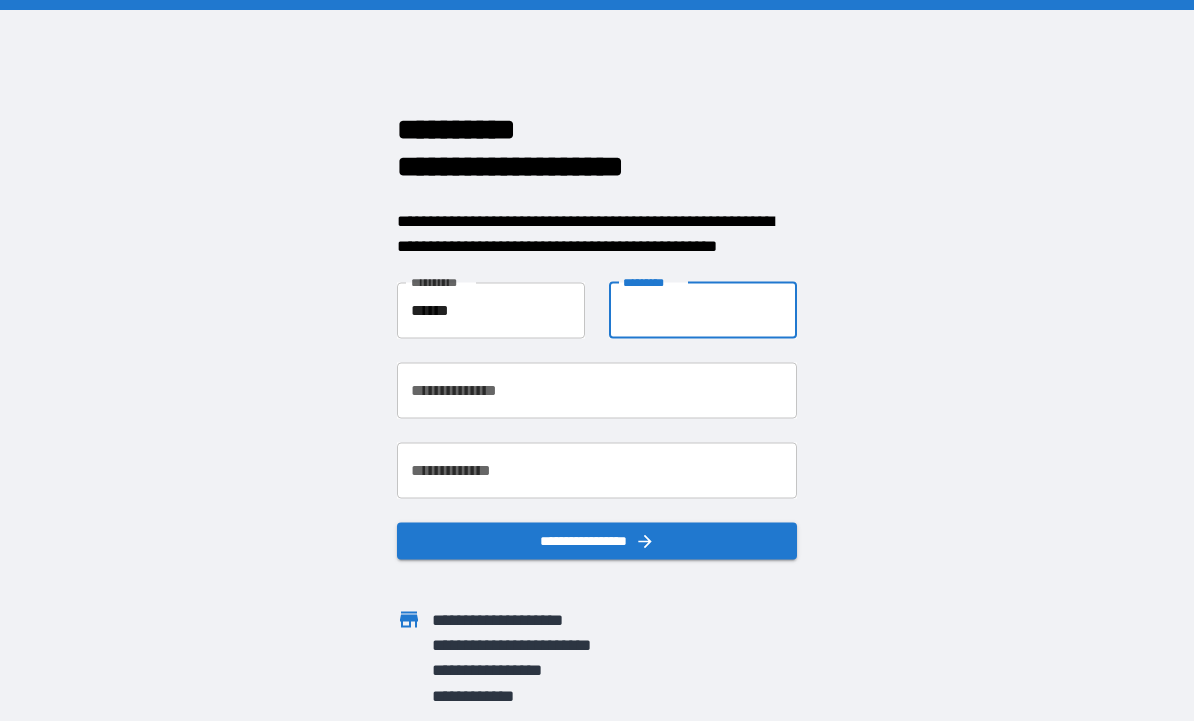 type on "*******" 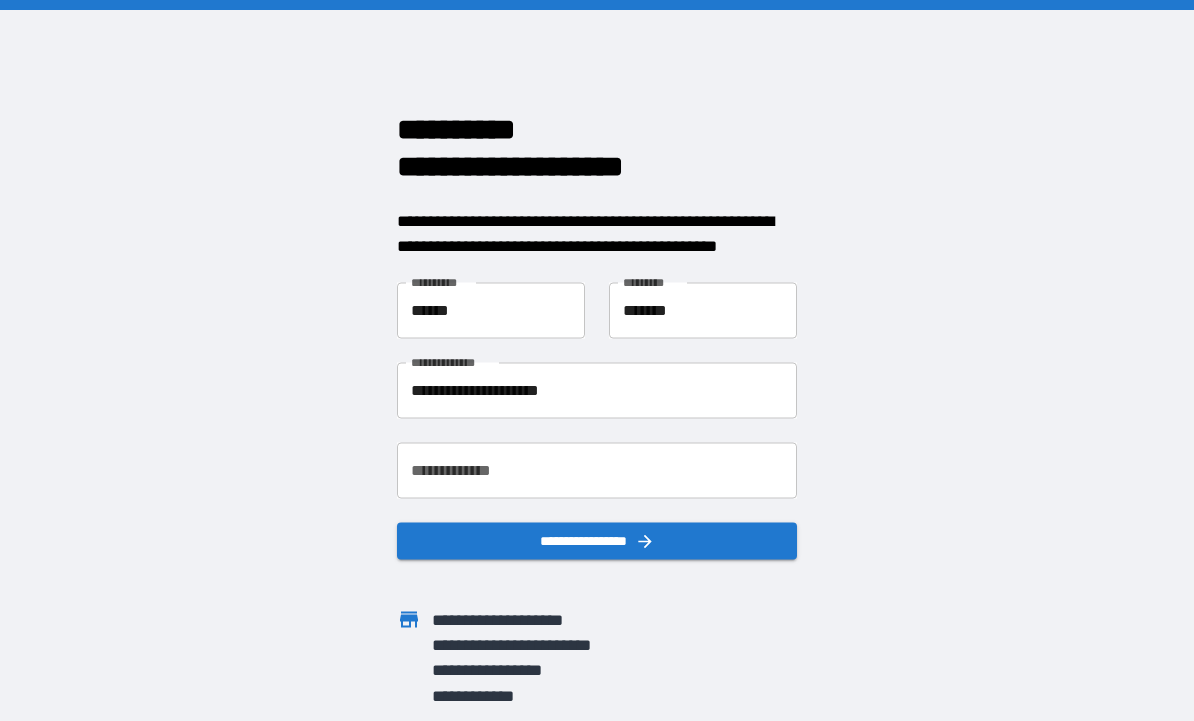 click on "**********" at bounding box center [597, 390] 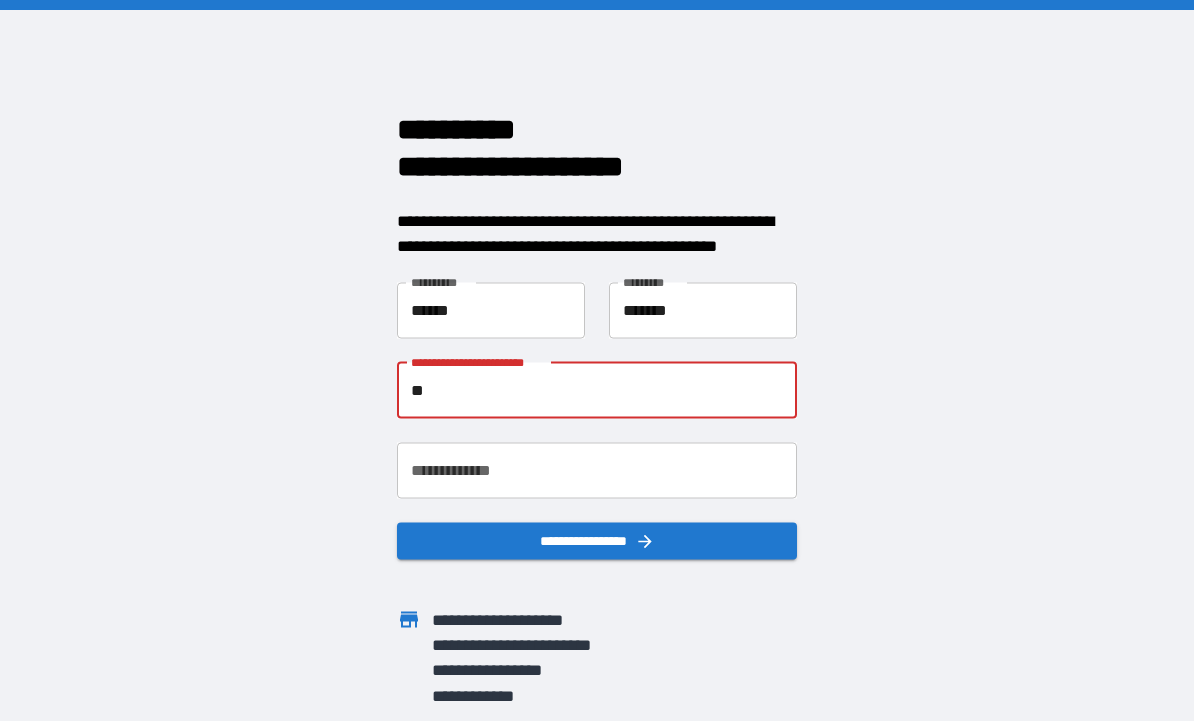 type on "*" 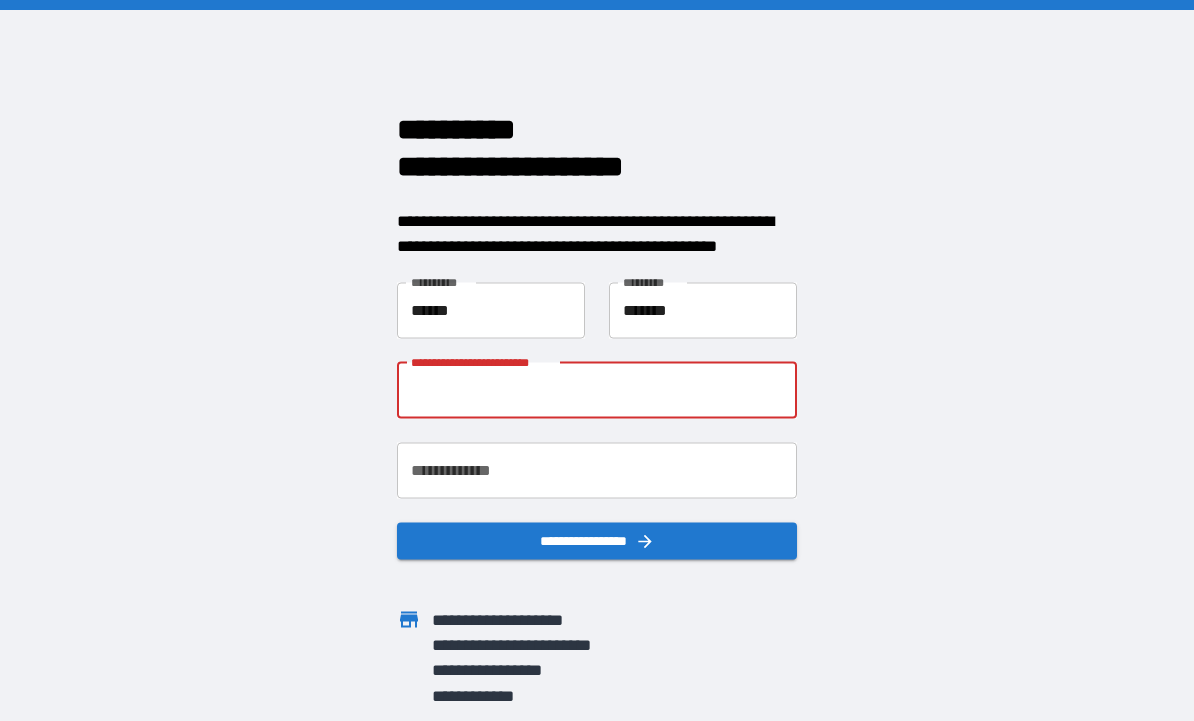 type on "**********" 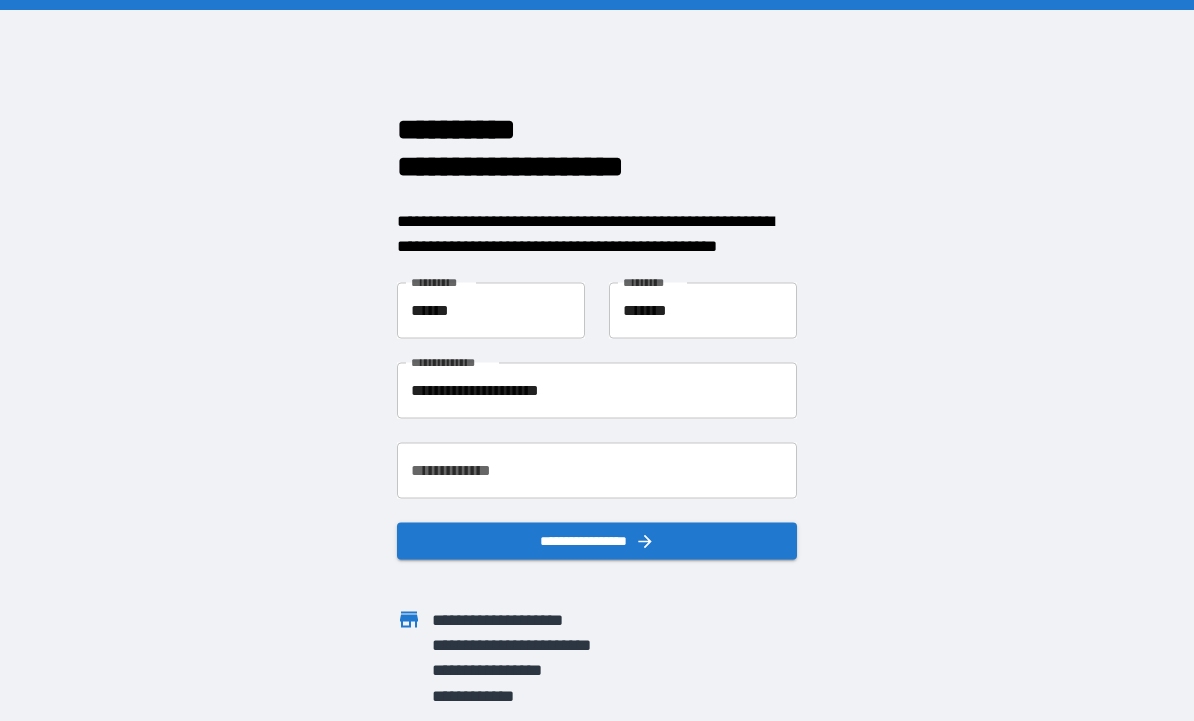click on "**********" at bounding box center (597, 470) 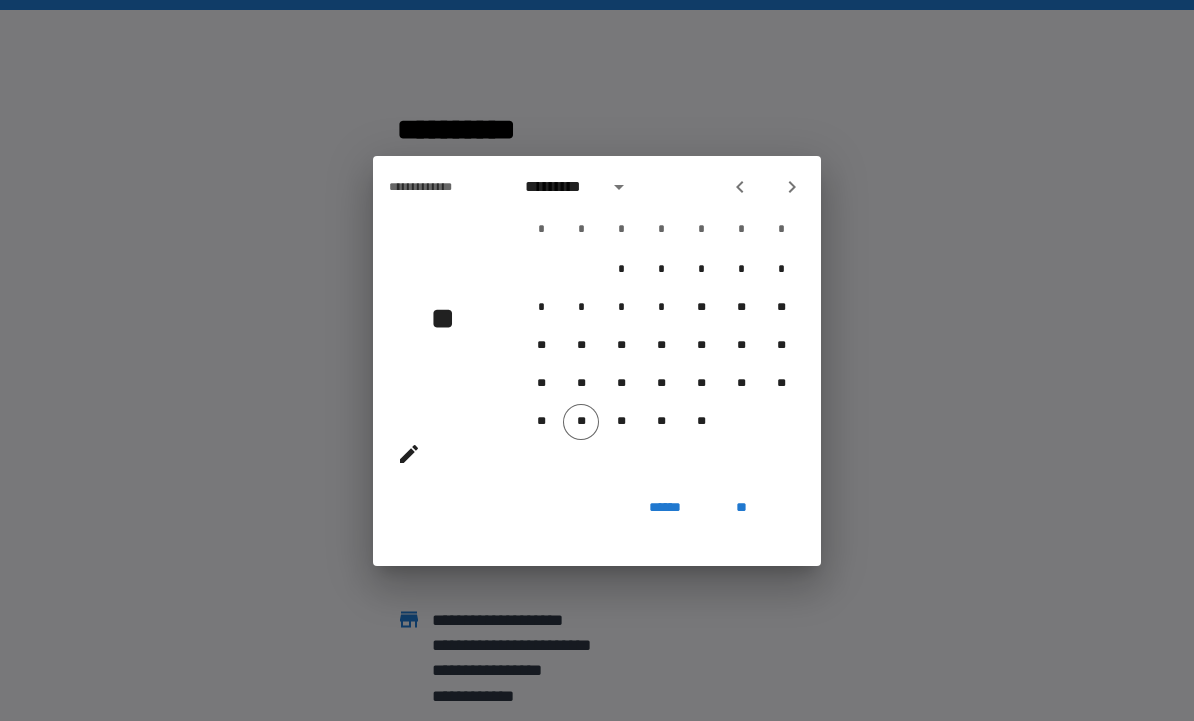 click 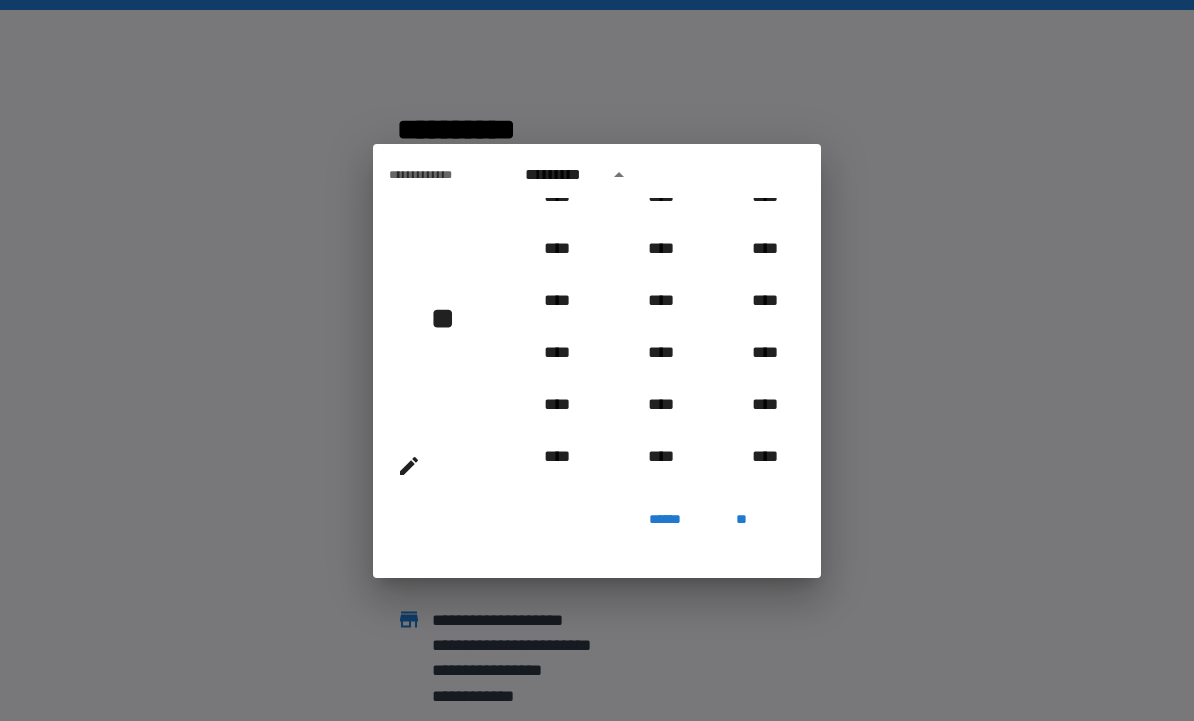 scroll, scrollTop: 1019, scrollLeft: 0, axis: vertical 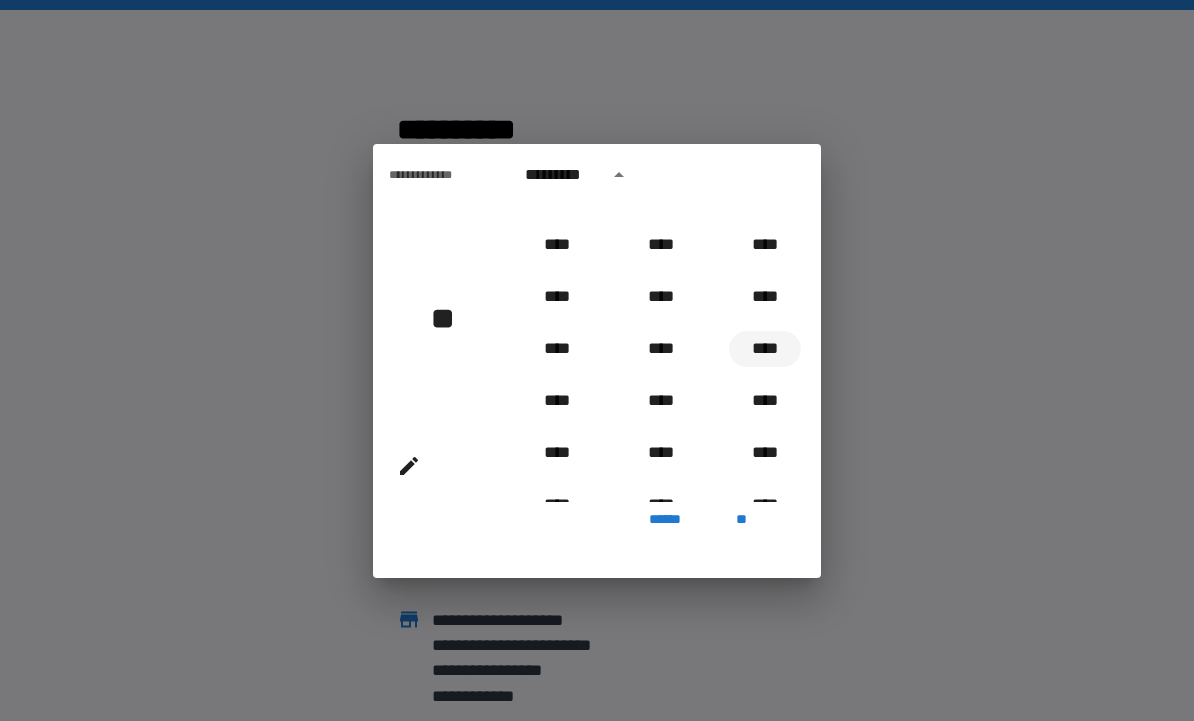 click on "****" at bounding box center [765, 349] 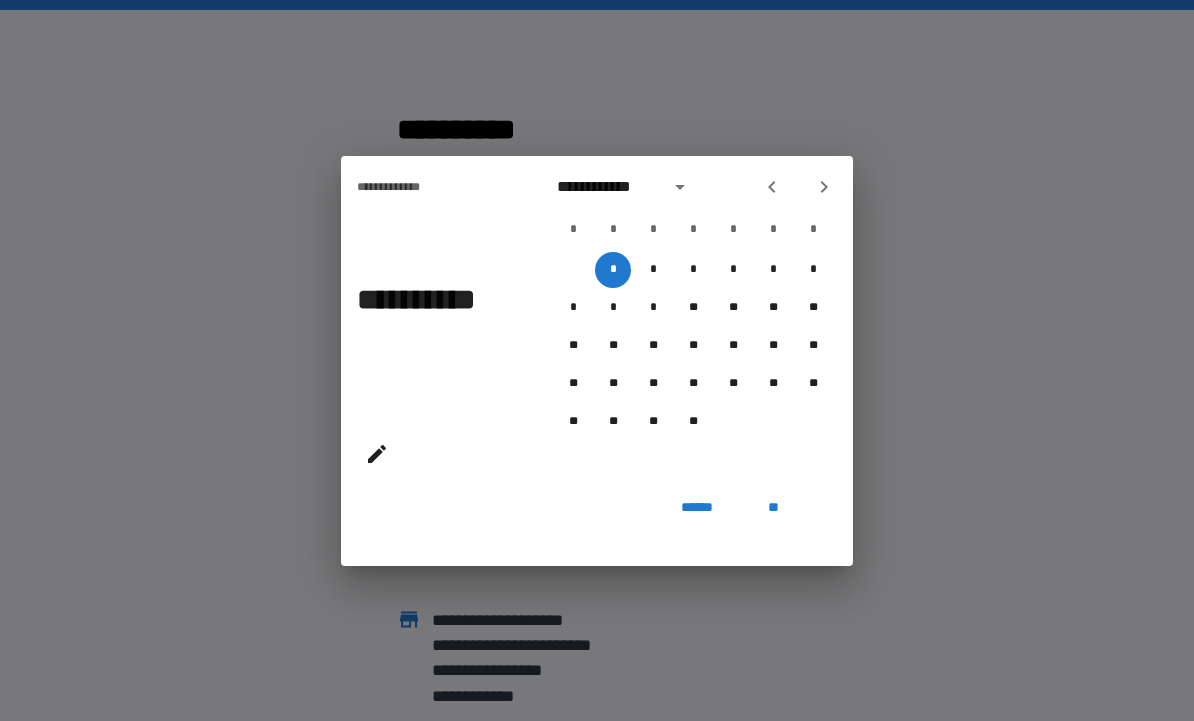 click 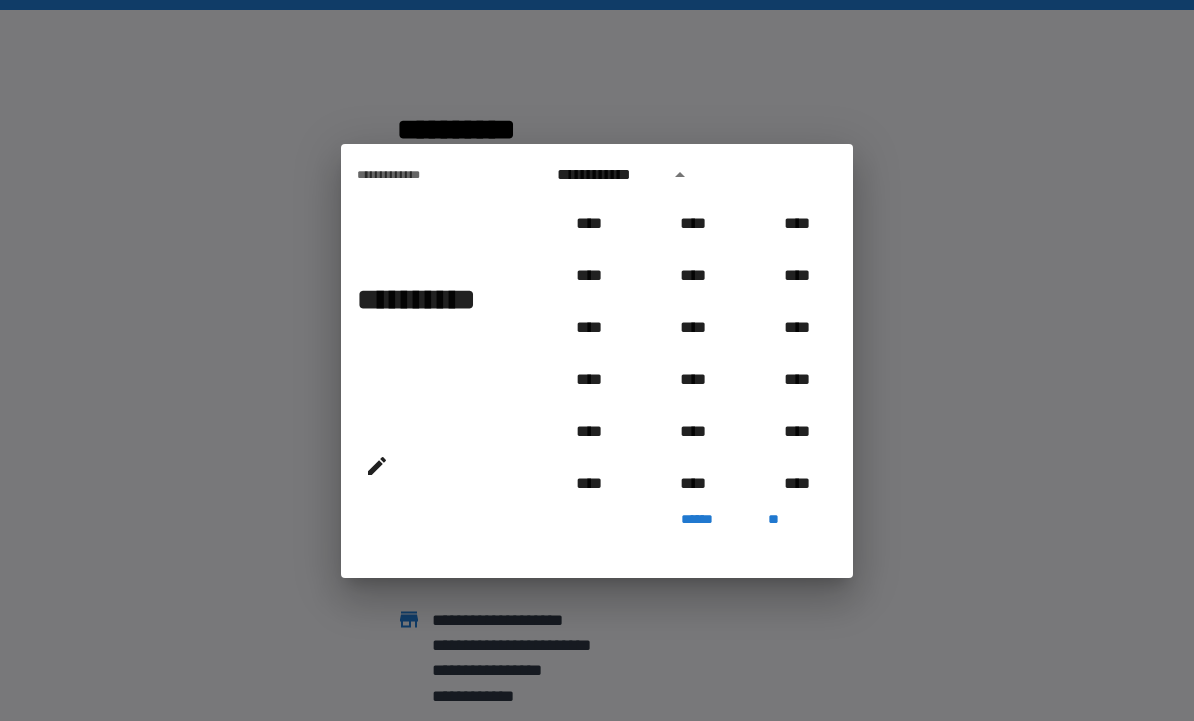 scroll, scrollTop: 1018, scrollLeft: 0, axis: vertical 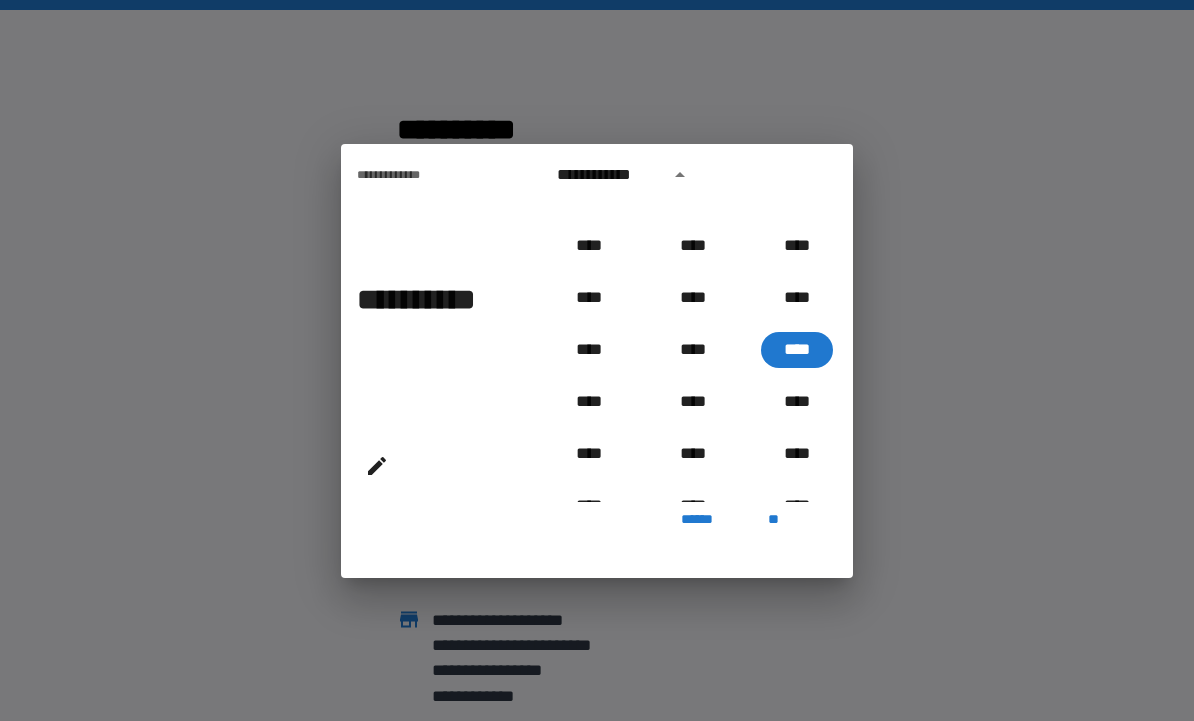click on "**********" at bounding box center (429, 318) 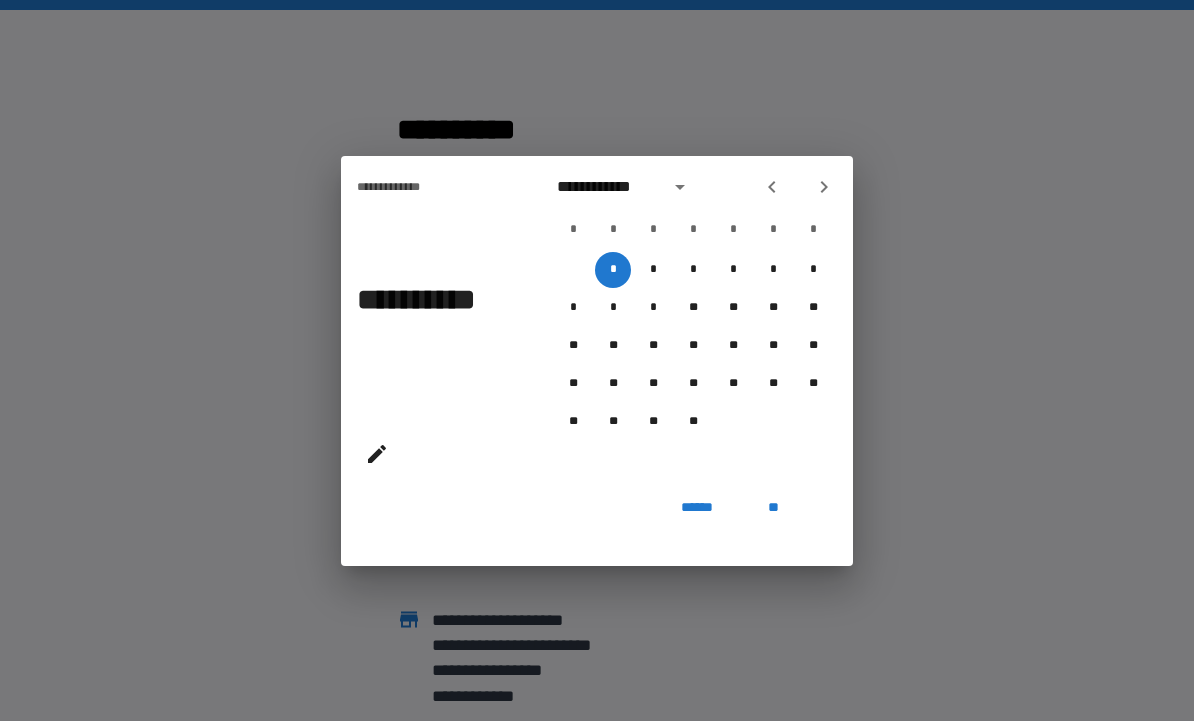 click 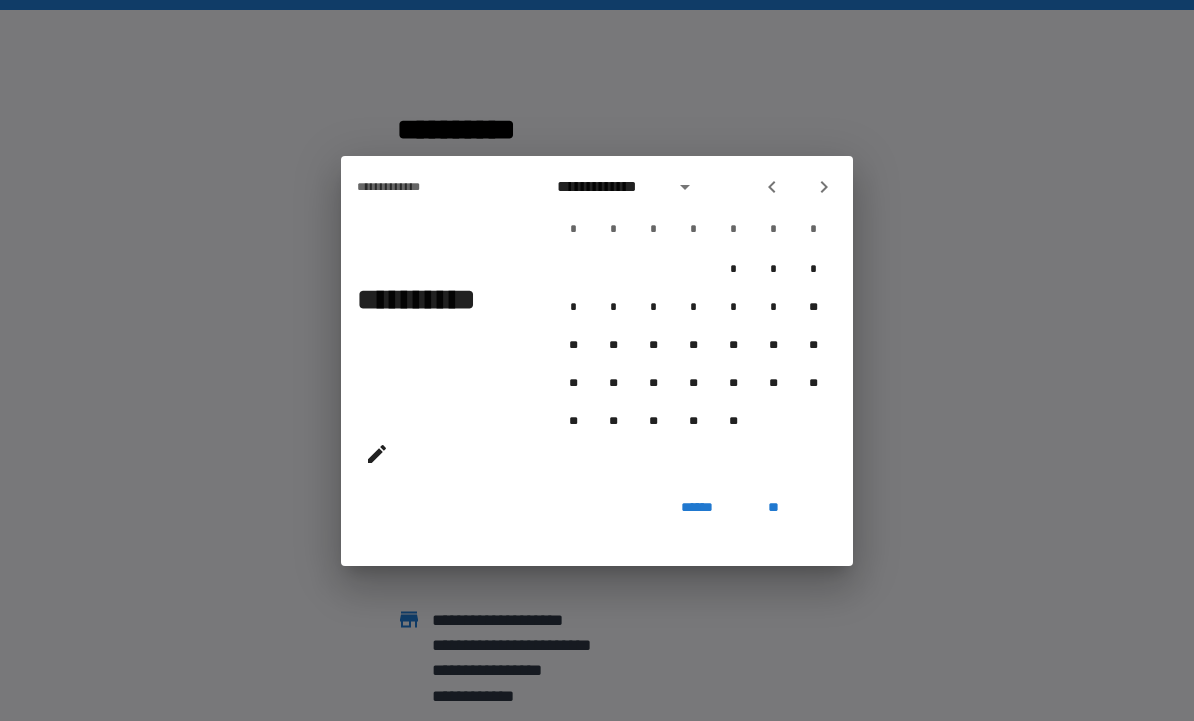 click at bounding box center [772, 187] 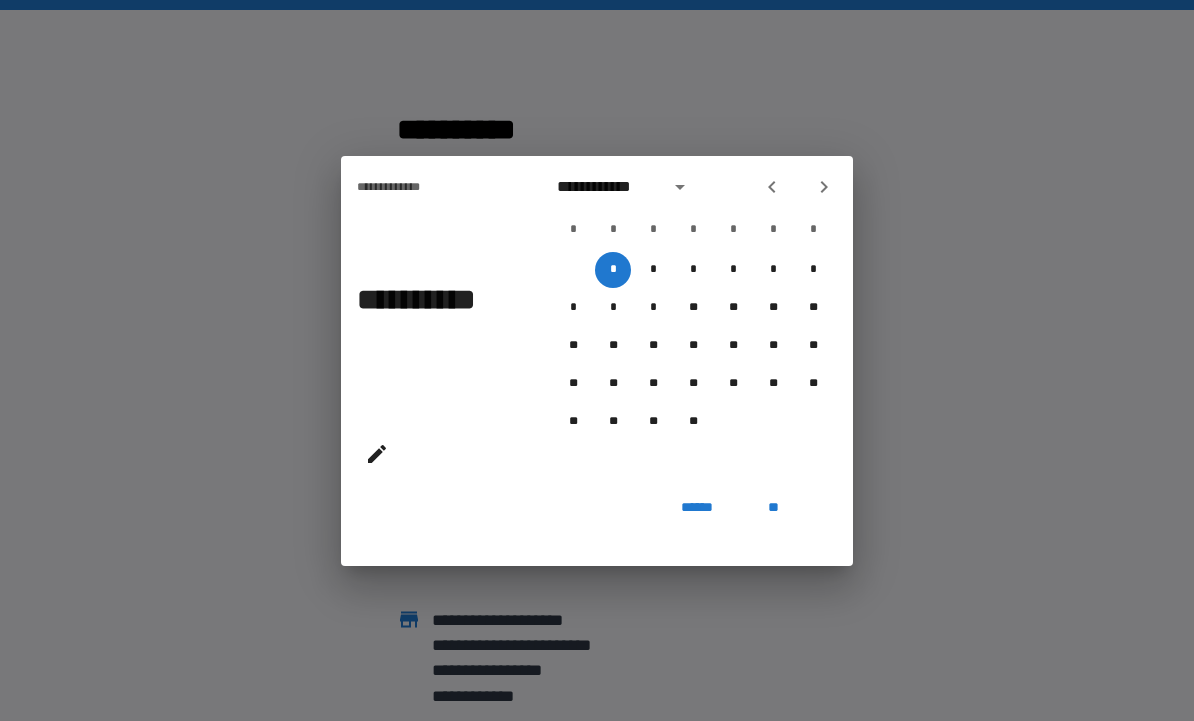 click 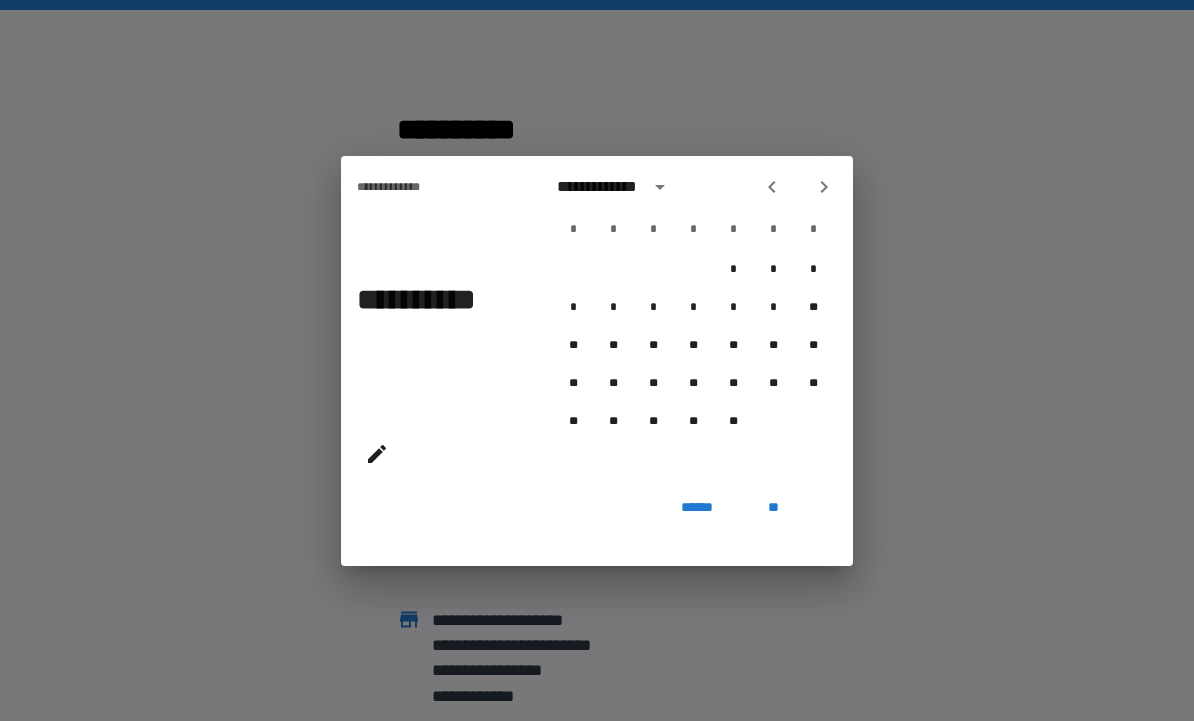 click 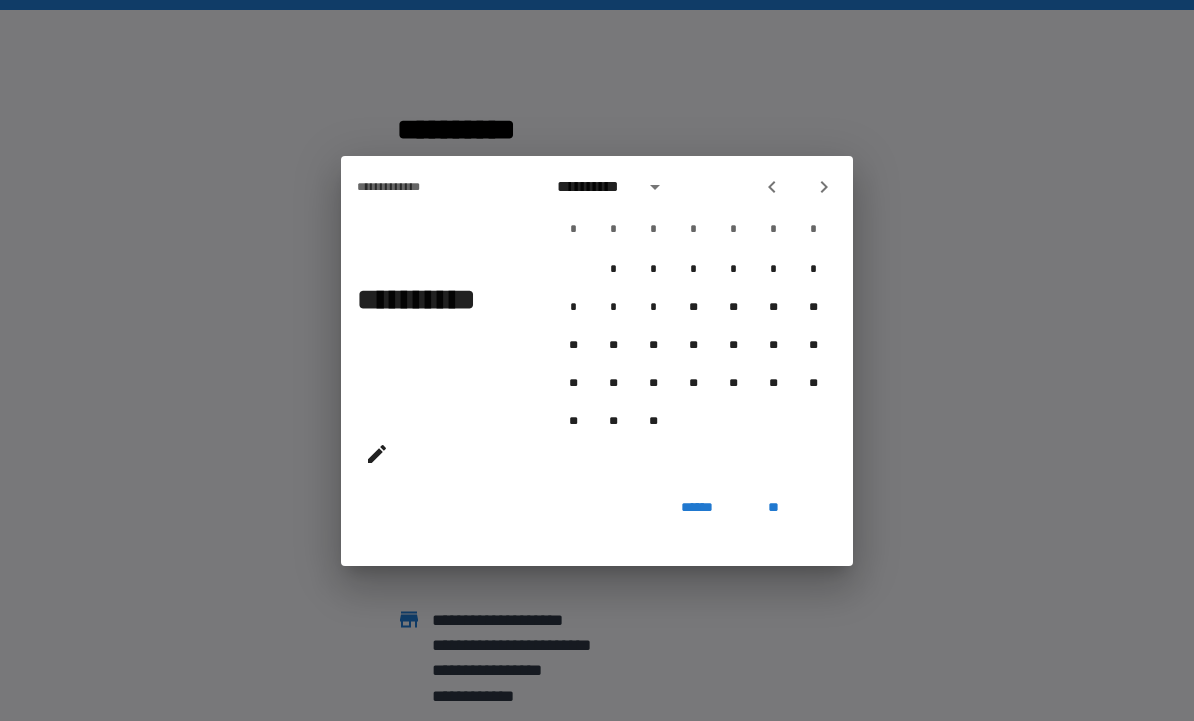 click 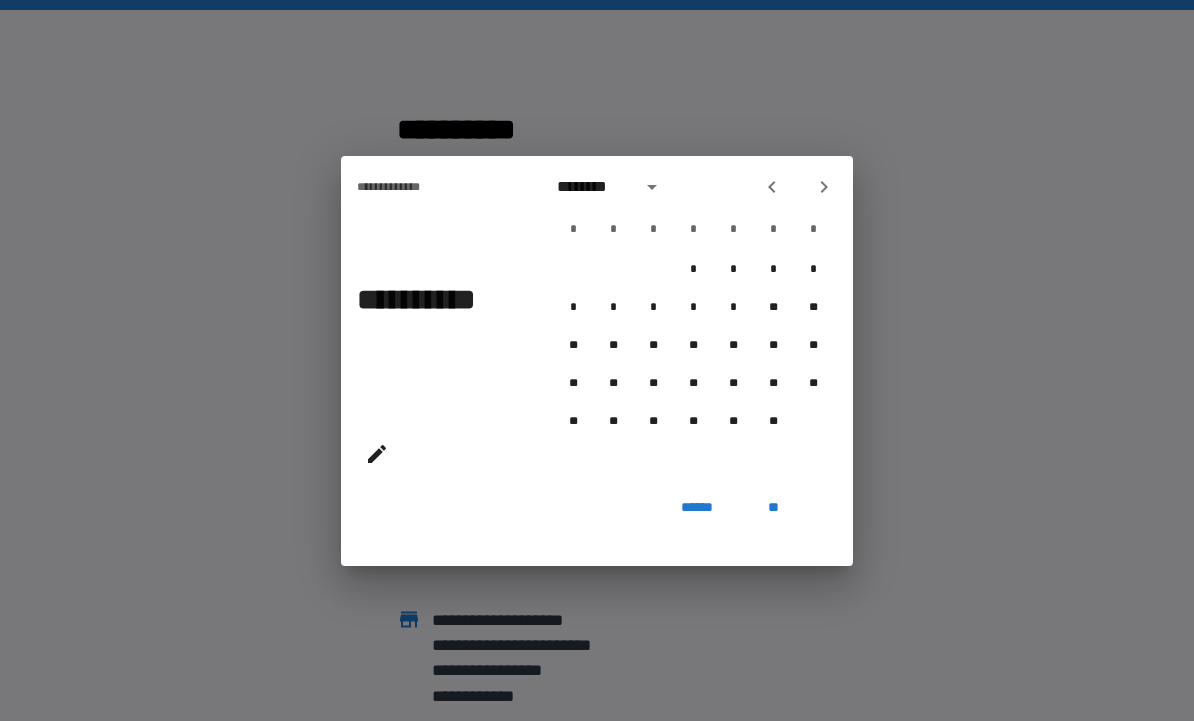 click at bounding box center (824, 187) 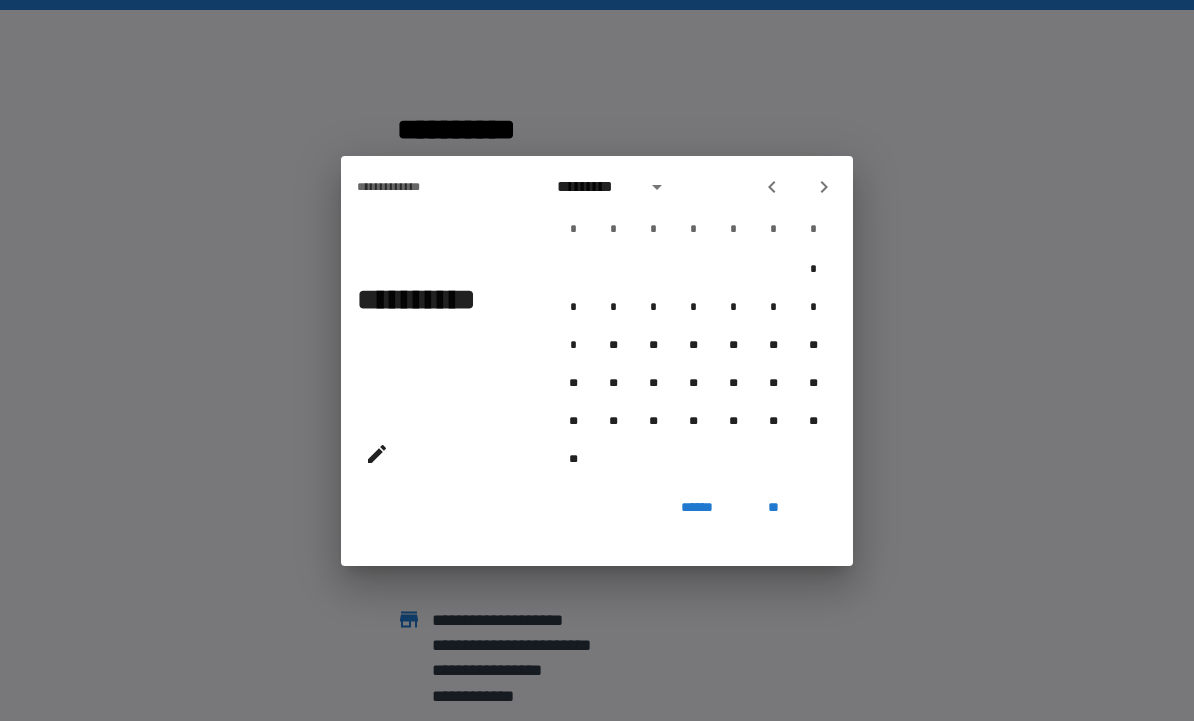 click 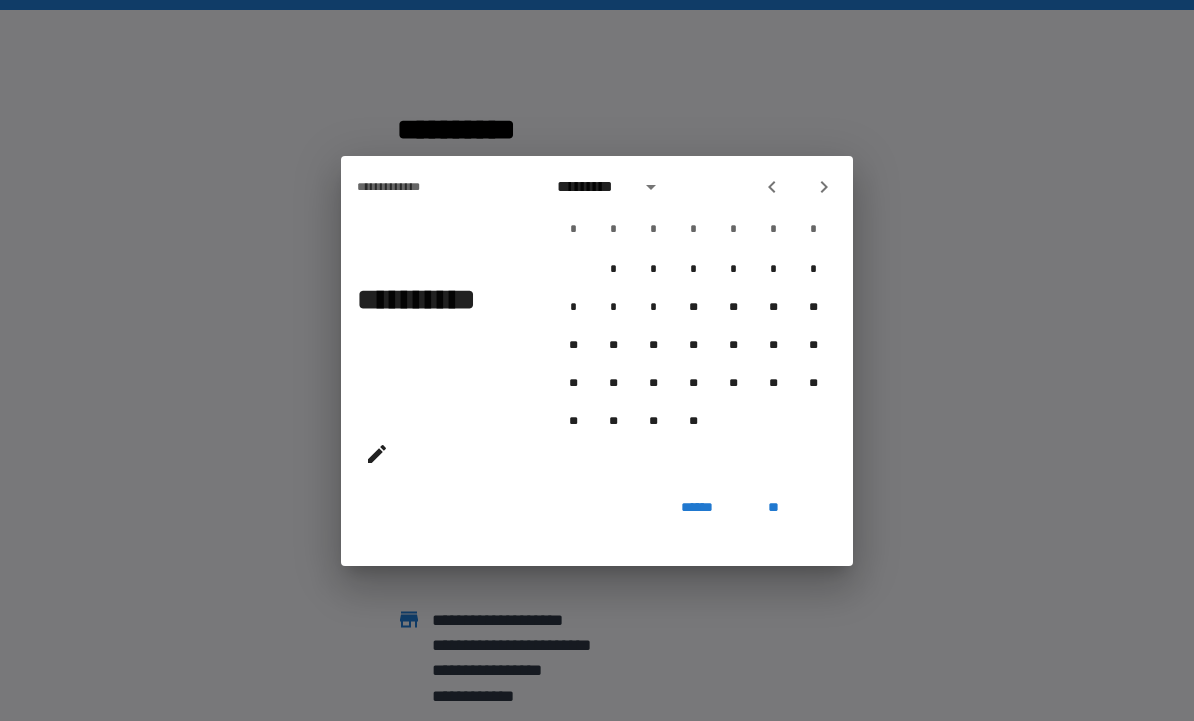 click 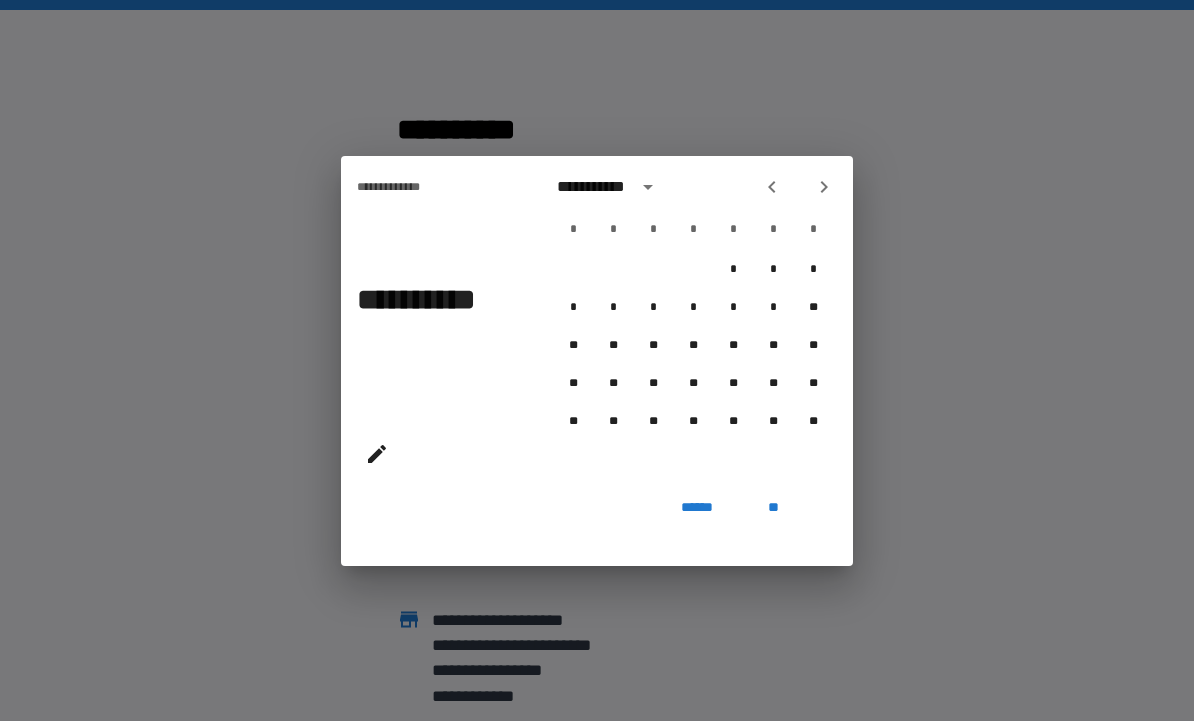 click 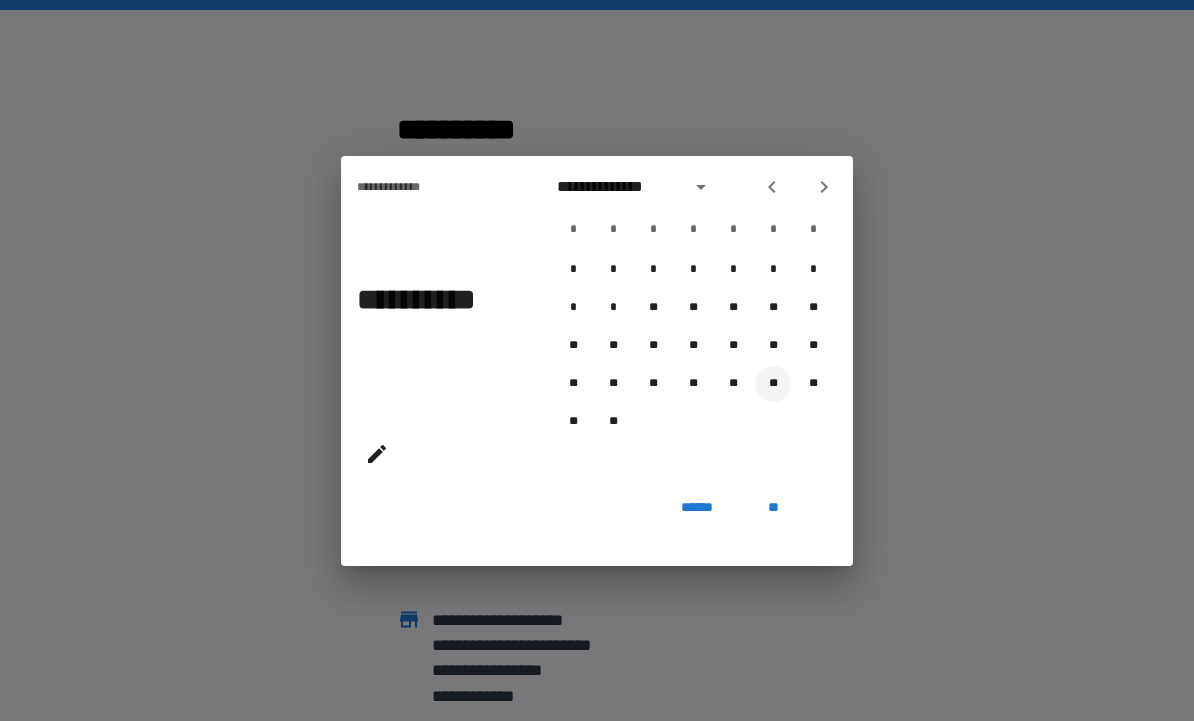 click on "**" at bounding box center [773, 384] 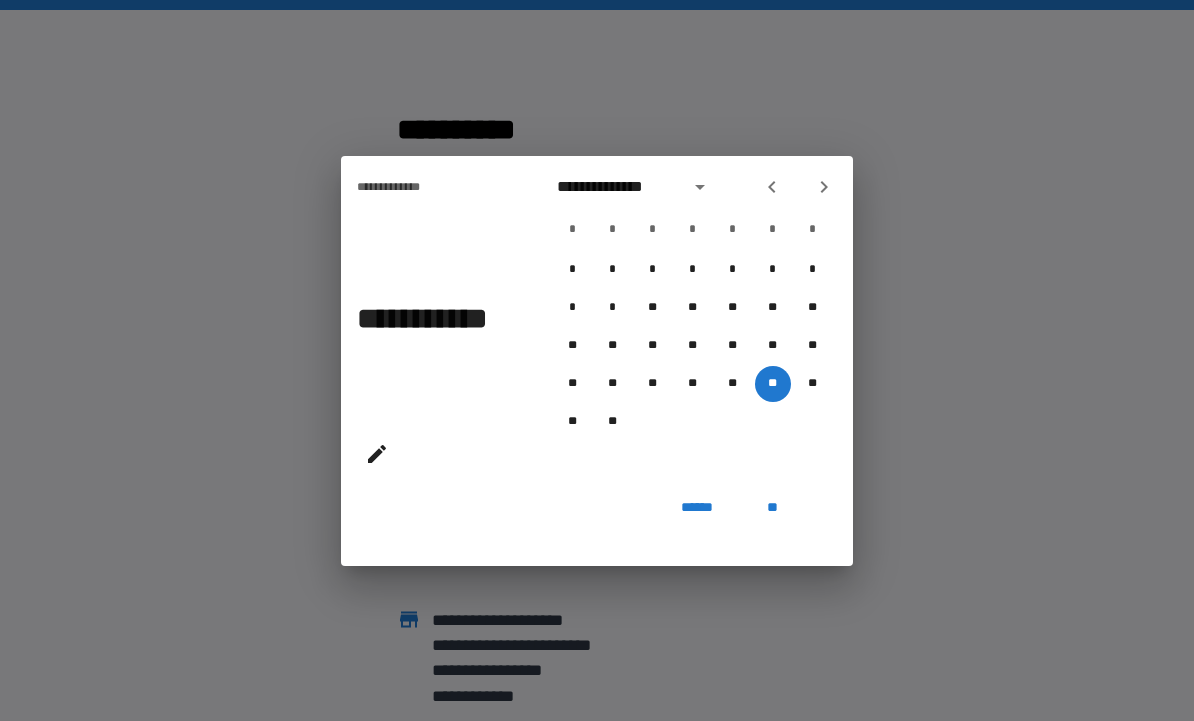 click on "**" at bounding box center (773, 508) 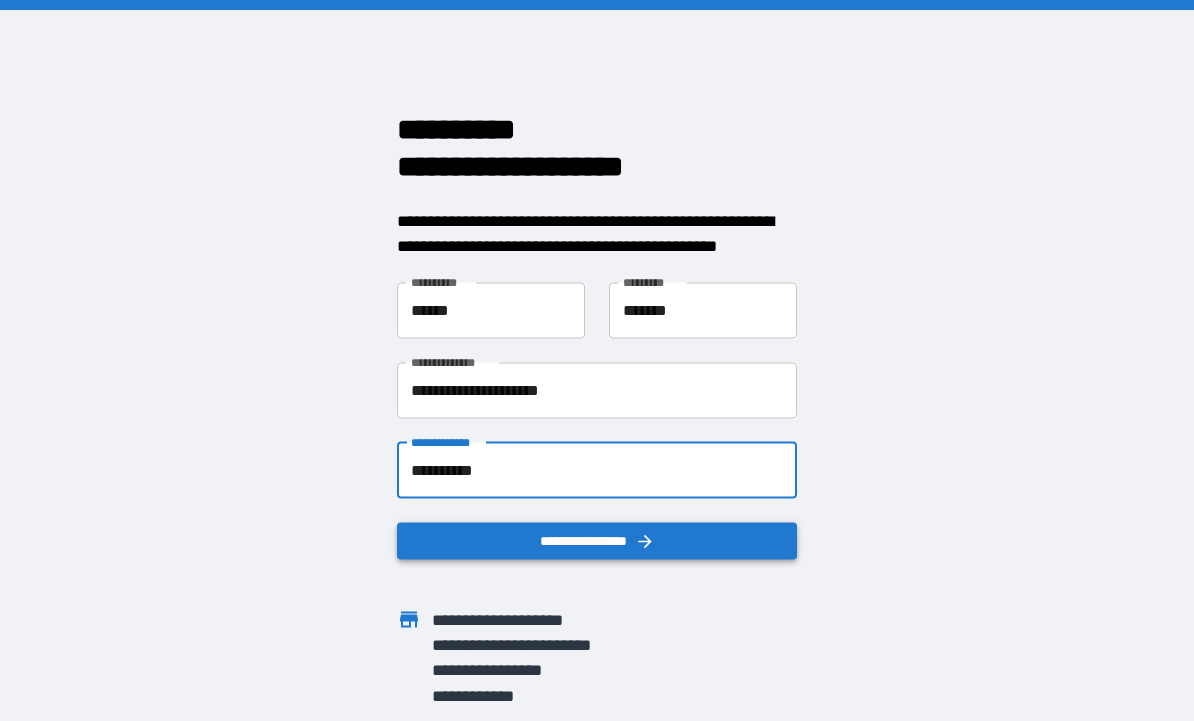 click 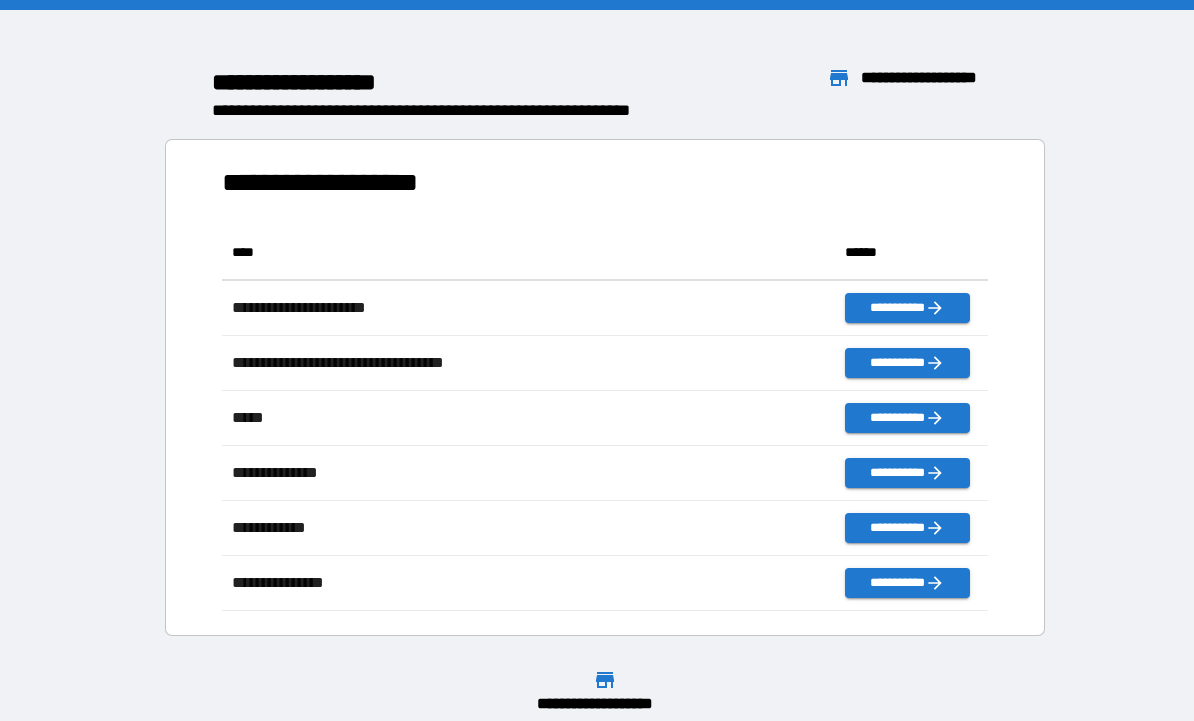 scroll, scrollTop: 386, scrollLeft: 765, axis: both 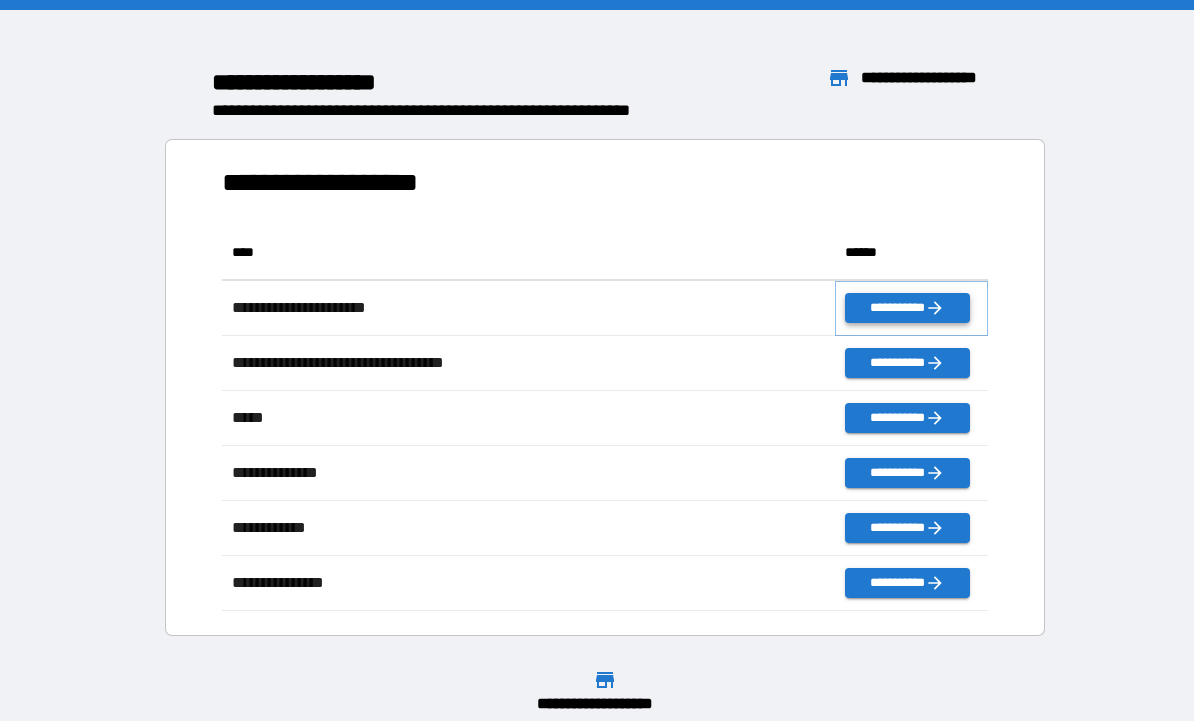 click on "**********" at bounding box center (907, 308) 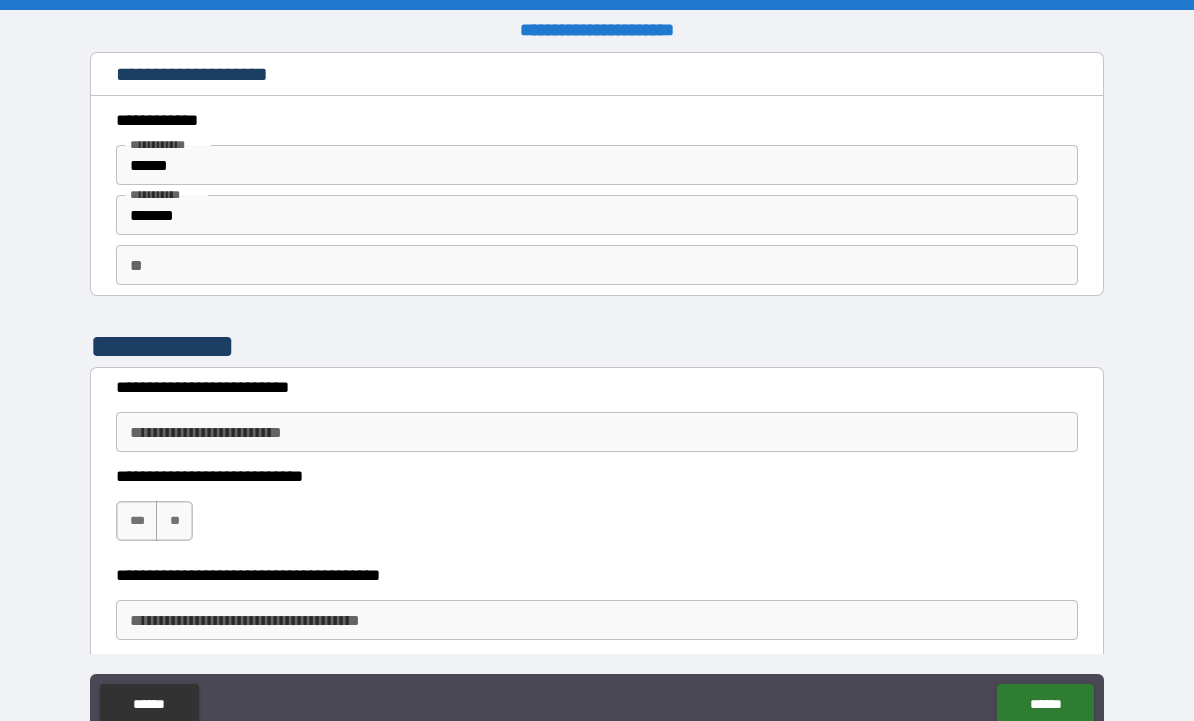click on "**" at bounding box center [597, 265] 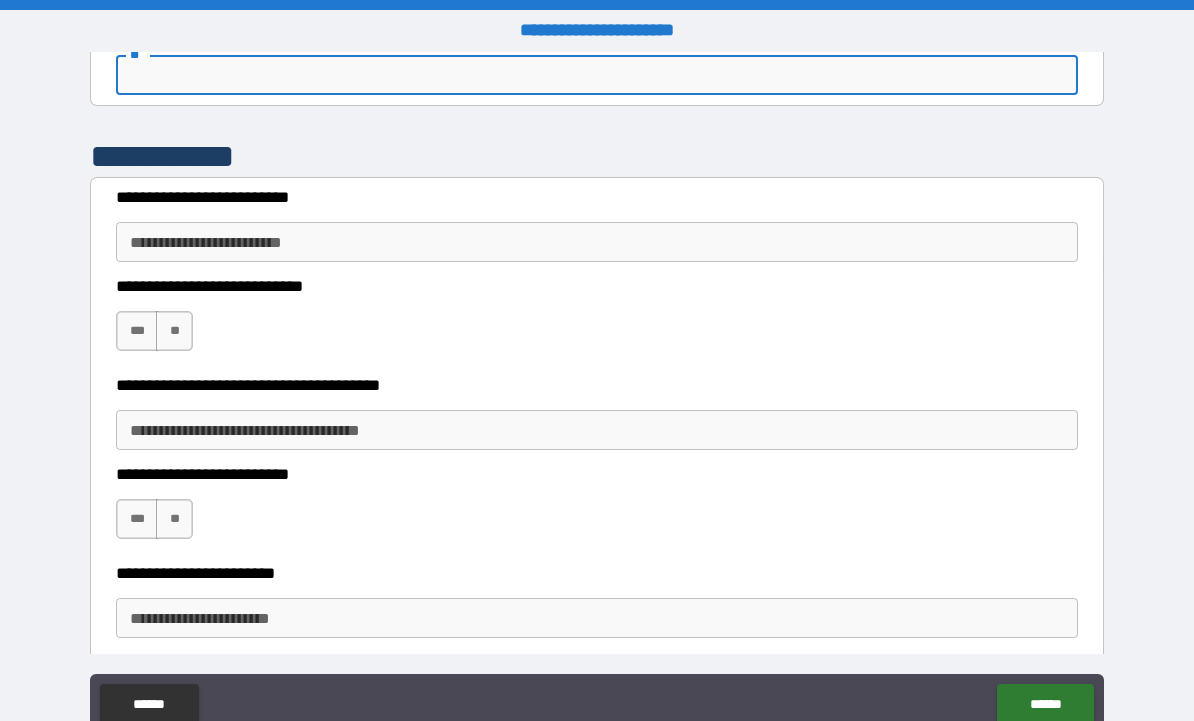 scroll, scrollTop: 191, scrollLeft: 0, axis: vertical 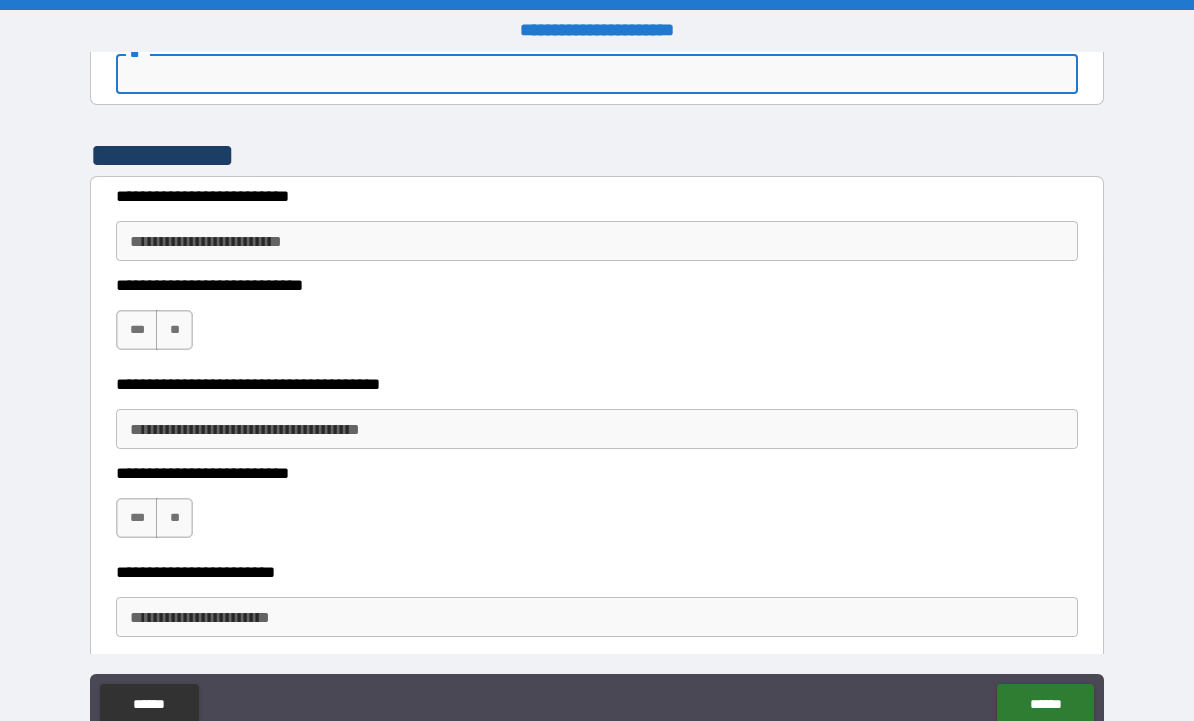click on "**********" at bounding box center [597, 241] 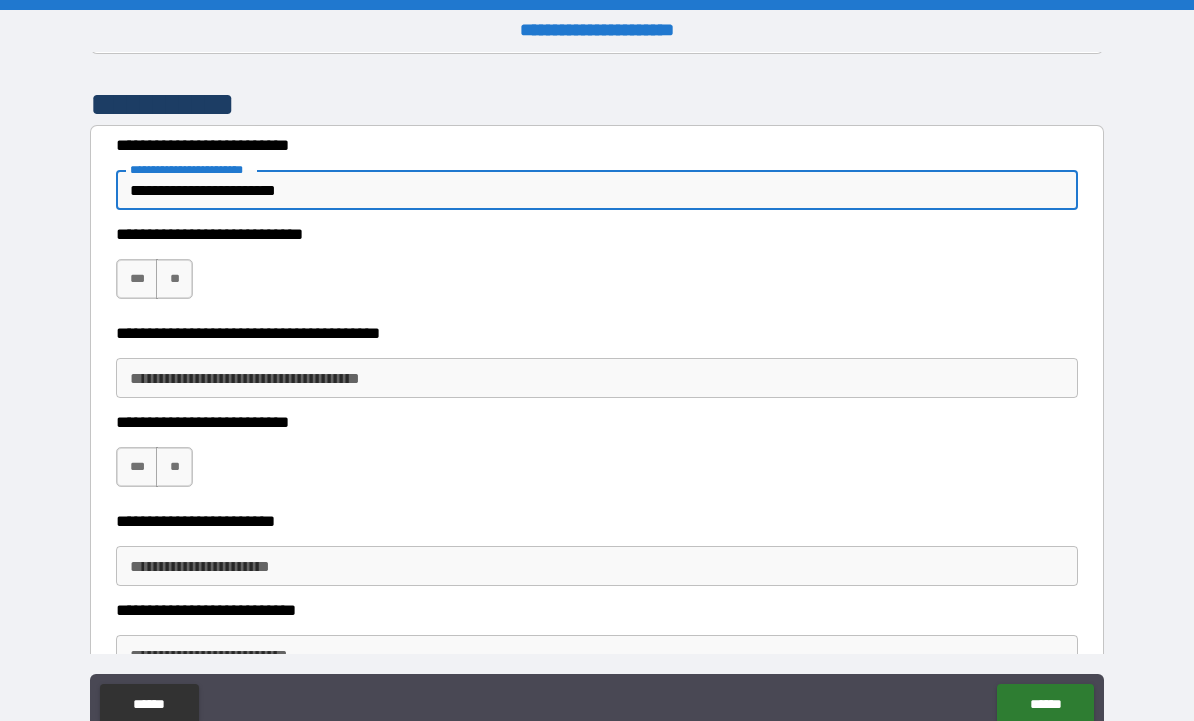 scroll, scrollTop: 243, scrollLeft: 0, axis: vertical 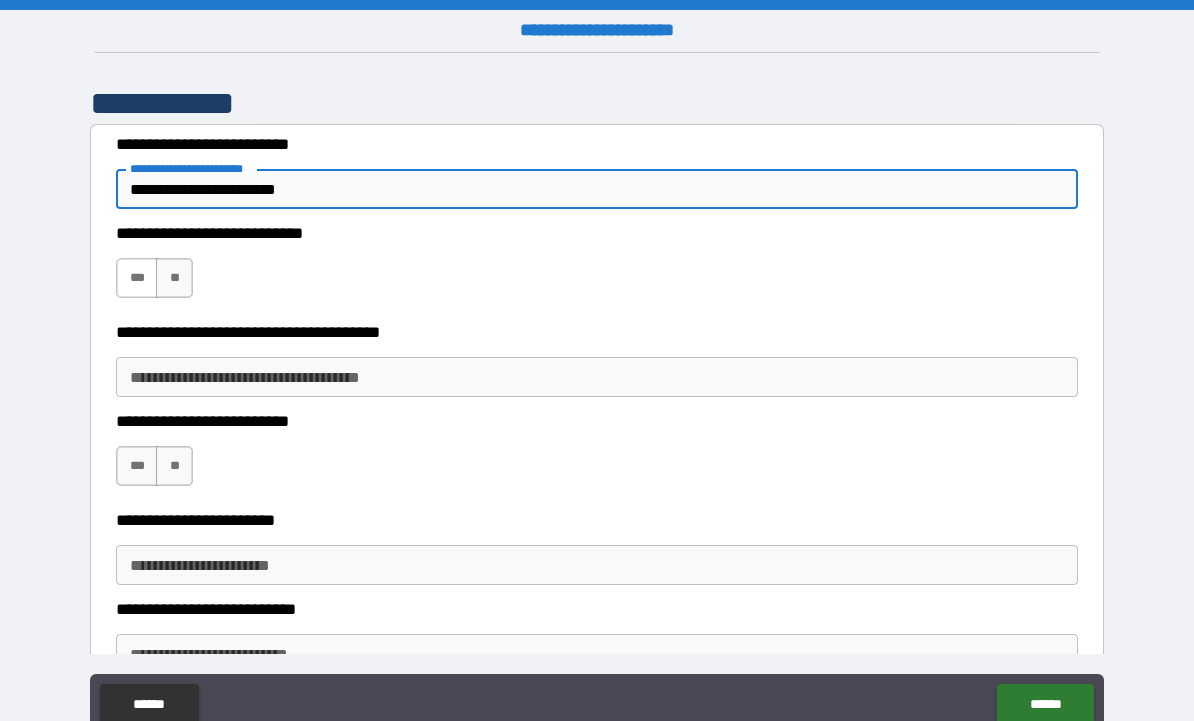 type on "**********" 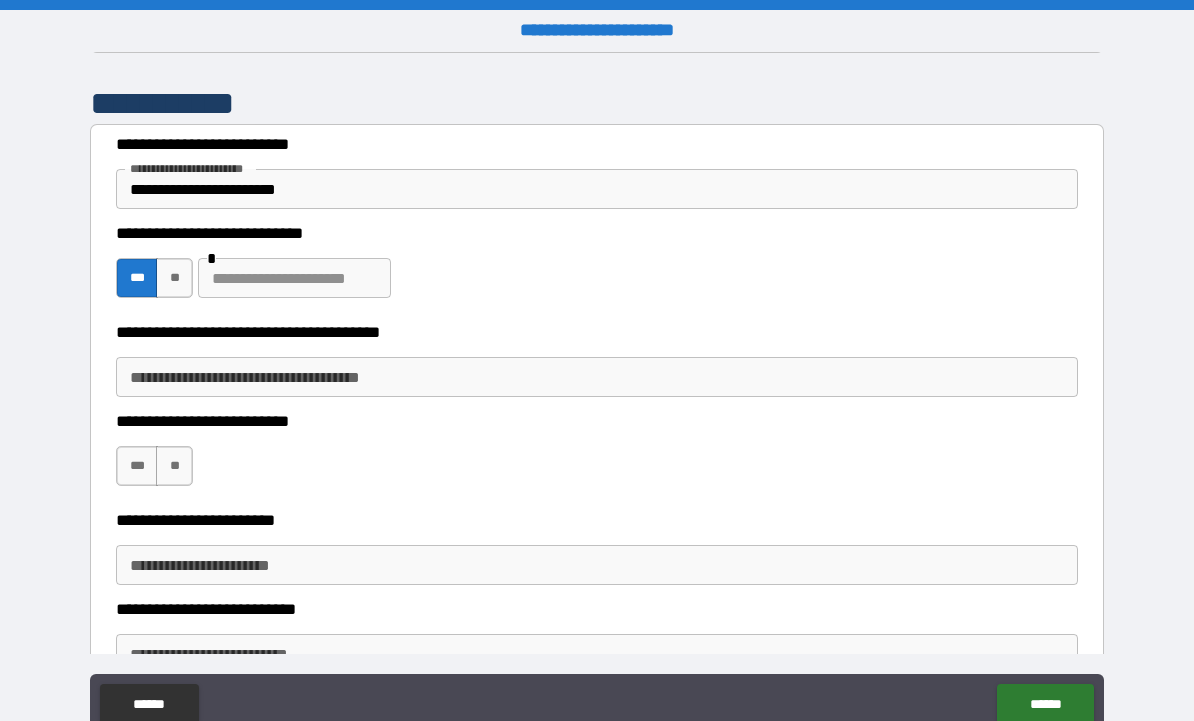 click on "**********" at bounding box center (597, 377) 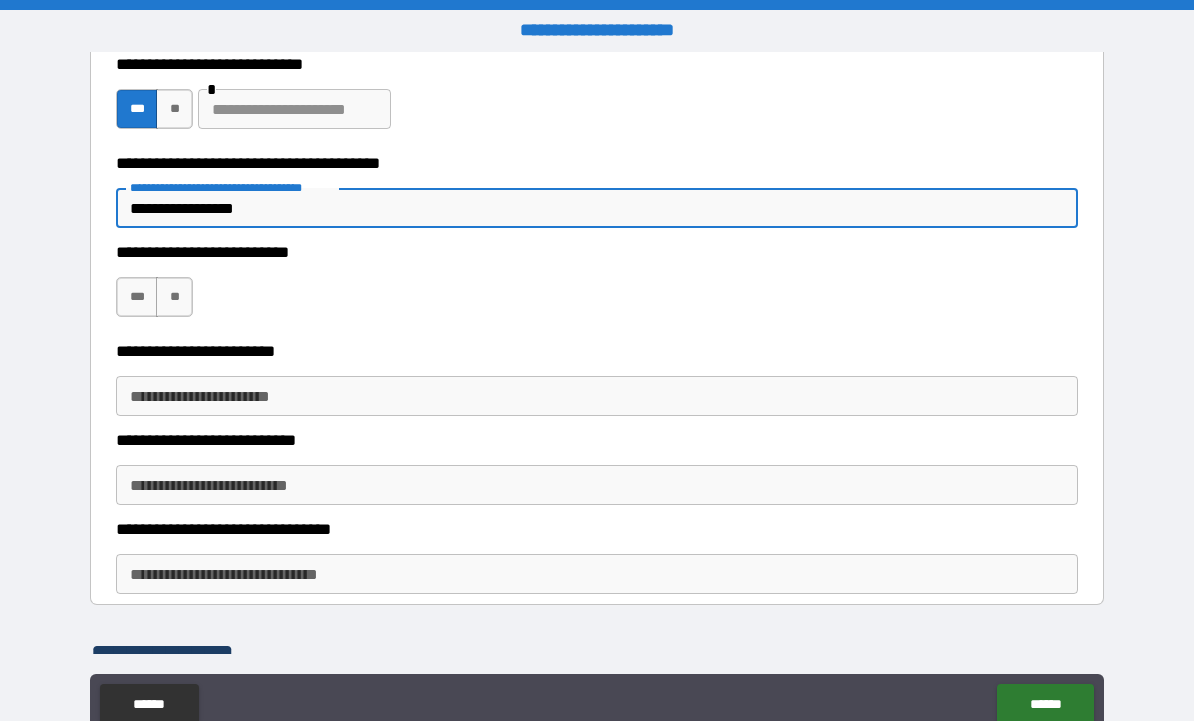 scroll, scrollTop: 413, scrollLeft: 0, axis: vertical 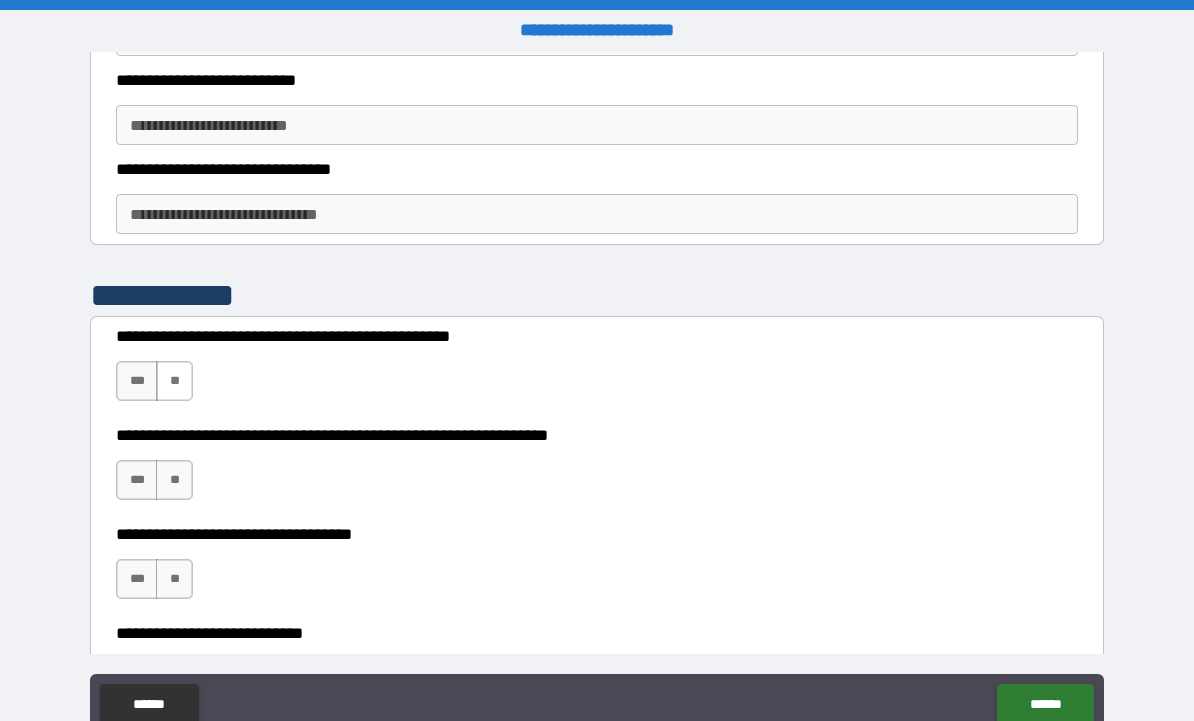 type on "**********" 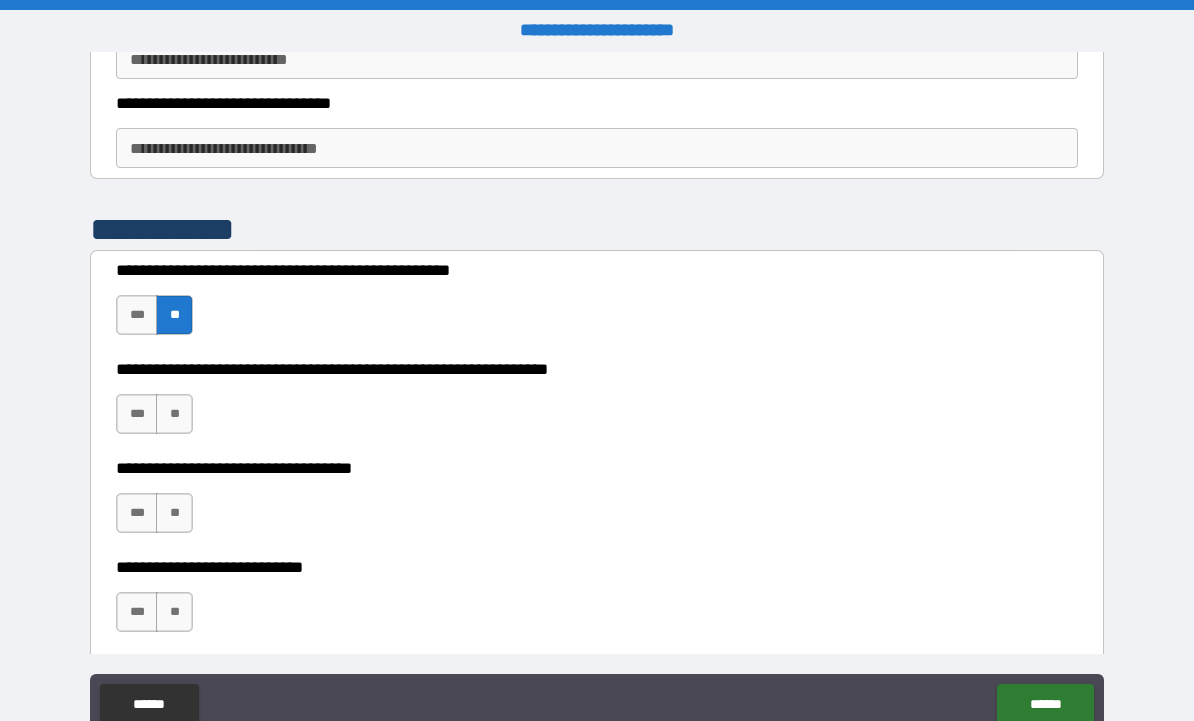 scroll, scrollTop: 841, scrollLeft: 0, axis: vertical 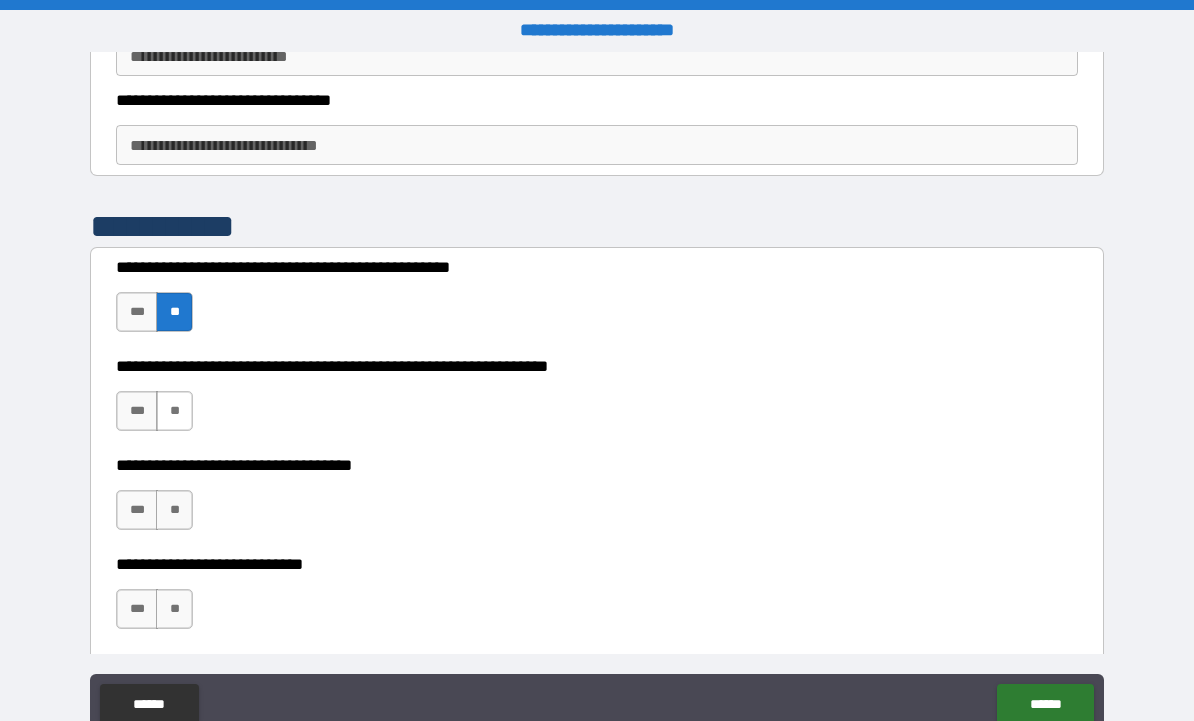 click on "**" at bounding box center [174, 411] 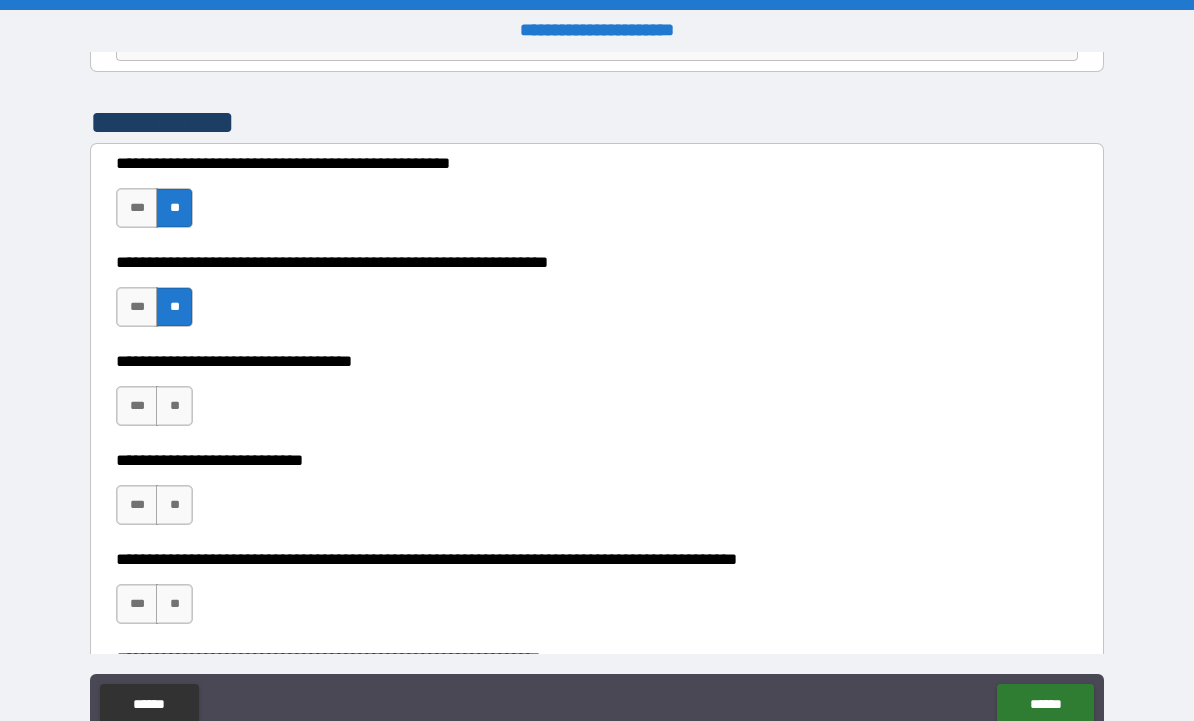 scroll, scrollTop: 948, scrollLeft: 0, axis: vertical 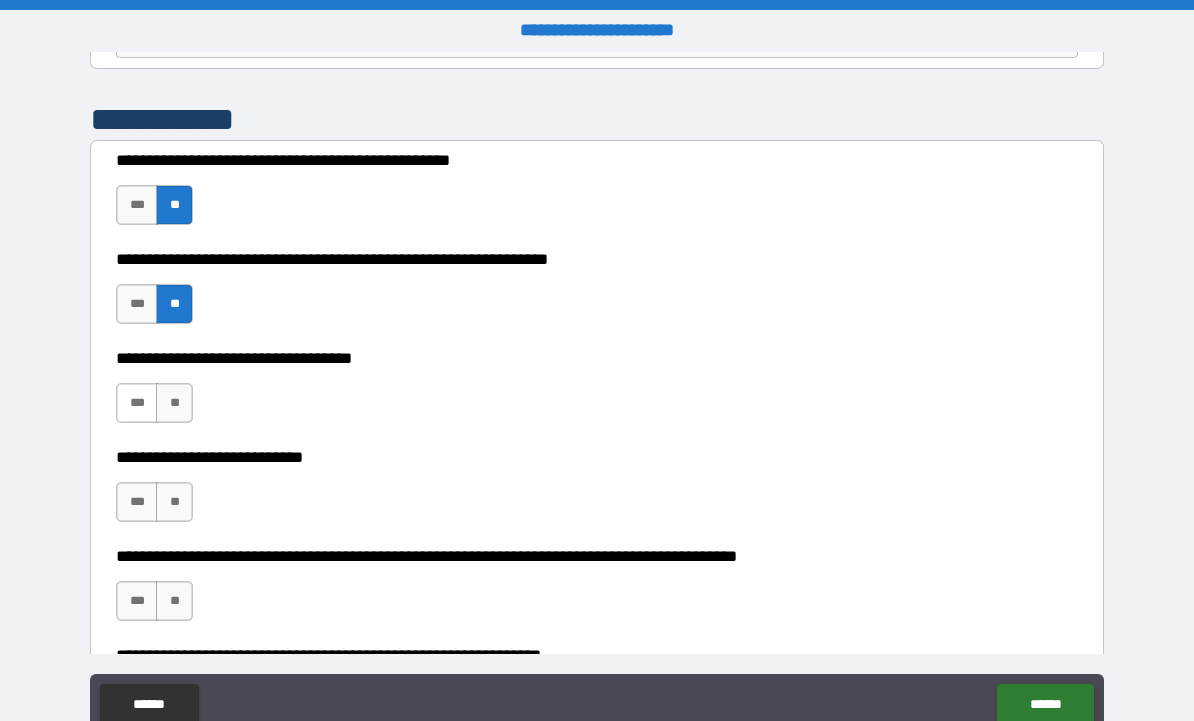 click on "***" at bounding box center [137, 403] 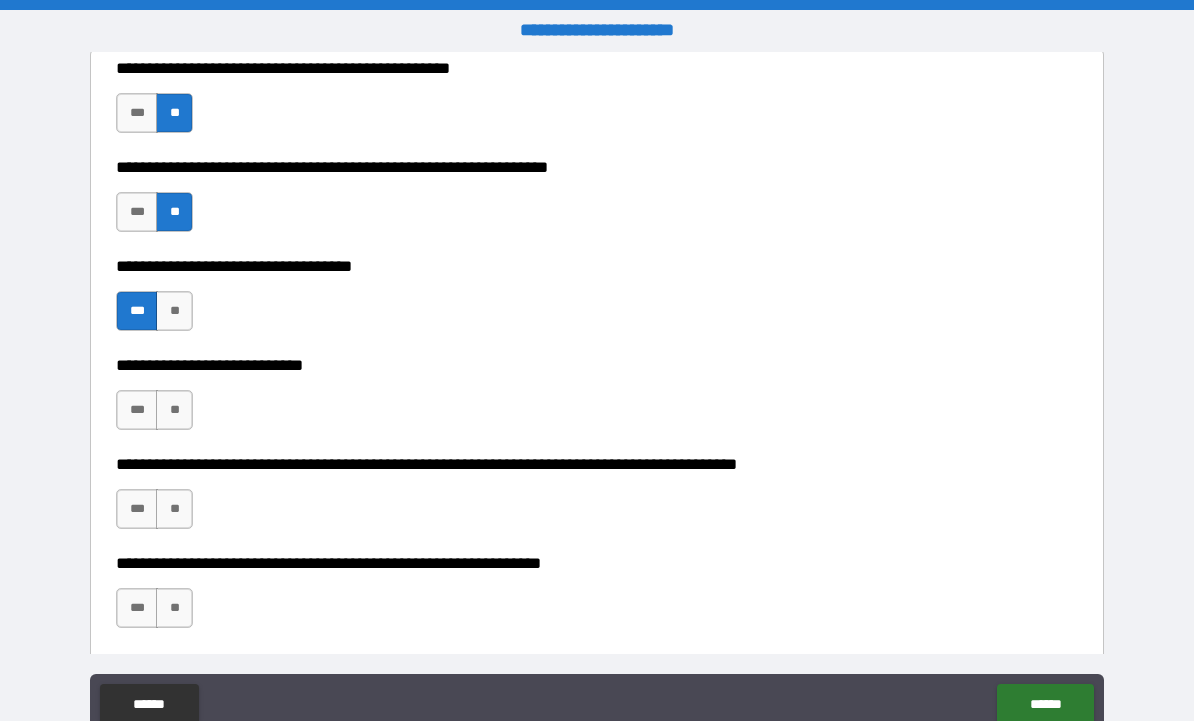 scroll, scrollTop: 1049, scrollLeft: 0, axis: vertical 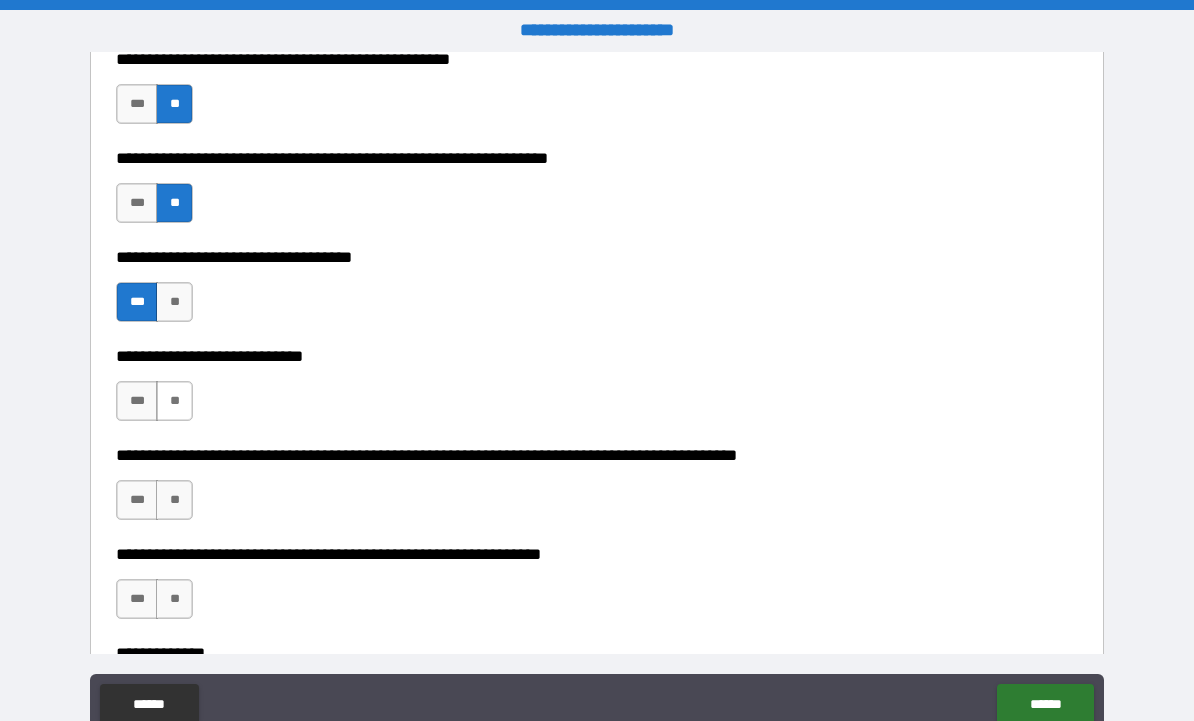 click on "**" at bounding box center (174, 401) 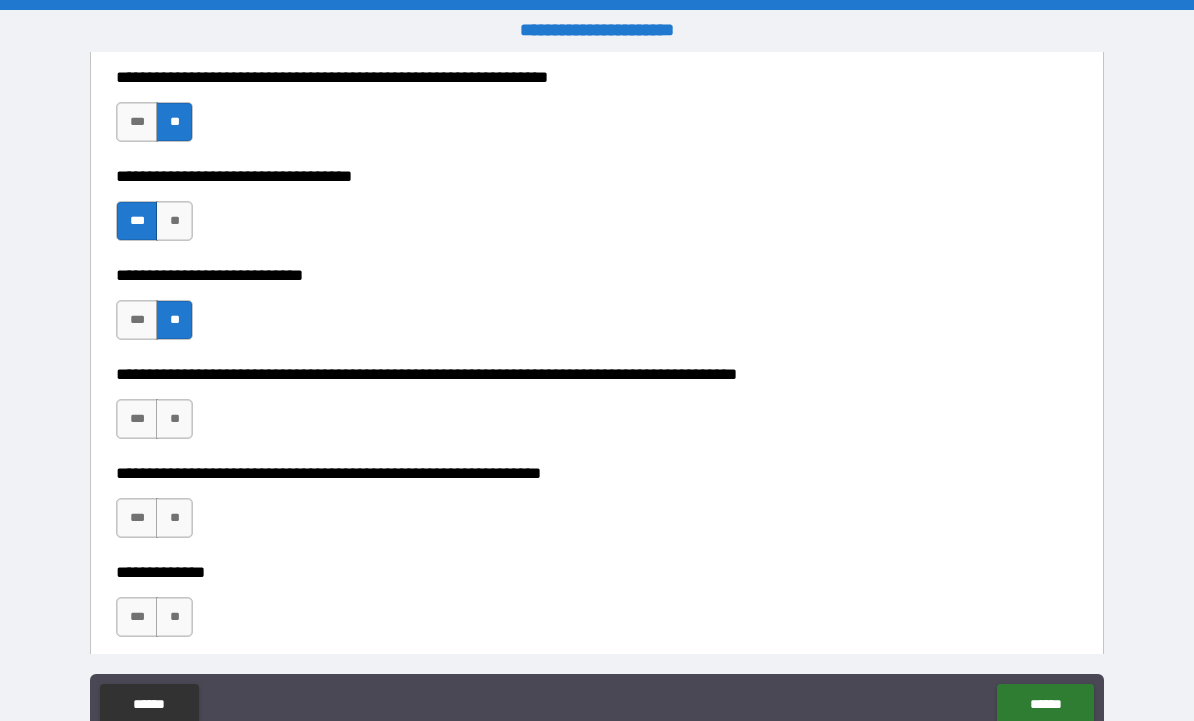 scroll, scrollTop: 1140, scrollLeft: 0, axis: vertical 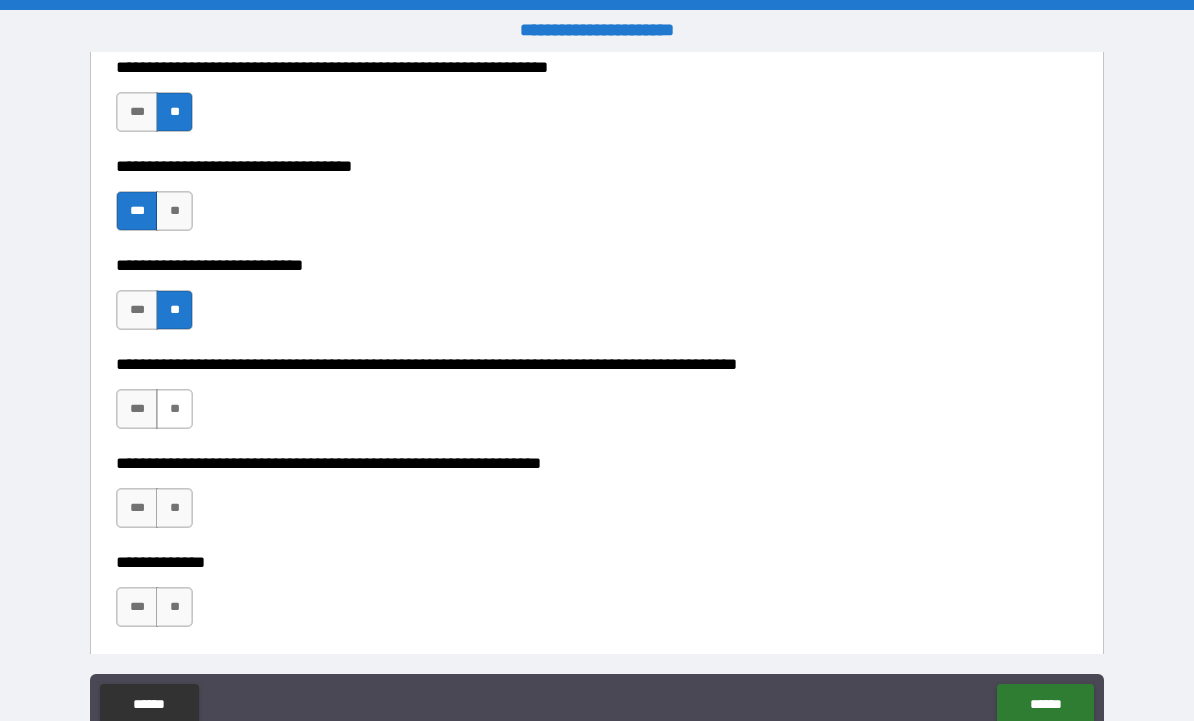 click on "**" at bounding box center [174, 409] 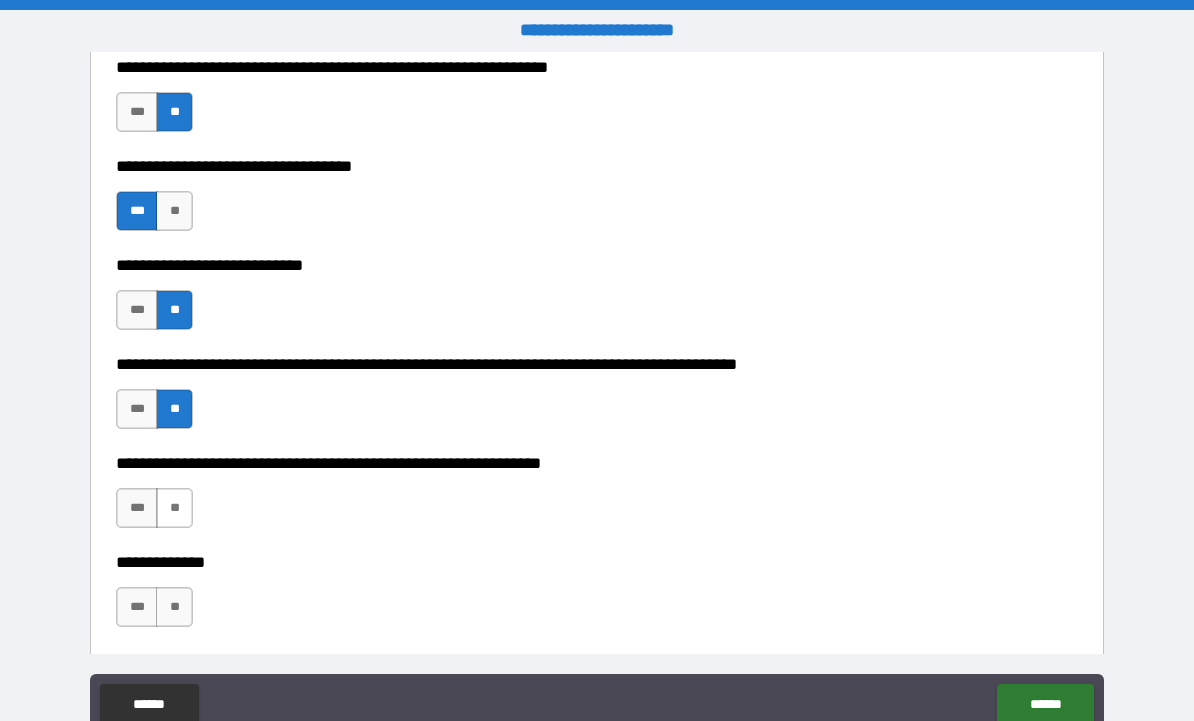 click on "**" at bounding box center (174, 508) 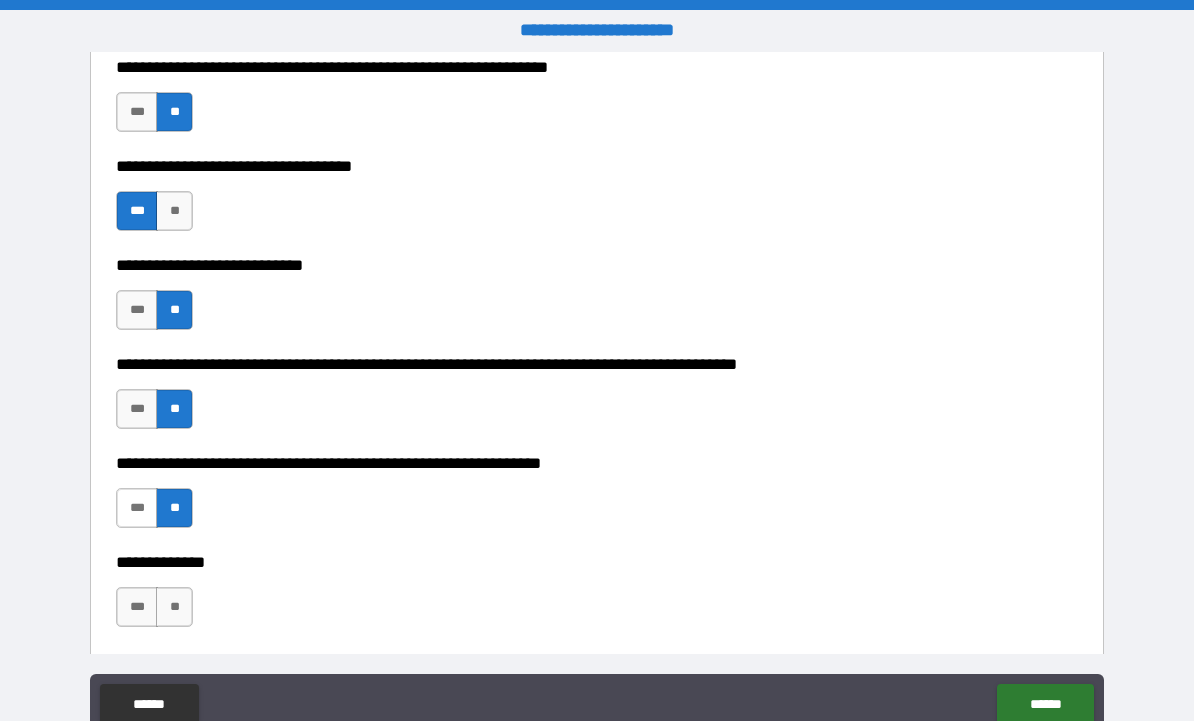 click on "***" at bounding box center (137, 508) 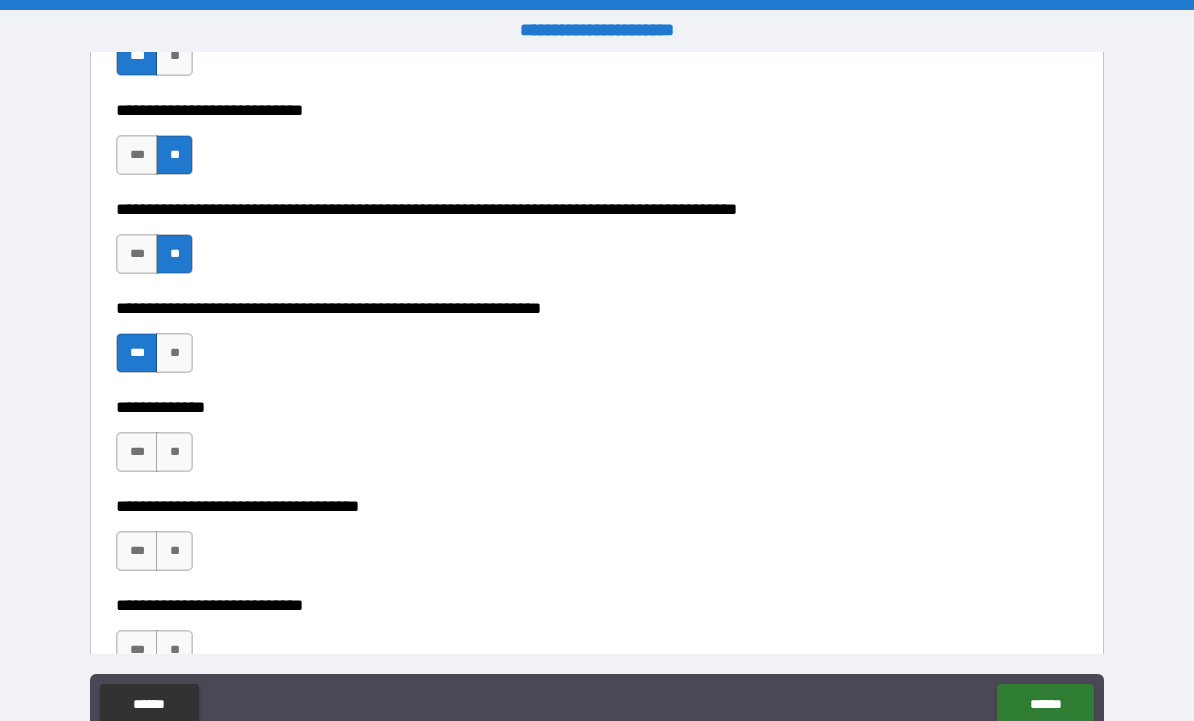 scroll, scrollTop: 1302, scrollLeft: 0, axis: vertical 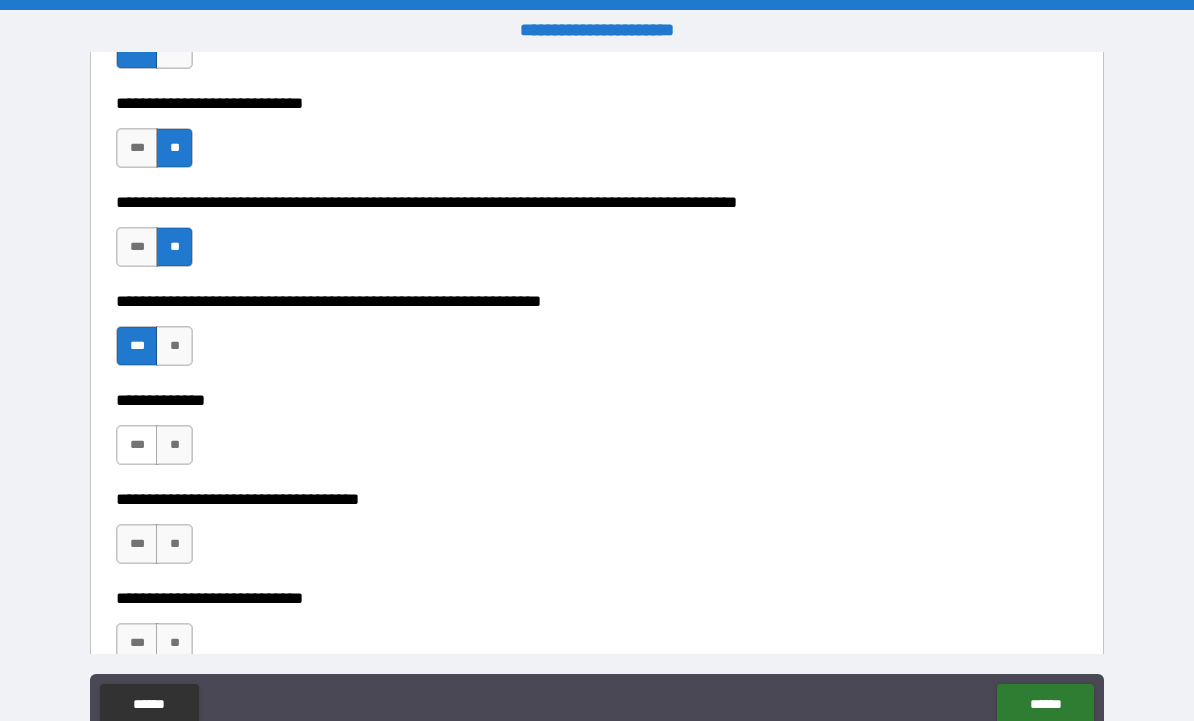 click on "***" at bounding box center (137, 445) 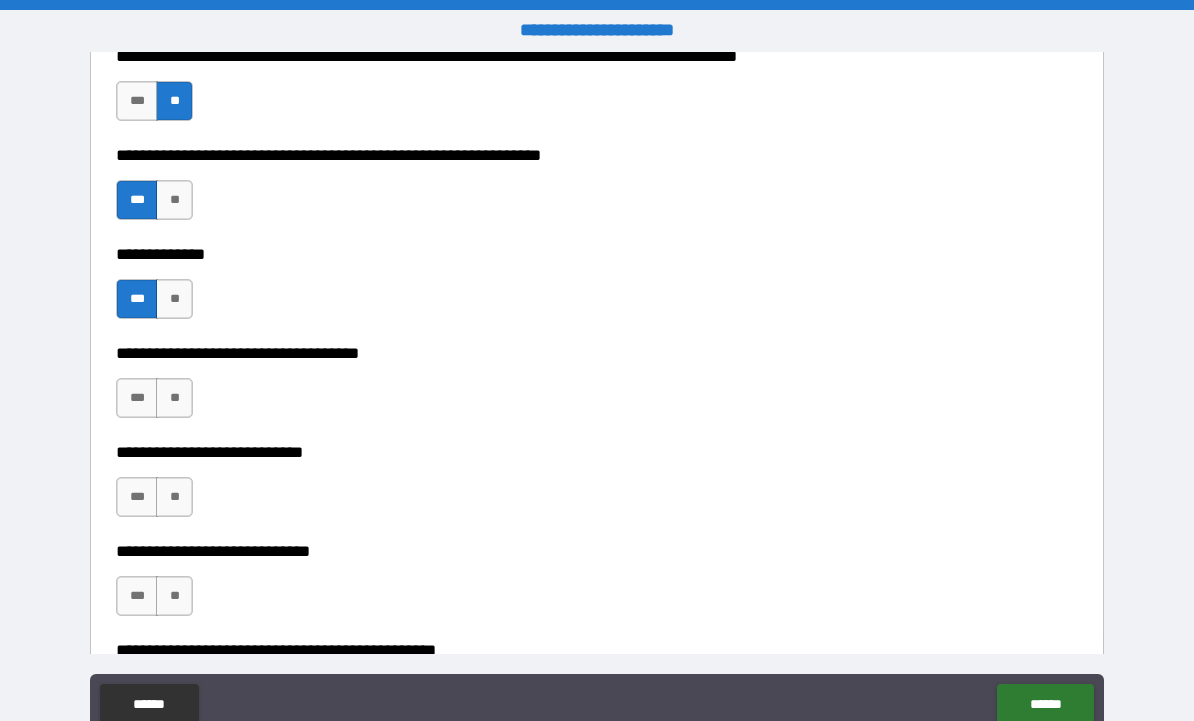 scroll, scrollTop: 1454, scrollLeft: 0, axis: vertical 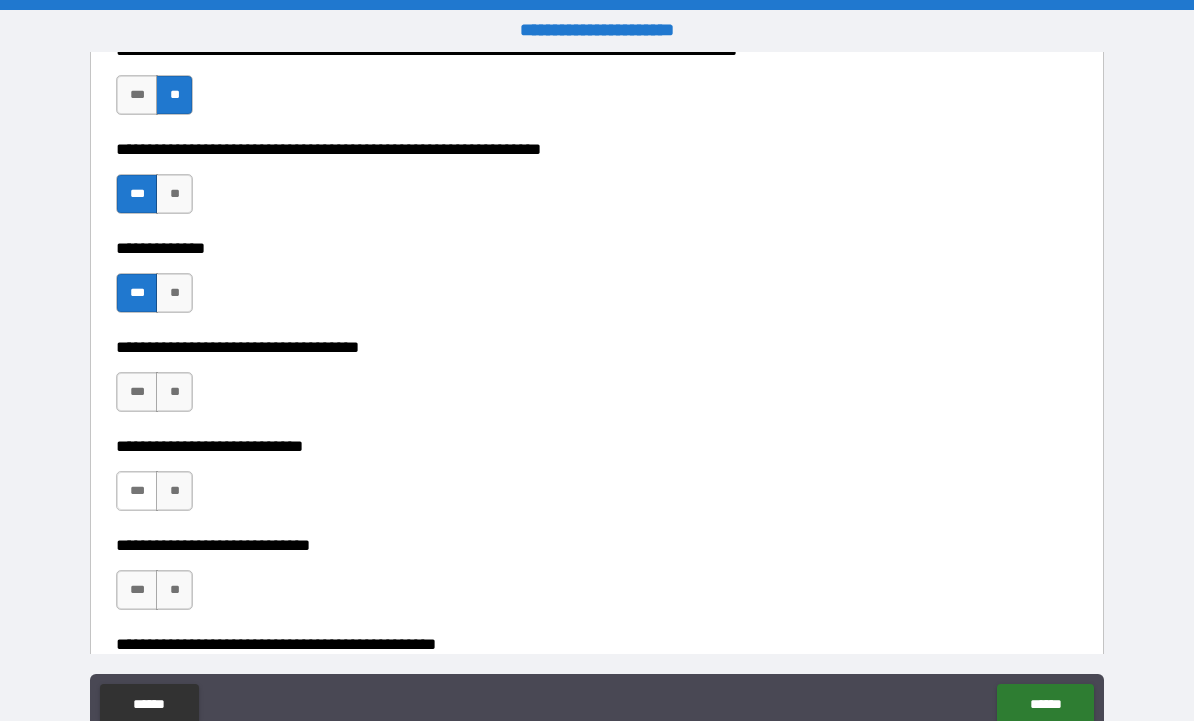 click on "***" at bounding box center (137, 491) 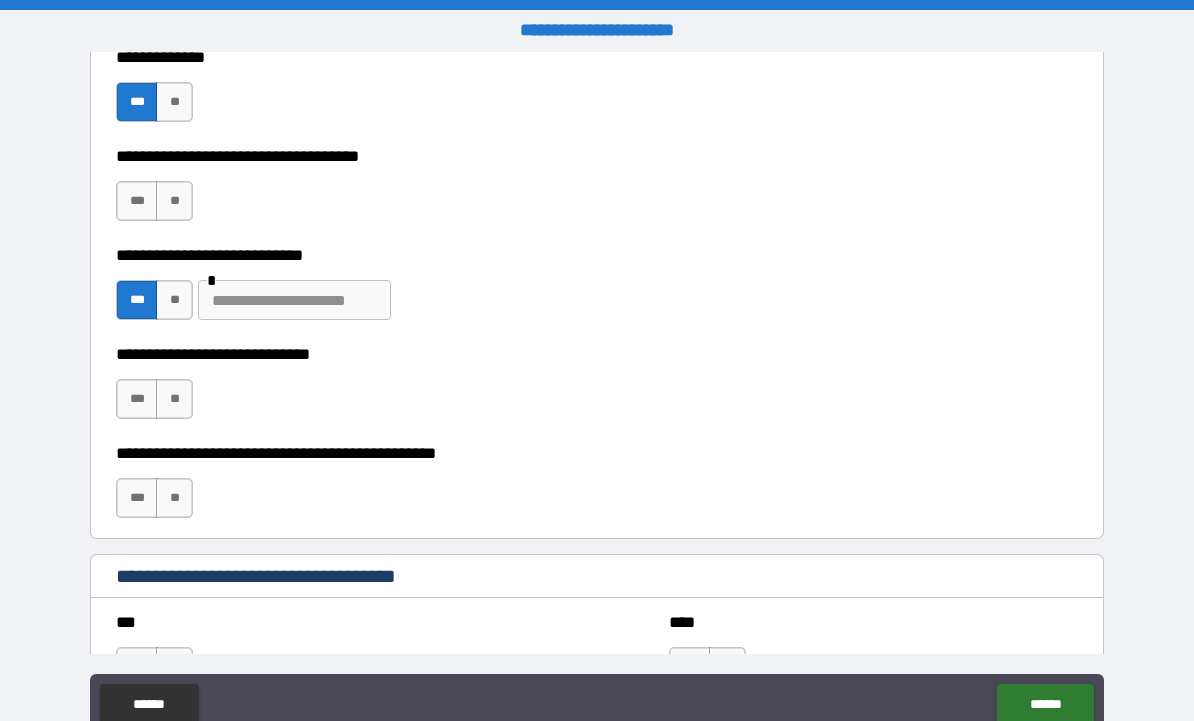scroll, scrollTop: 1647, scrollLeft: 0, axis: vertical 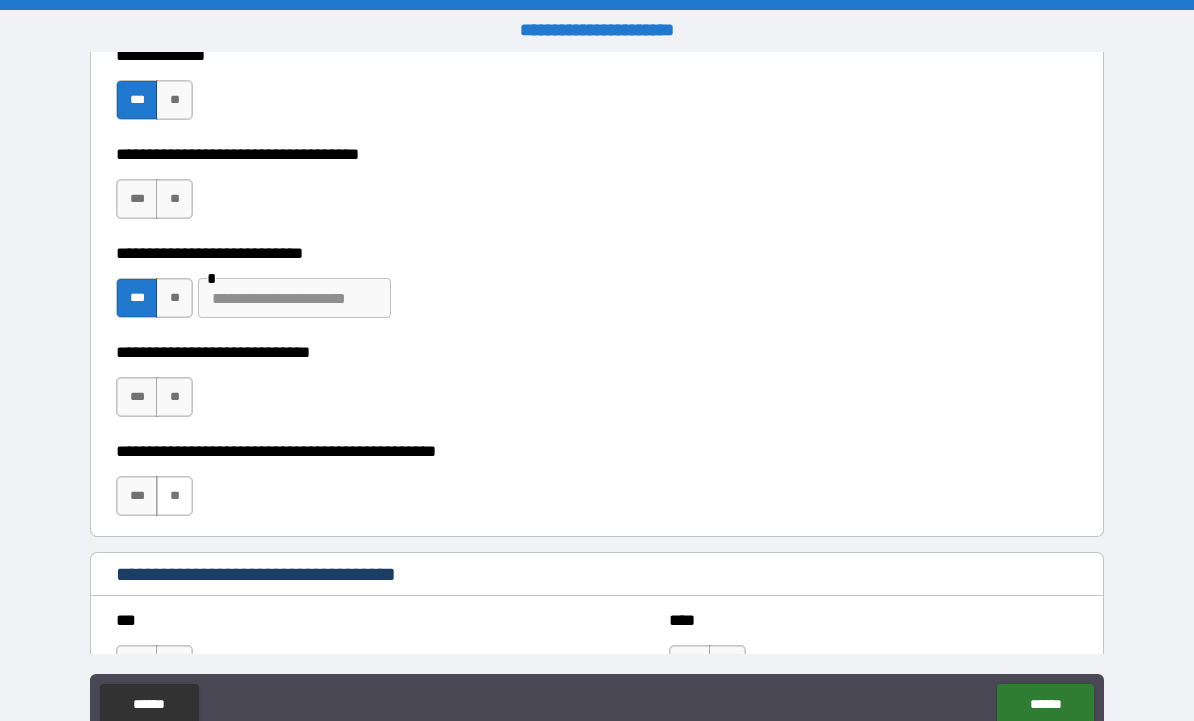 click on "**" at bounding box center [174, 496] 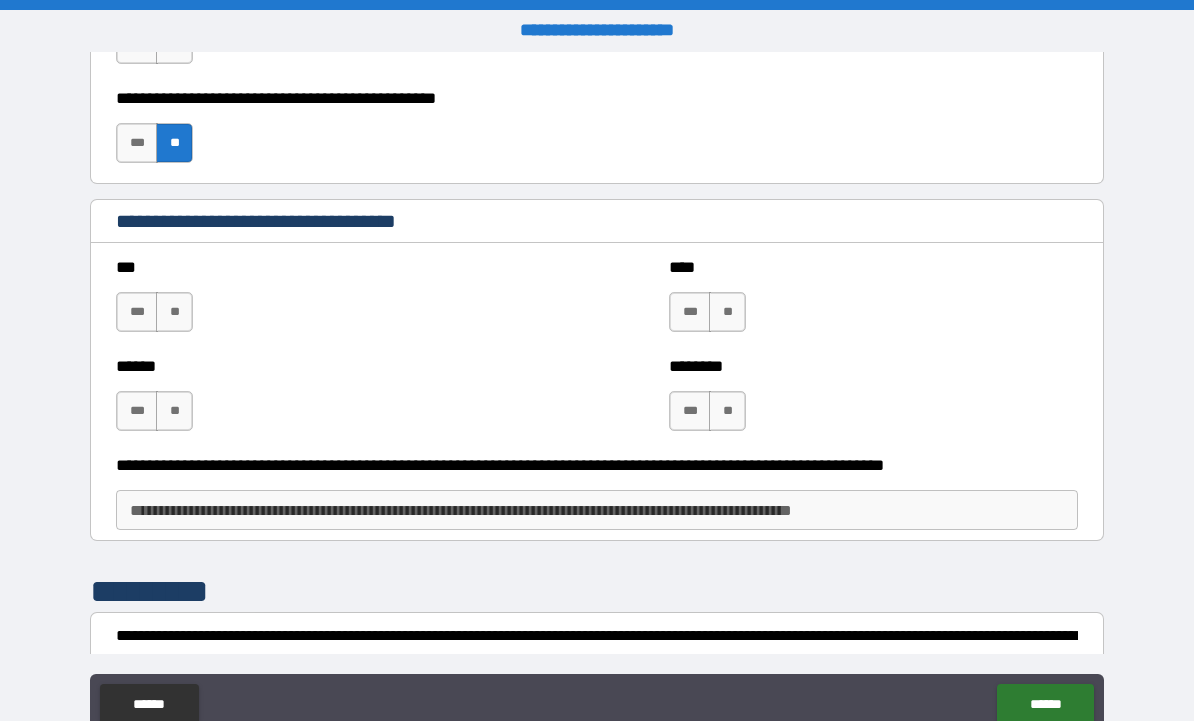 scroll, scrollTop: 2016, scrollLeft: 0, axis: vertical 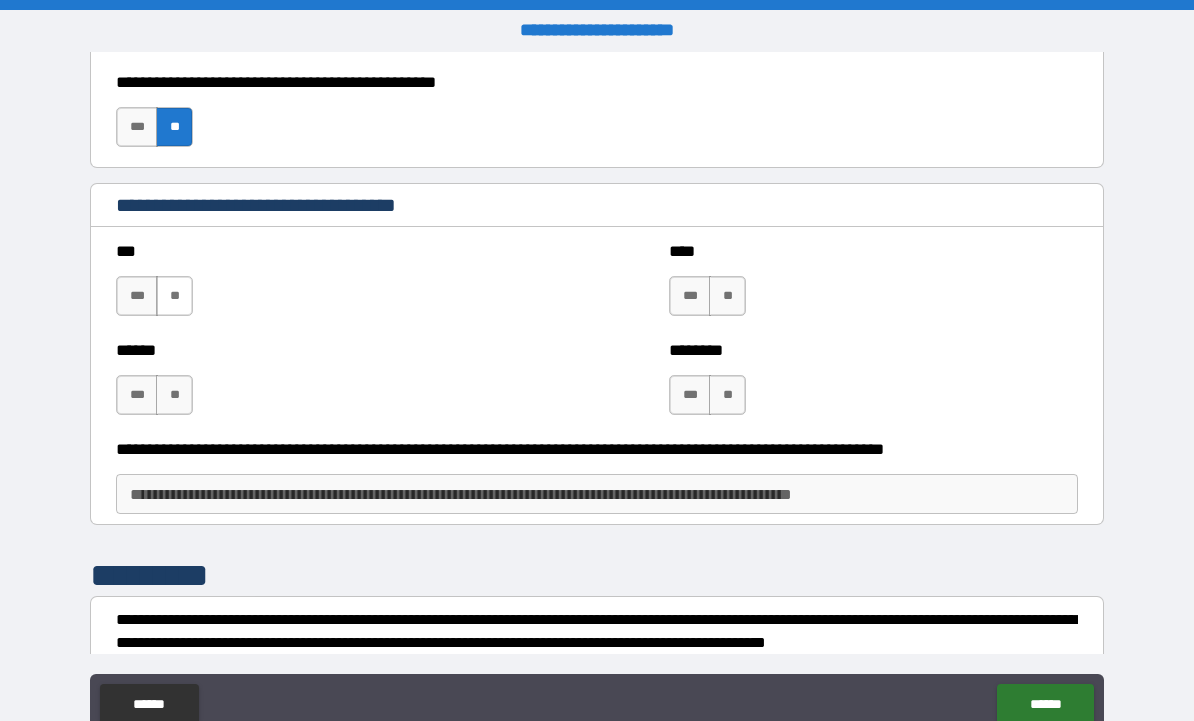 click on "**" at bounding box center [174, 296] 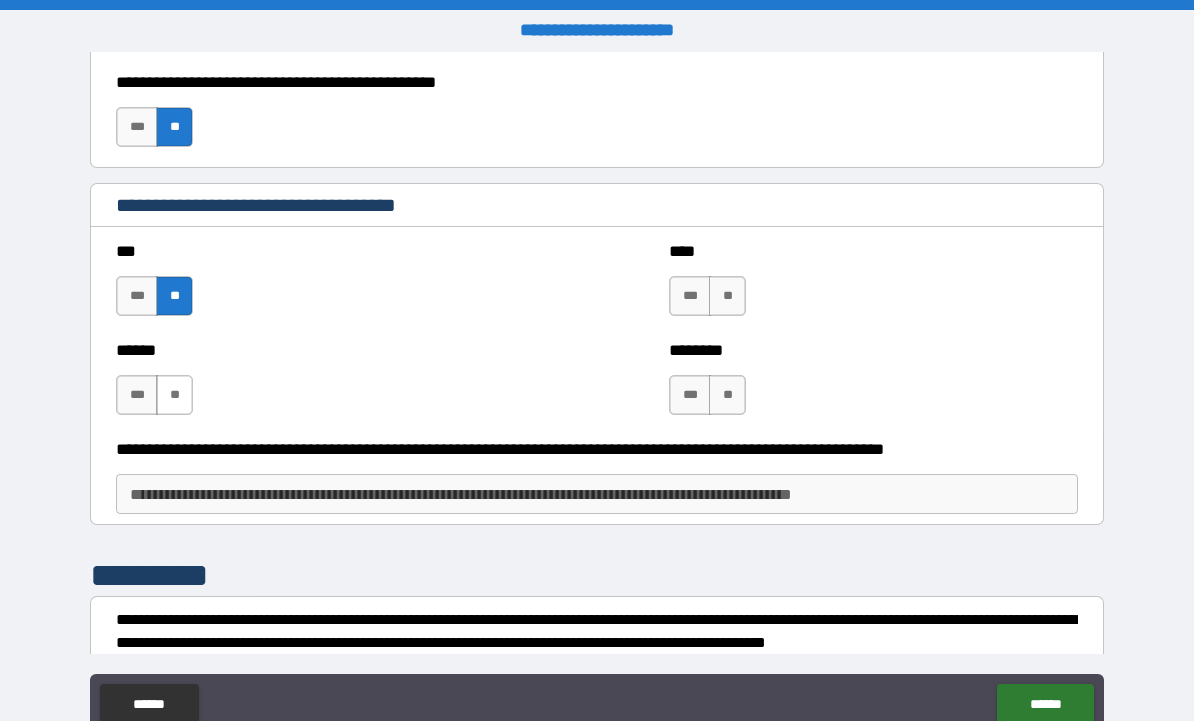click on "**" at bounding box center [174, 395] 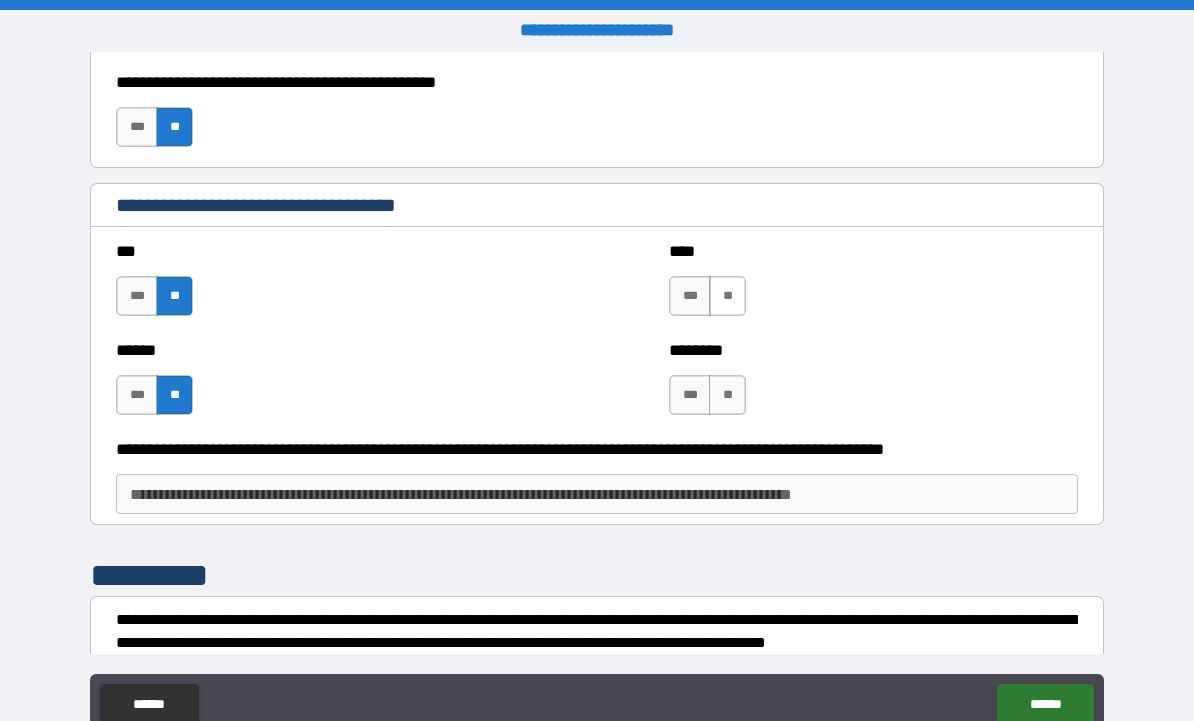 click on "**" at bounding box center [727, 296] 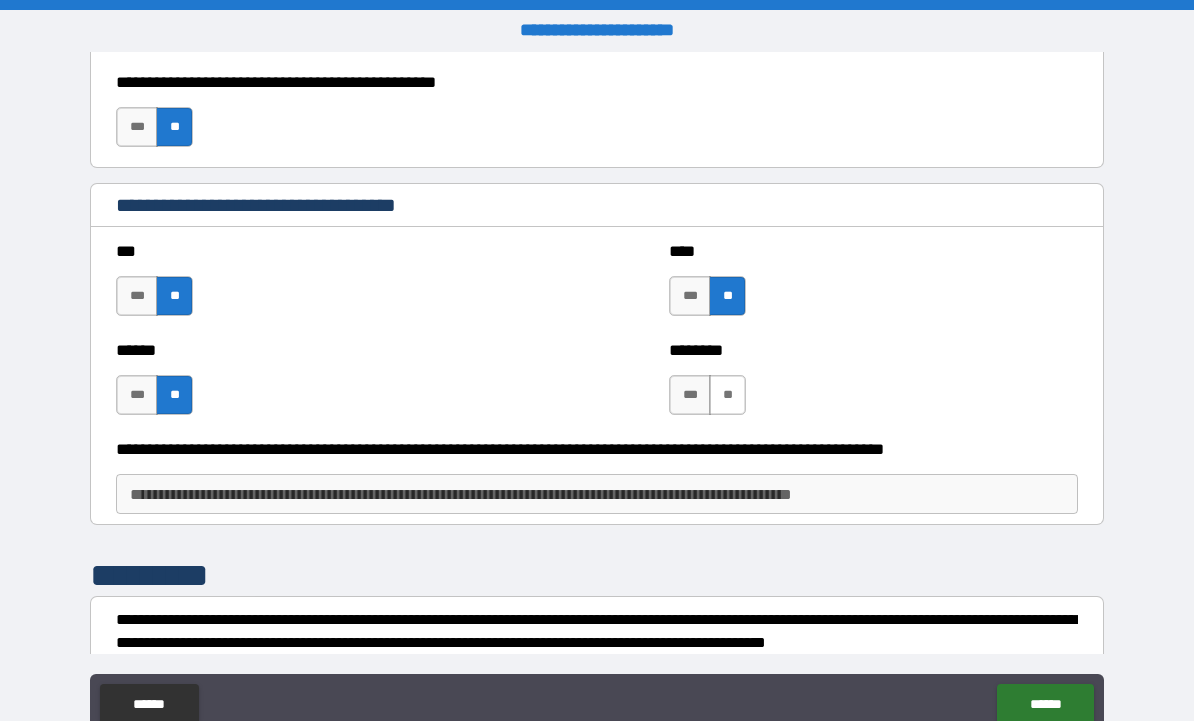 click on "**" at bounding box center (727, 395) 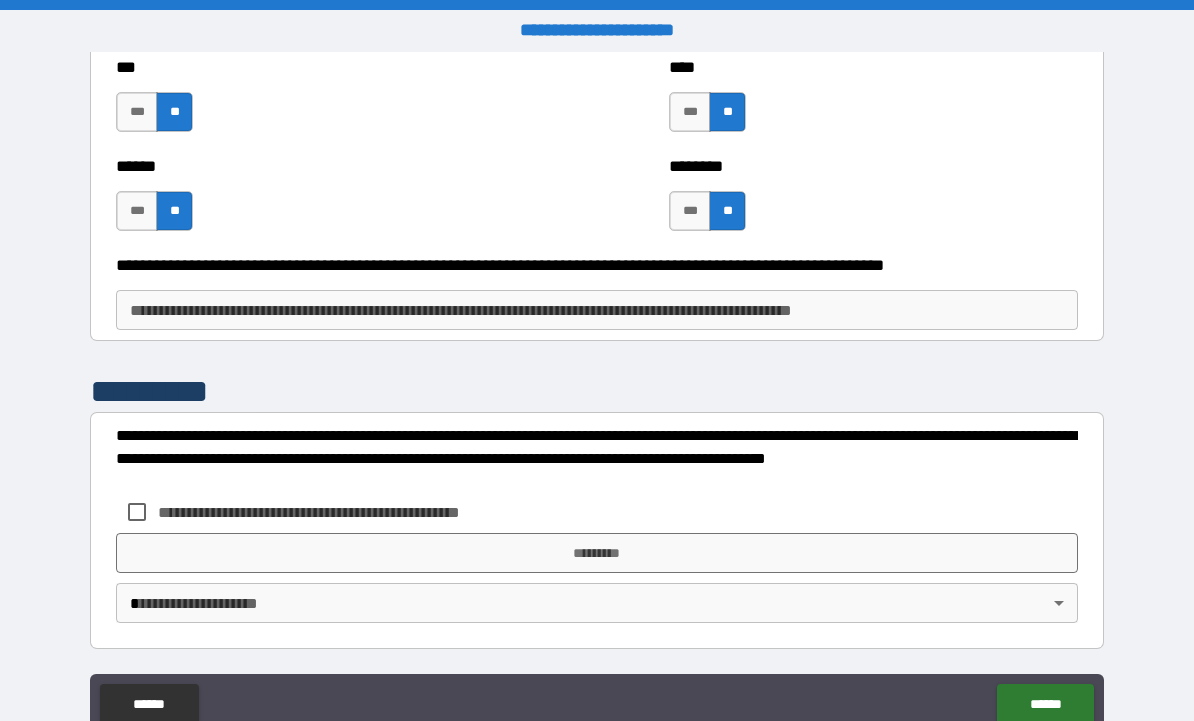 scroll, scrollTop: 2200, scrollLeft: 0, axis: vertical 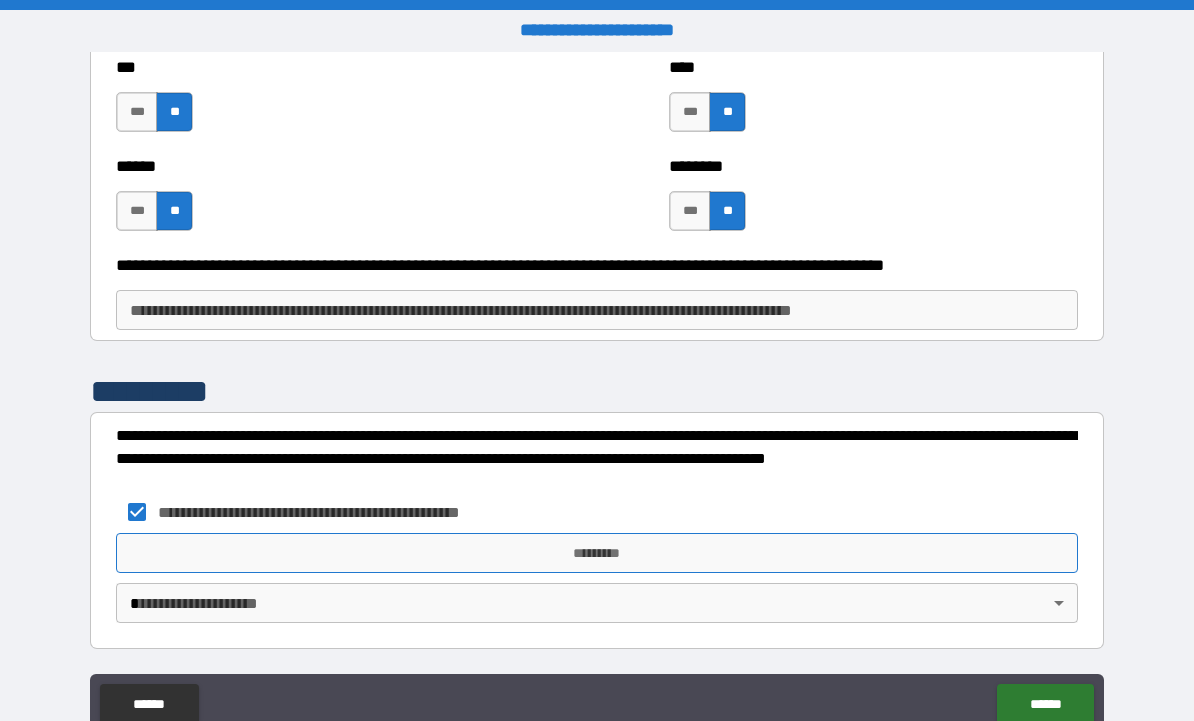 click on "*********" at bounding box center (597, 553) 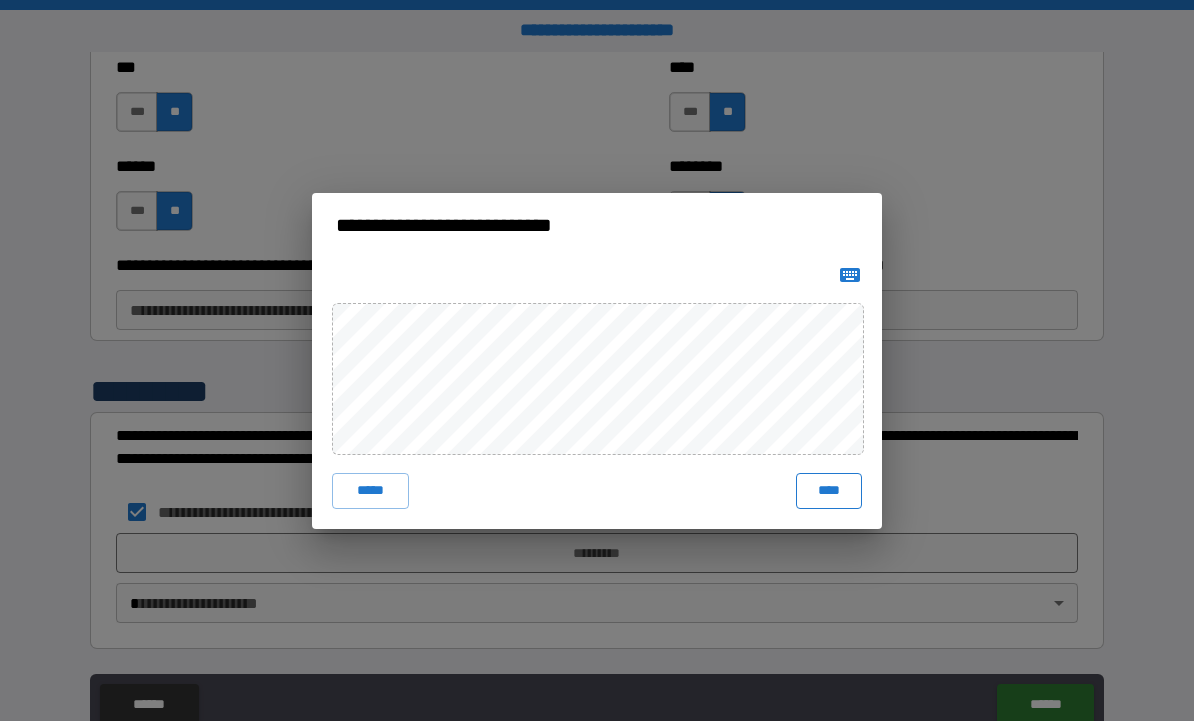 click on "****" at bounding box center [829, 491] 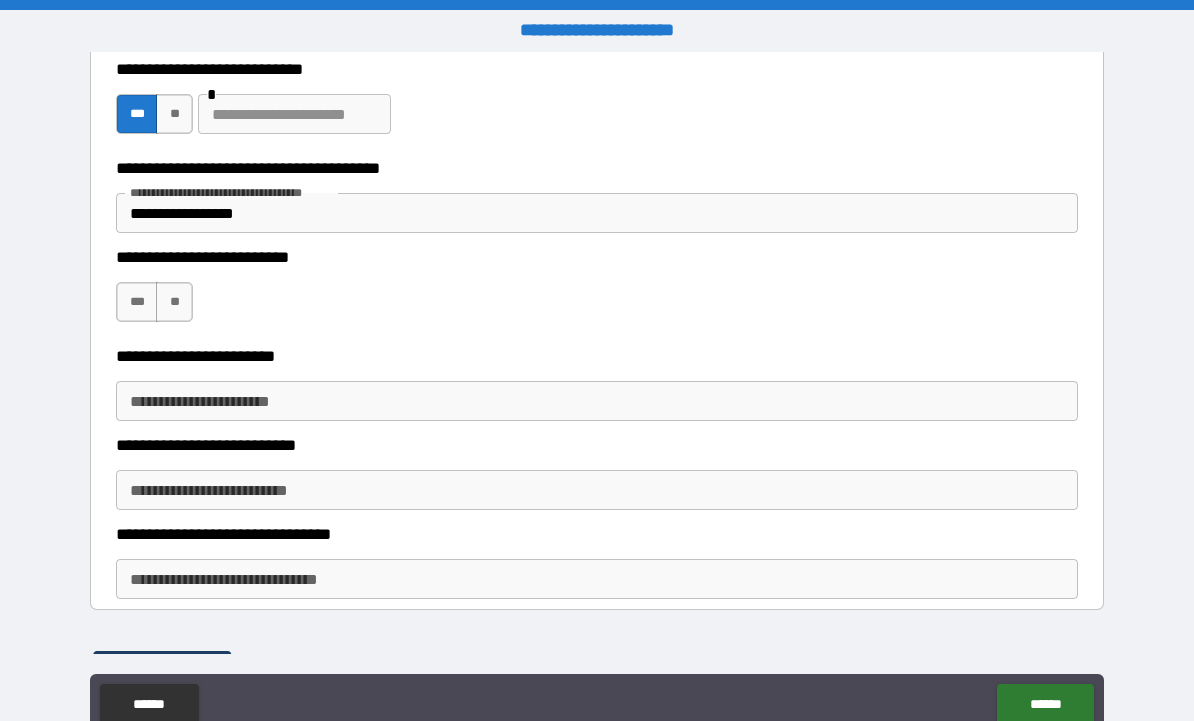 scroll, scrollTop: 408, scrollLeft: 0, axis: vertical 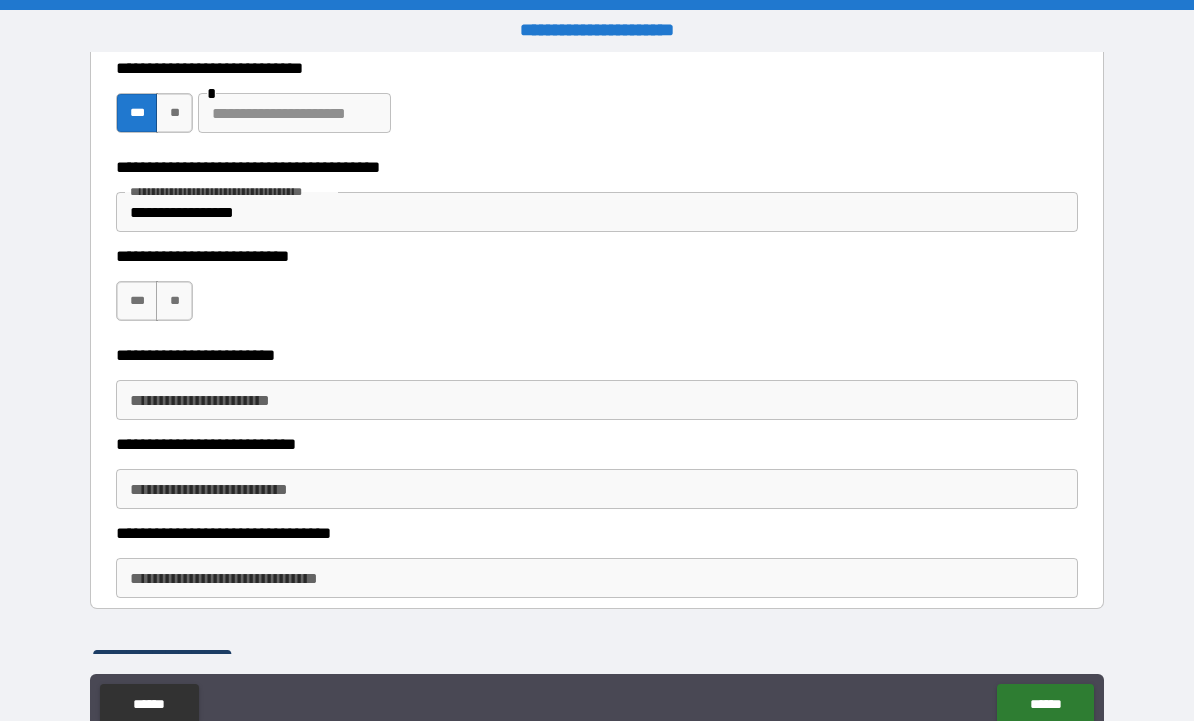 click on "**********" at bounding box center [597, 400] 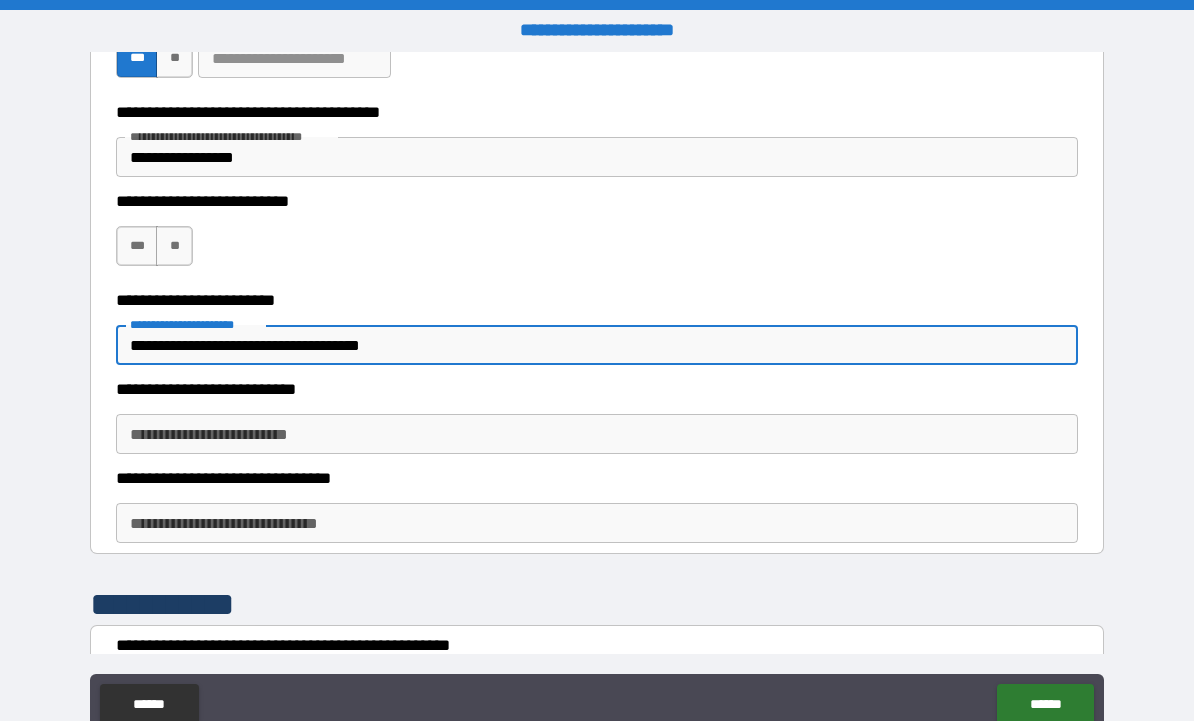 scroll, scrollTop: 530, scrollLeft: 0, axis: vertical 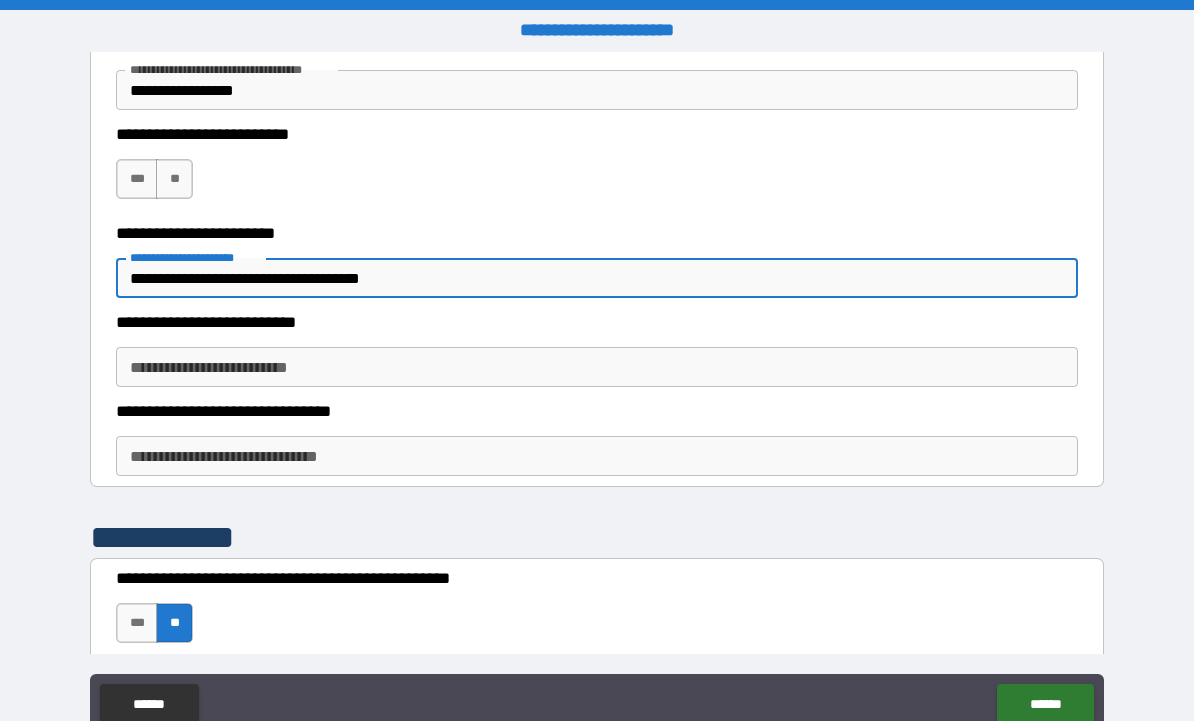 type on "**********" 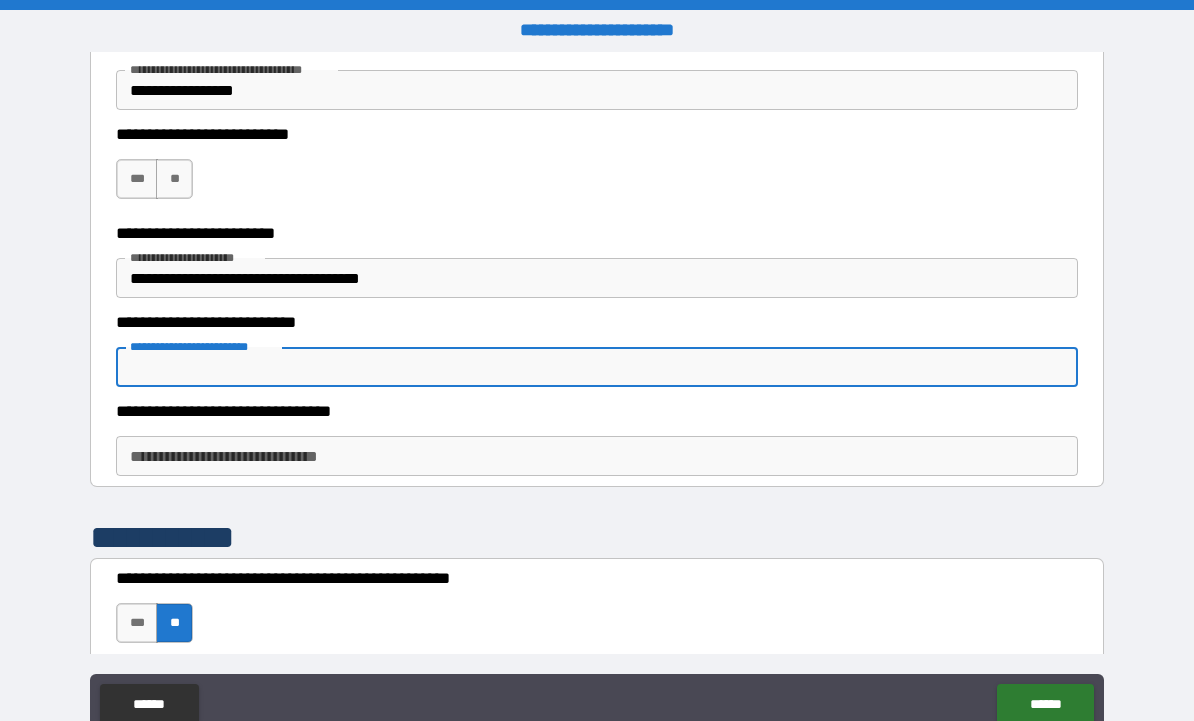 click on "**********" at bounding box center (597, 367) 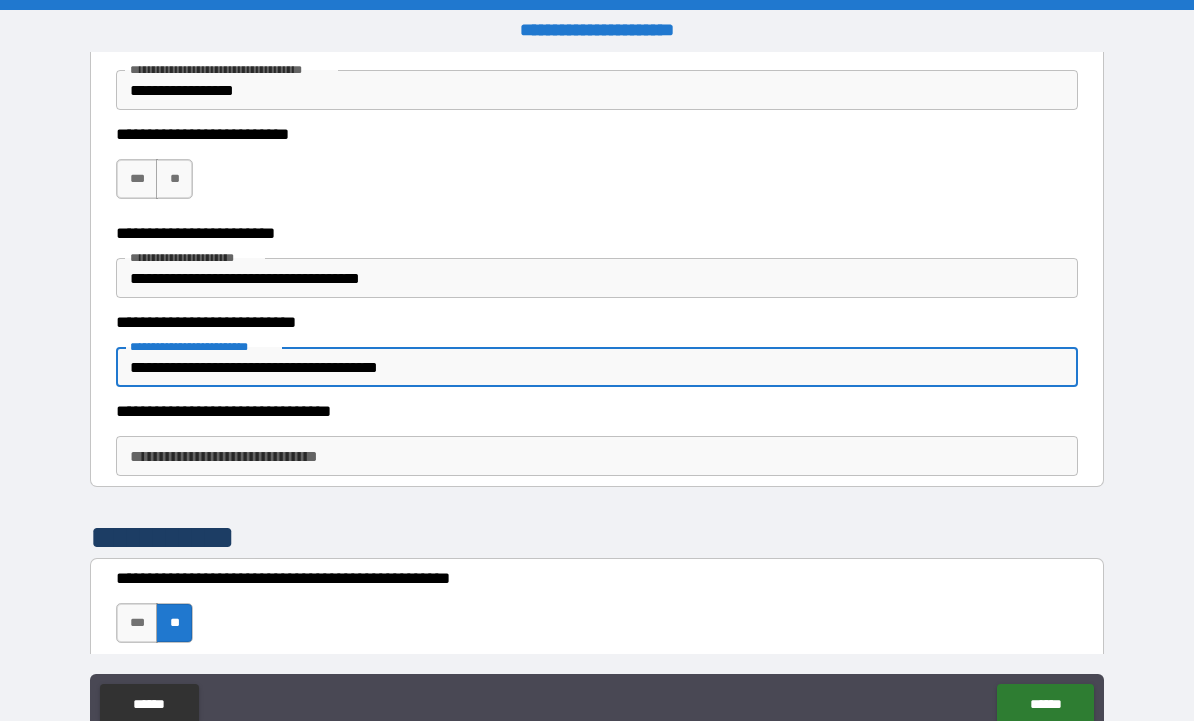 type on "**********" 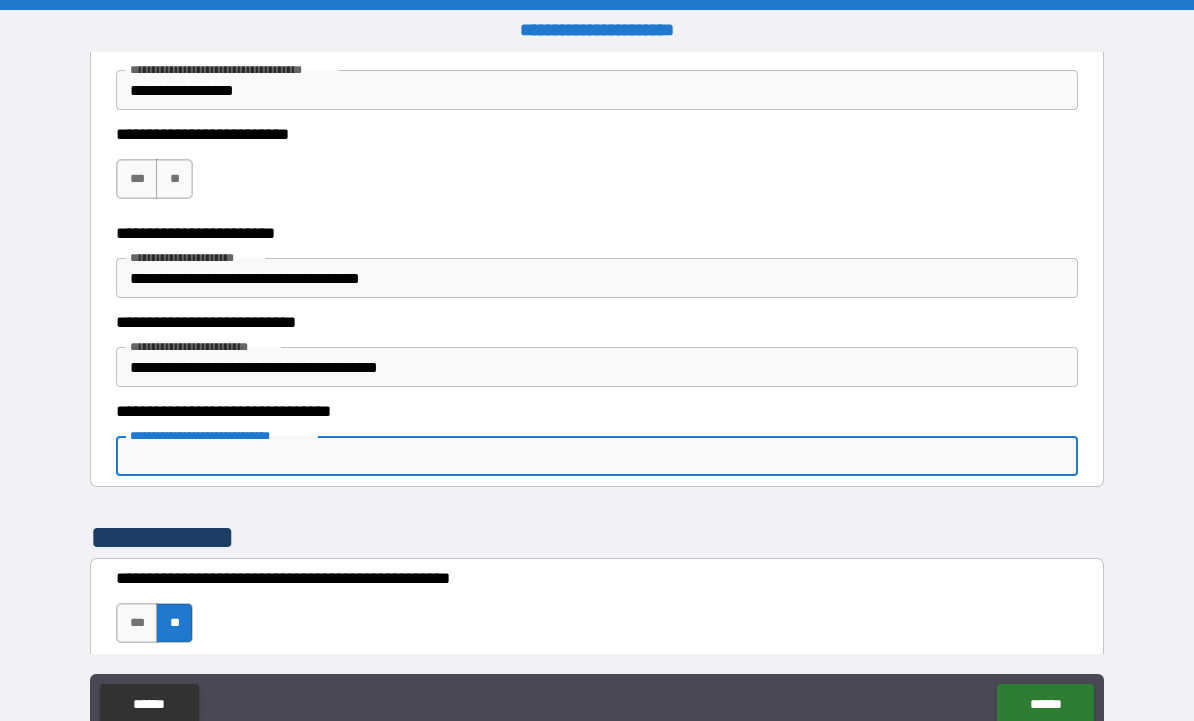 click on "**********" at bounding box center (597, 456) 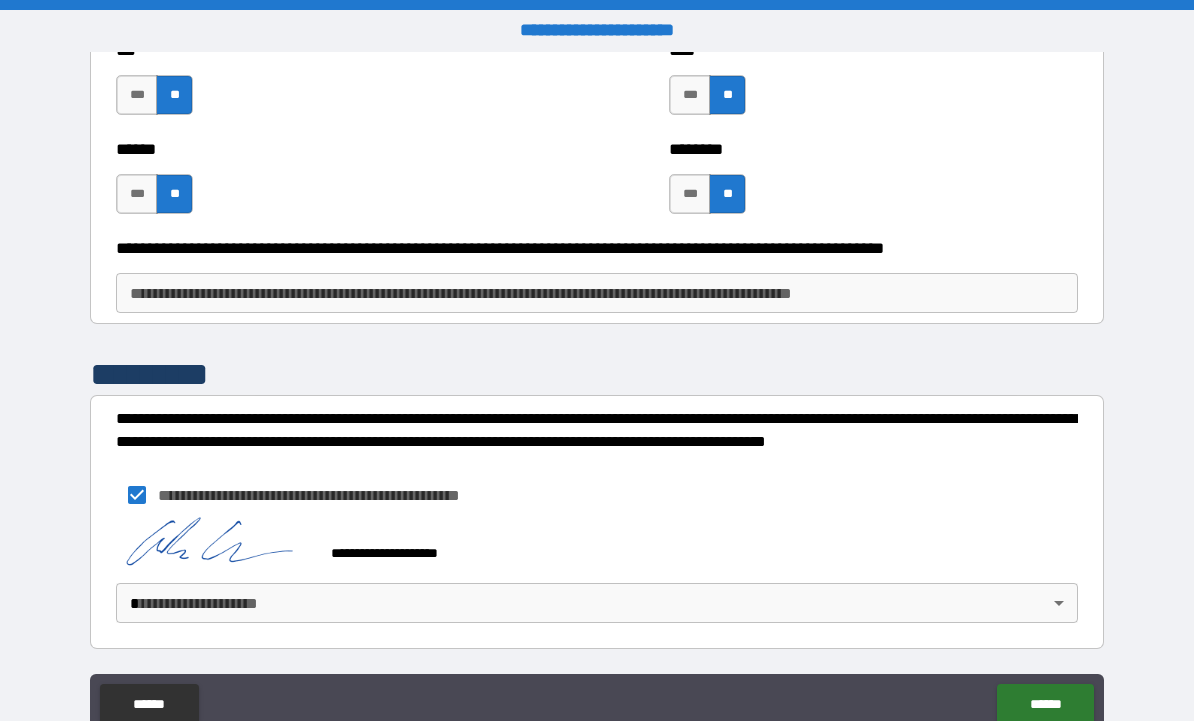 scroll, scrollTop: 2217, scrollLeft: 0, axis: vertical 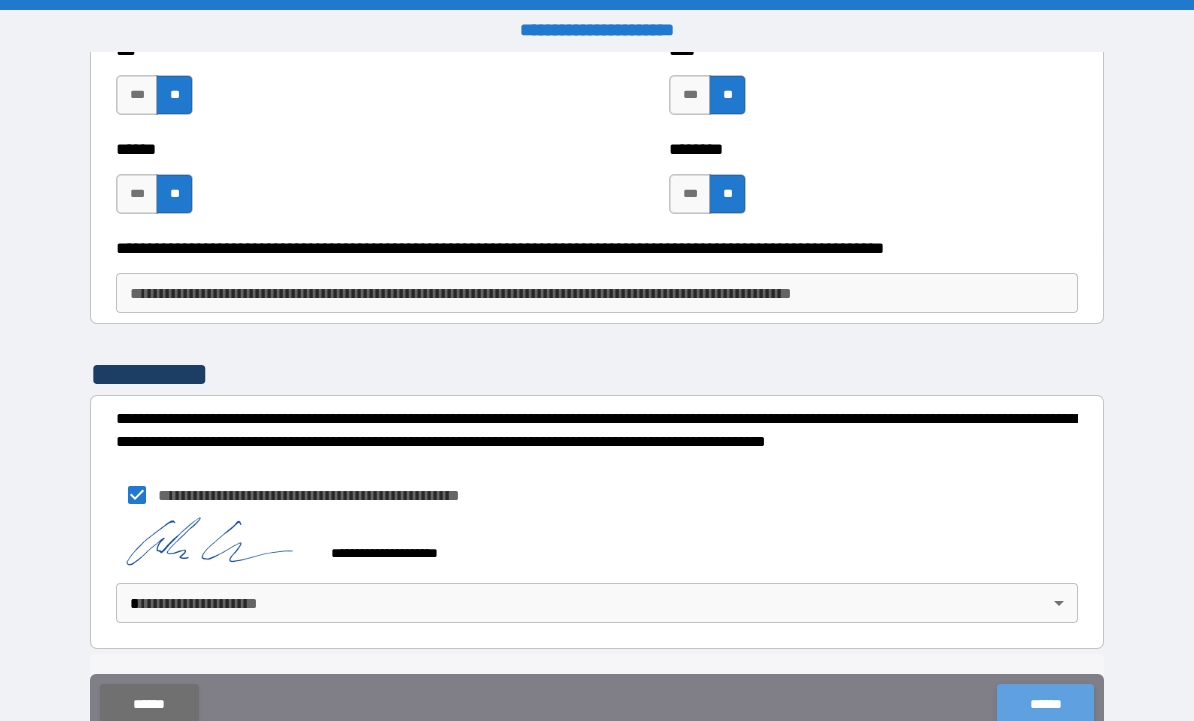 type on "**********" 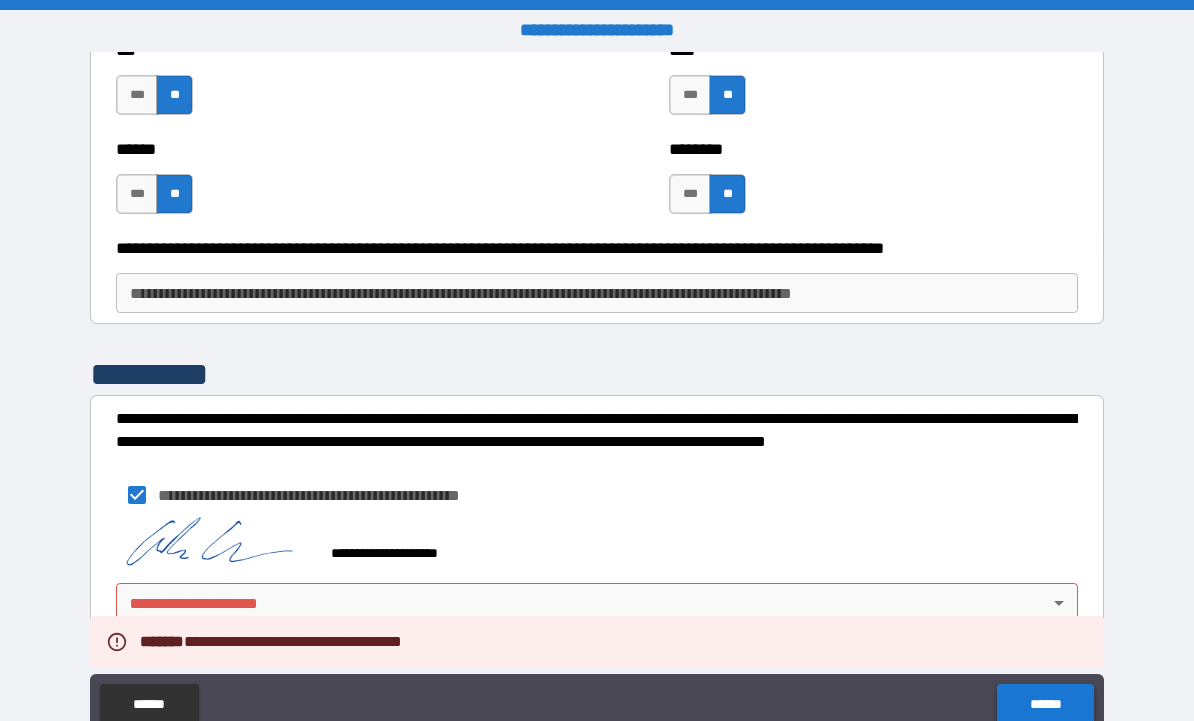 scroll, scrollTop: 2217, scrollLeft: 0, axis: vertical 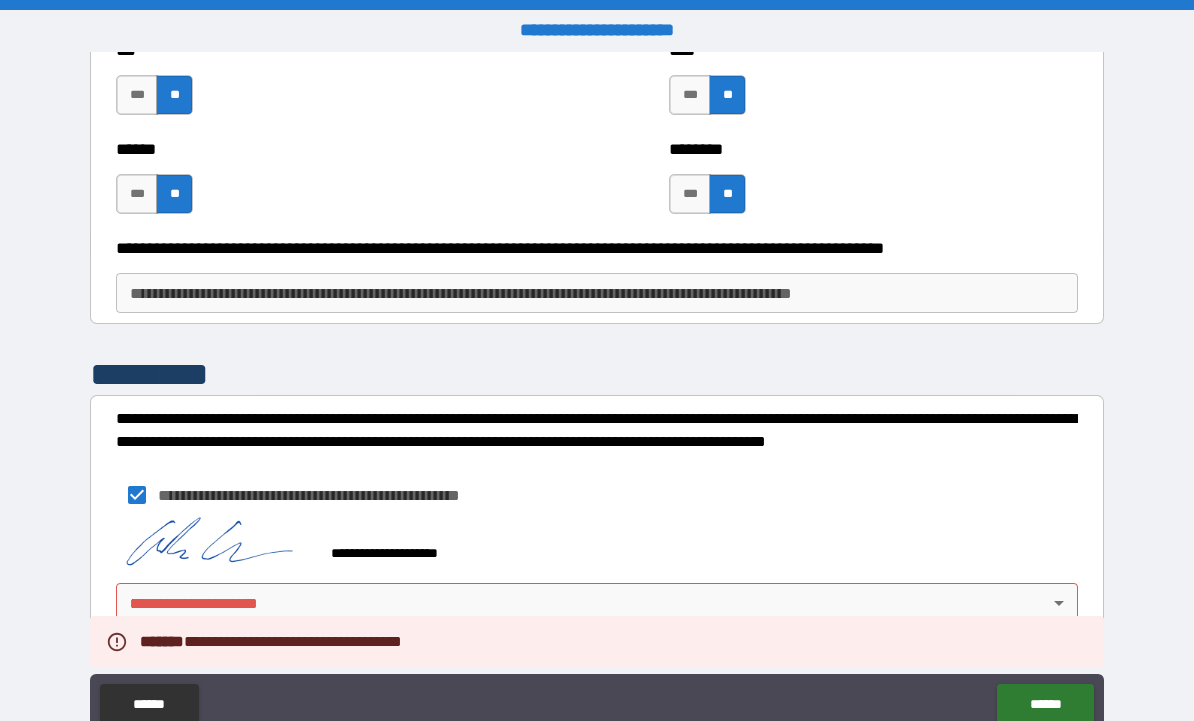 click on "**********" at bounding box center (597, 394) 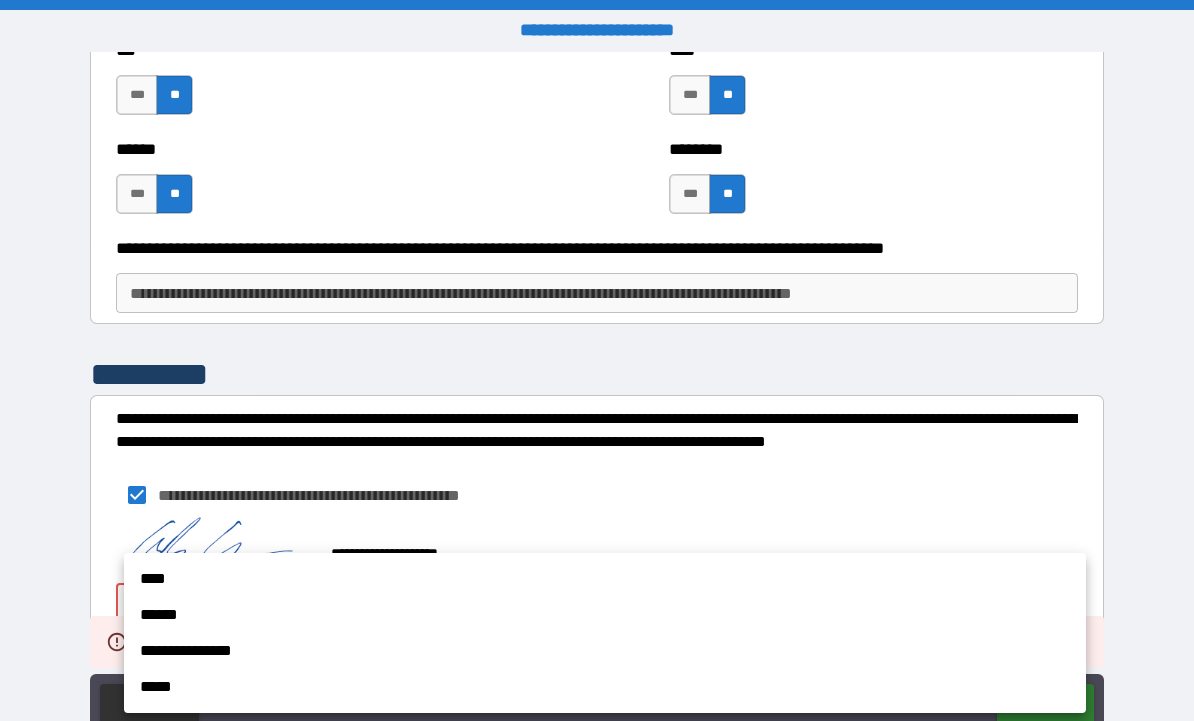click at bounding box center [597, 360] 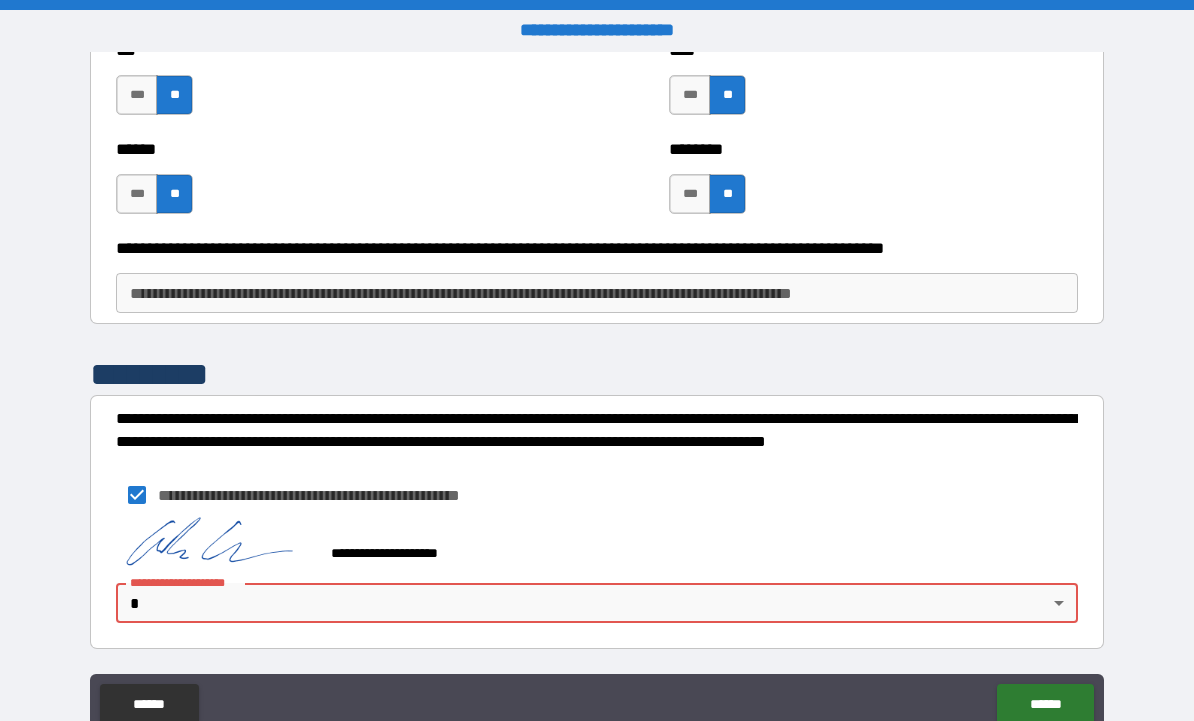 click on "**********" at bounding box center (597, 394) 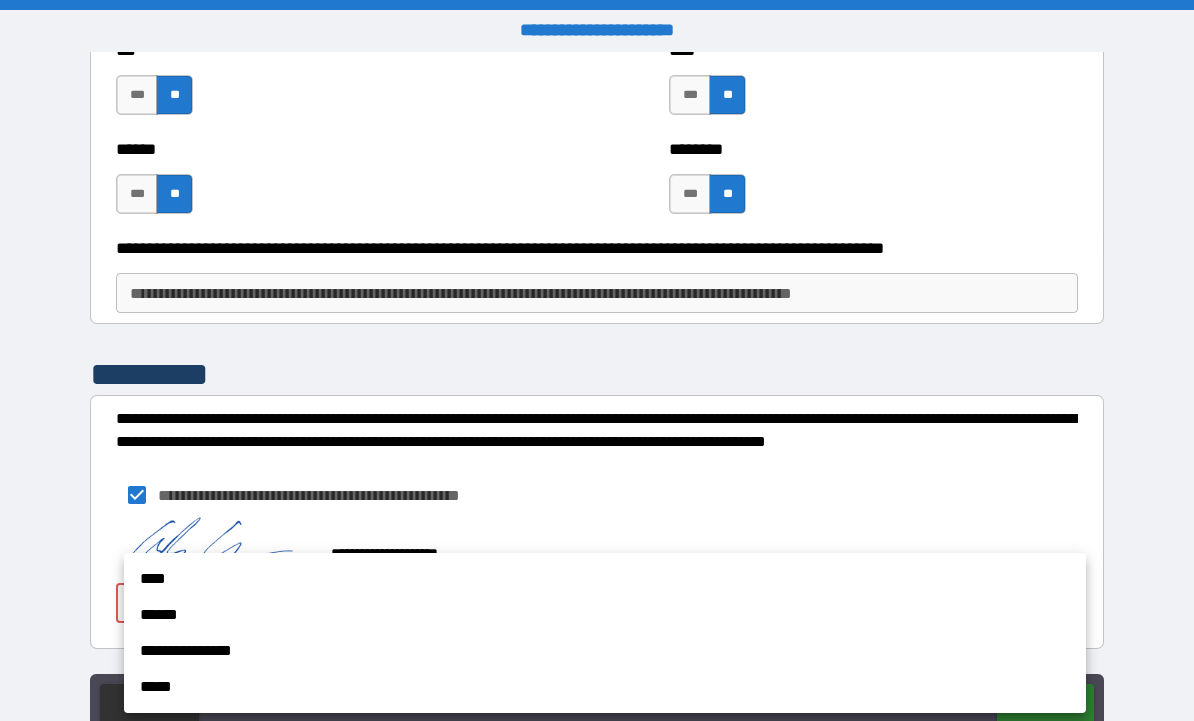 click on "****" at bounding box center (605, 579) 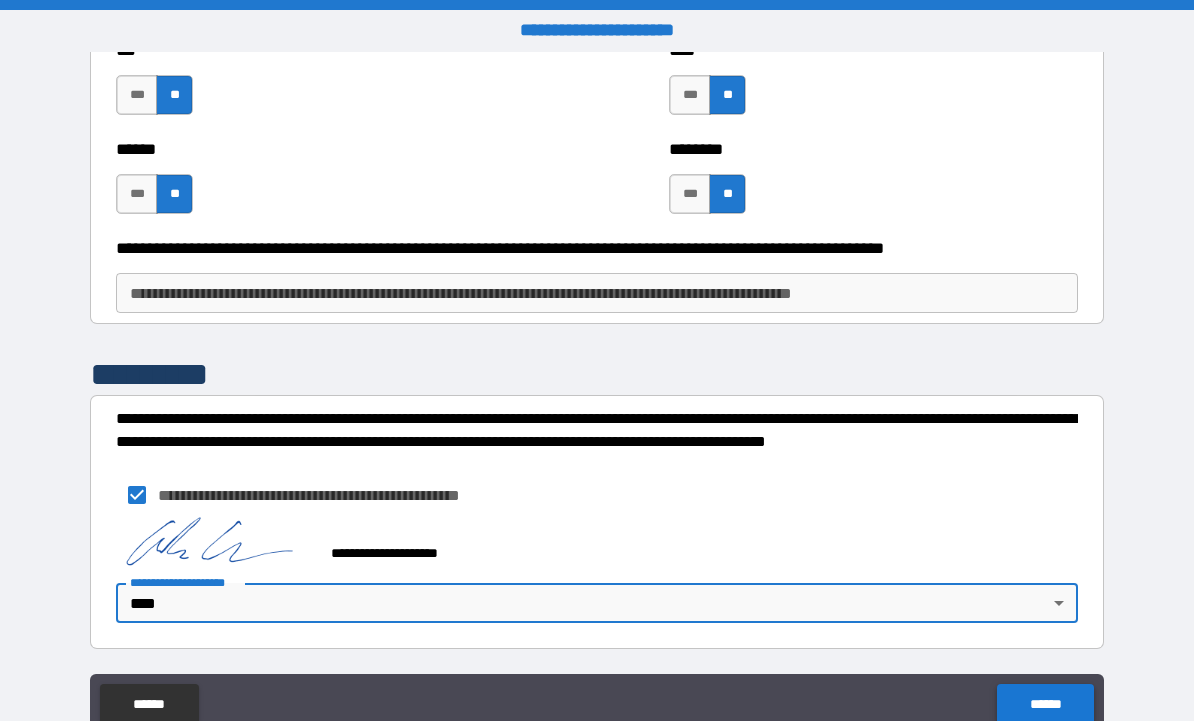 click on "******" at bounding box center [1045, 704] 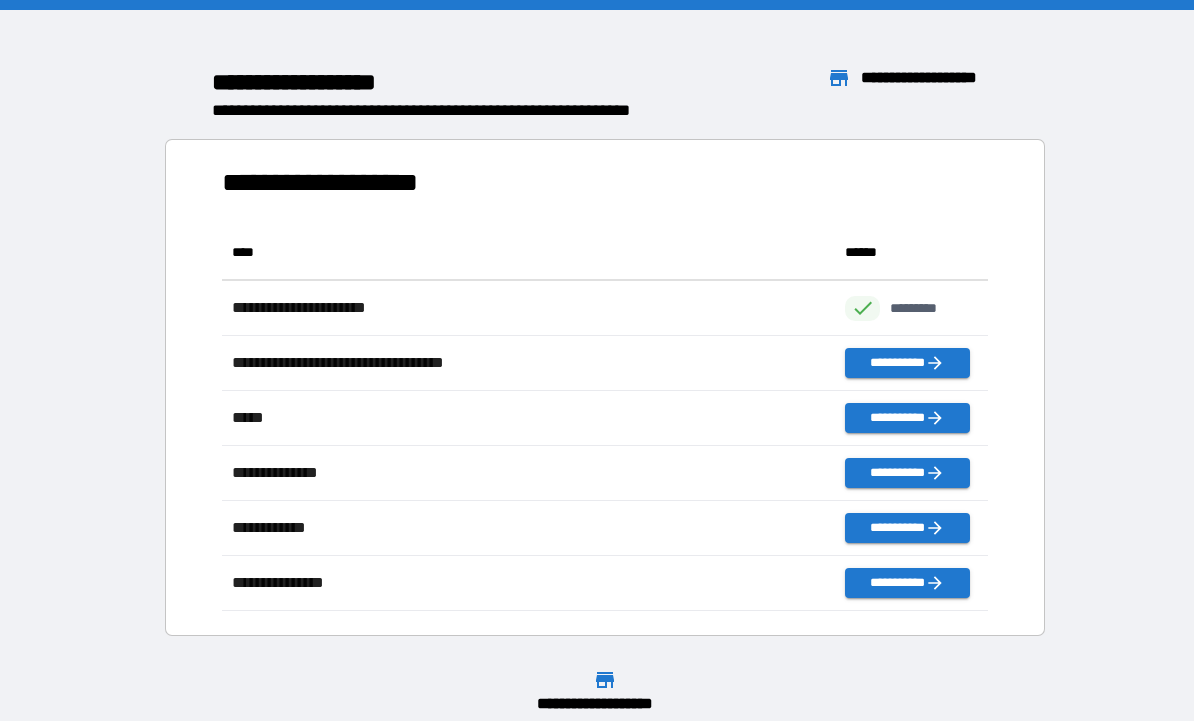 scroll, scrollTop: 386, scrollLeft: 765, axis: both 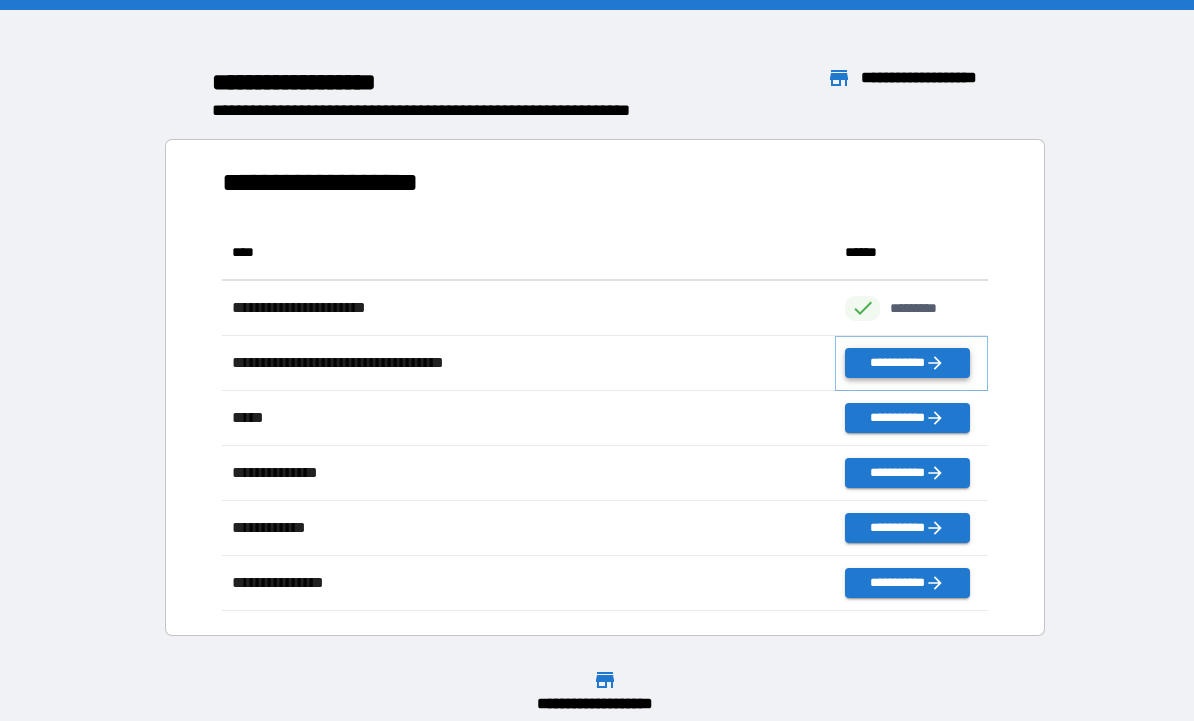 click on "**********" at bounding box center (907, 363) 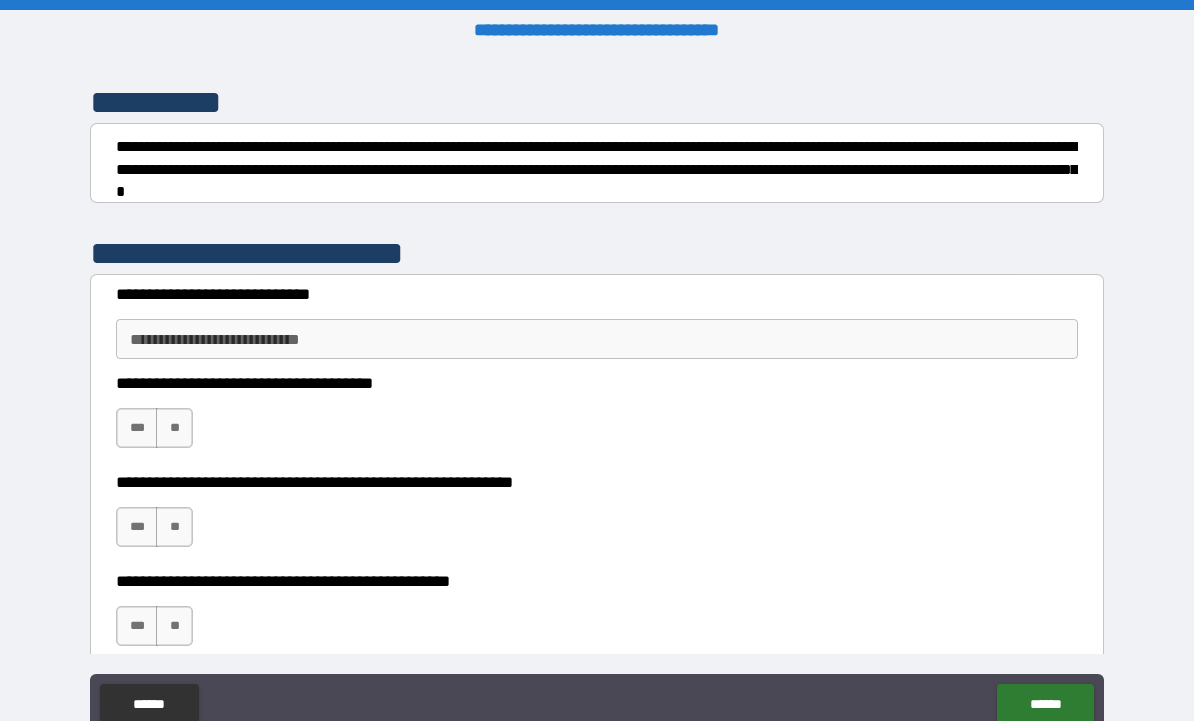 scroll, scrollTop: 249, scrollLeft: 0, axis: vertical 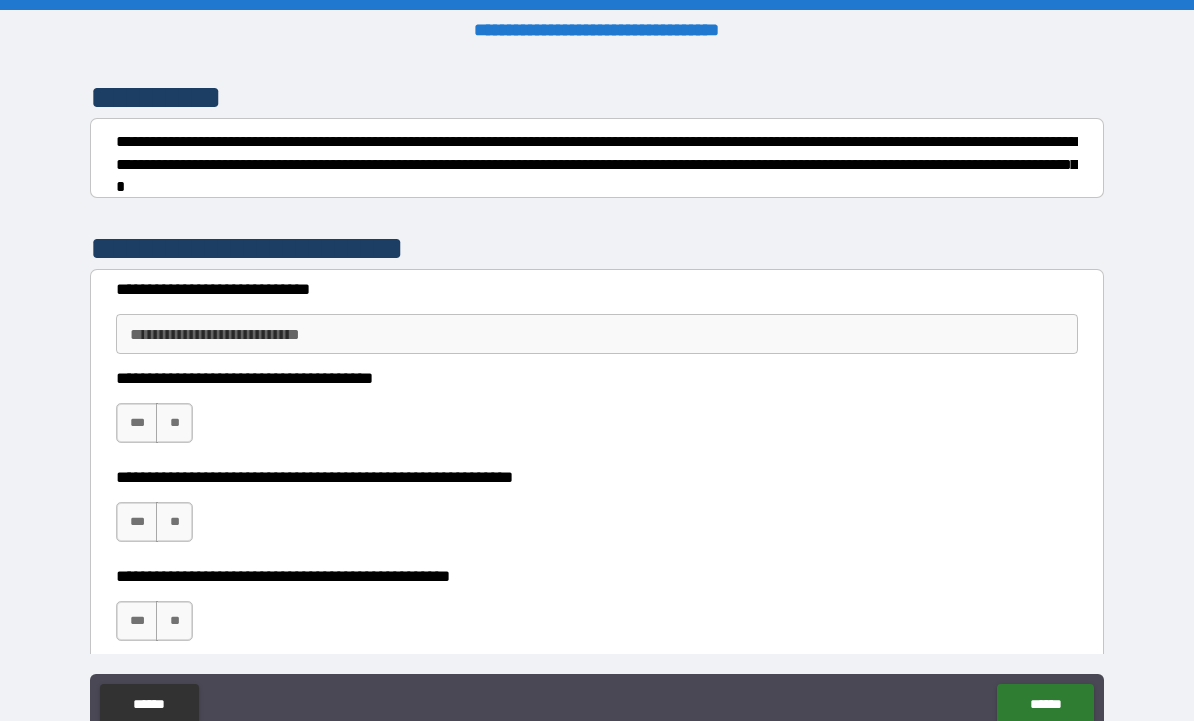click on "**********" at bounding box center [597, 334] 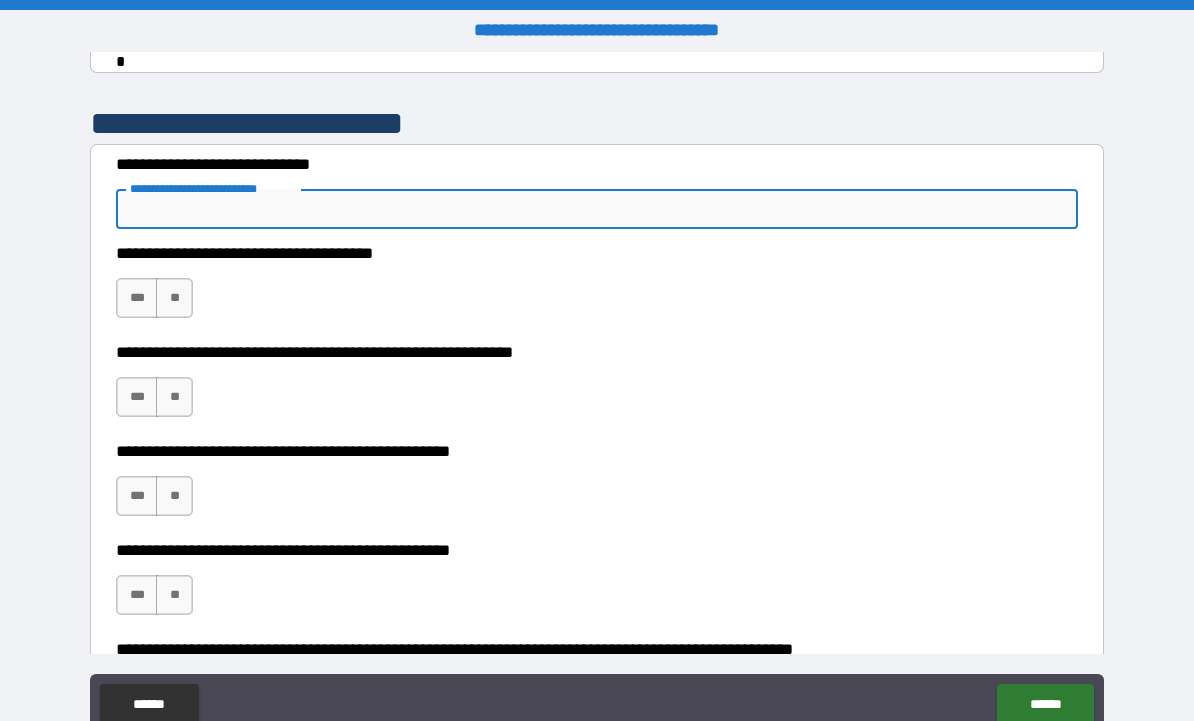 scroll, scrollTop: 376, scrollLeft: 0, axis: vertical 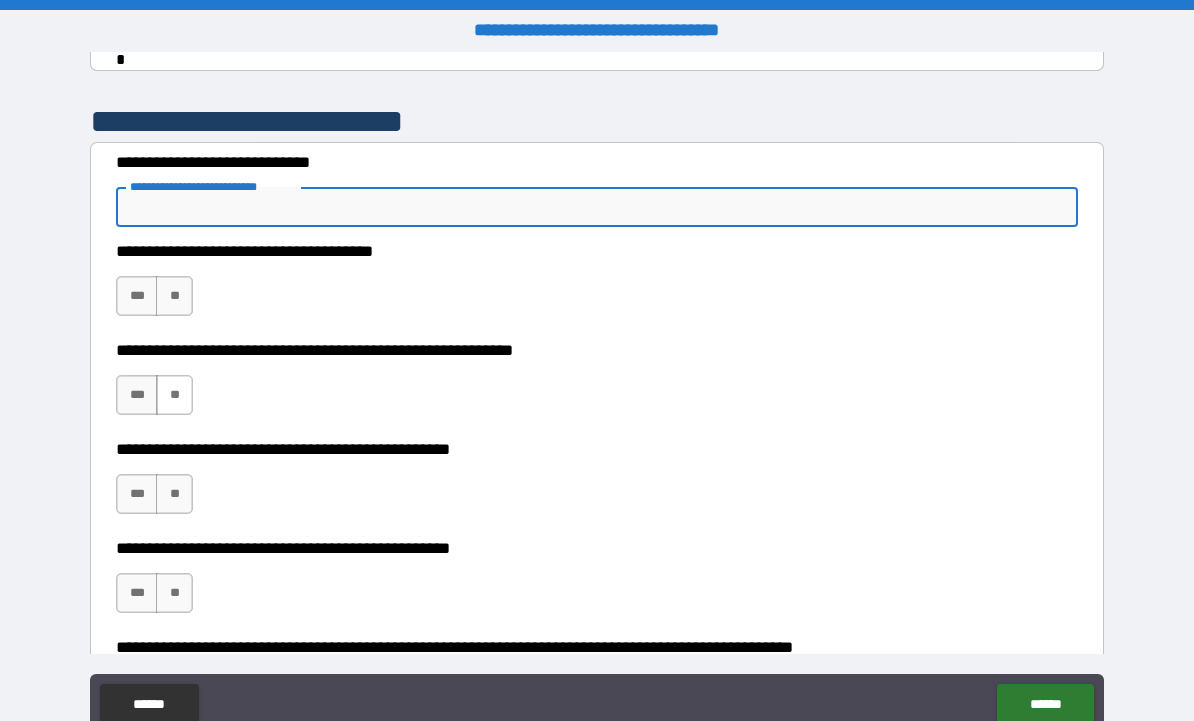 click on "**" at bounding box center (174, 395) 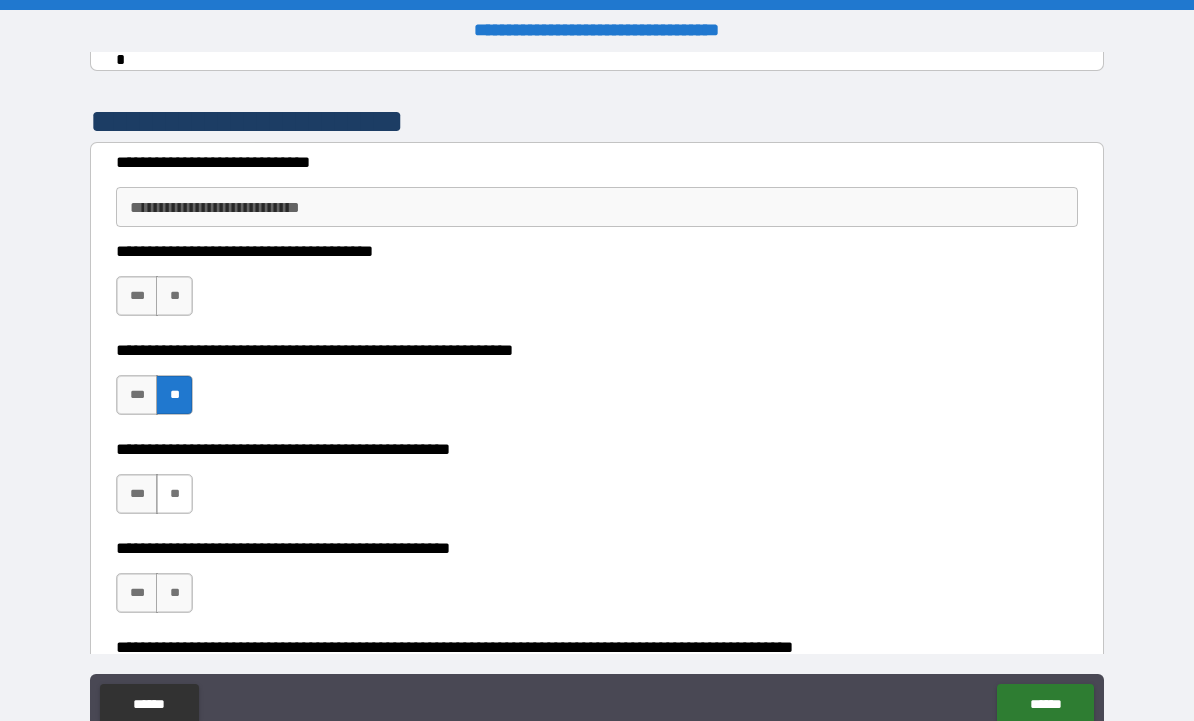 click on "**" at bounding box center [174, 494] 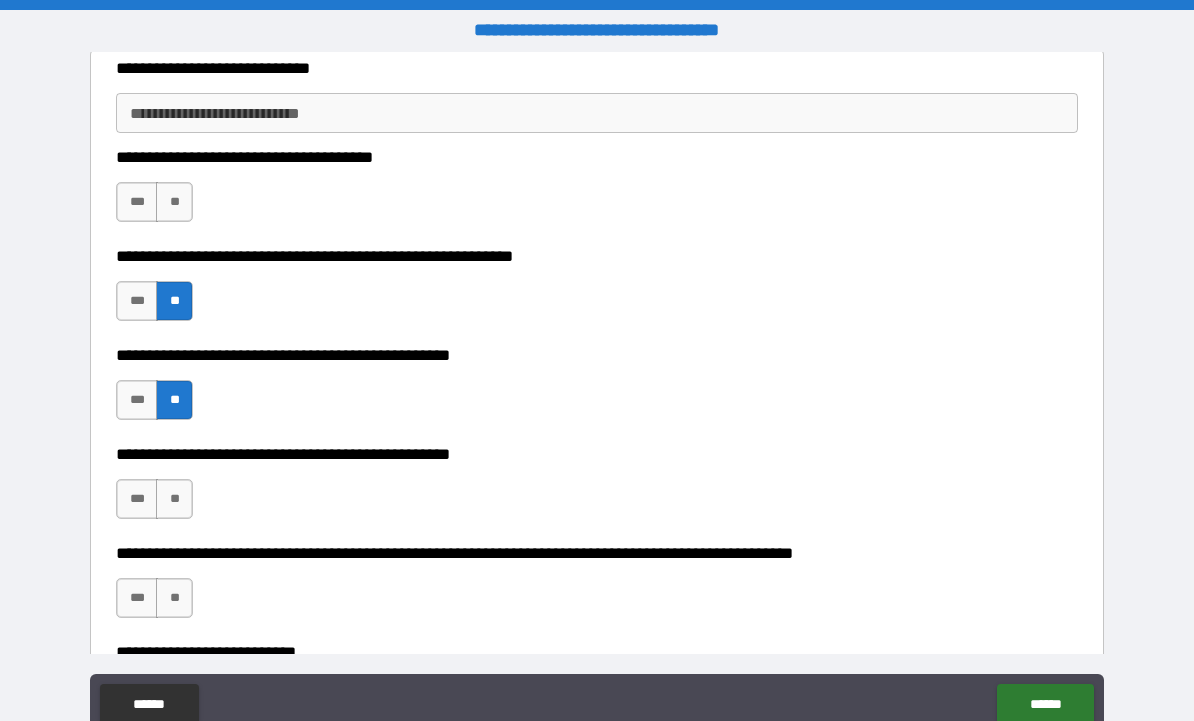 scroll, scrollTop: 476, scrollLeft: 0, axis: vertical 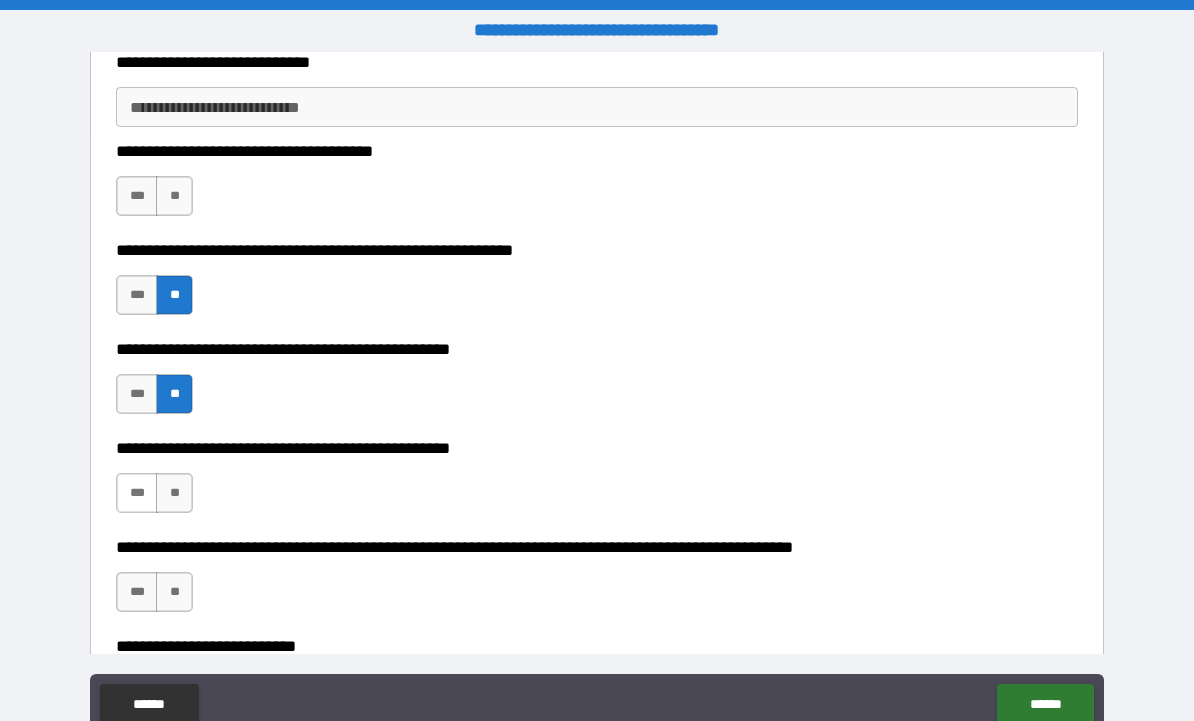 click on "***" at bounding box center (137, 493) 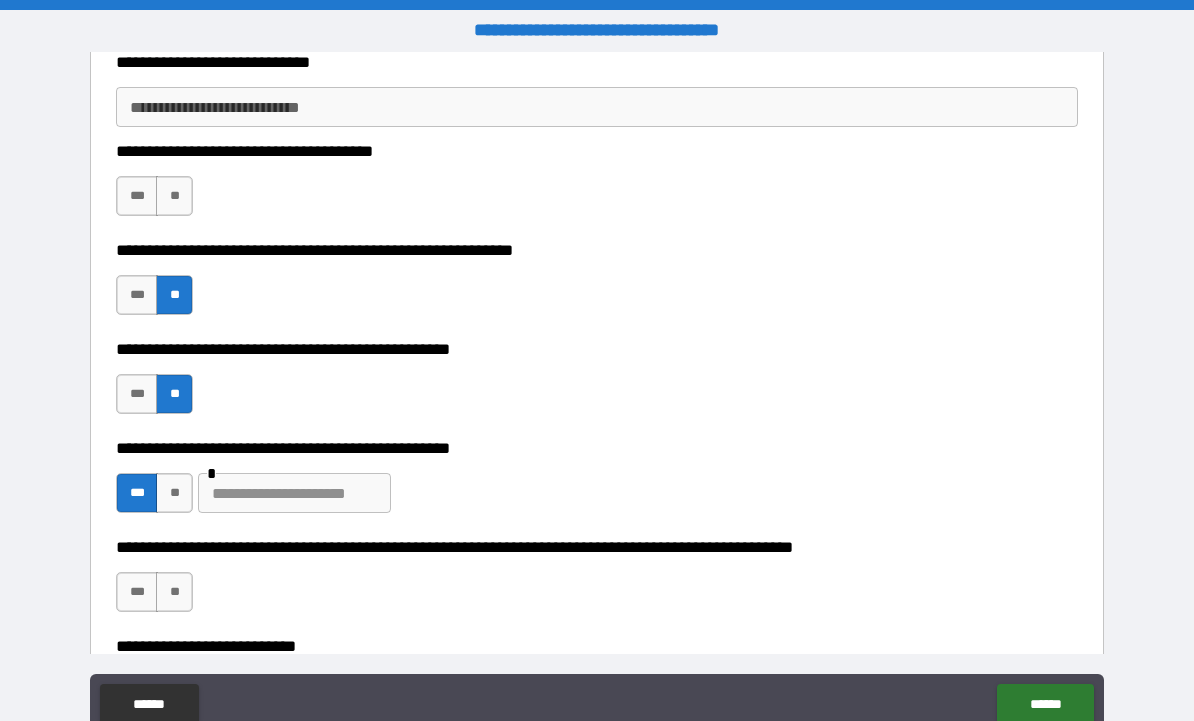 click at bounding box center [294, 493] 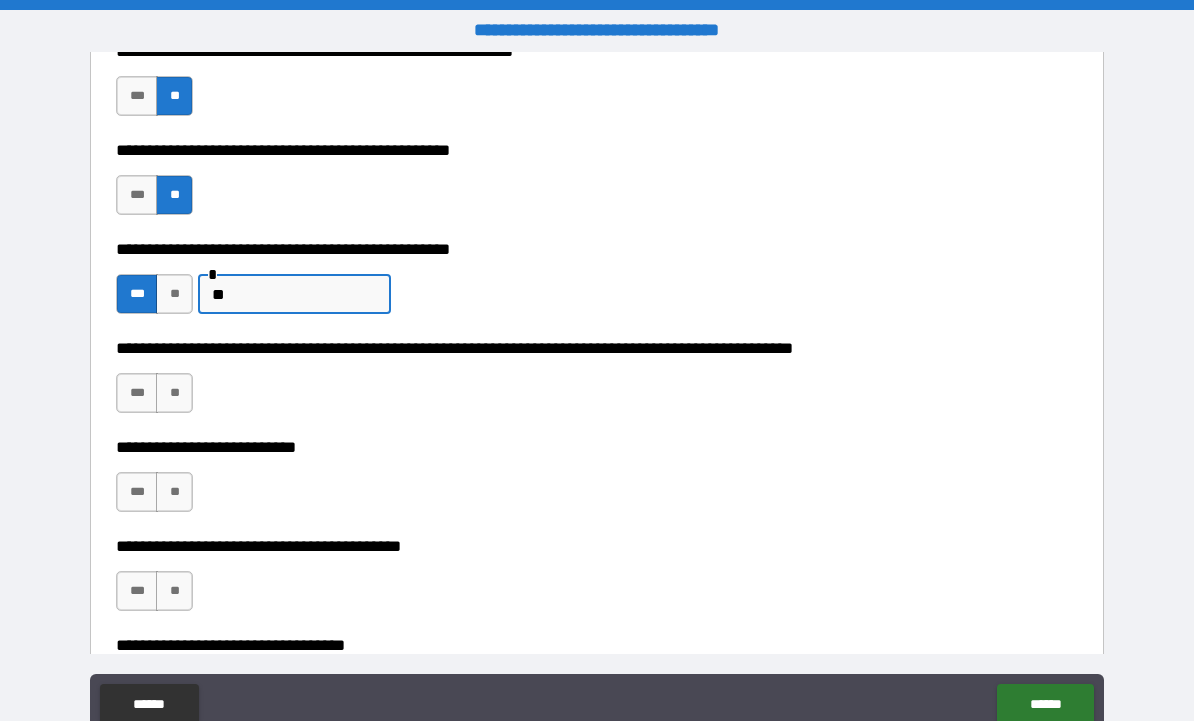scroll, scrollTop: 686, scrollLeft: 0, axis: vertical 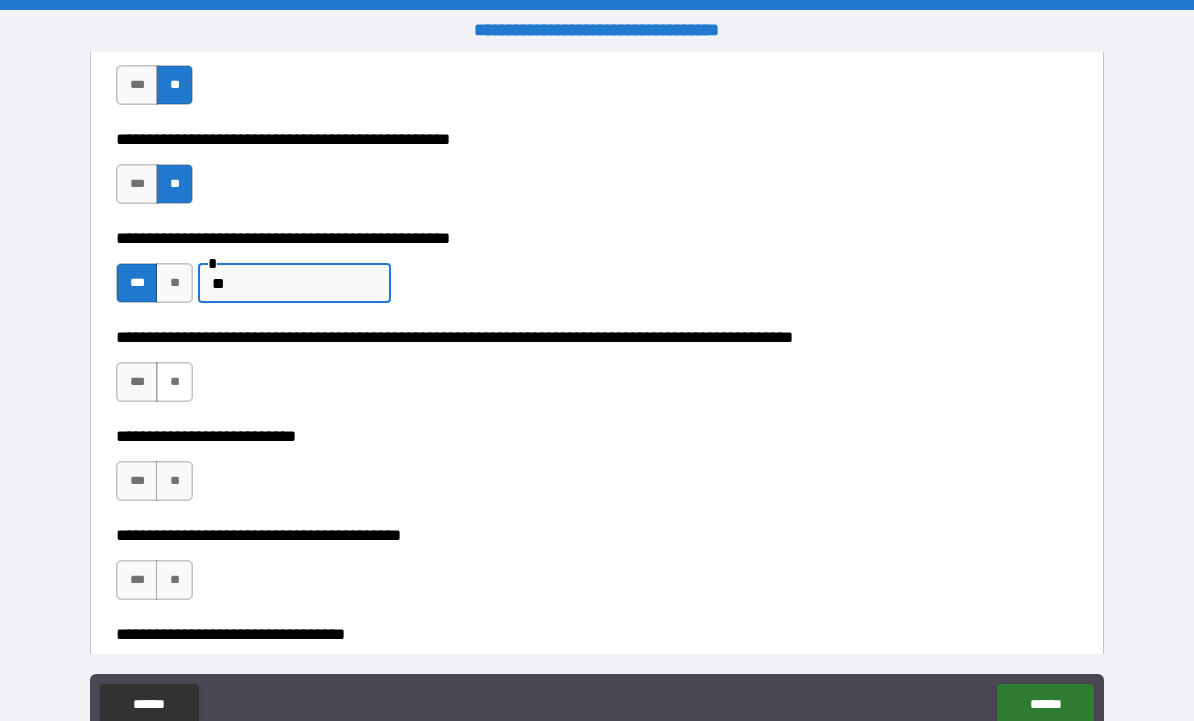 type on "**" 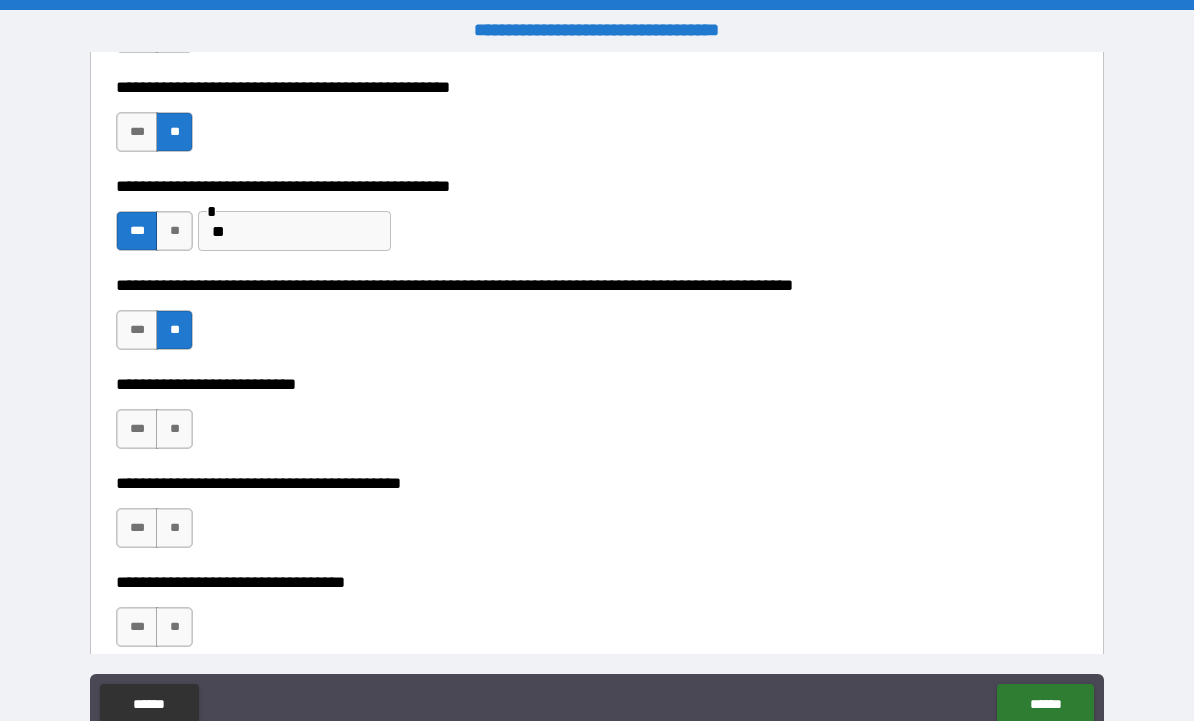scroll, scrollTop: 739, scrollLeft: 0, axis: vertical 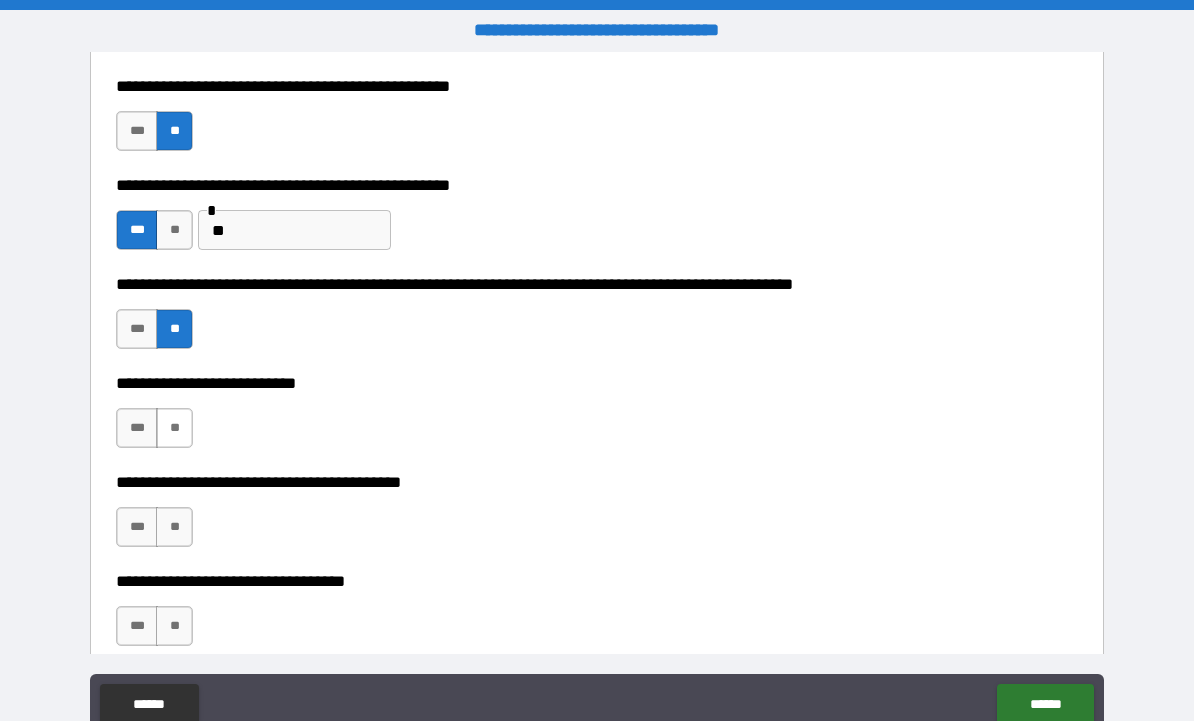 click on "**" at bounding box center (174, 428) 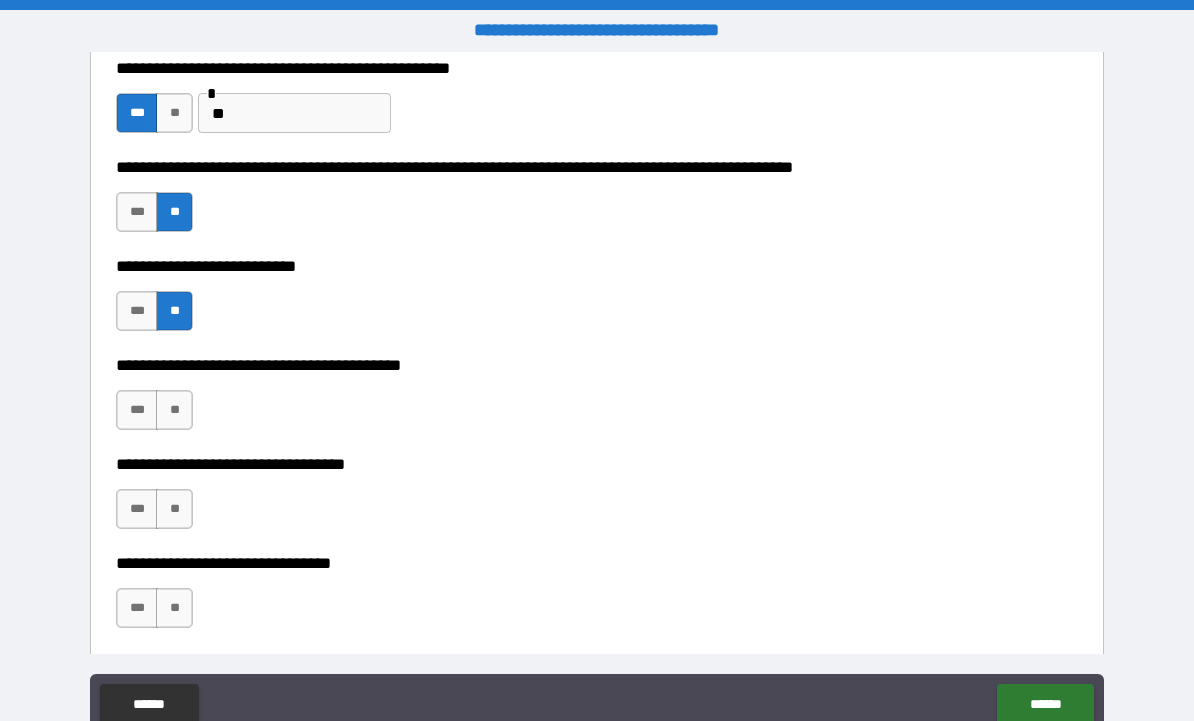 scroll, scrollTop: 858, scrollLeft: 0, axis: vertical 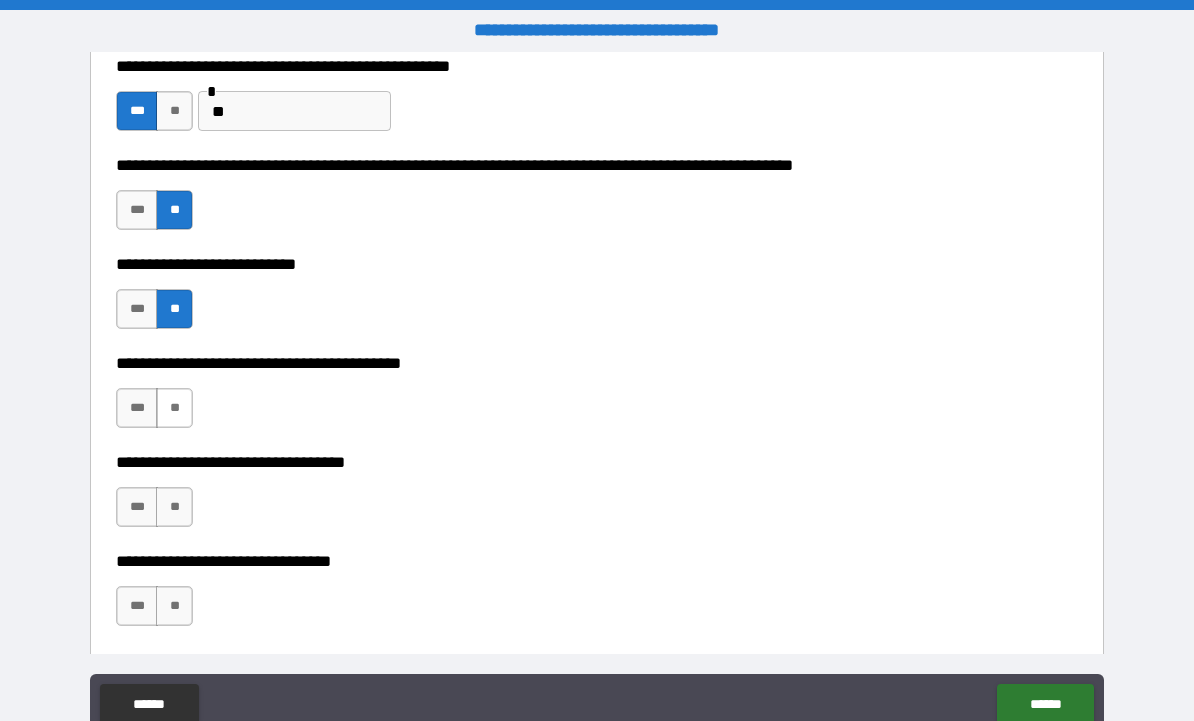 click on "**" at bounding box center [174, 408] 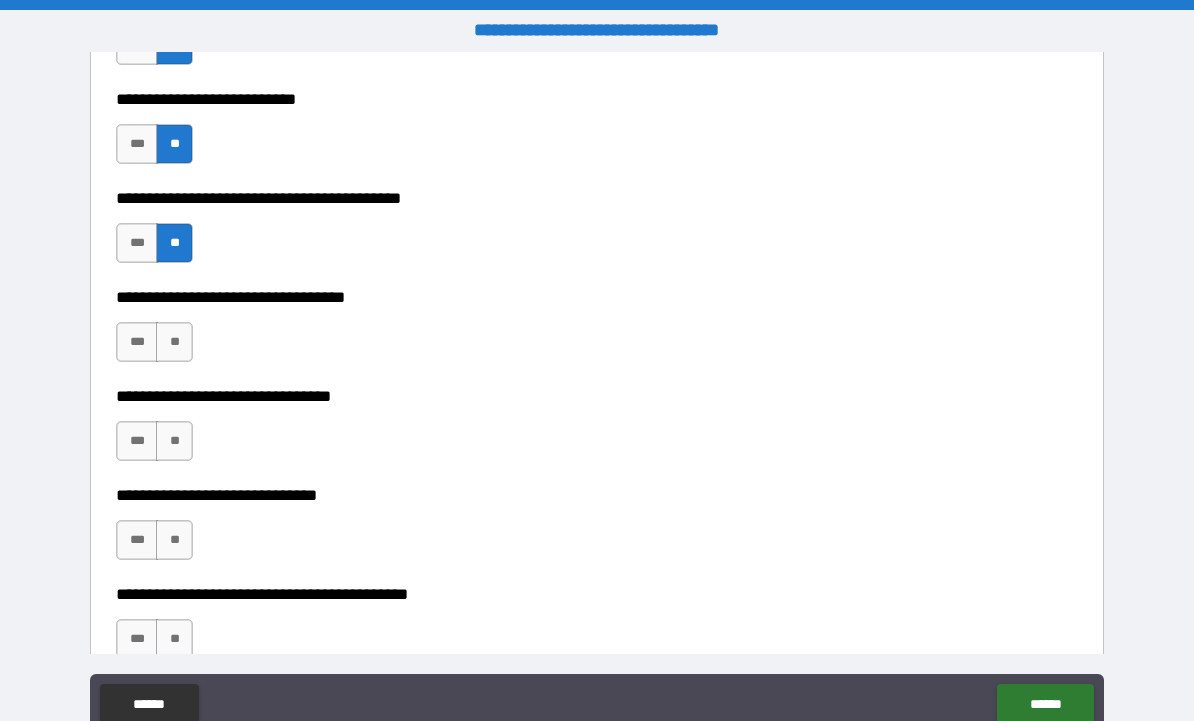 scroll, scrollTop: 1034, scrollLeft: 0, axis: vertical 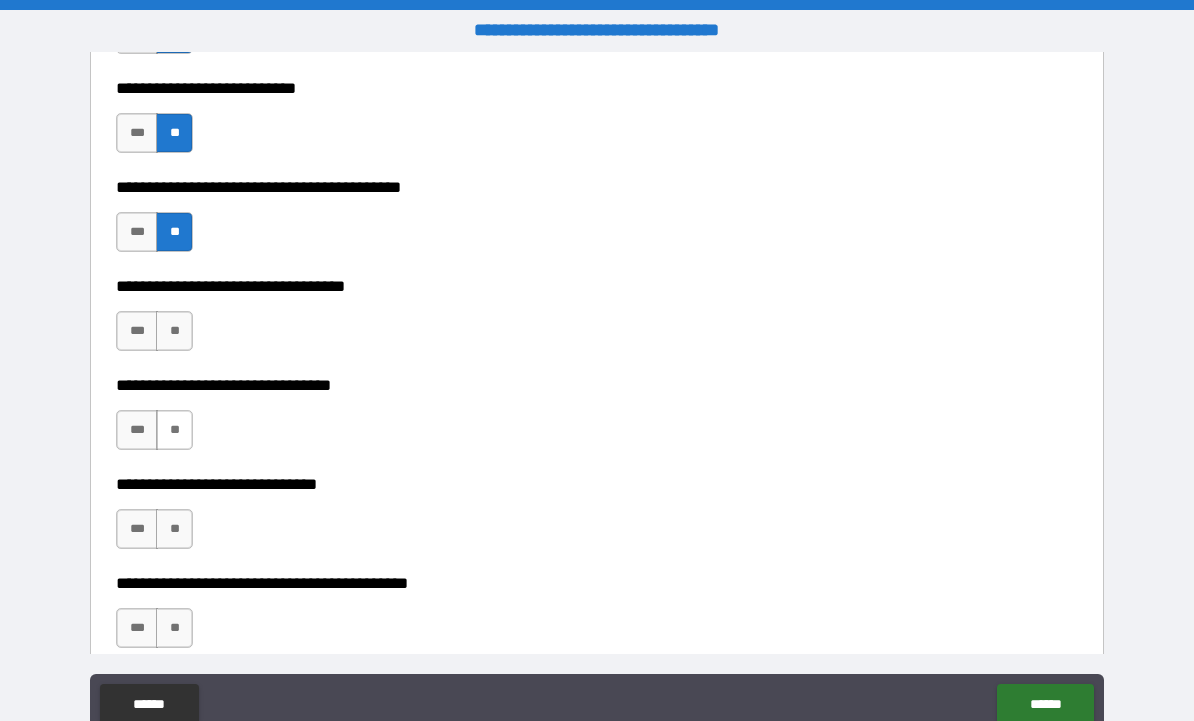 click on "**" at bounding box center (174, 430) 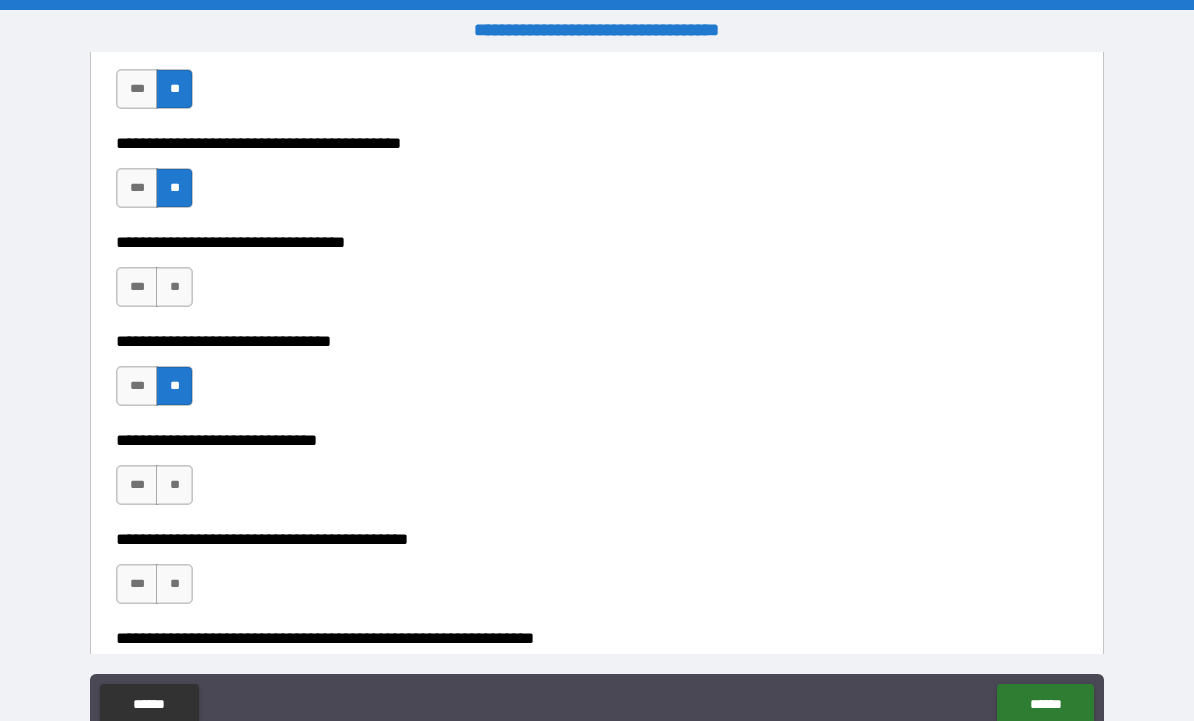 scroll, scrollTop: 1138, scrollLeft: 0, axis: vertical 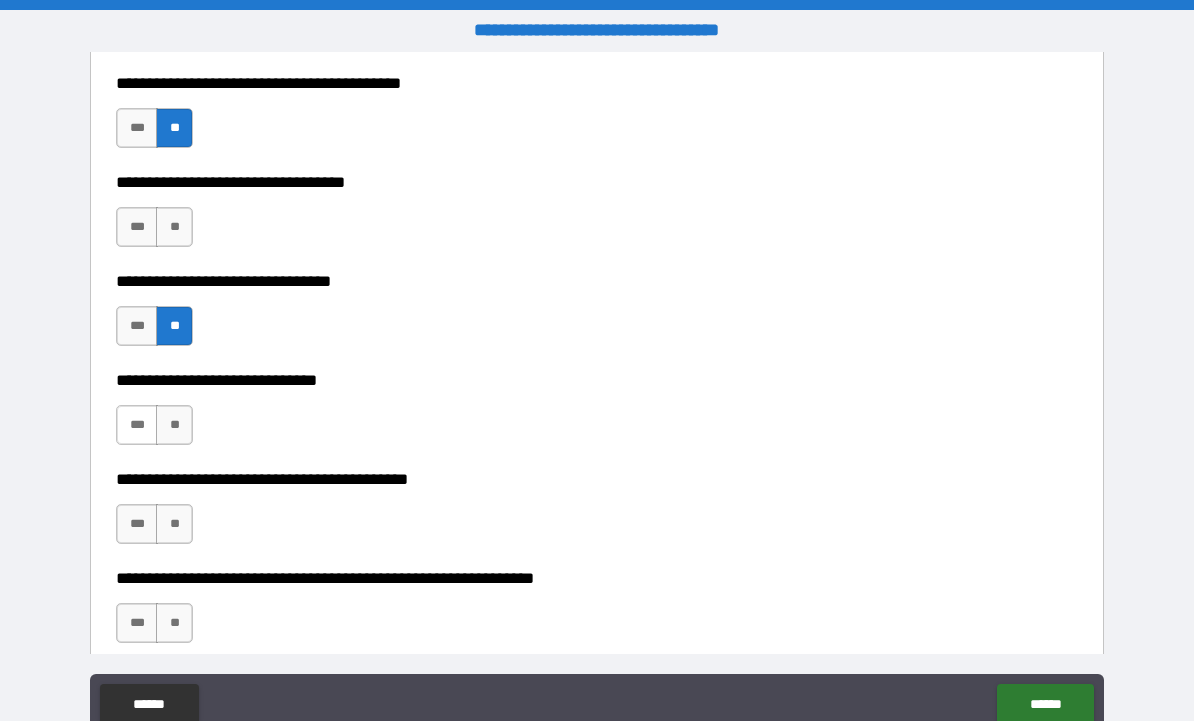 click on "***" at bounding box center (137, 425) 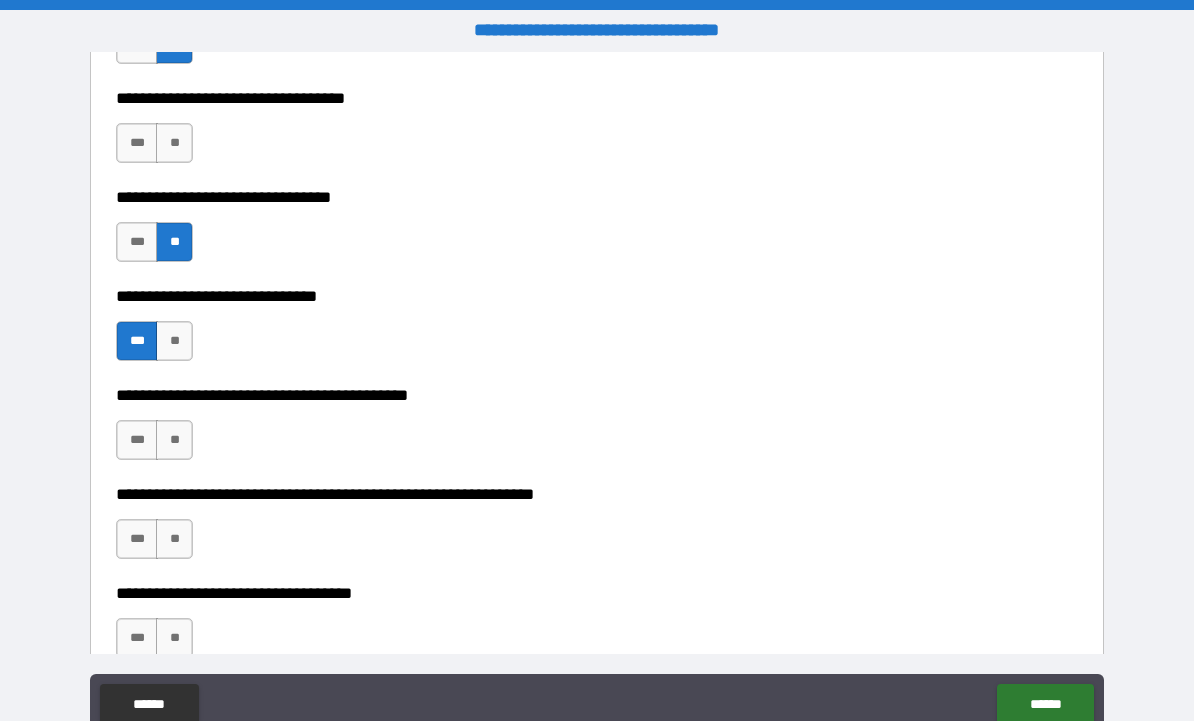 scroll, scrollTop: 1252, scrollLeft: 0, axis: vertical 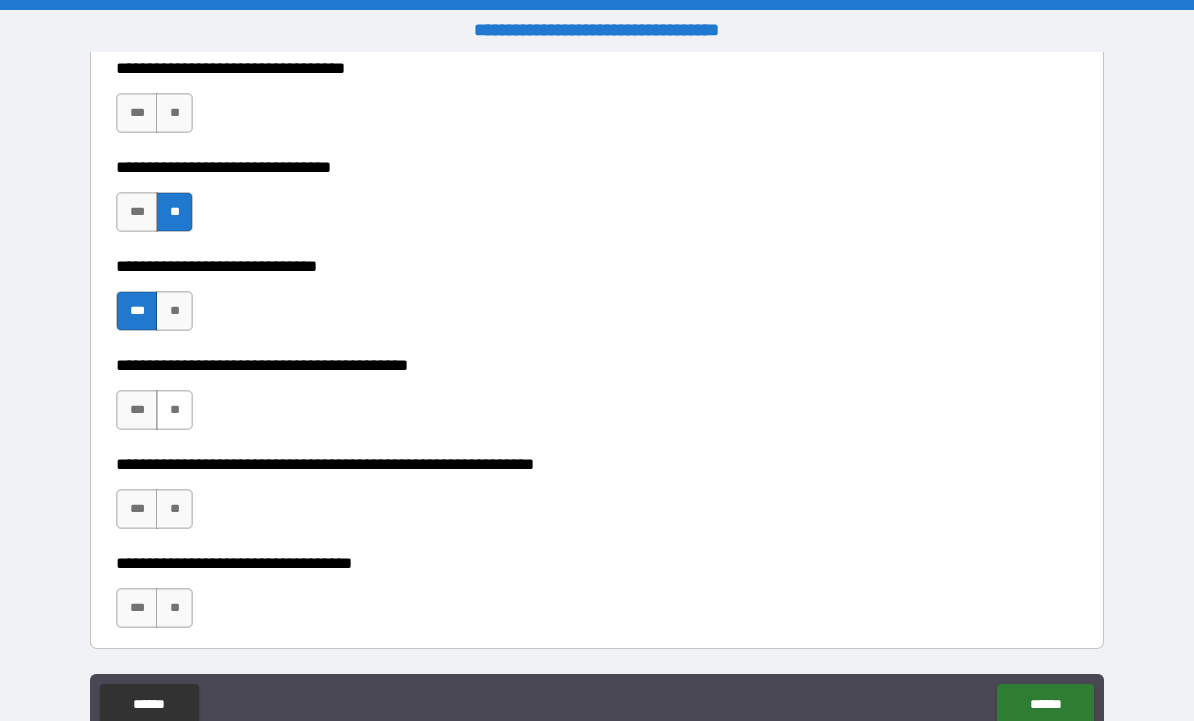 click on "**" at bounding box center [174, 410] 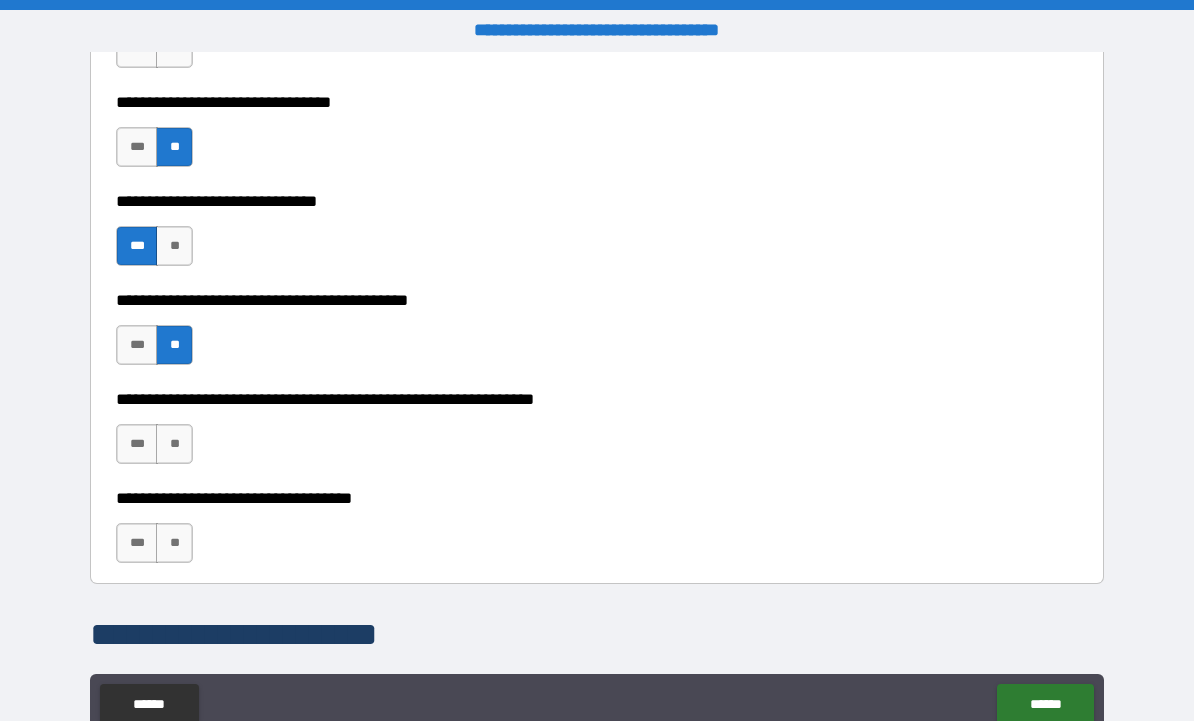 scroll, scrollTop: 1349, scrollLeft: 0, axis: vertical 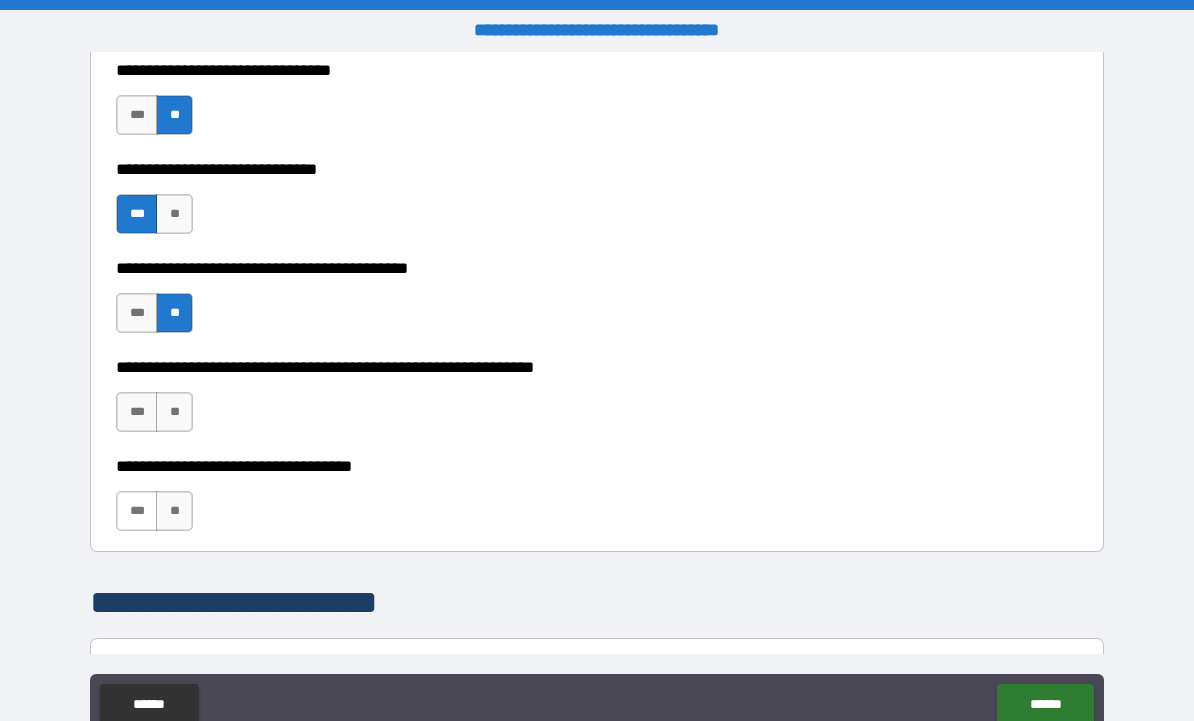 click on "***" at bounding box center (137, 511) 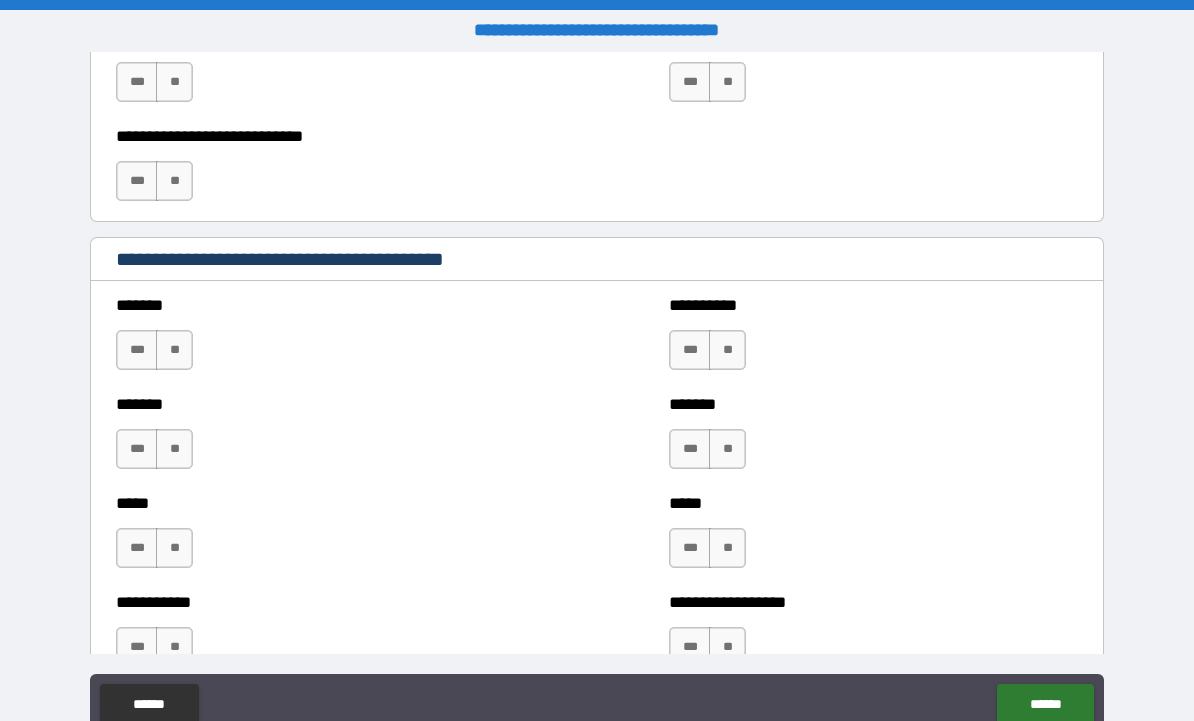 scroll, scrollTop: 2047, scrollLeft: 0, axis: vertical 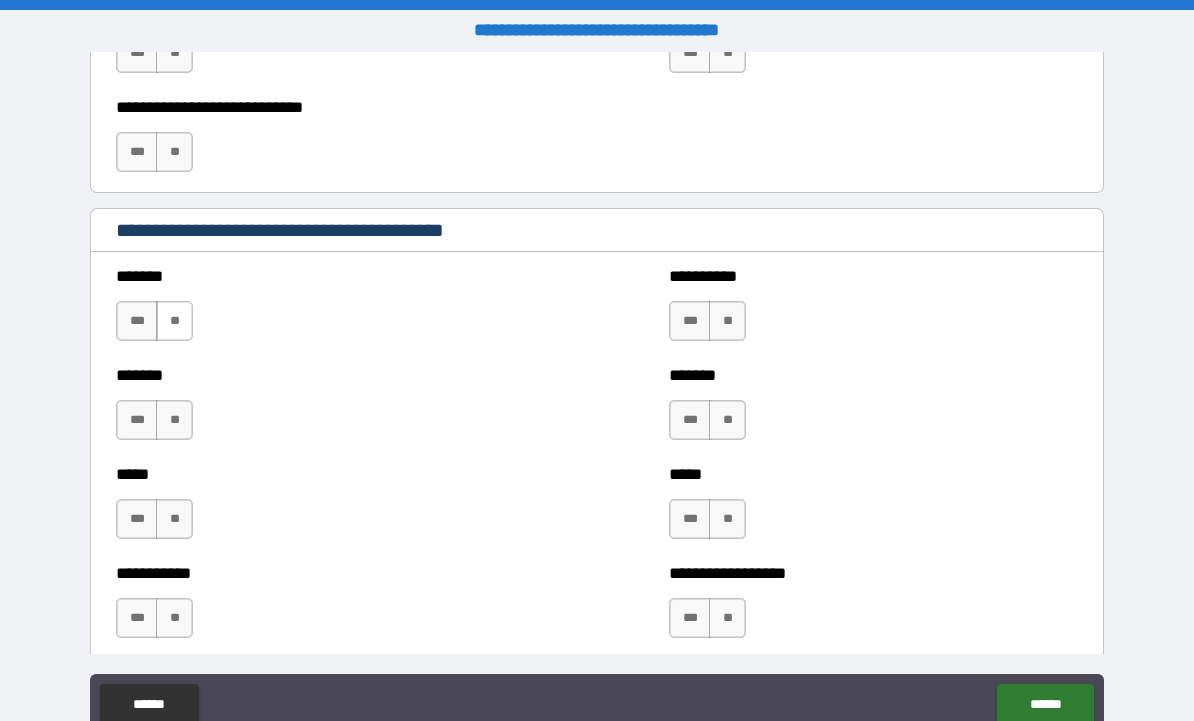 click on "**" at bounding box center (174, 321) 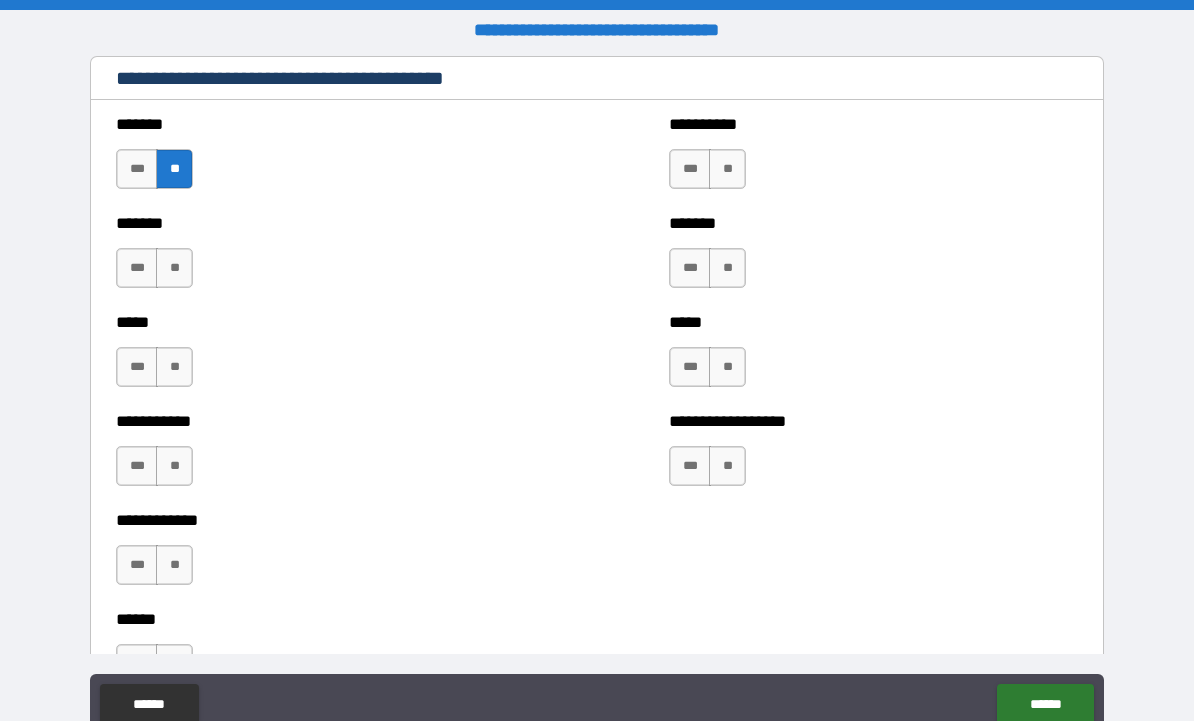 scroll, scrollTop: 2200, scrollLeft: 0, axis: vertical 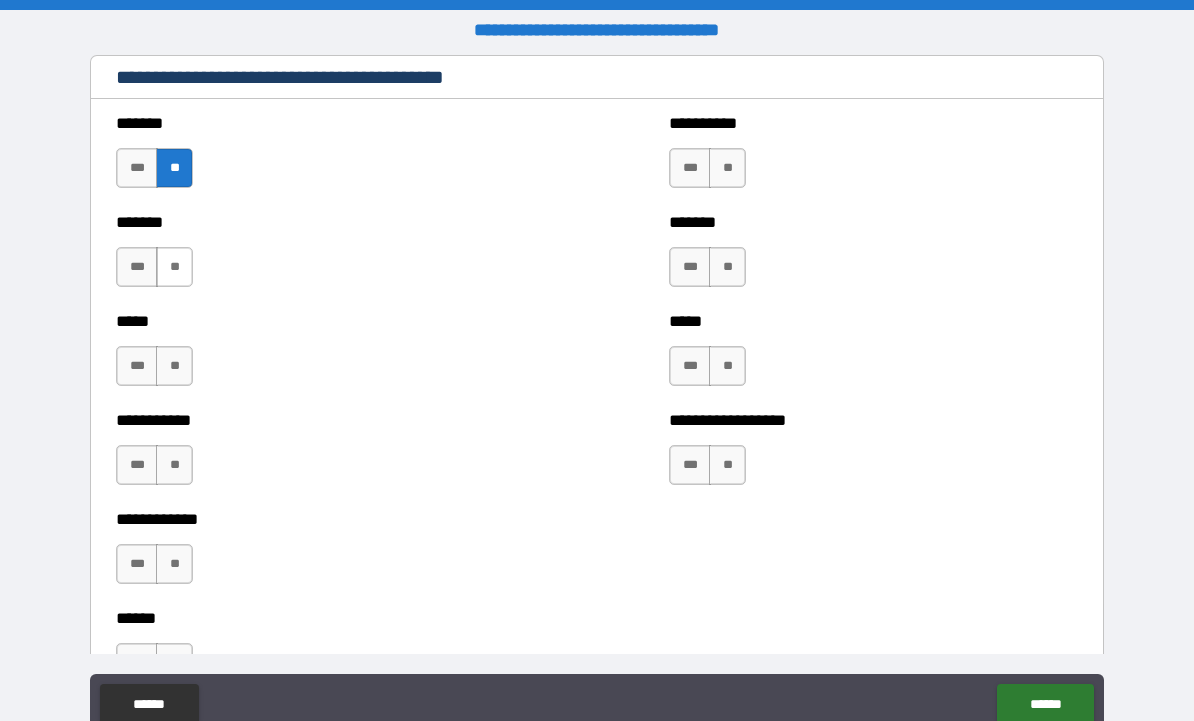 click on "**" at bounding box center (174, 267) 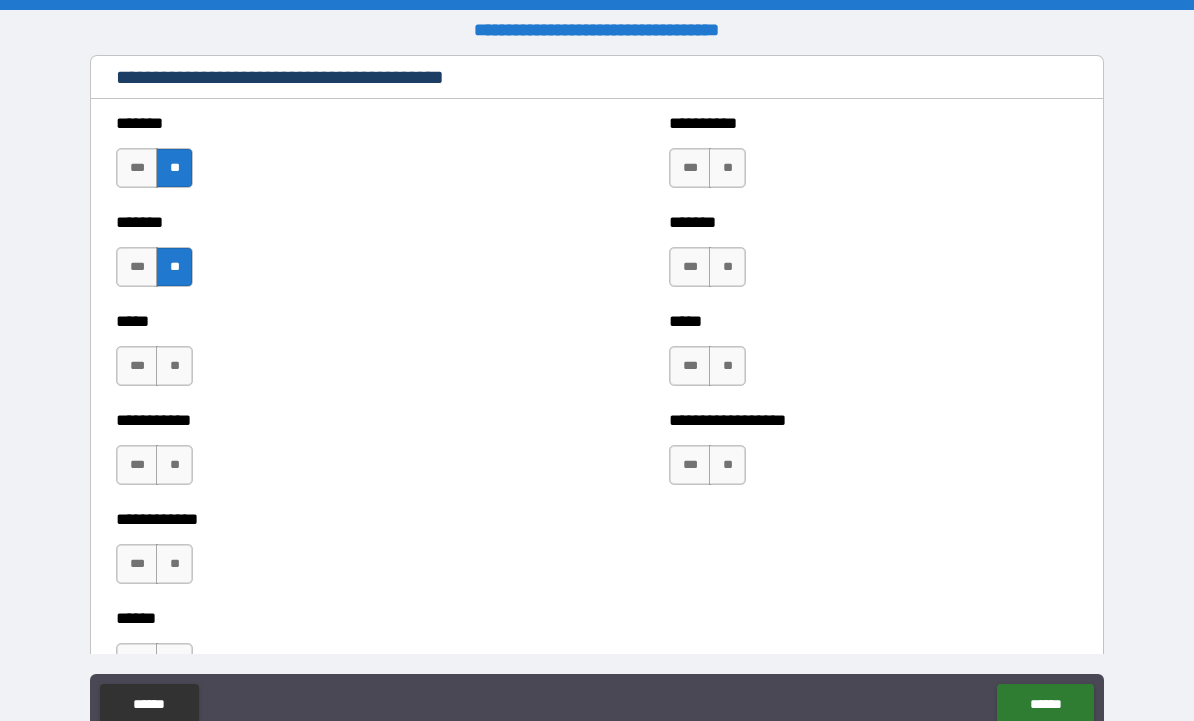 click on "*** **" at bounding box center (154, 366) 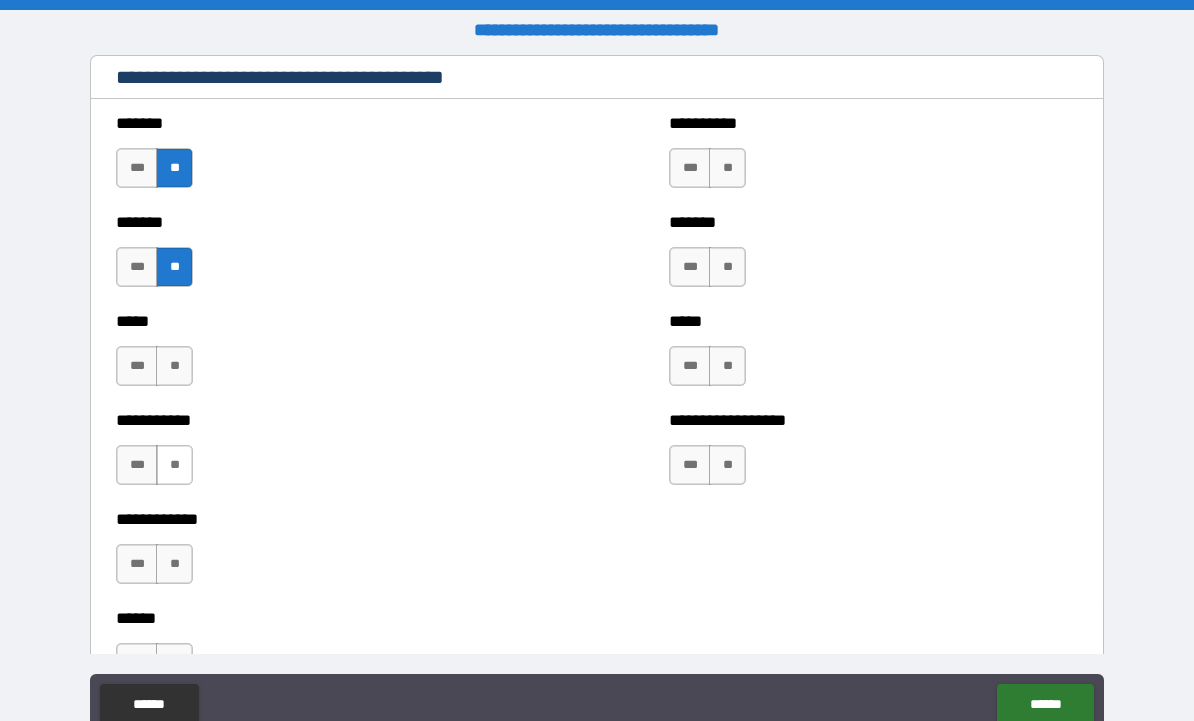 click on "**" at bounding box center (174, 465) 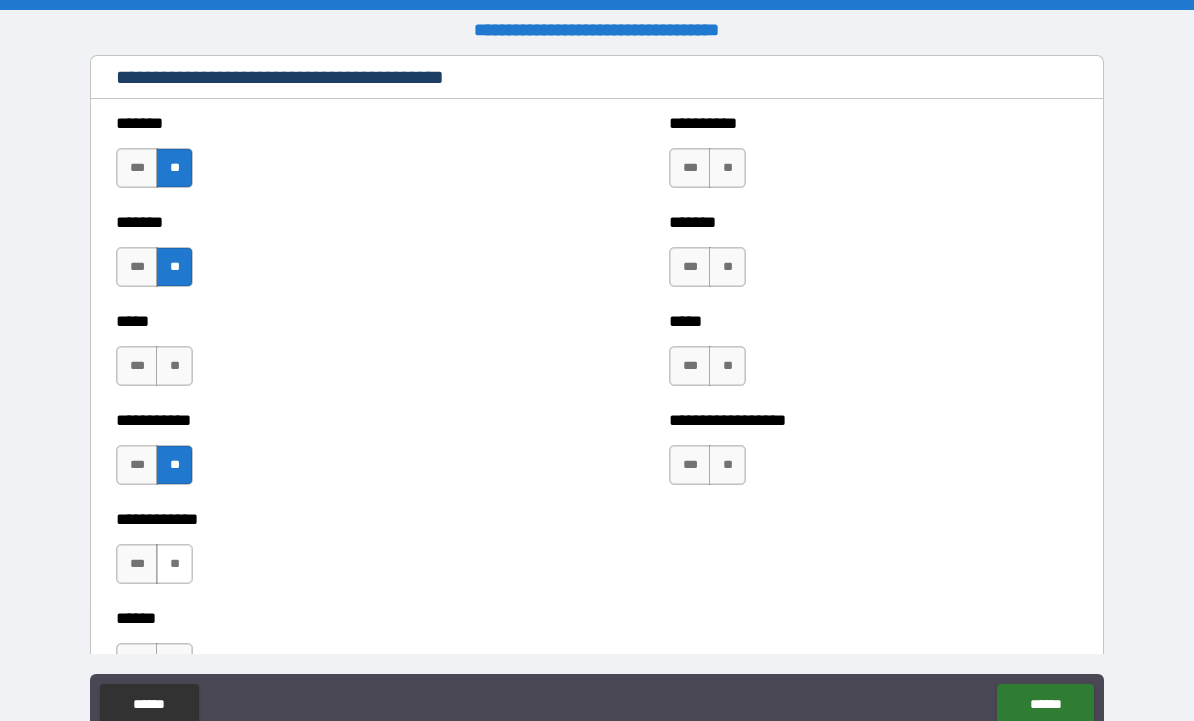 click on "**" at bounding box center (174, 564) 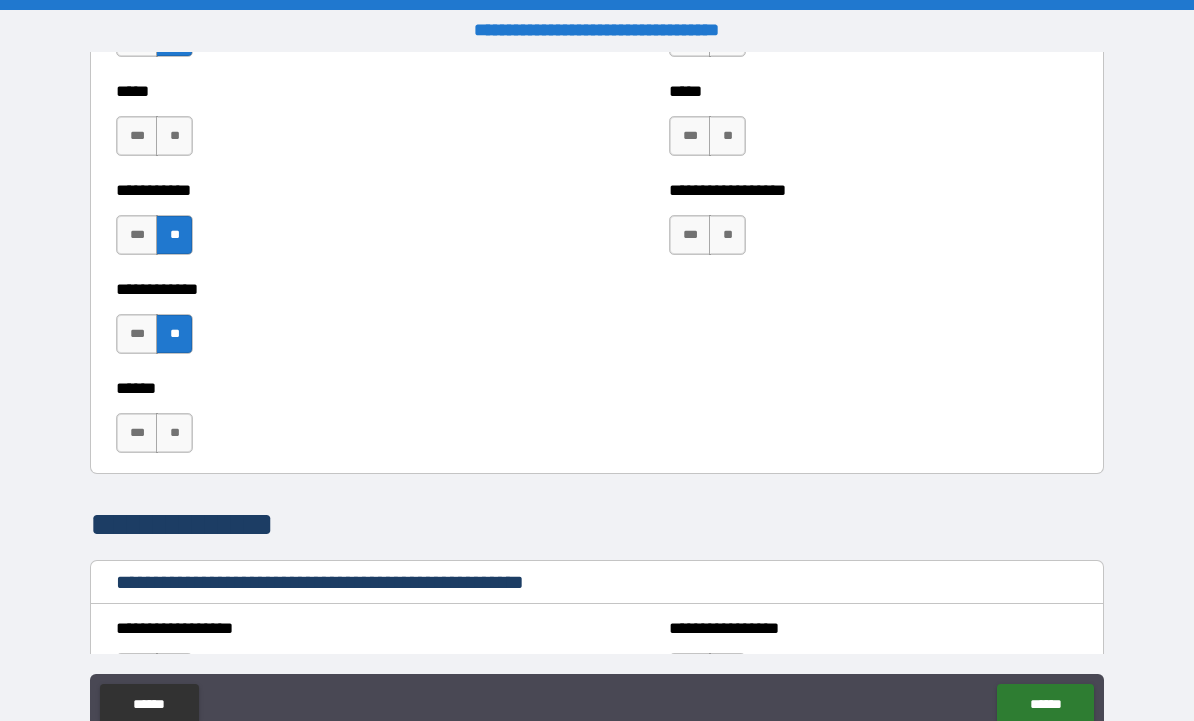 scroll, scrollTop: 2427, scrollLeft: 0, axis: vertical 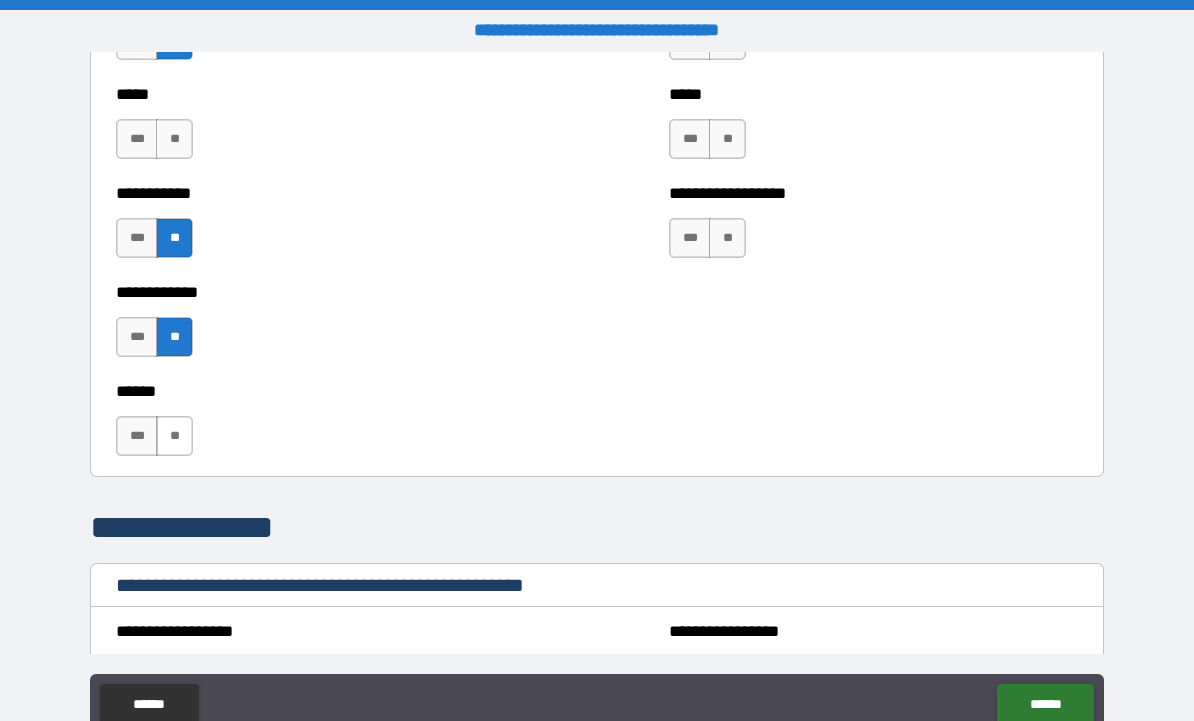 click on "**" at bounding box center [174, 436] 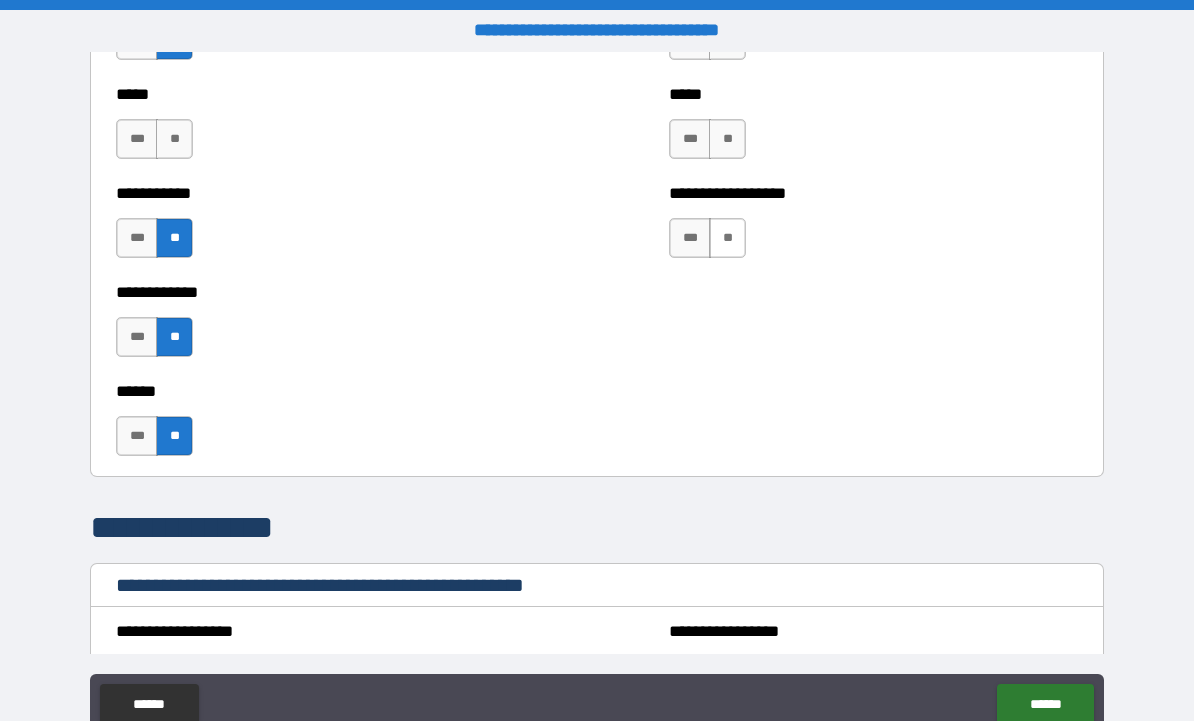 click on "**" at bounding box center (727, 238) 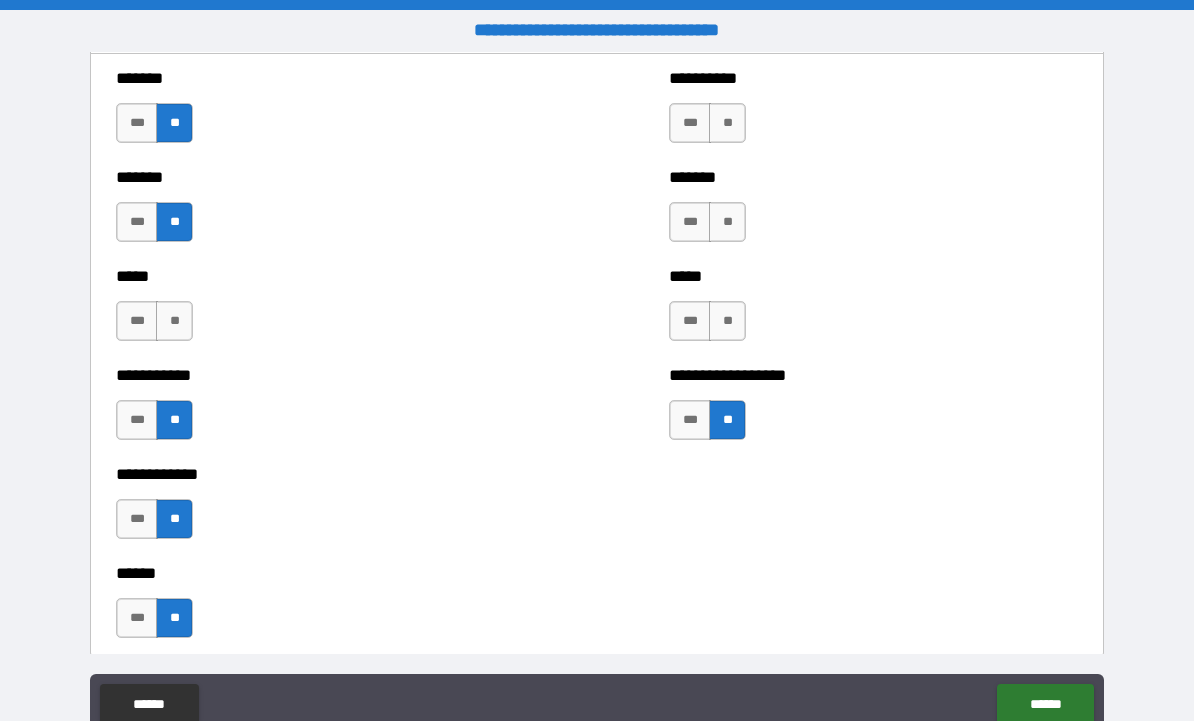 scroll, scrollTop: 2221, scrollLeft: 0, axis: vertical 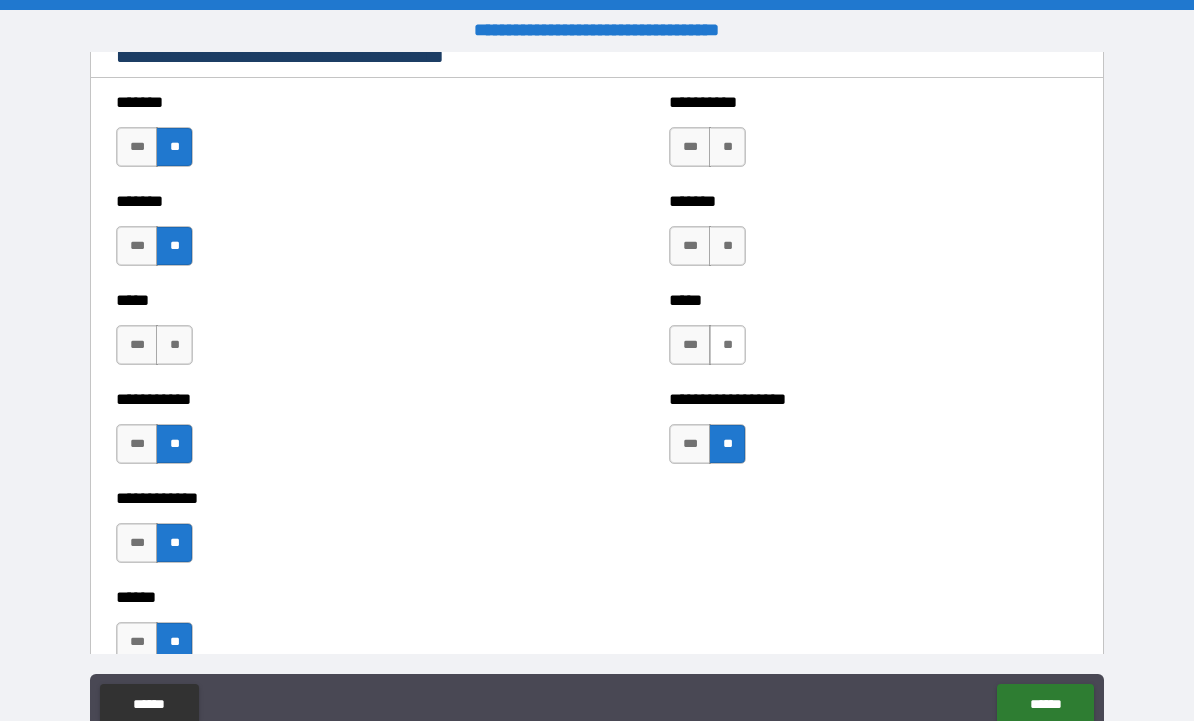 click on "**" at bounding box center [727, 345] 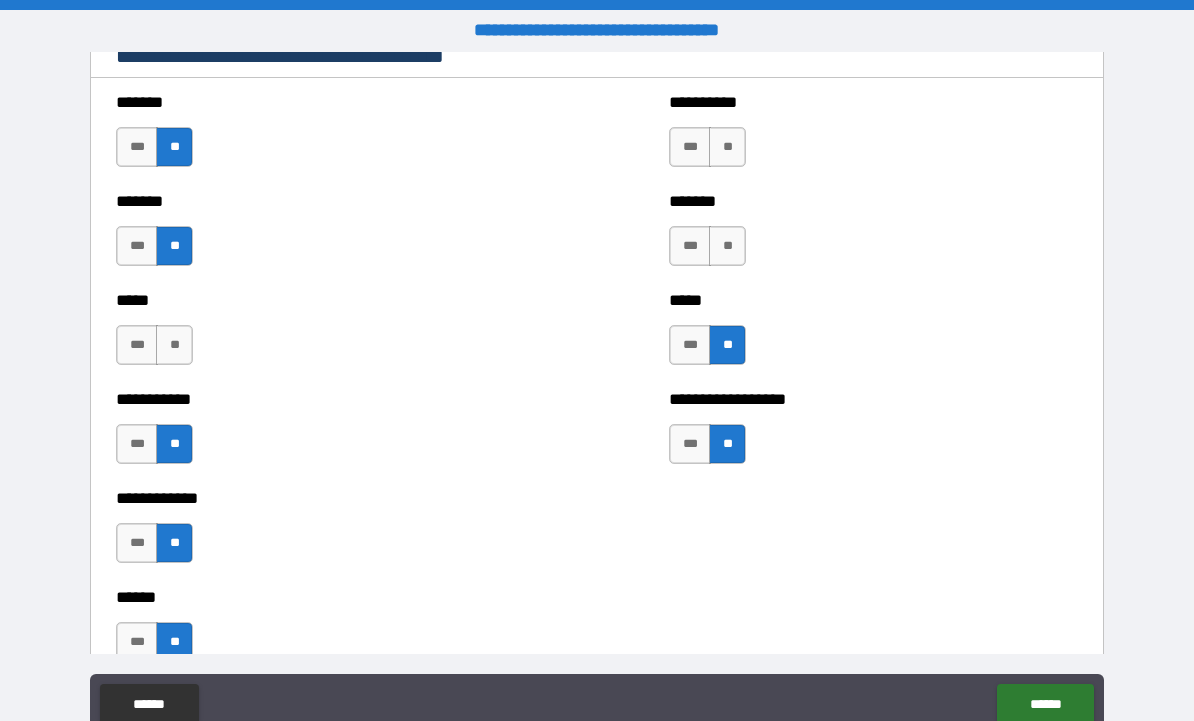 click on "**" at bounding box center [727, 246] 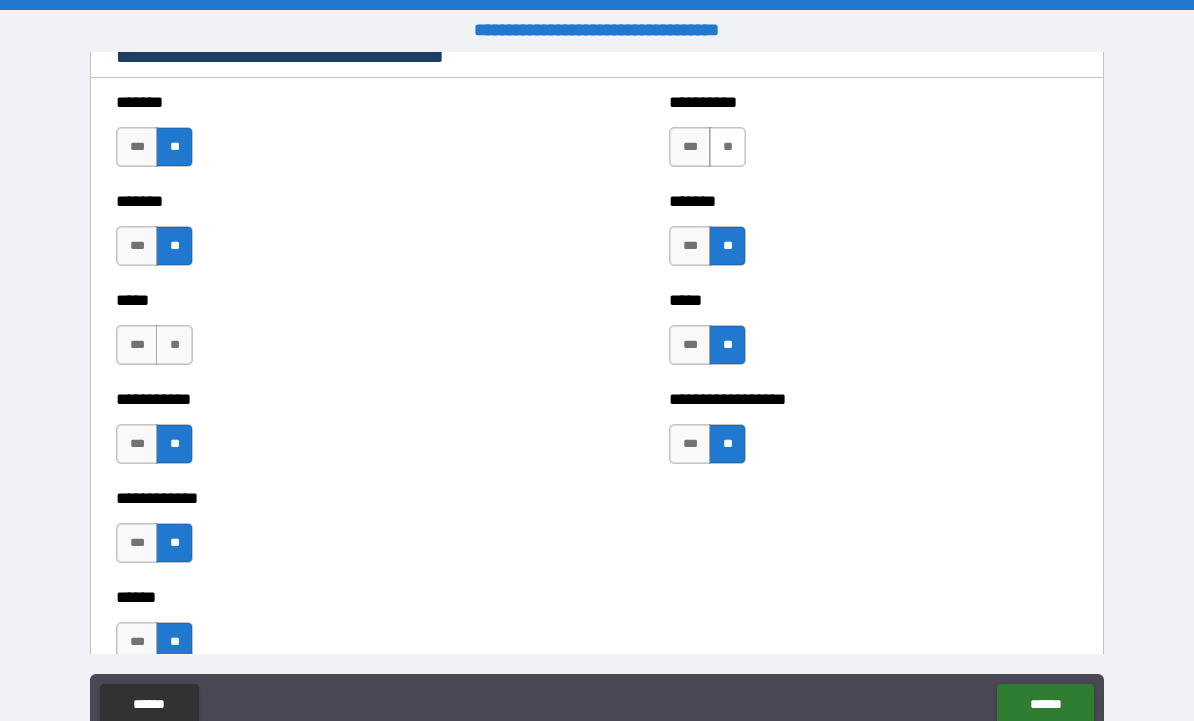 click on "**" at bounding box center (727, 147) 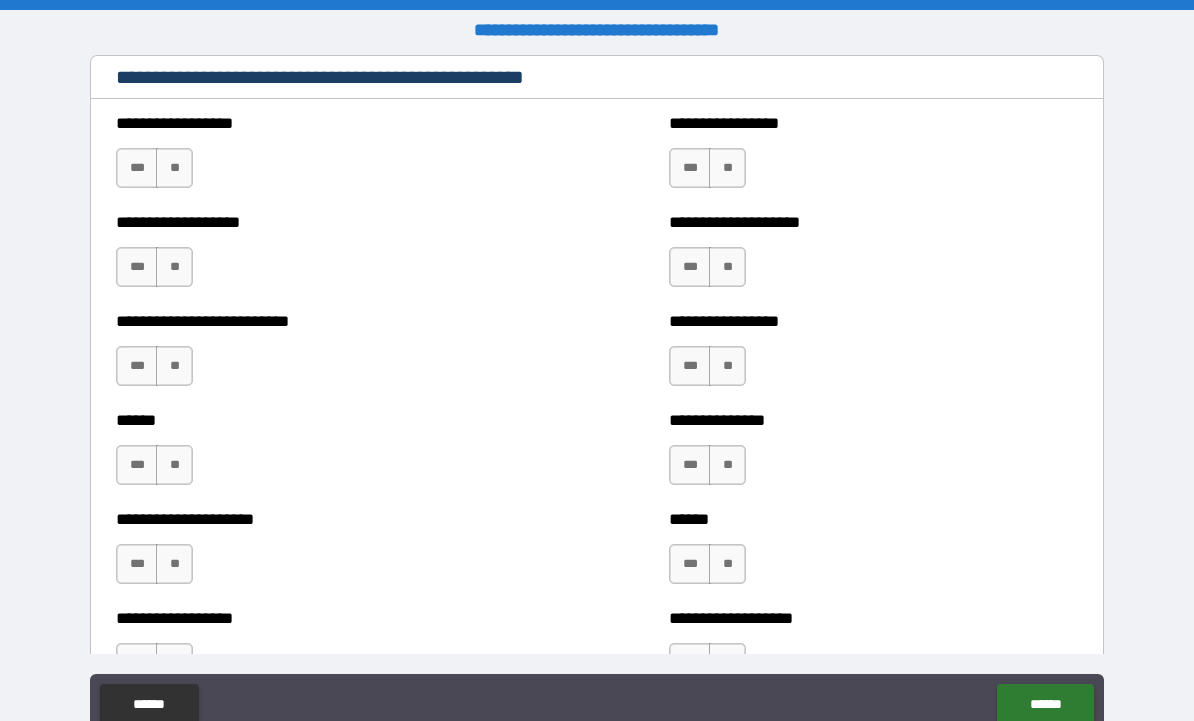 scroll, scrollTop: 2946, scrollLeft: 0, axis: vertical 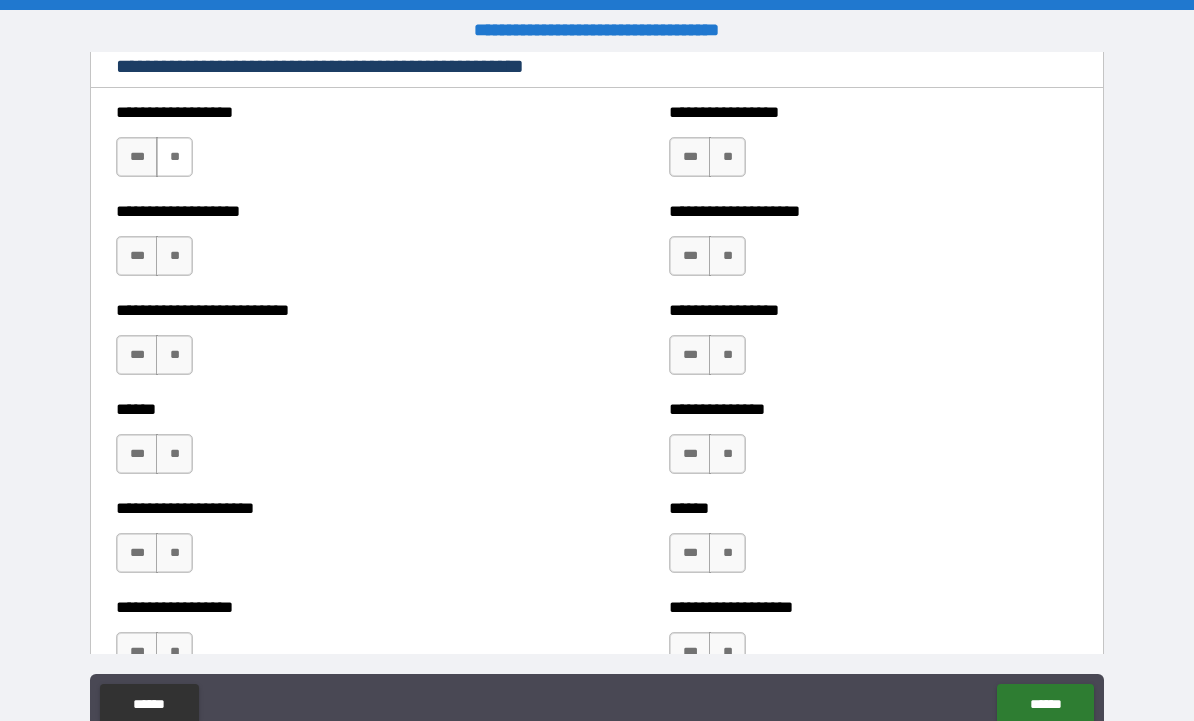 click on "**" at bounding box center (174, 157) 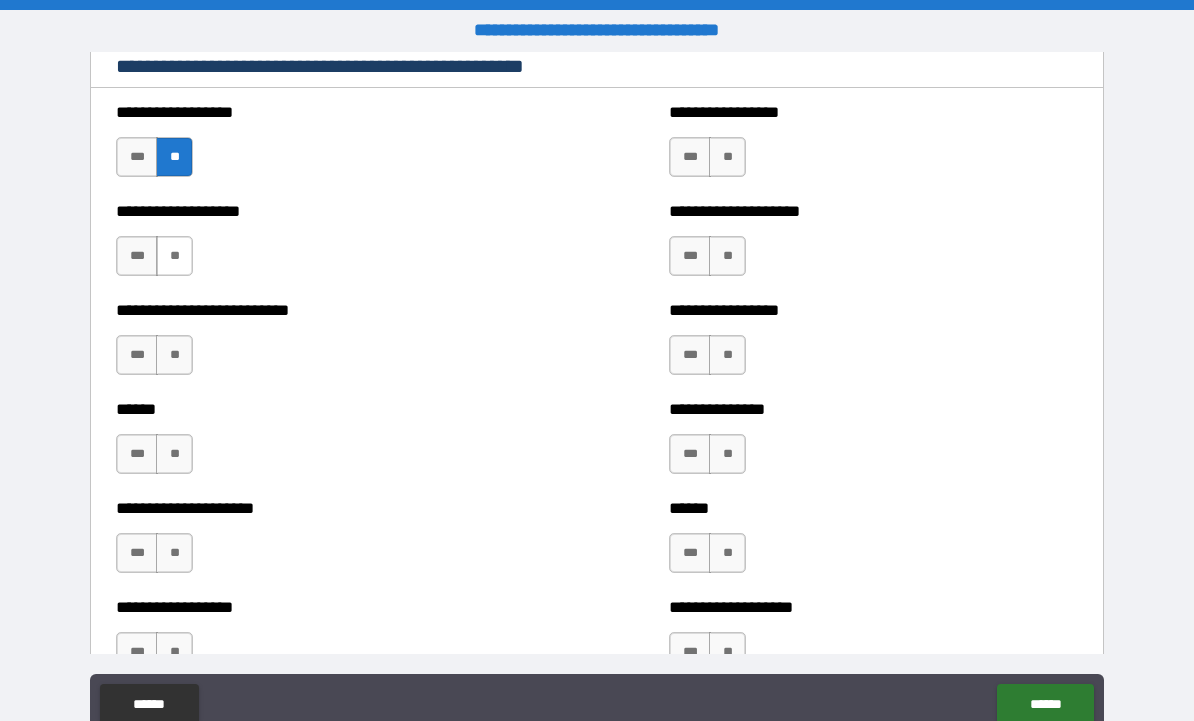 click on "**" at bounding box center (174, 256) 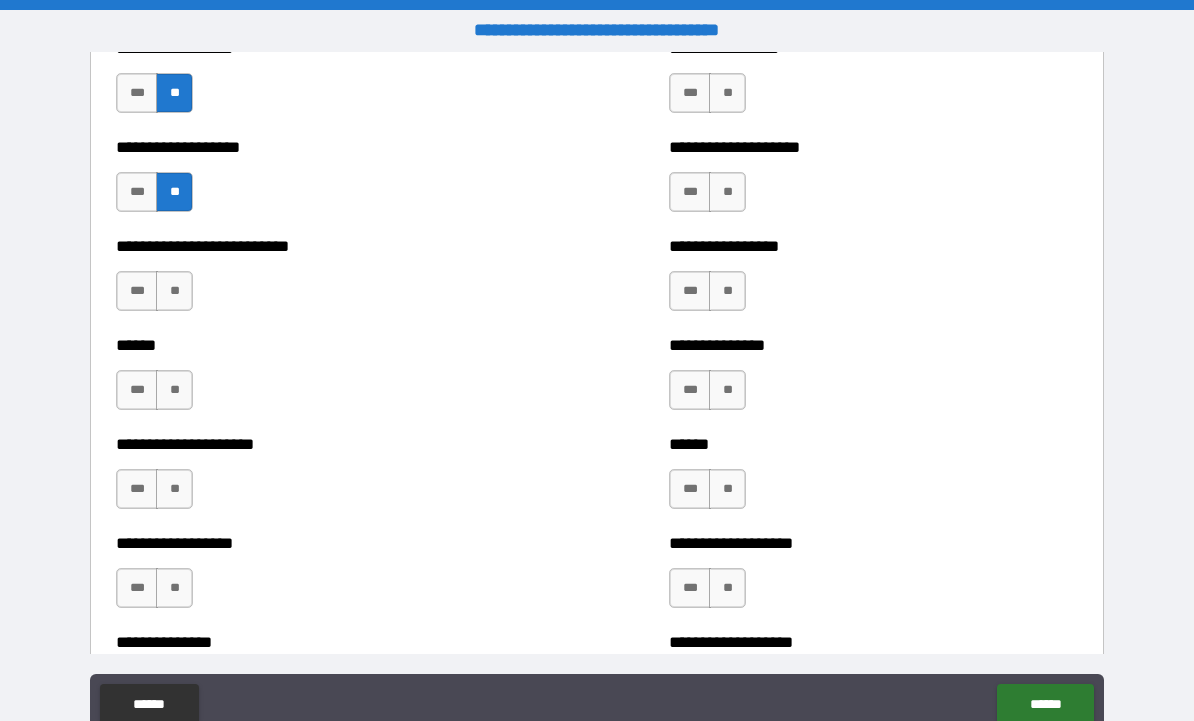 scroll, scrollTop: 3021, scrollLeft: 0, axis: vertical 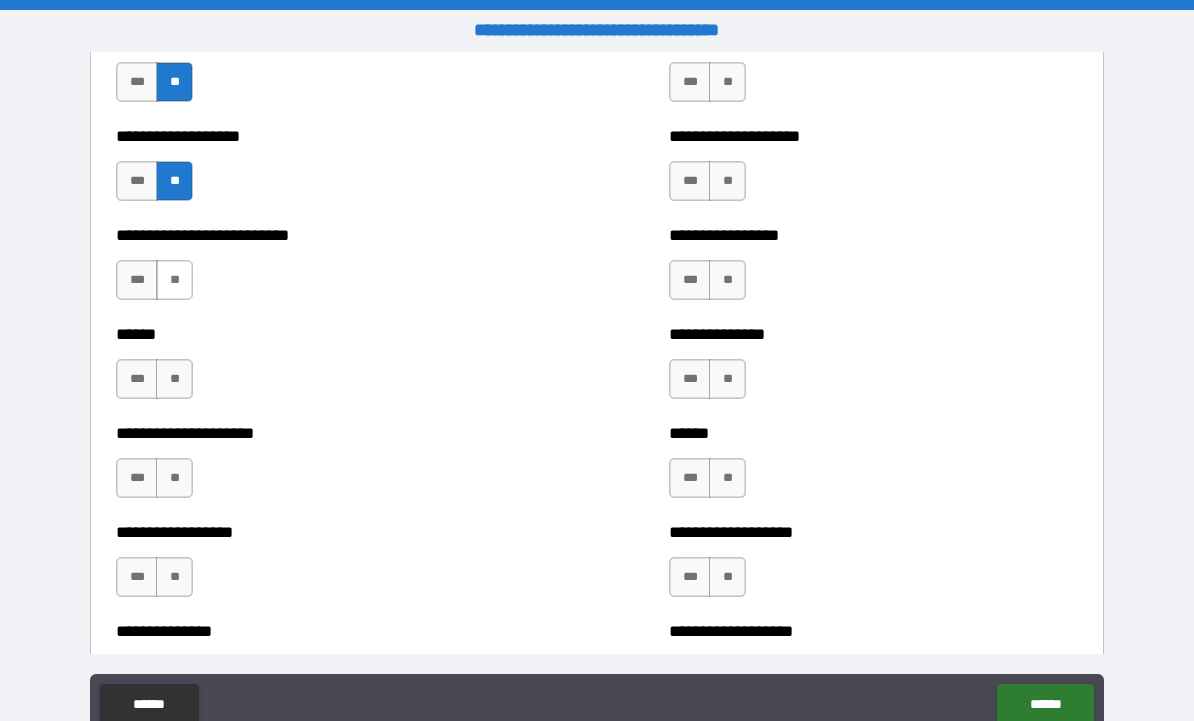 click on "**" at bounding box center (174, 280) 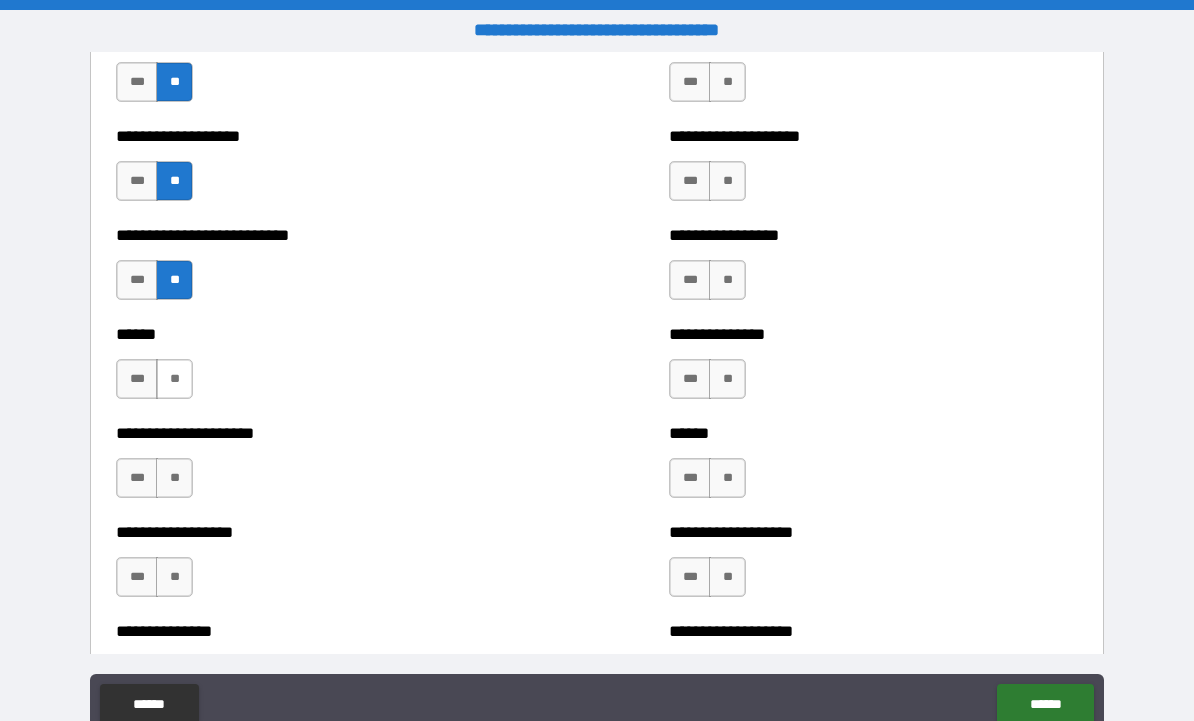 click on "**" at bounding box center [174, 379] 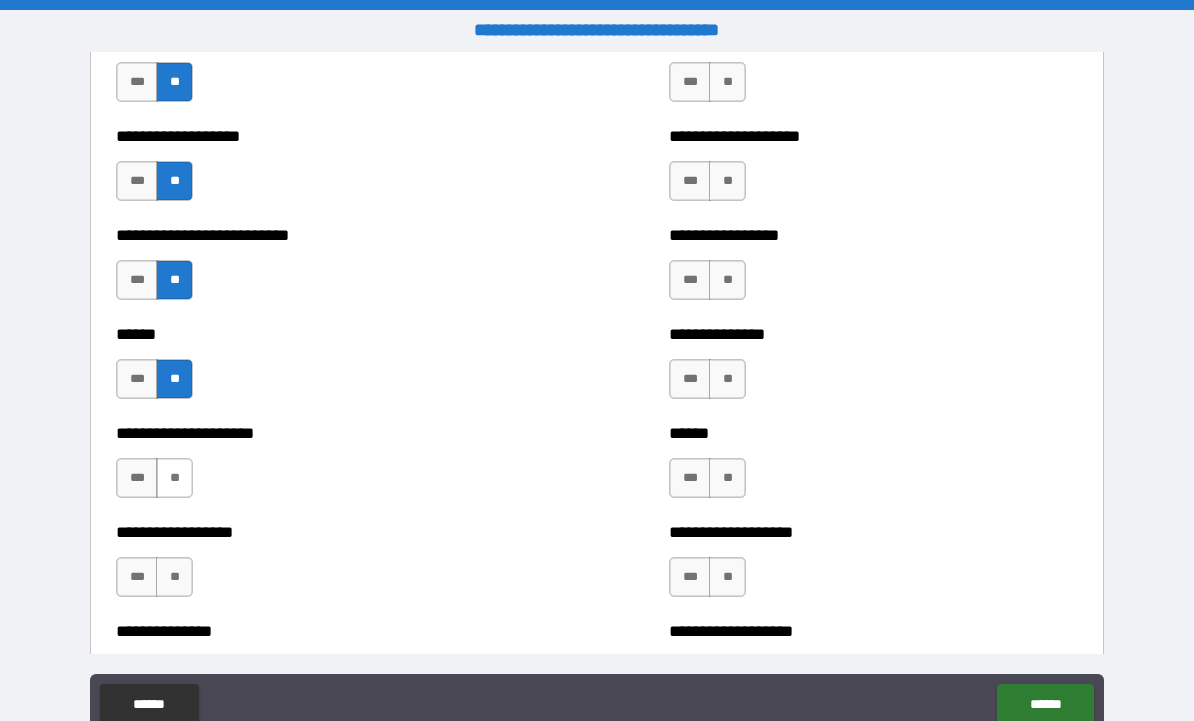 click on "**" at bounding box center [174, 478] 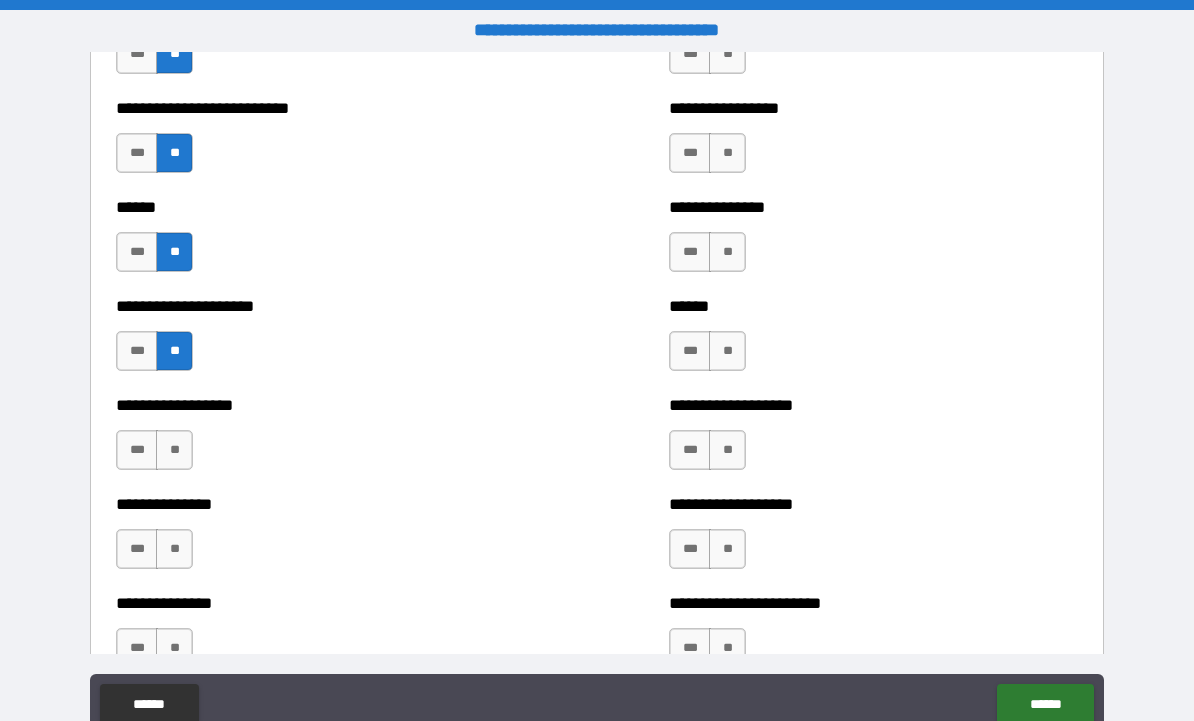 scroll, scrollTop: 3150, scrollLeft: 0, axis: vertical 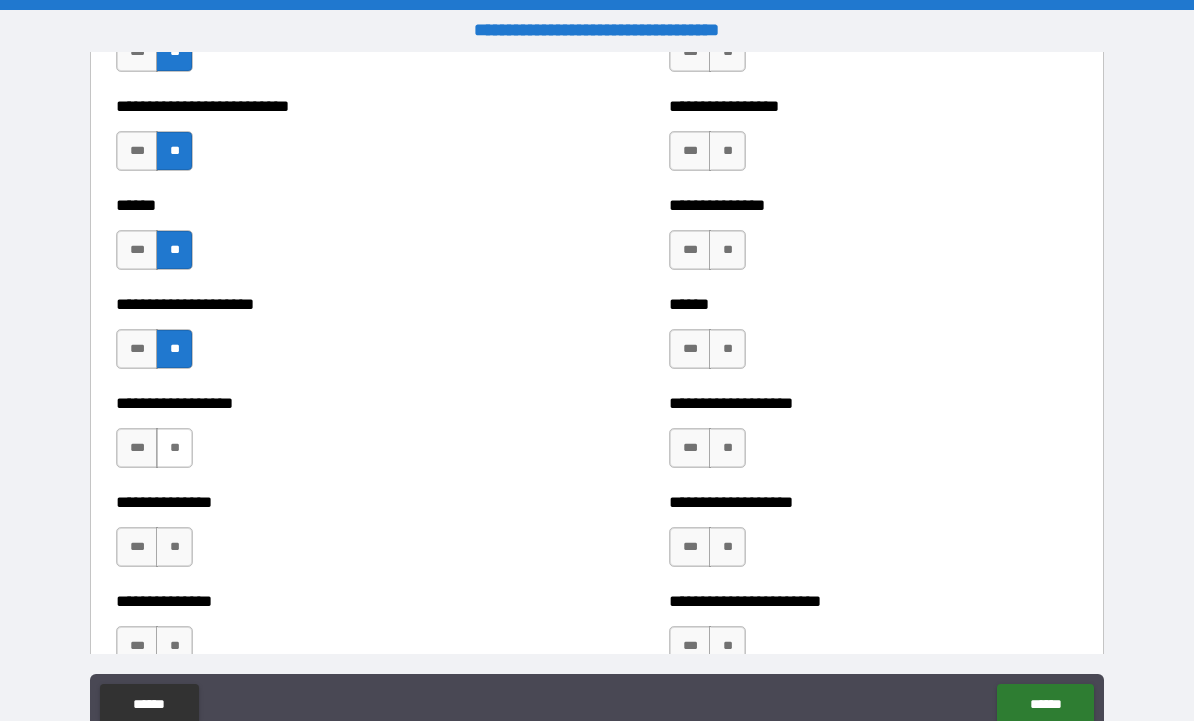 click on "**" at bounding box center [174, 448] 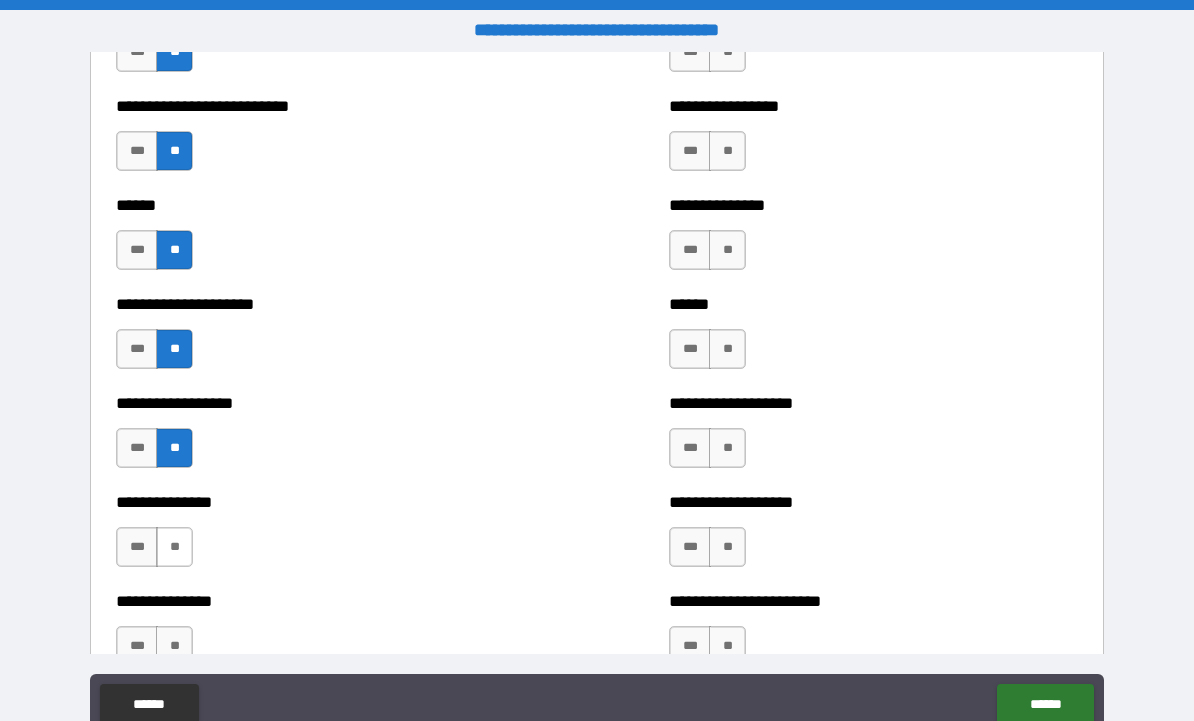 click on "**" at bounding box center (174, 547) 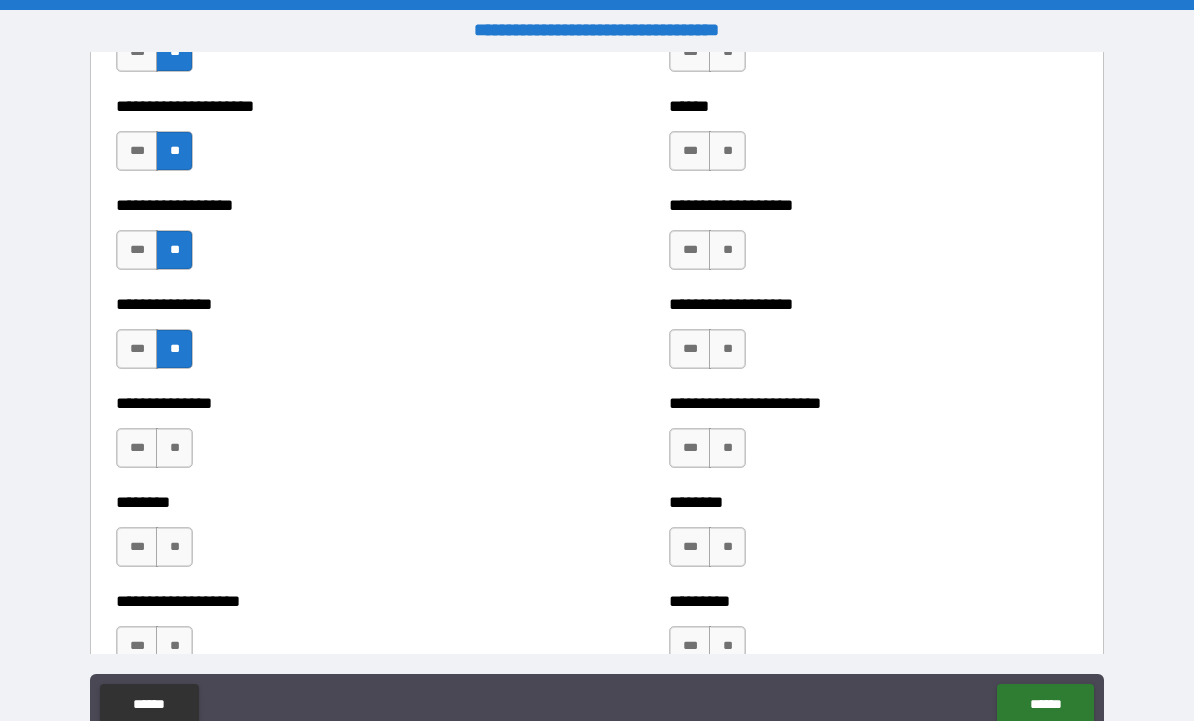 scroll, scrollTop: 3350, scrollLeft: 0, axis: vertical 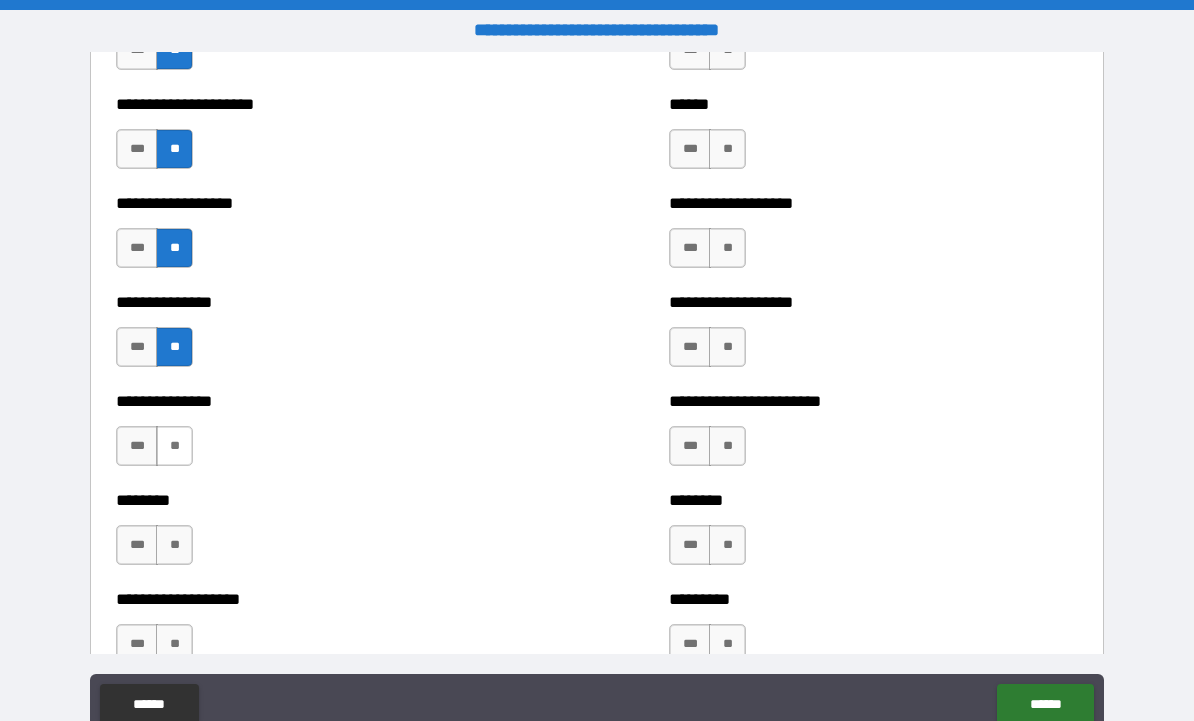 click on "**" at bounding box center (174, 446) 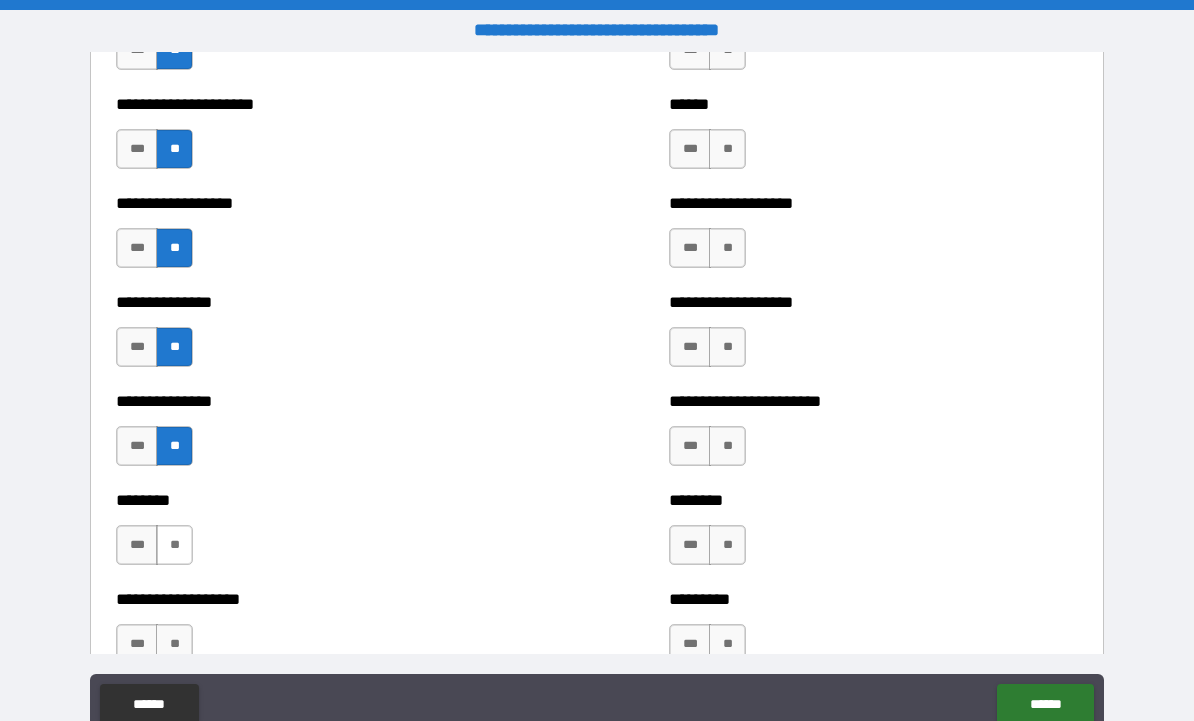 click on "**" at bounding box center [174, 545] 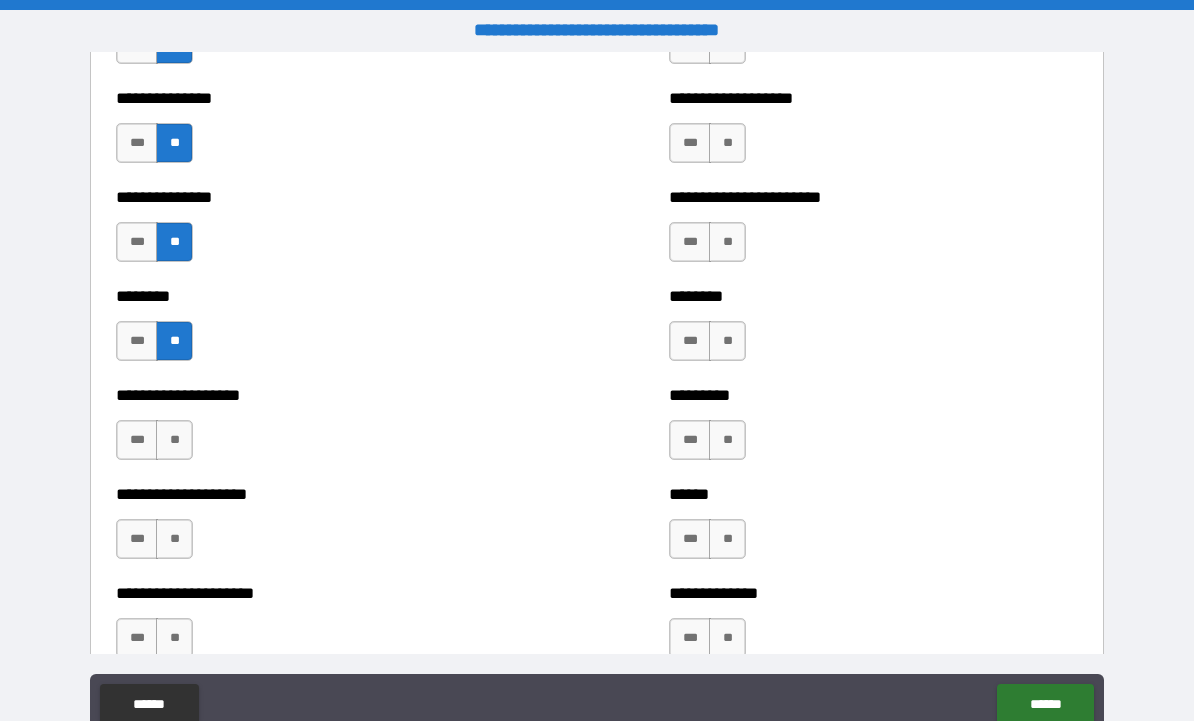 scroll, scrollTop: 3550, scrollLeft: 0, axis: vertical 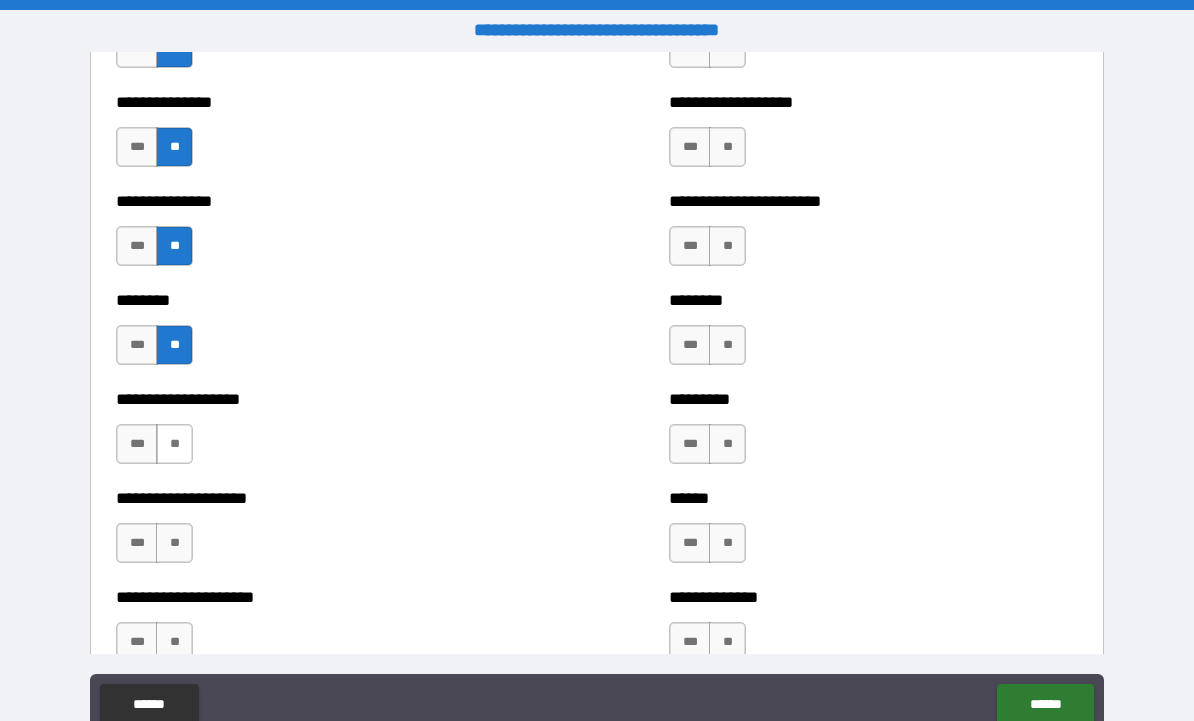 click on "**" at bounding box center [174, 444] 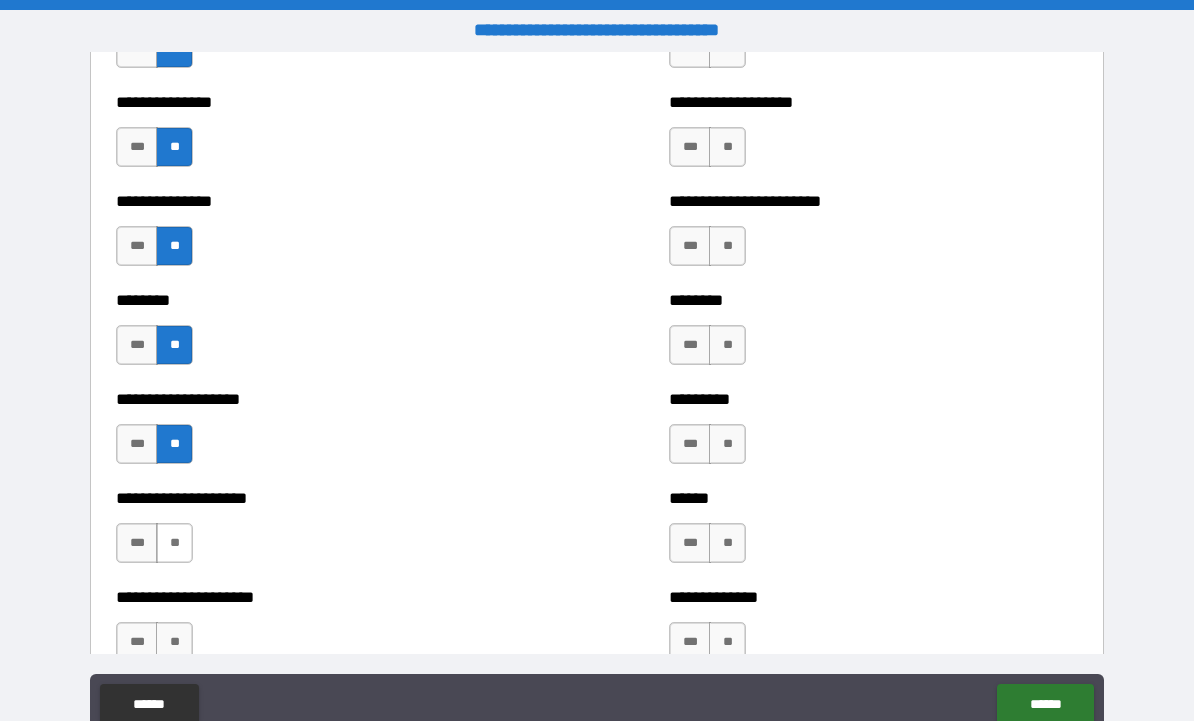 click on "**" at bounding box center [174, 543] 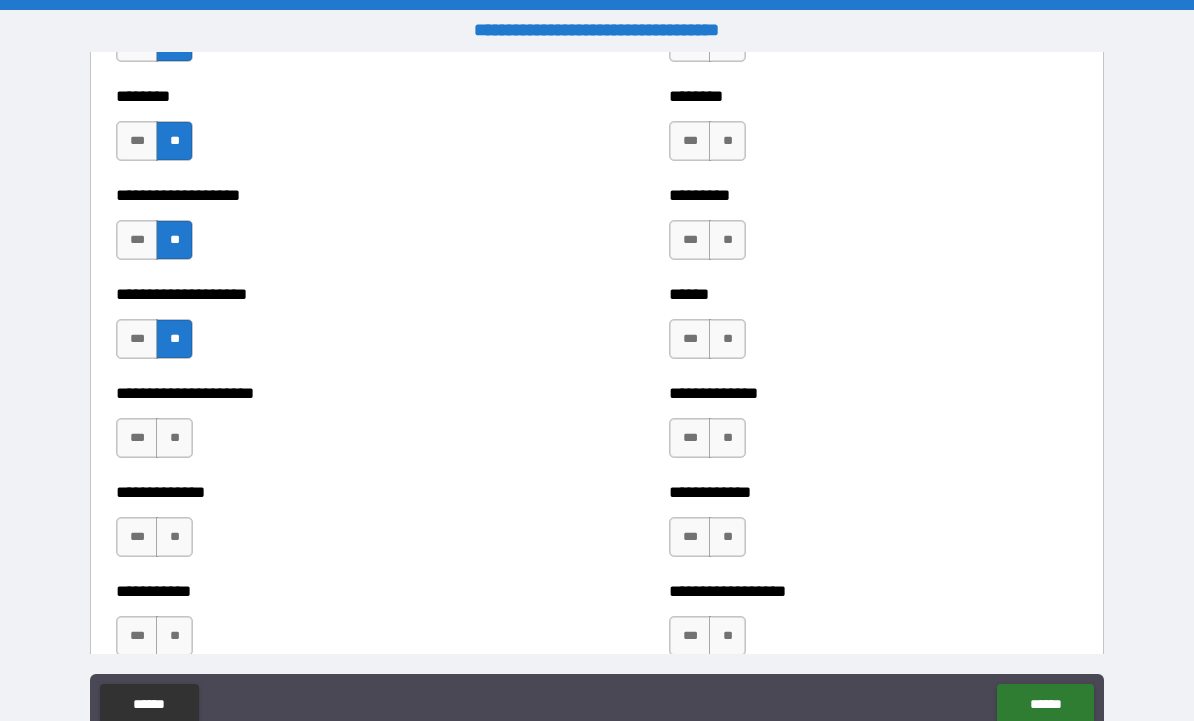 scroll, scrollTop: 3755, scrollLeft: 0, axis: vertical 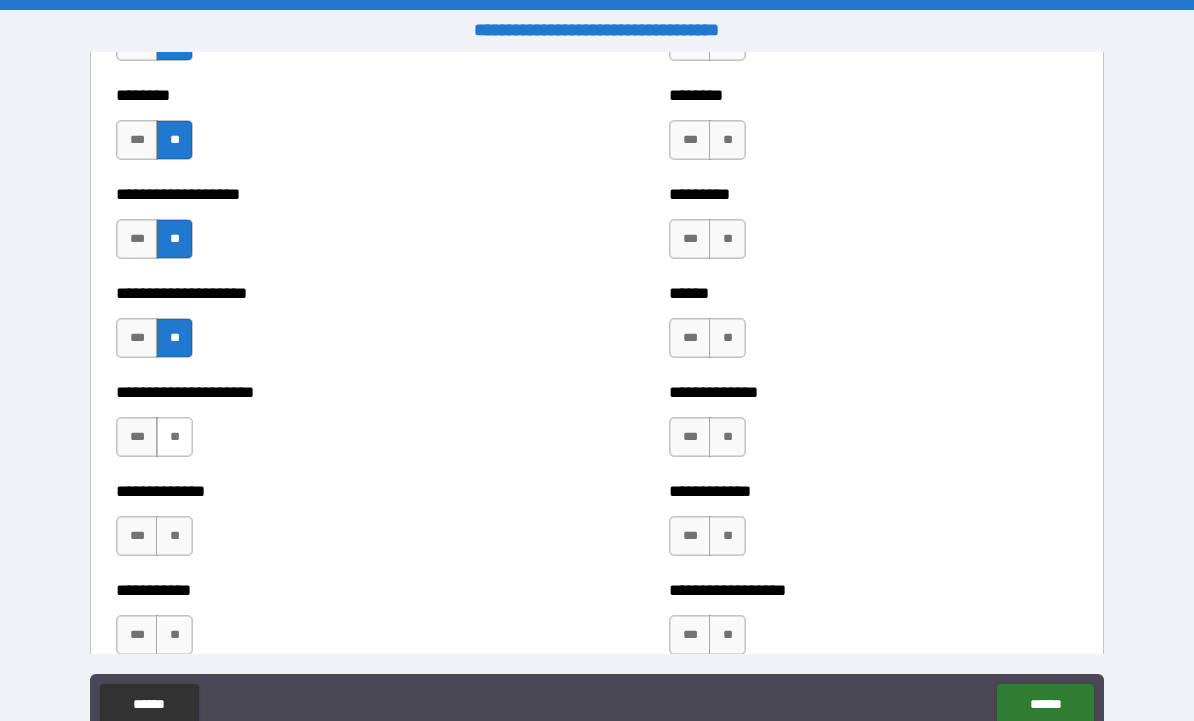 click on "**" at bounding box center [174, 437] 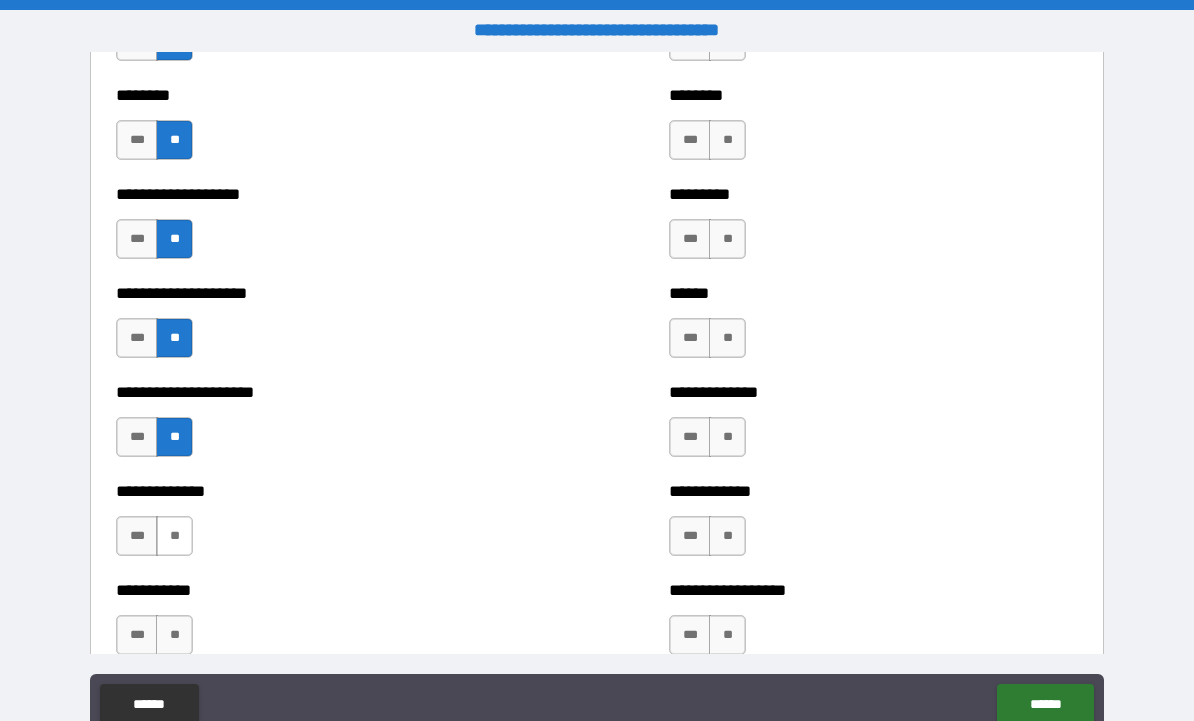 click on "**" at bounding box center (174, 536) 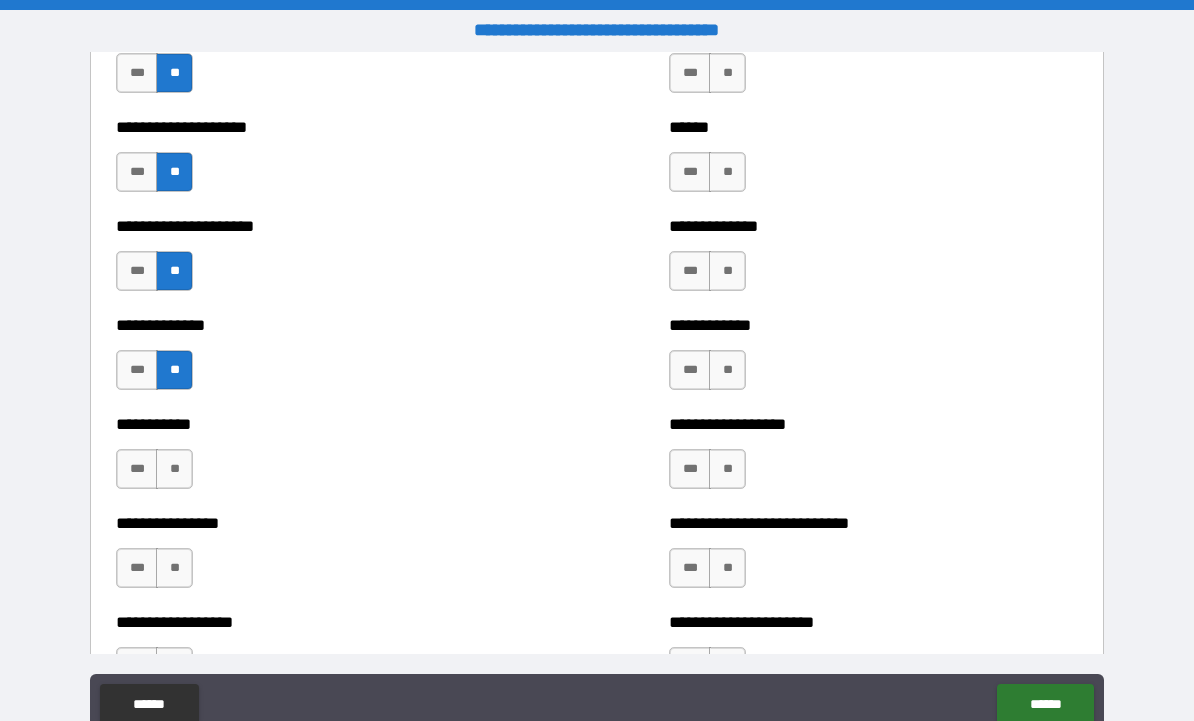 scroll, scrollTop: 3962, scrollLeft: 0, axis: vertical 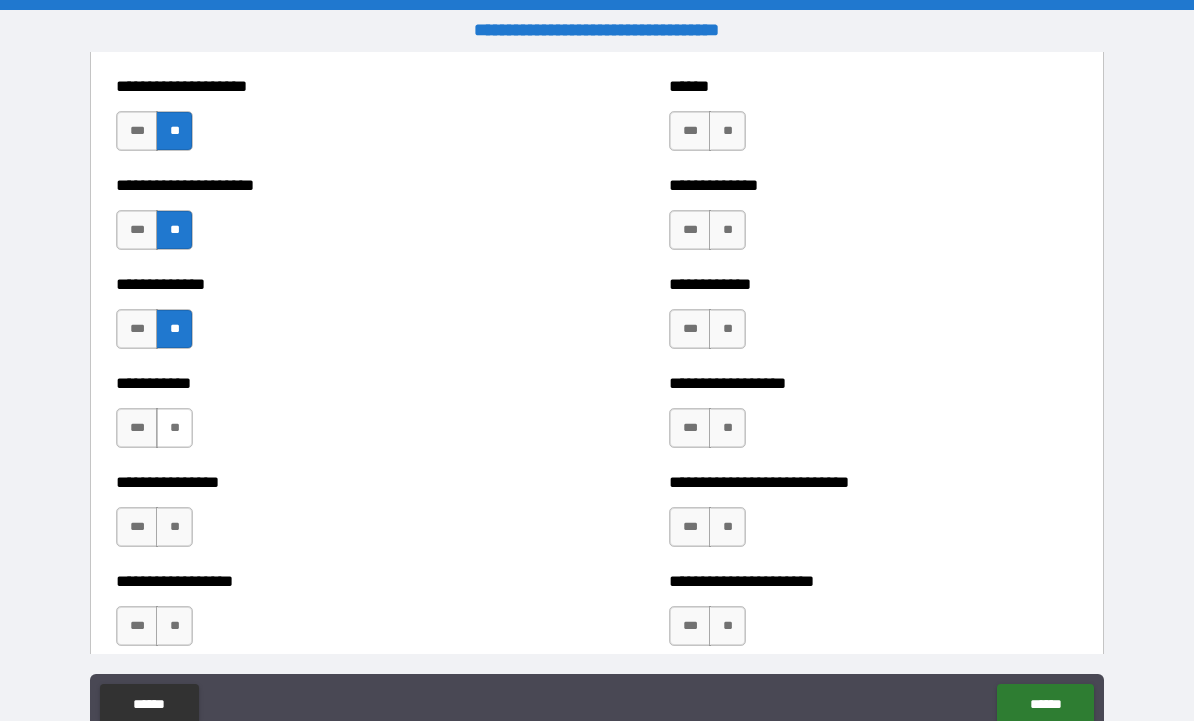 click on "**" at bounding box center (174, 428) 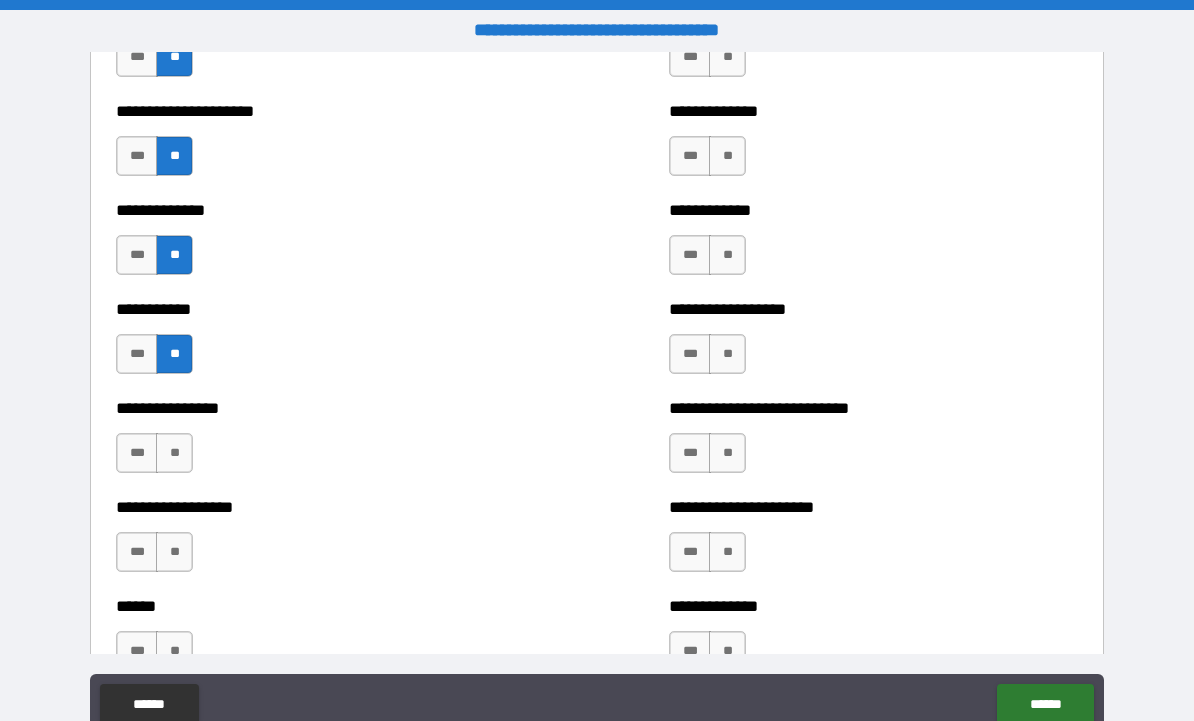 scroll, scrollTop: 4056, scrollLeft: 0, axis: vertical 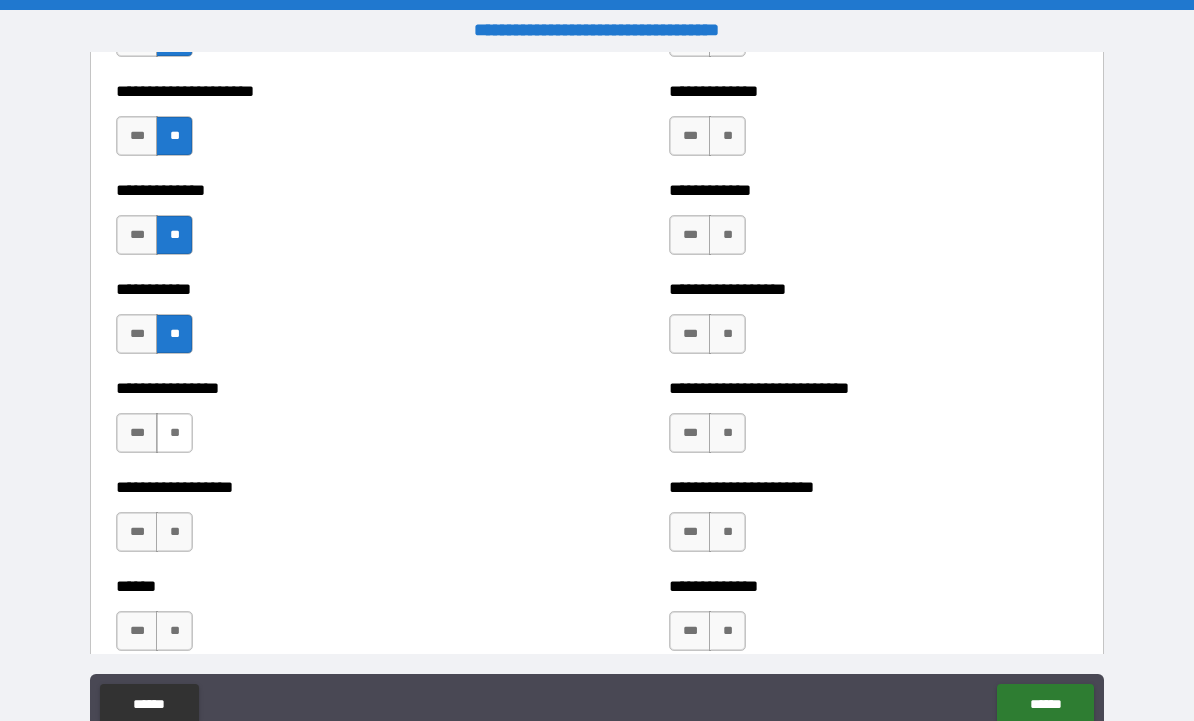 click on "**" at bounding box center (174, 433) 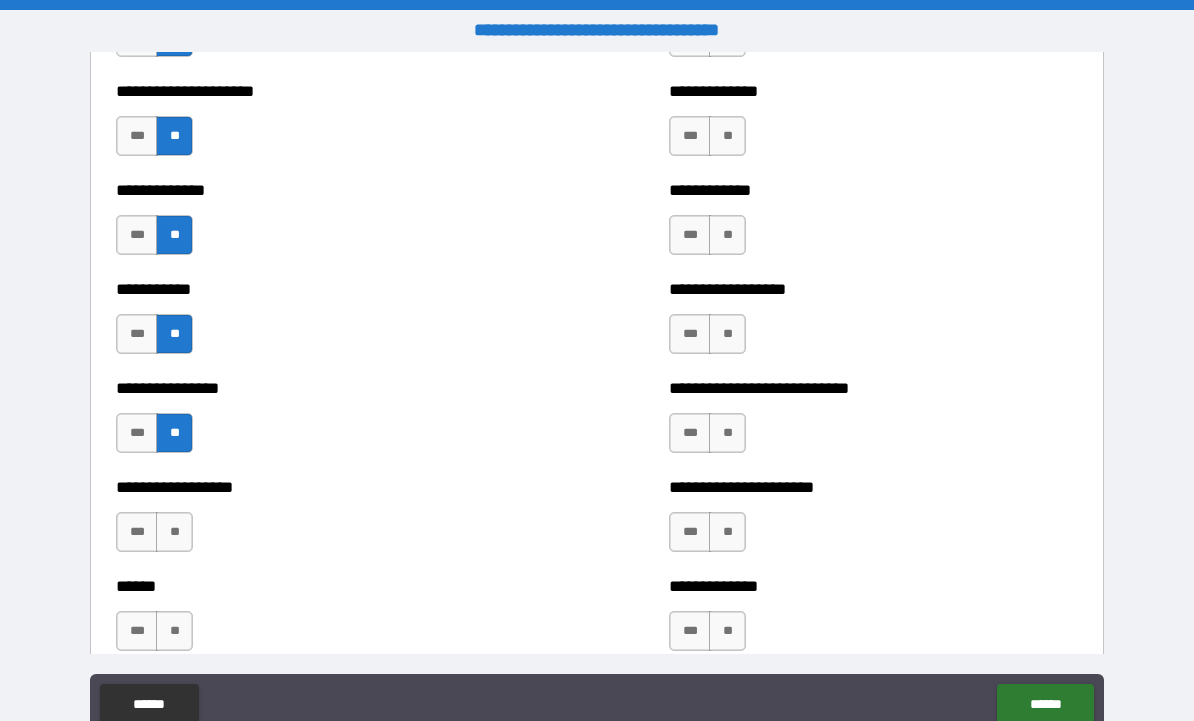 scroll, scrollTop: 4211, scrollLeft: 0, axis: vertical 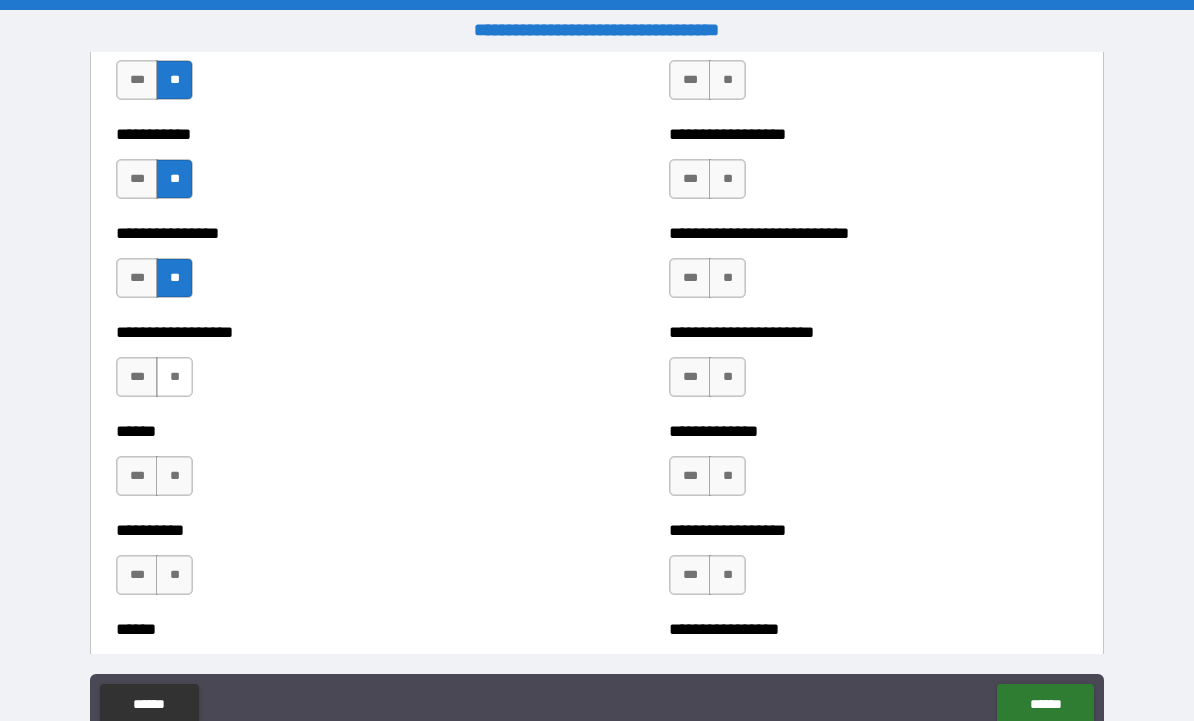 click on "**" at bounding box center (174, 377) 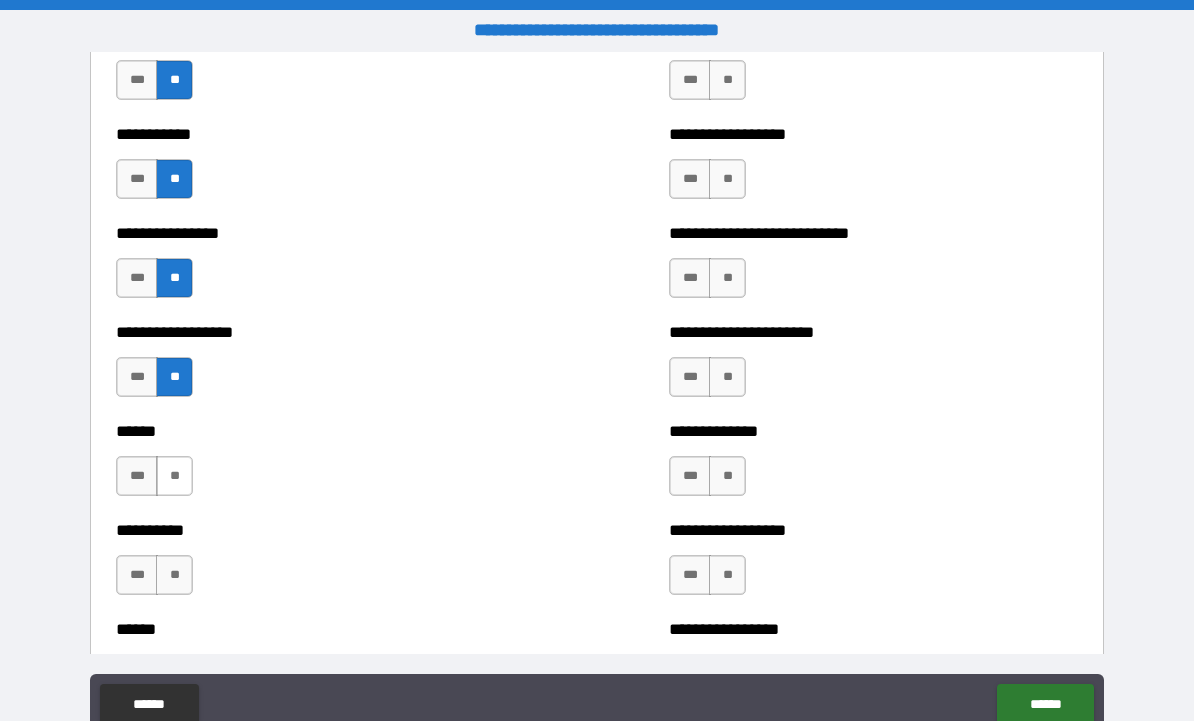 click on "**" at bounding box center (174, 476) 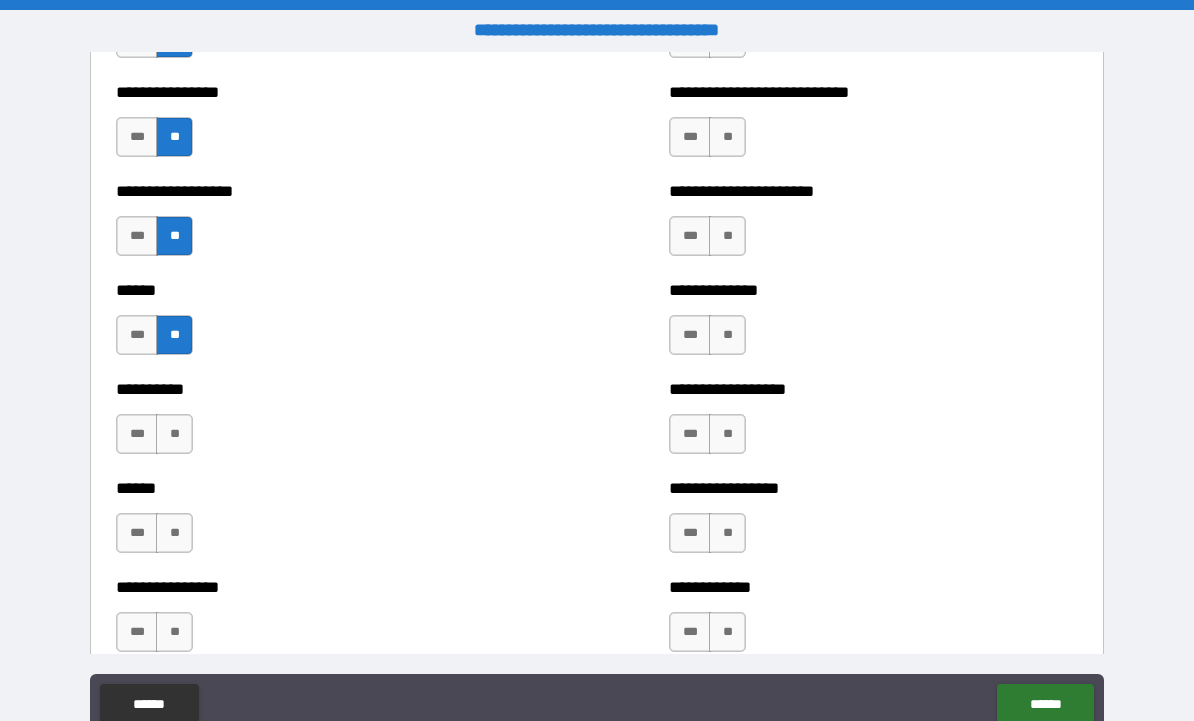 scroll, scrollTop: 4357, scrollLeft: 0, axis: vertical 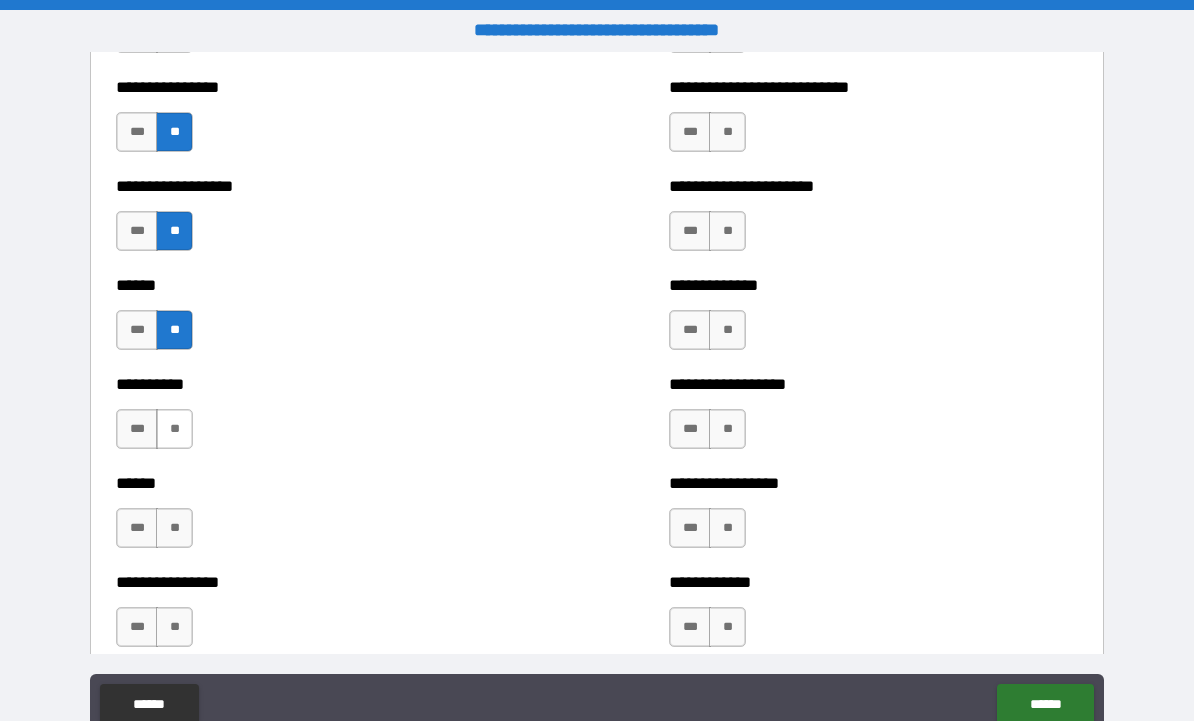 click on "**" at bounding box center [174, 429] 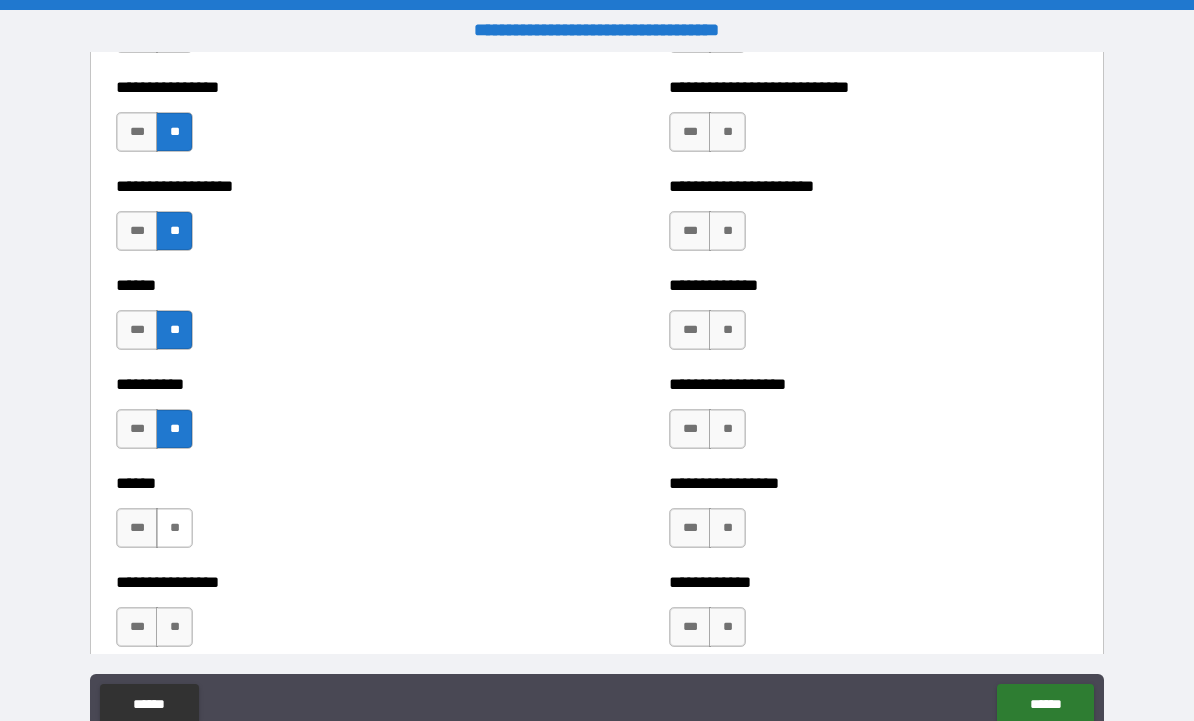 click on "**" at bounding box center [174, 528] 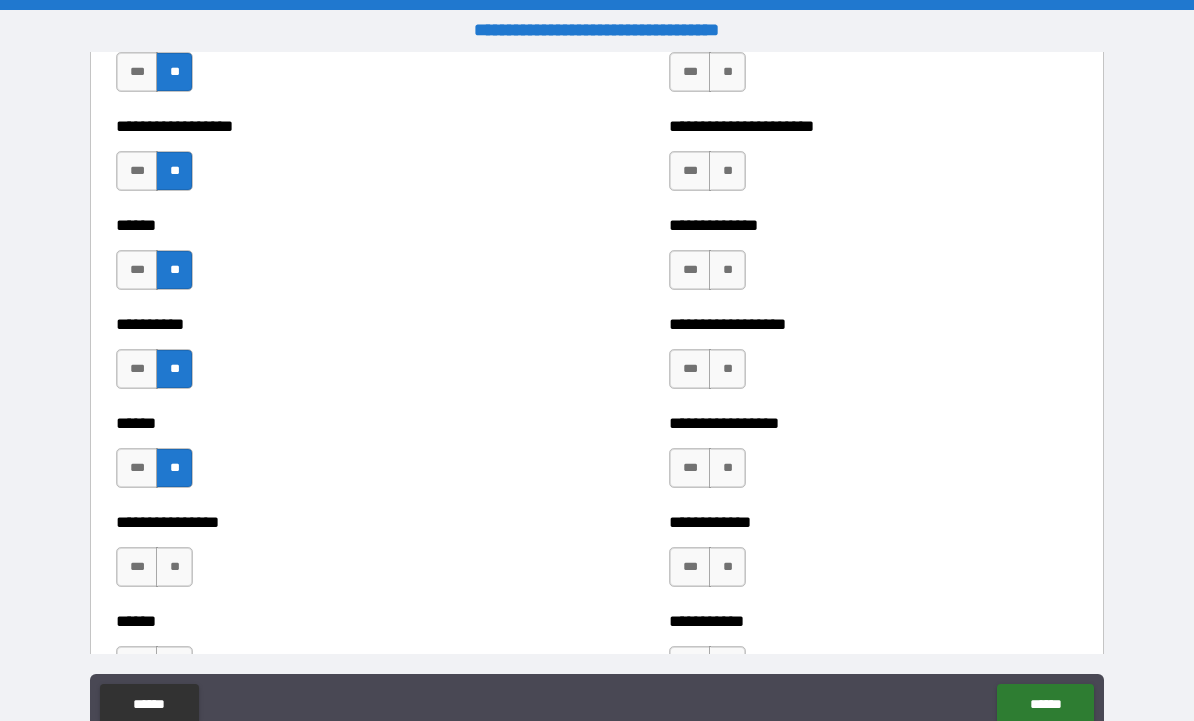 scroll, scrollTop: 4472, scrollLeft: 0, axis: vertical 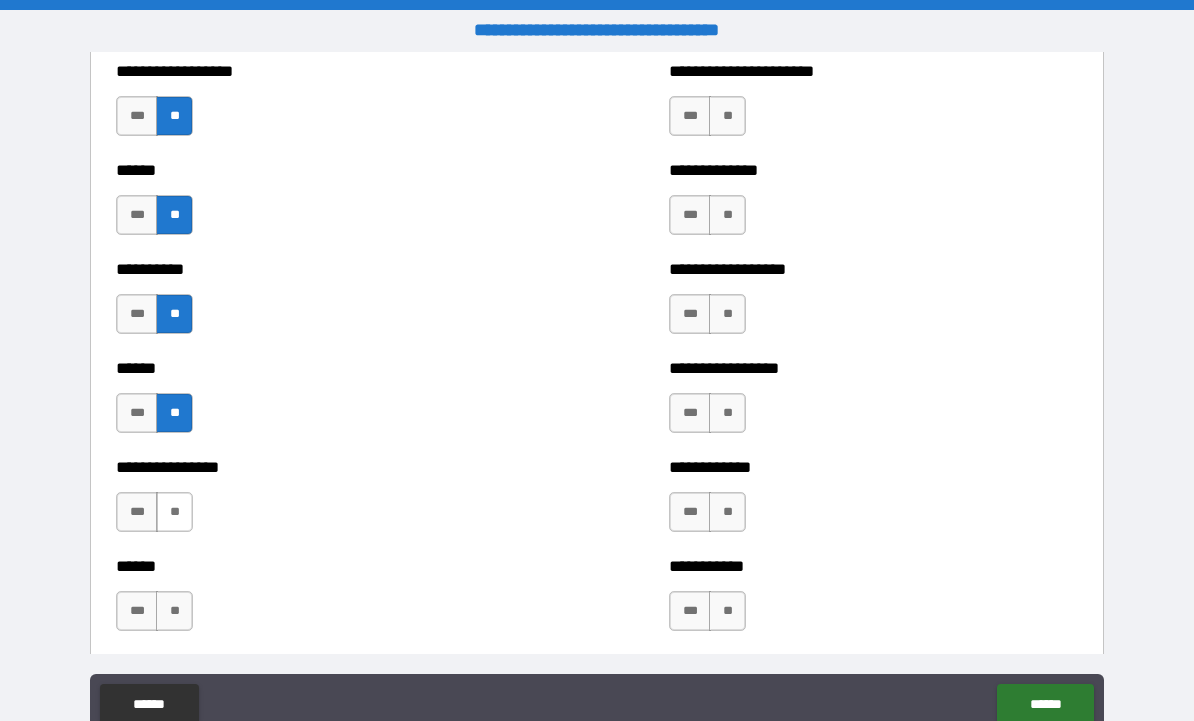 click on "**" at bounding box center (174, 512) 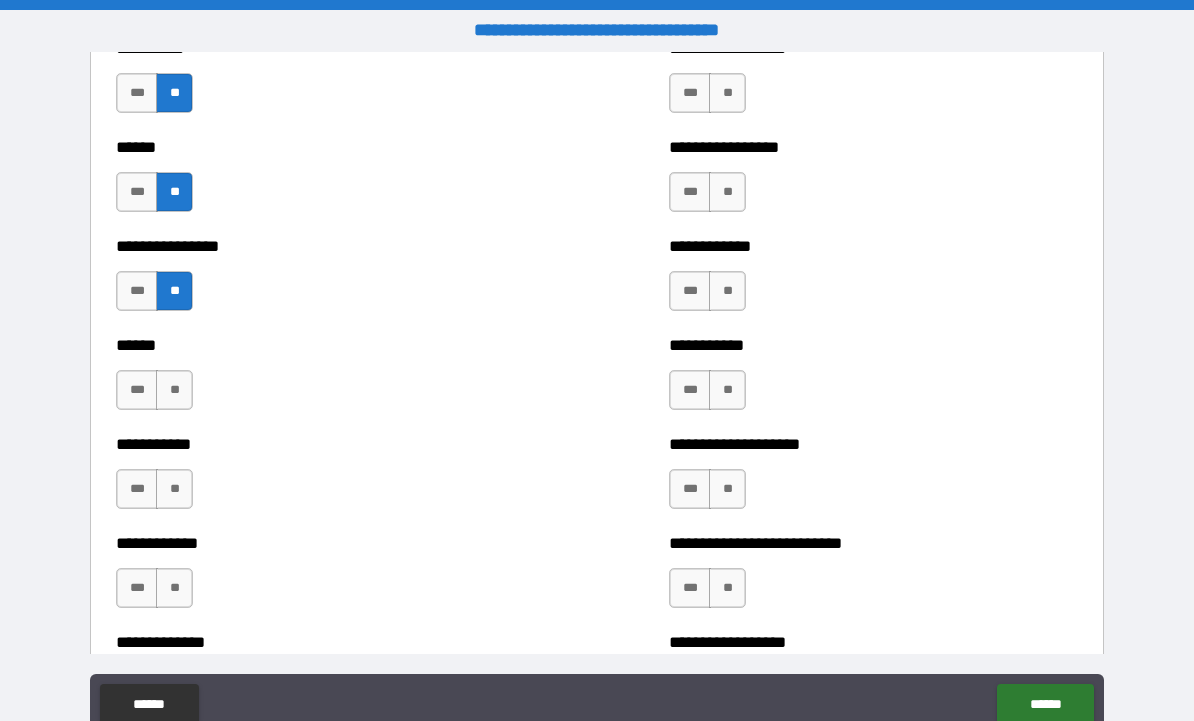 scroll, scrollTop: 4690, scrollLeft: 0, axis: vertical 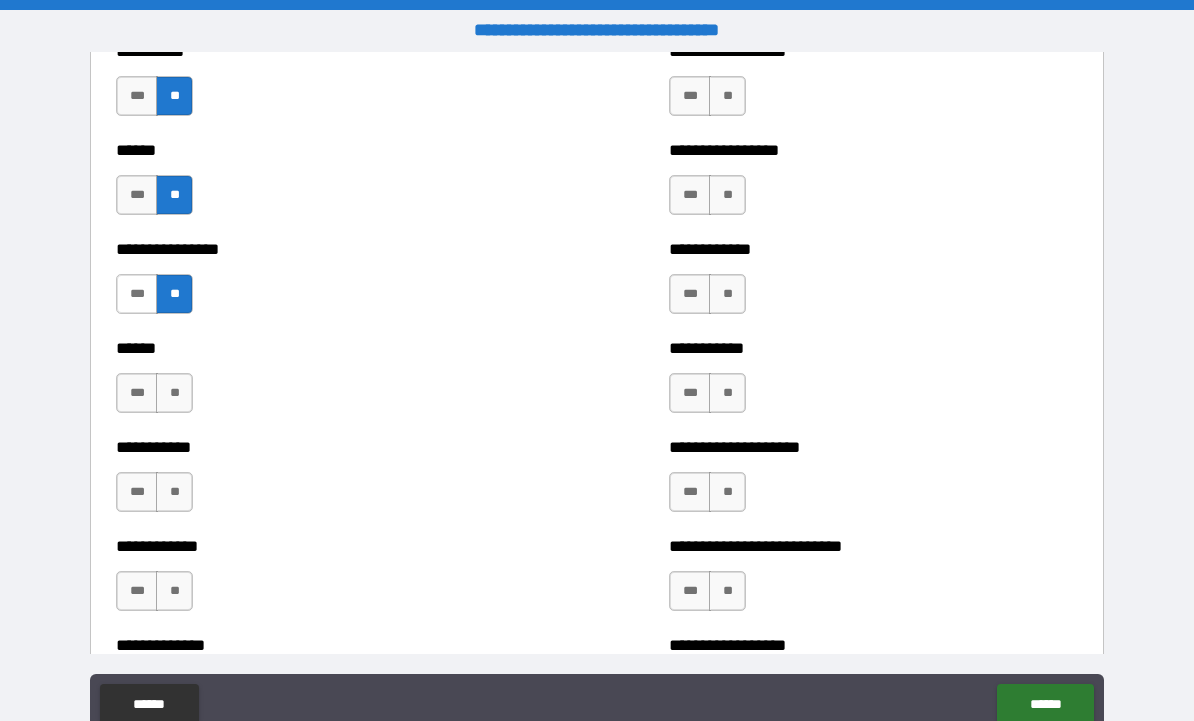 click on "***" at bounding box center (137, 294) 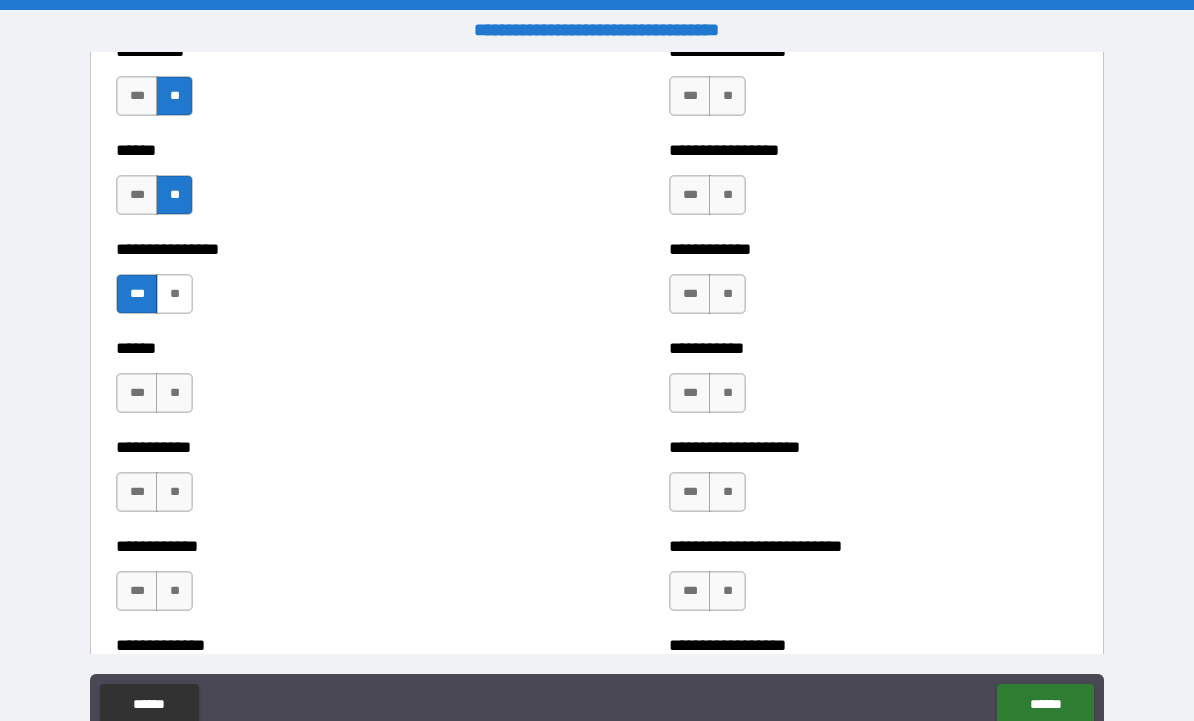 click on "**" at bounding box center (174, 294) 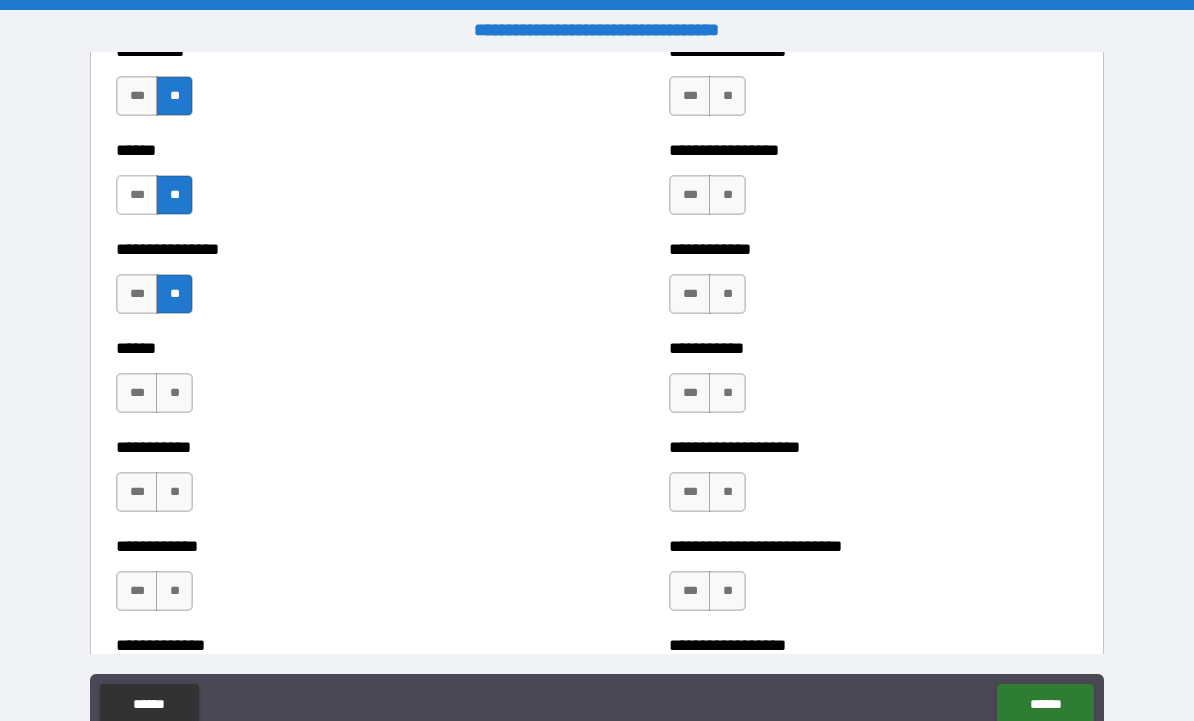 click on "***" at bounding box center (137, 195) 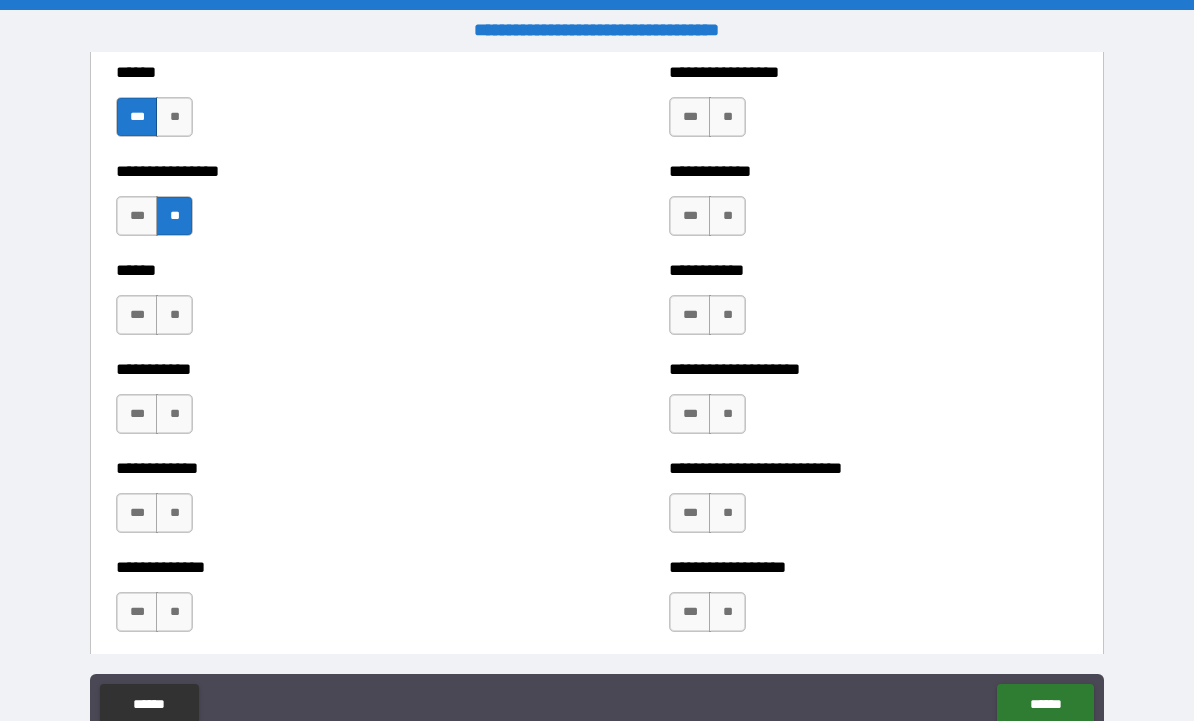 scroll, scrollTop: 4771, scrollLeft: 0, axis: vertical 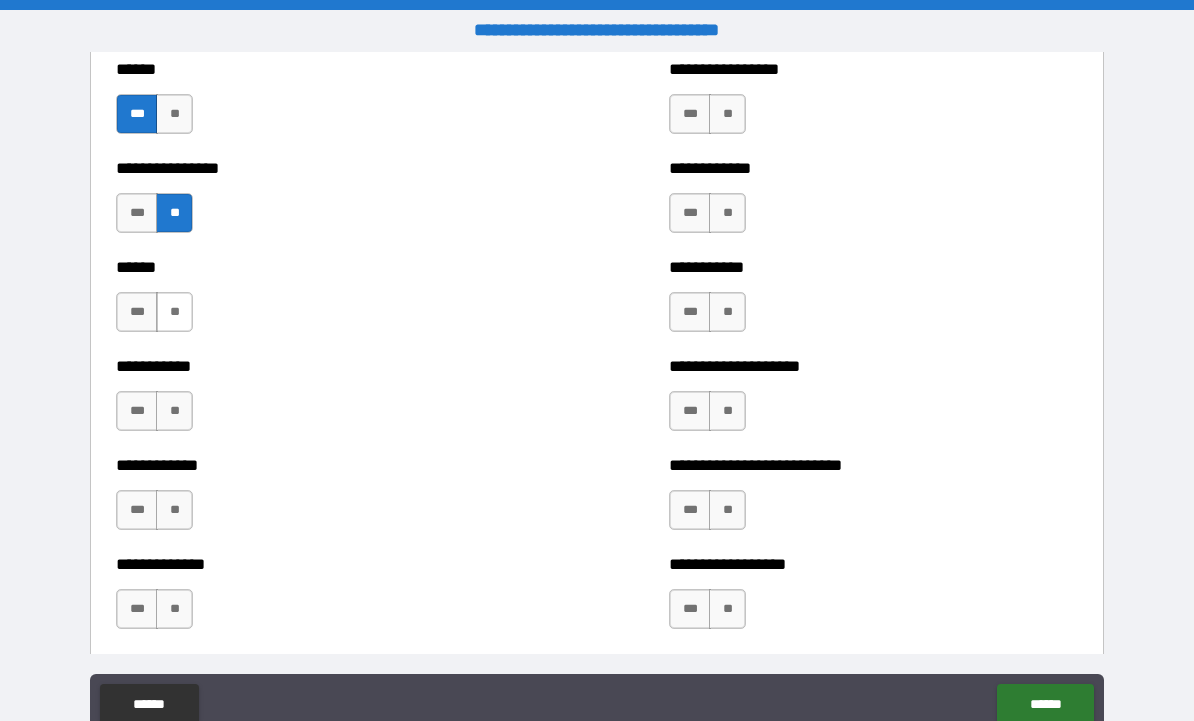 click on "**" at bounding box center [174, 312] 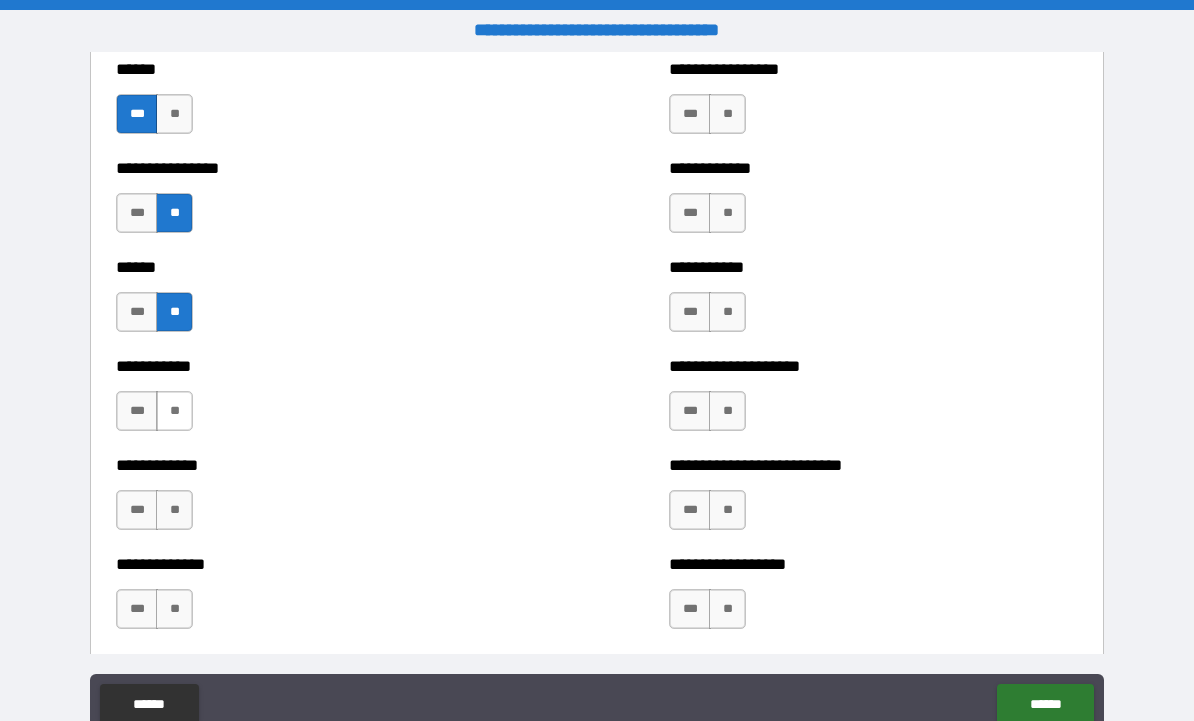 click on "**" at bounding box center (174, 411) 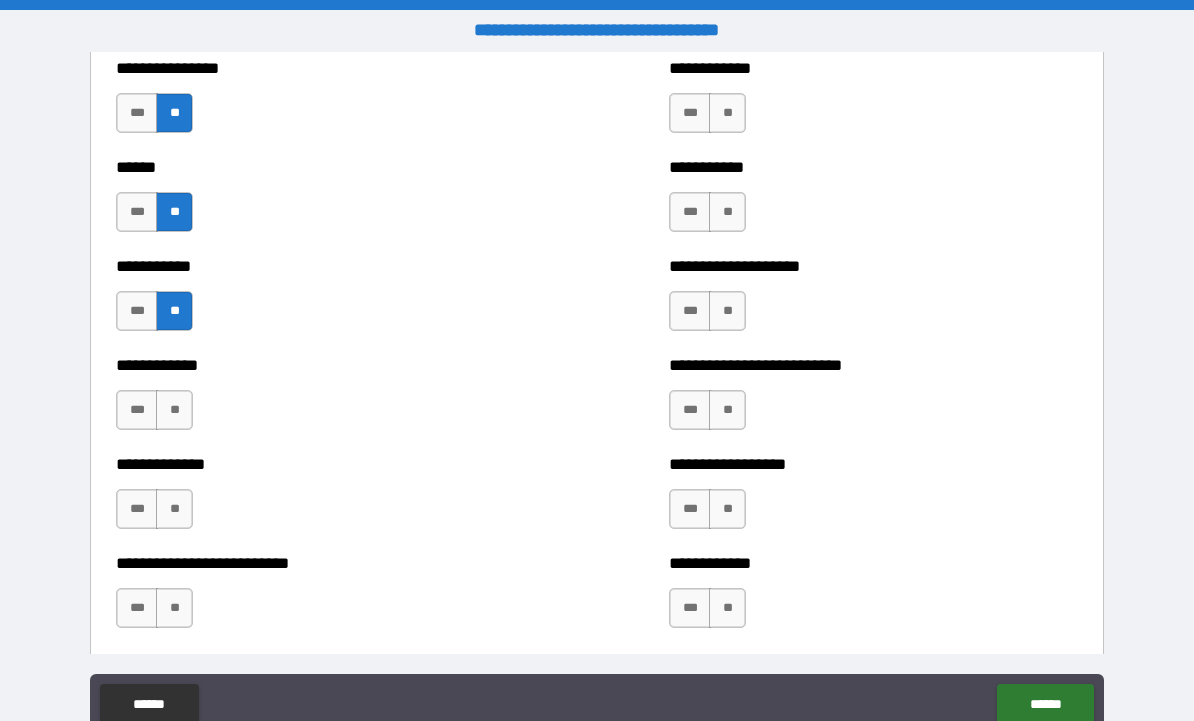 scroll, scrollTop: 4872, scrollLeft: 0, axis: vertical 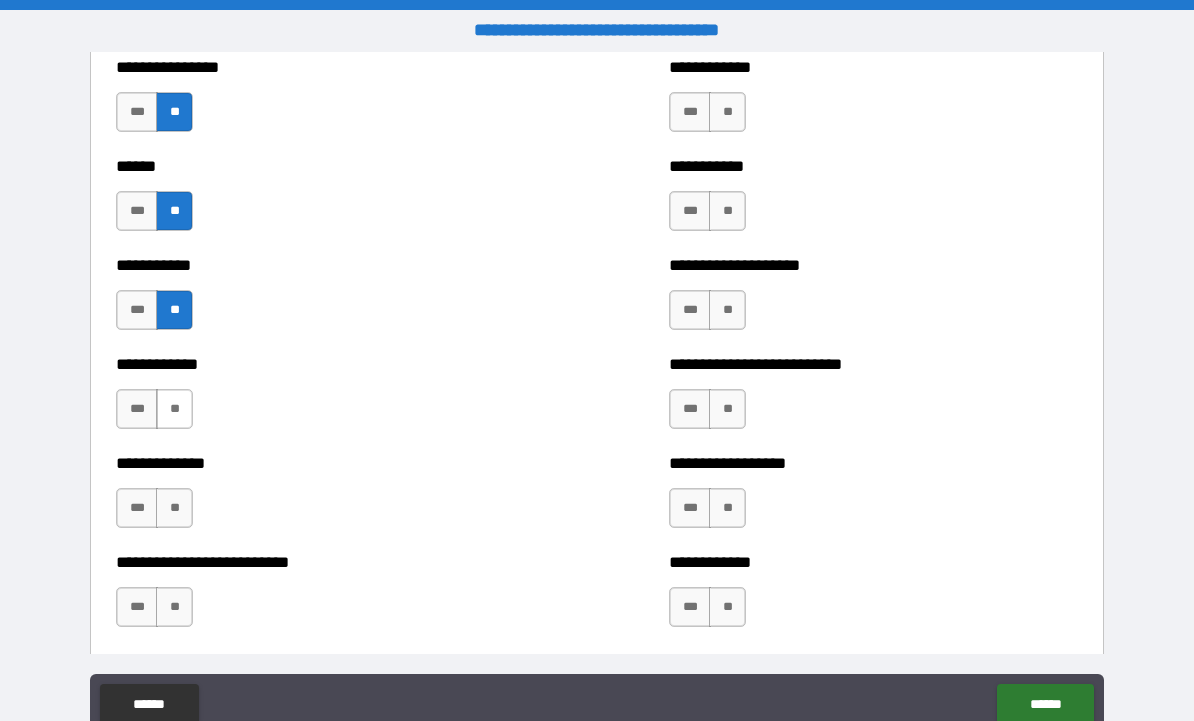 click on "**" at bounding box center (174, 409) 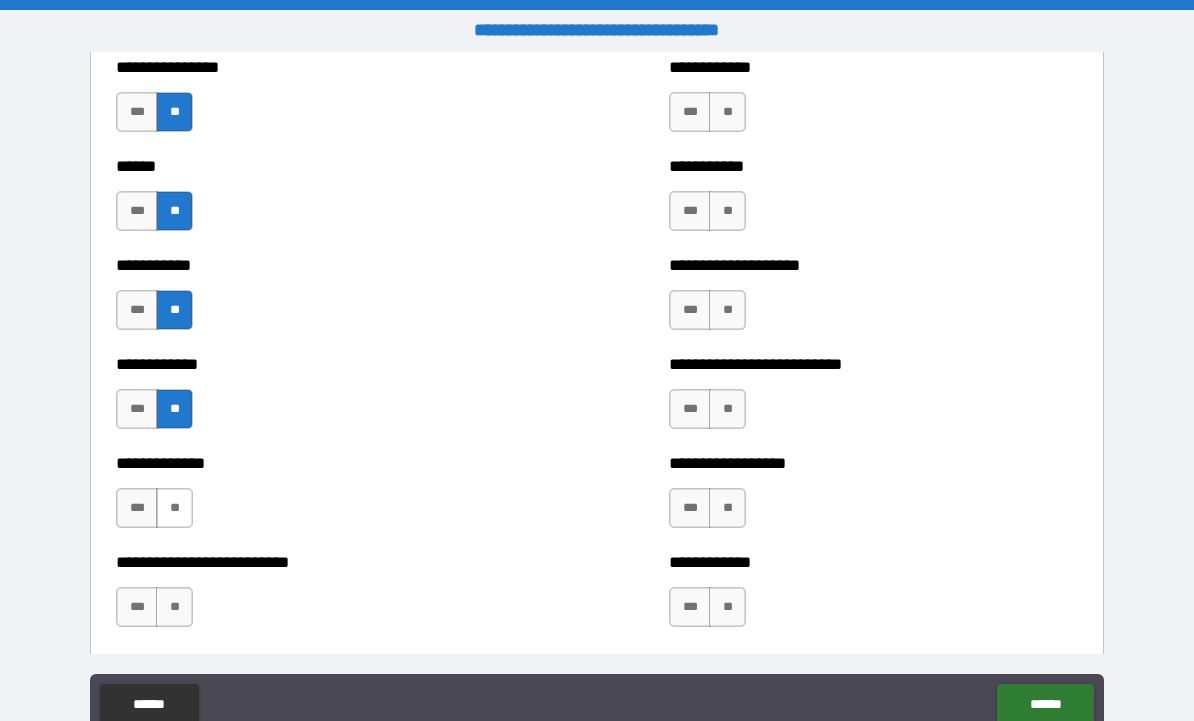 click on "**" at bounding box center [174, 508] 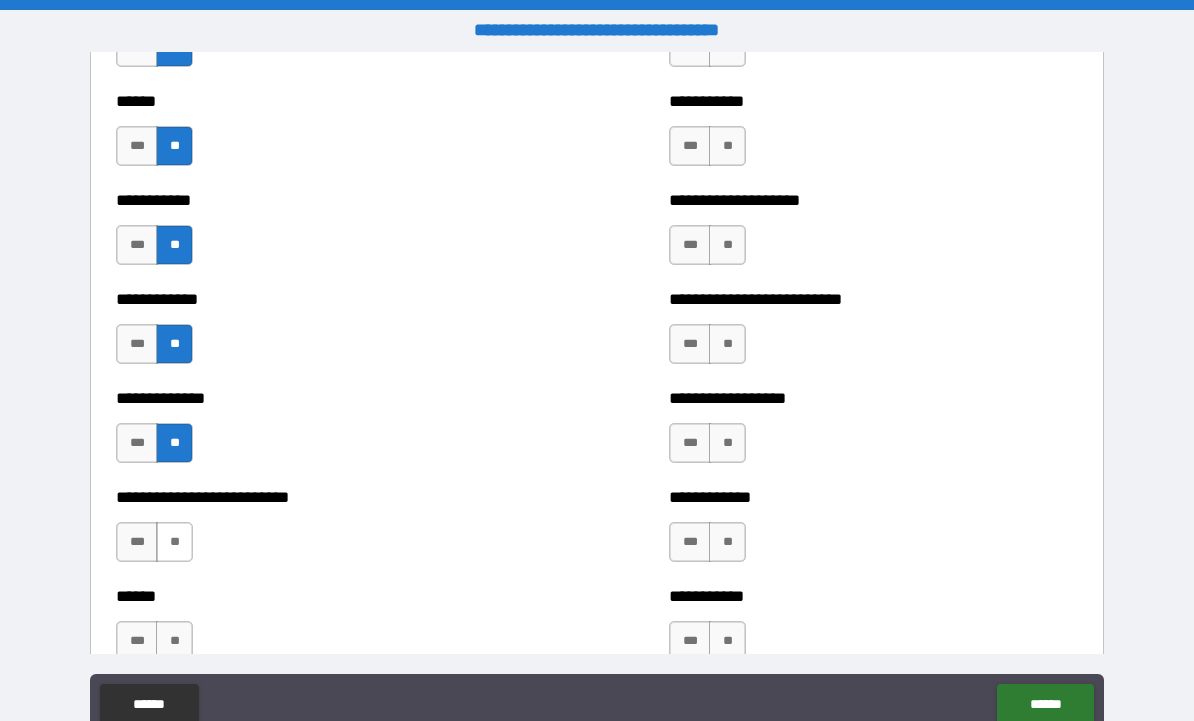 click on "**" at bounding box center (174, 542) 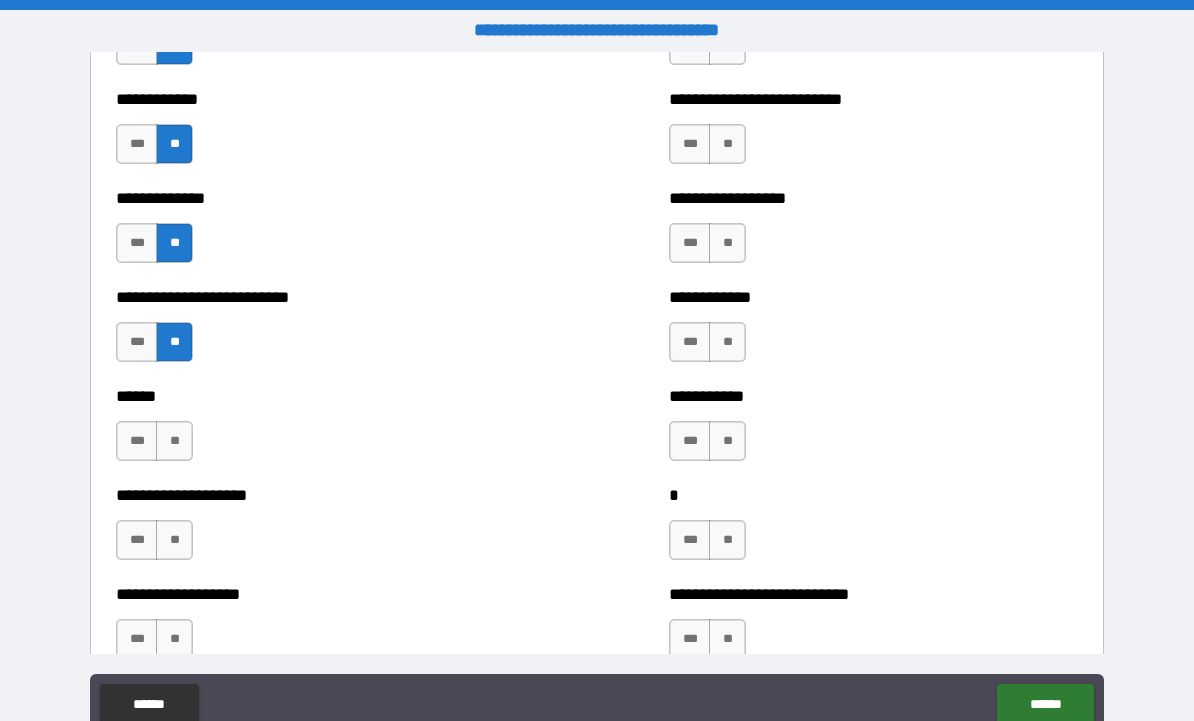 scroll, scrollTop: 5138, scrollLeft: 0, axis: vertical 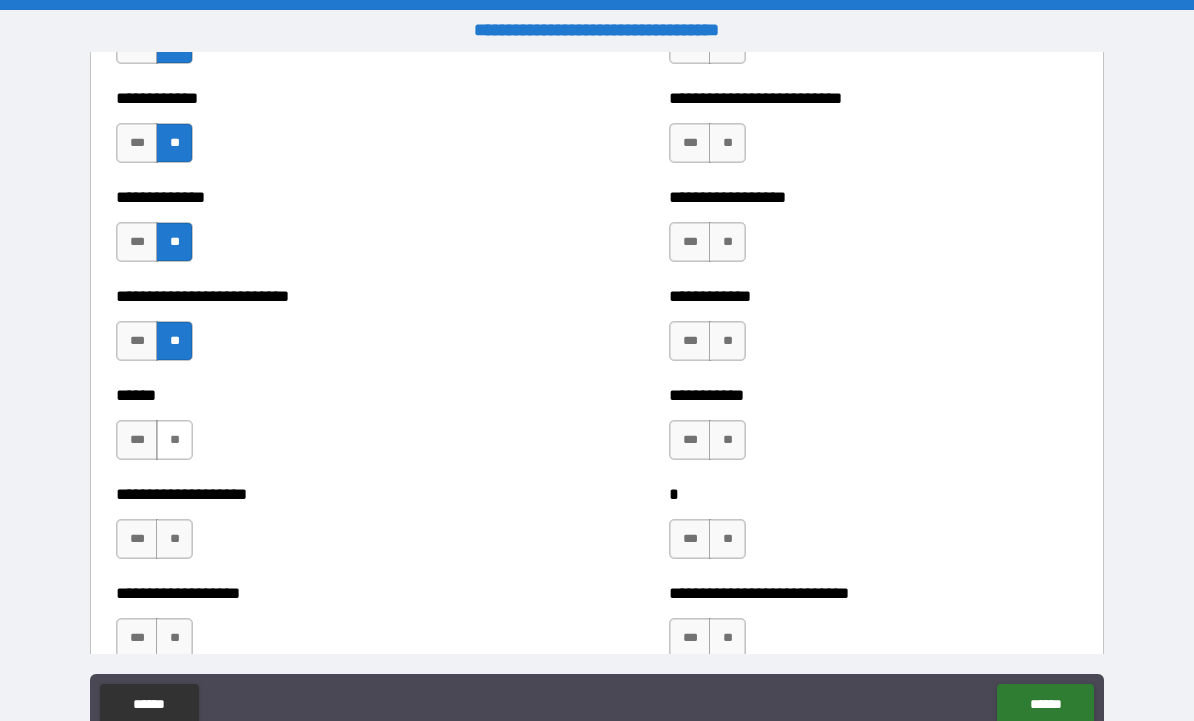 click on "**" at bounding box center [174, 440] 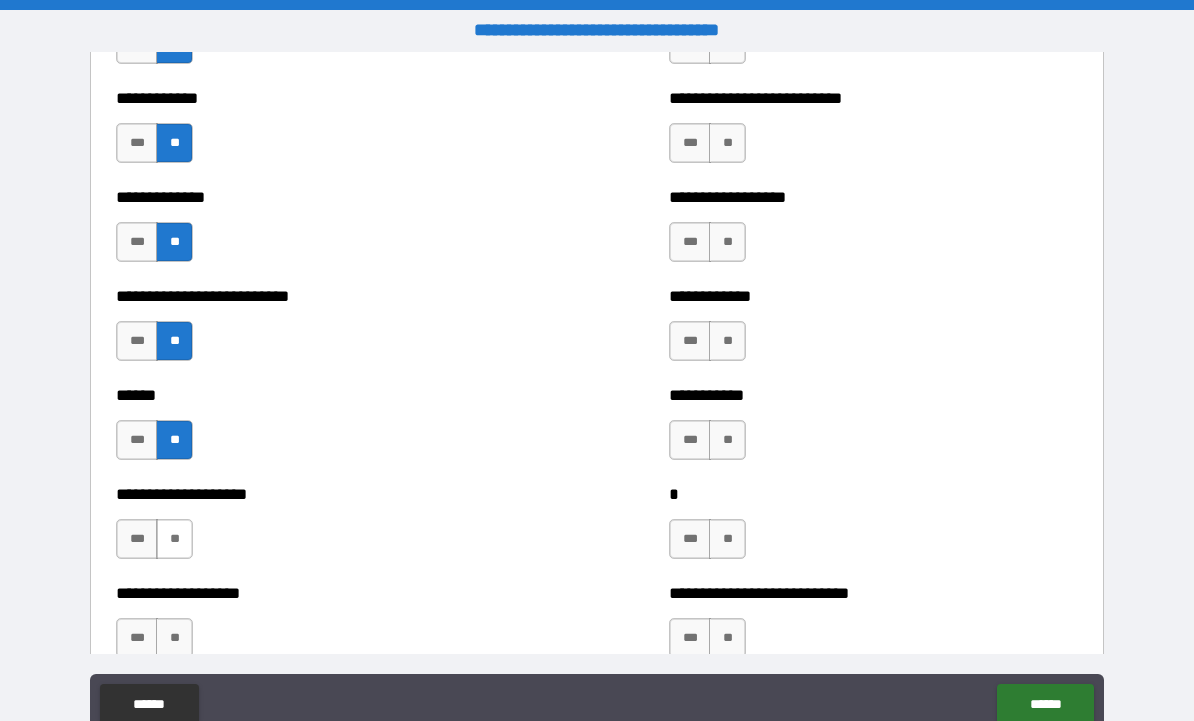 click on "**" at bounding box center [174, 539] 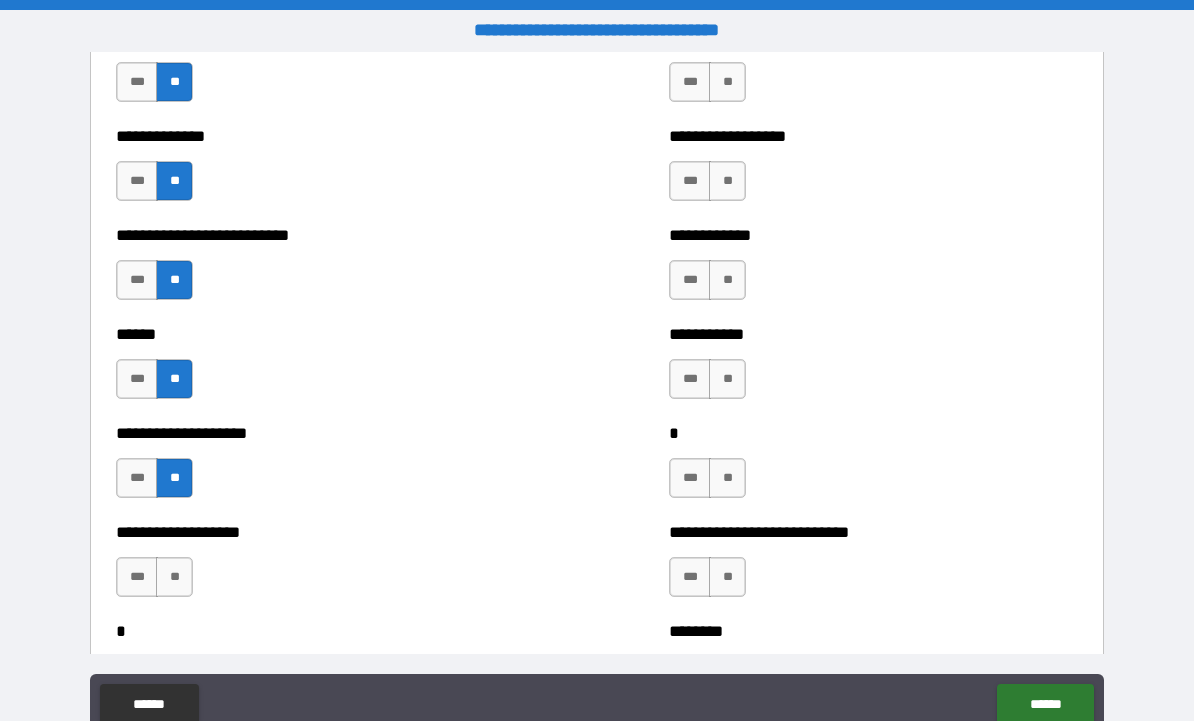 scroll, scrollTop: 5315, scrollLeft: 0, axis: vertical 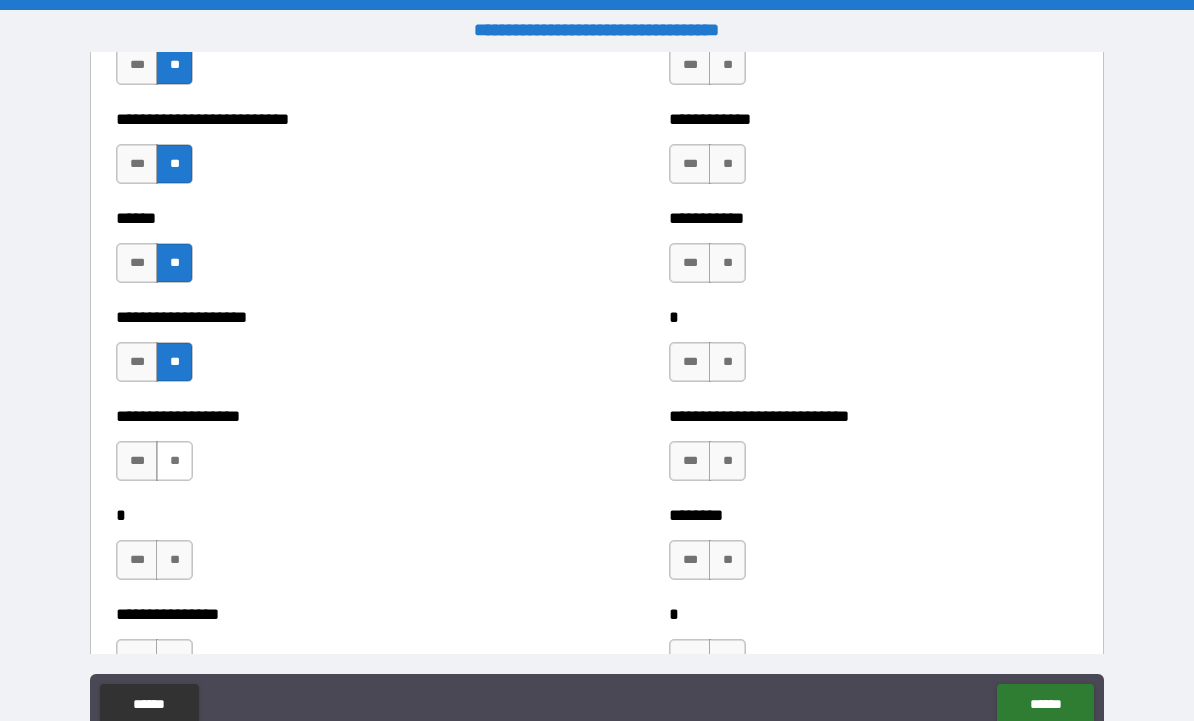 click on "**" at bounding box center [174, 461] 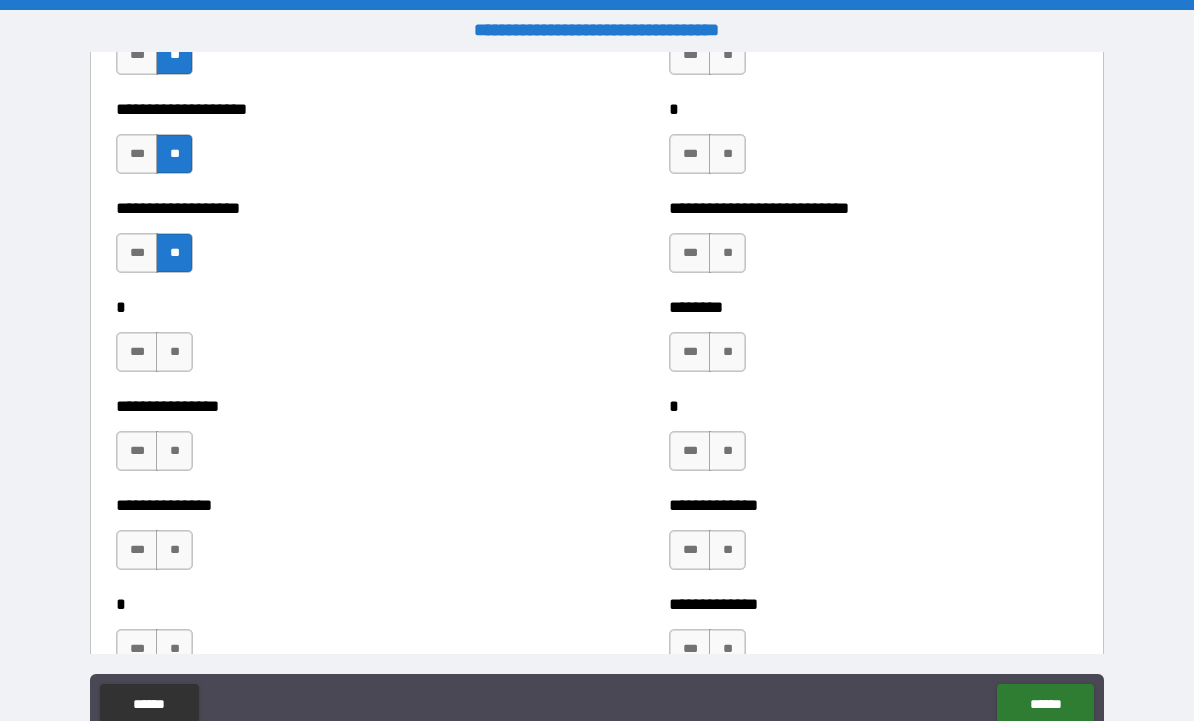 scroll, scrollTop: 5541, scrollLeft: 0, axis: vertical 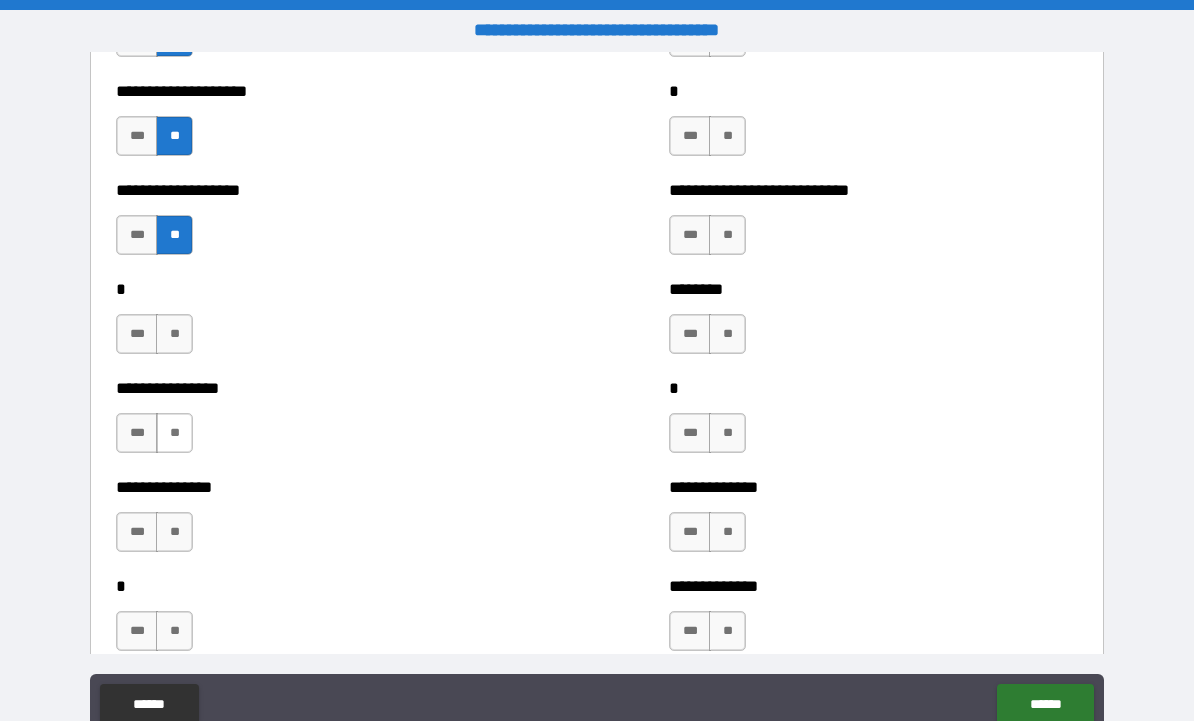 click on "**" at bounding box center (174, 433) 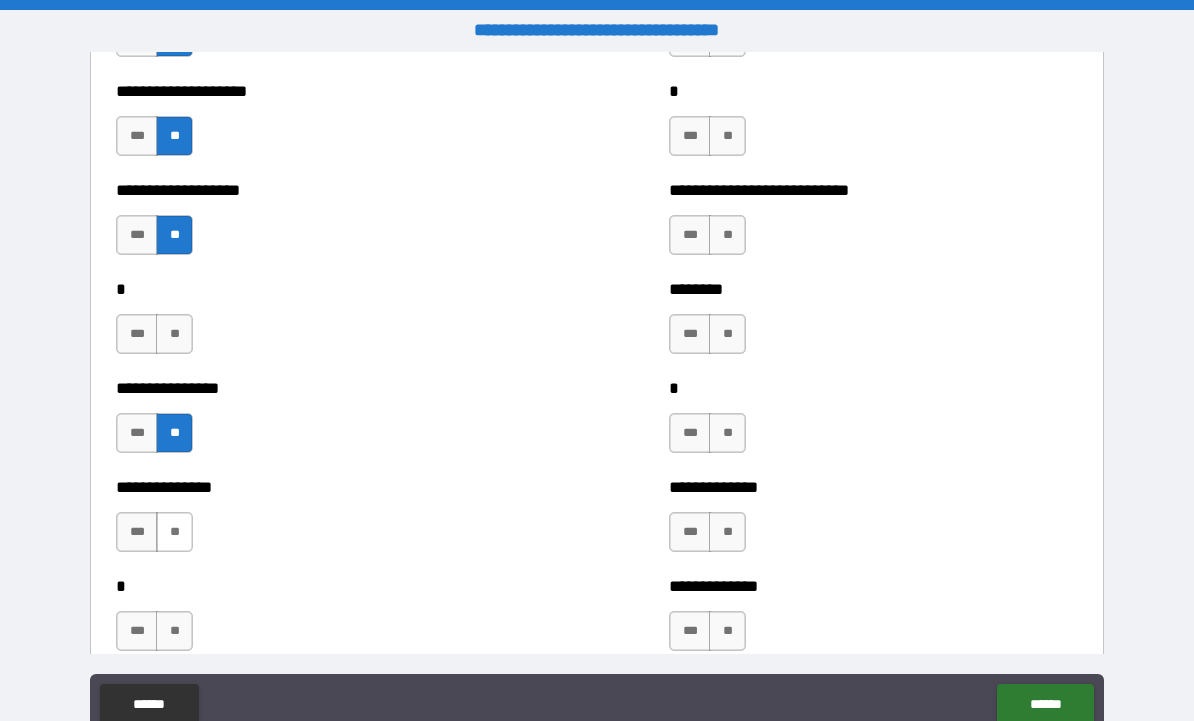 click on "**" at bounding box center [174, 532] 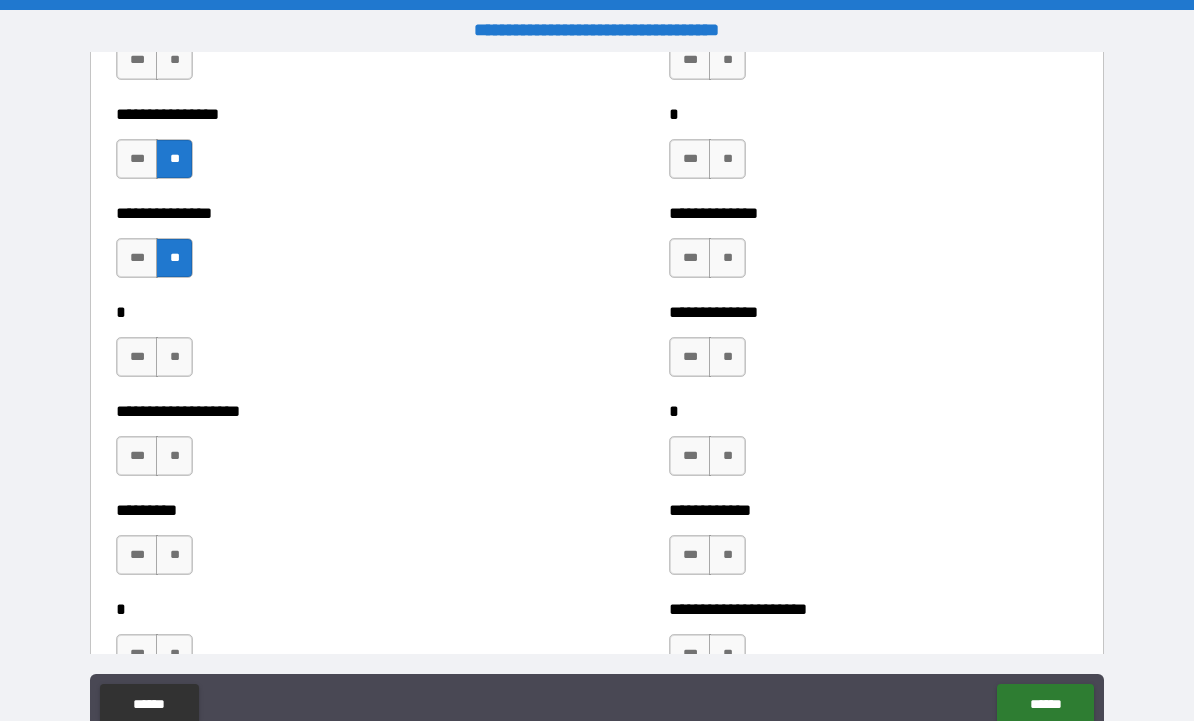 scroll, scrollTop: 5835, scrollLeft: 0, axis: vertical 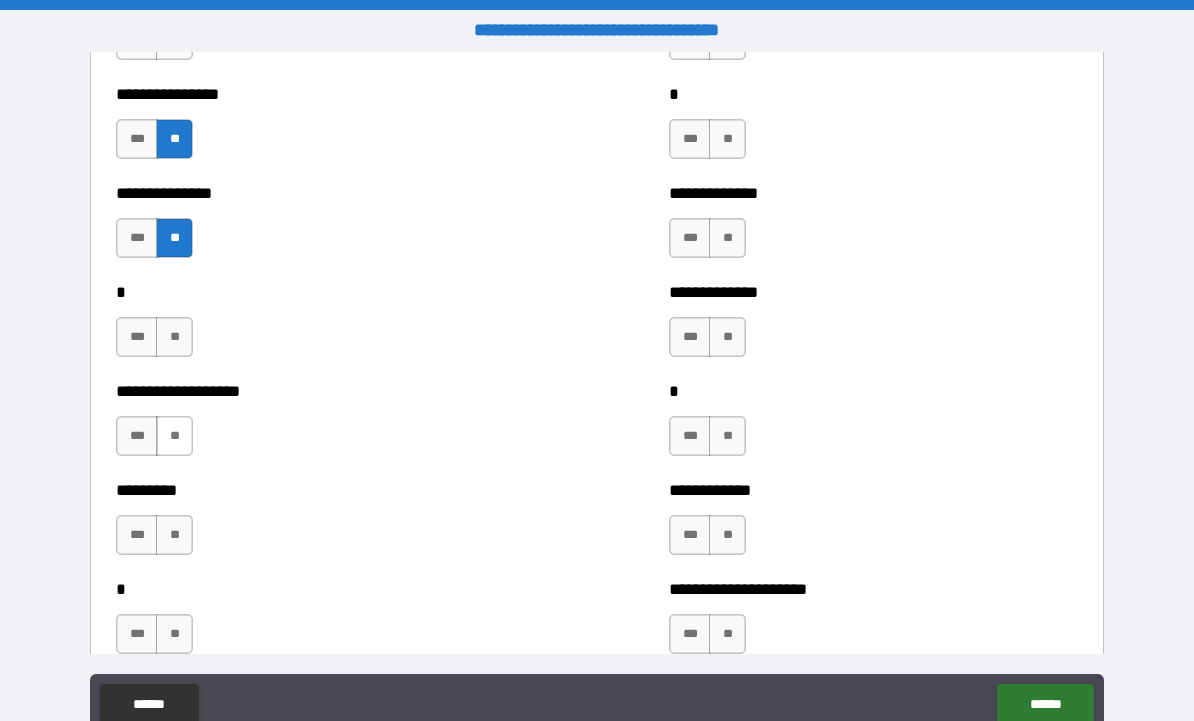 click on "**" at bounding box center [174, 436] 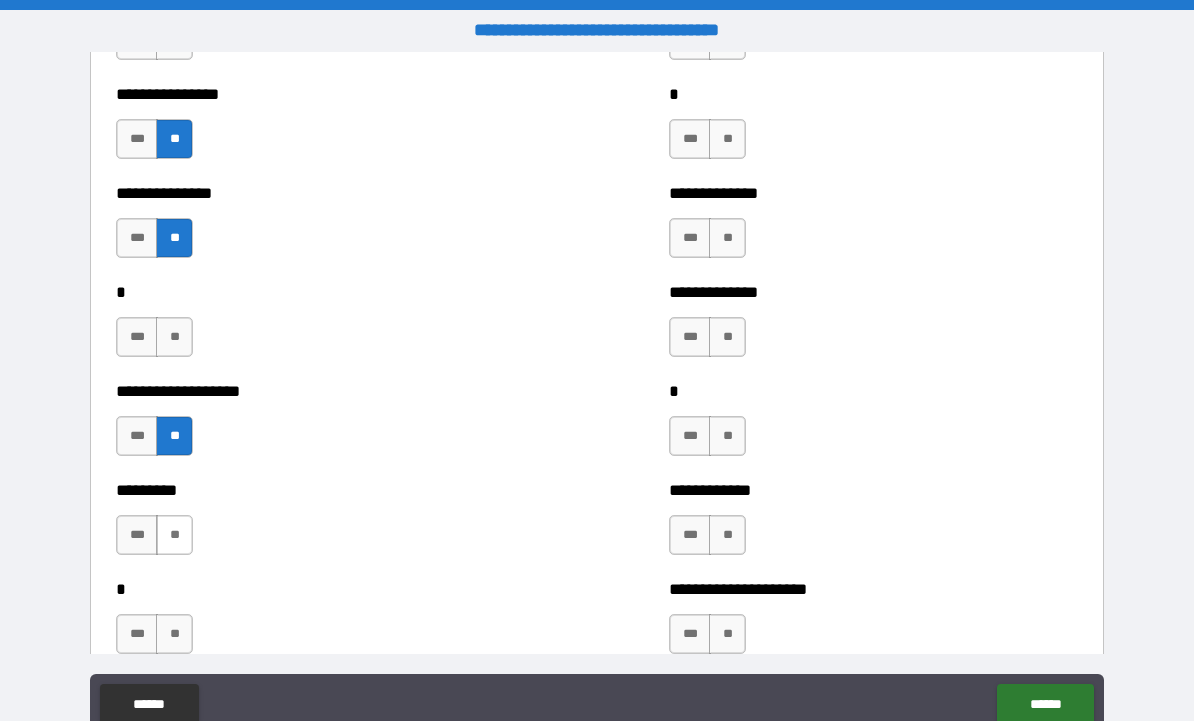 click on "**" at bounding box center [174, 535] 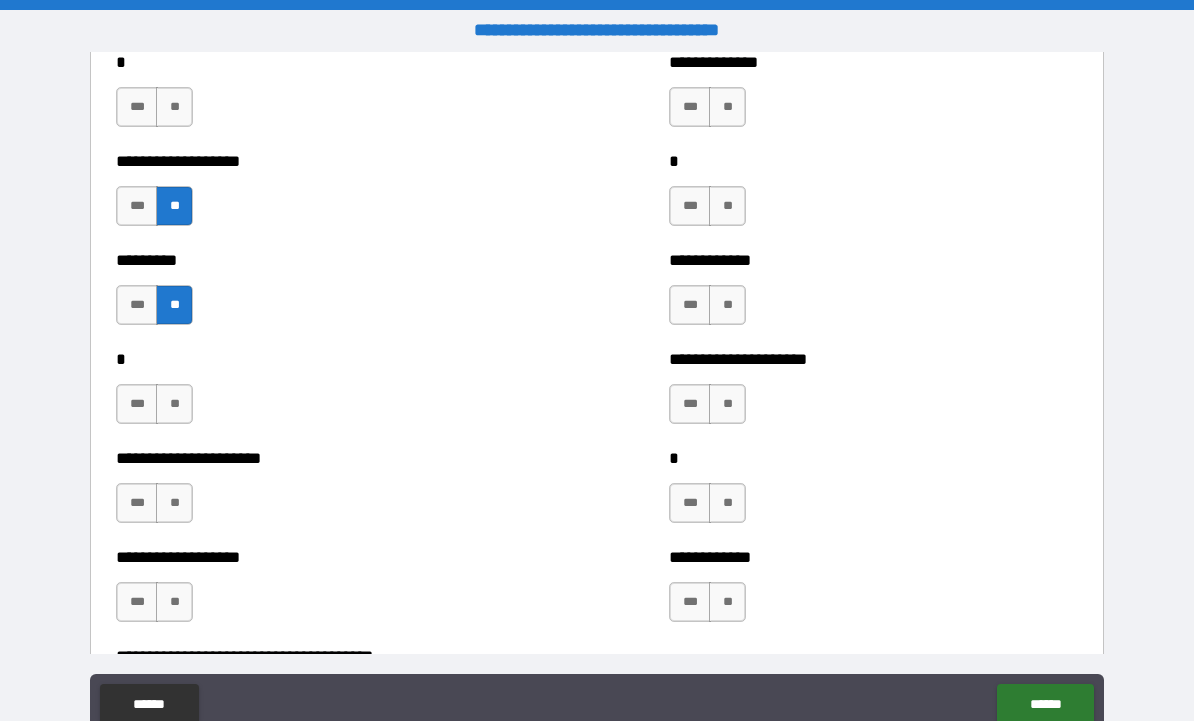 scroll, scrollTop: 6066, scrollLeft: 0, axis: vertical 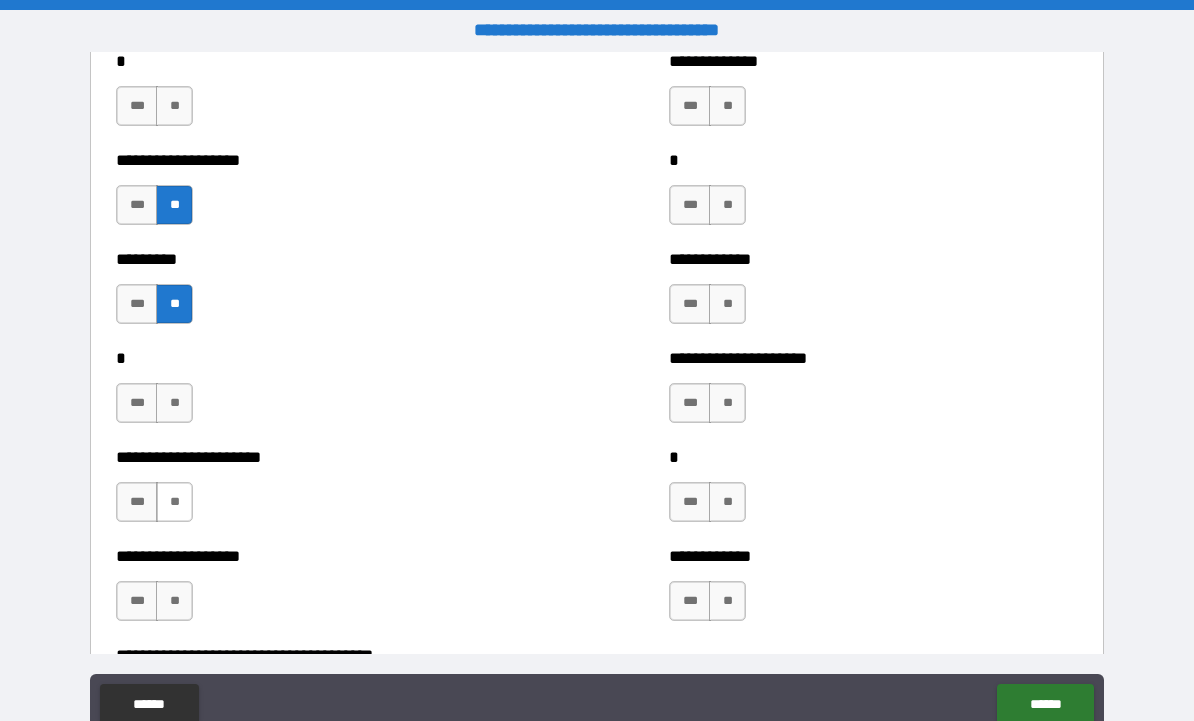 click on "**" at bounding box center [174, 502] 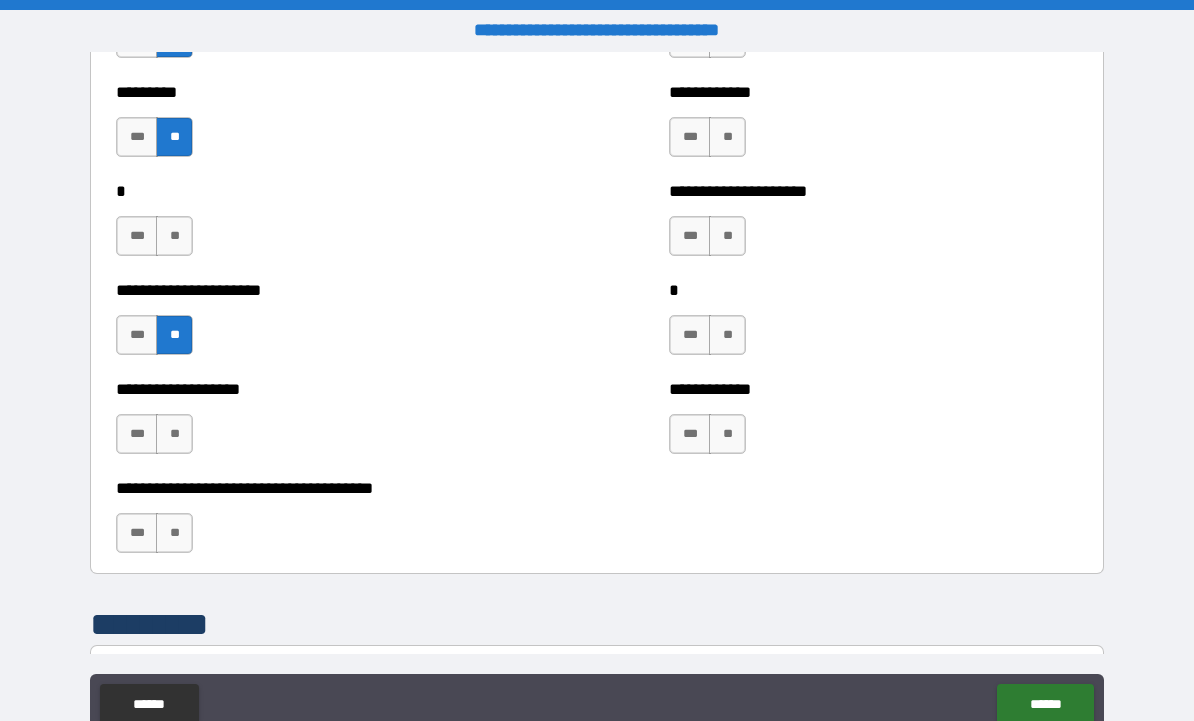 scroll, scrollTop: 6250, scrollLeft: 0, axis: vertical 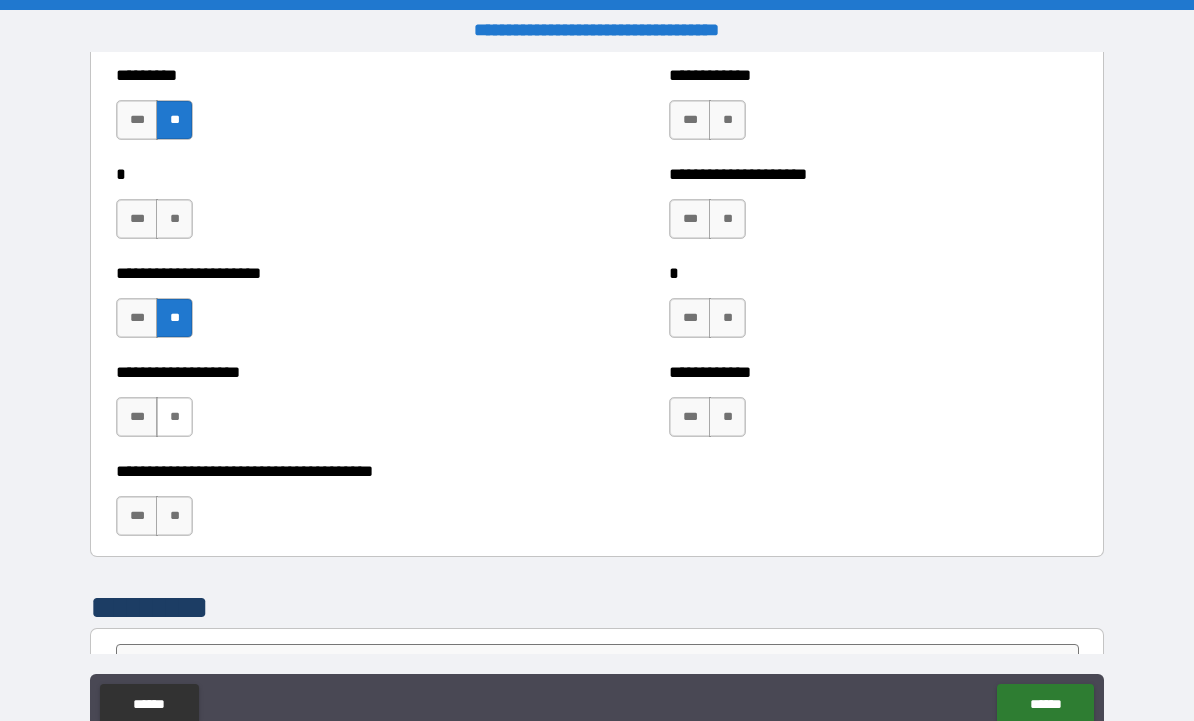 click on "**" at bounding box center (174, 417) 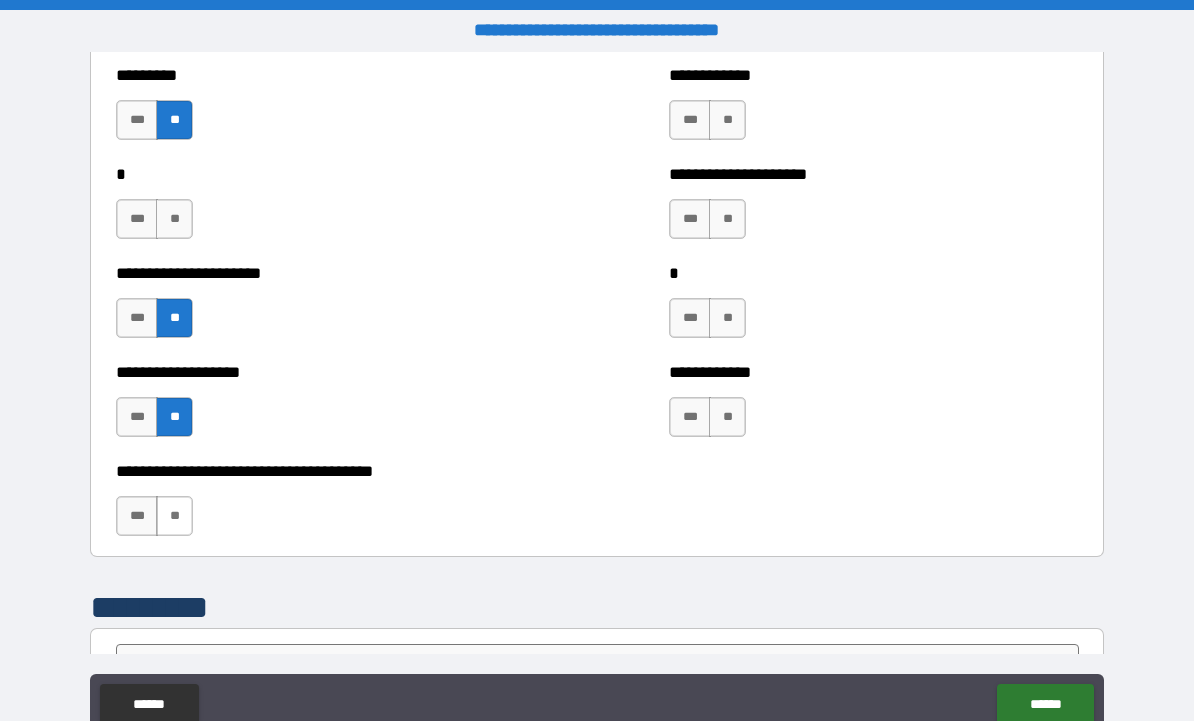 click on "**" at bounding box center (174, 516) 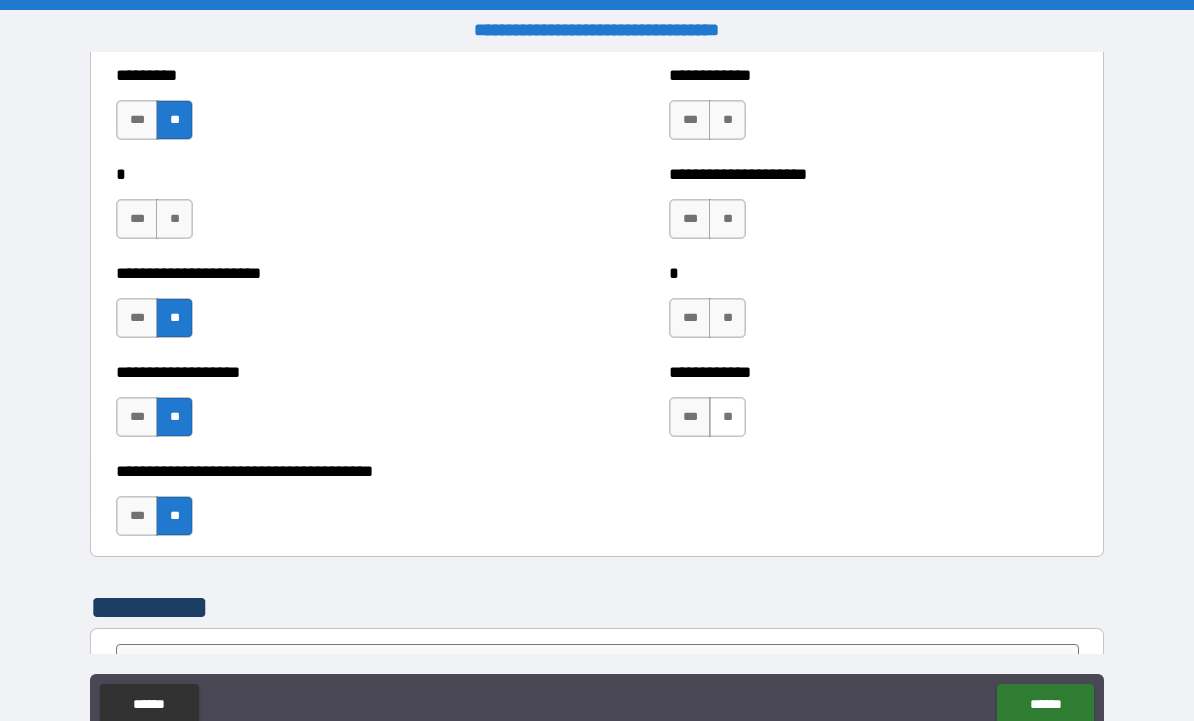 click on "**" at bounding box center (727, 417) 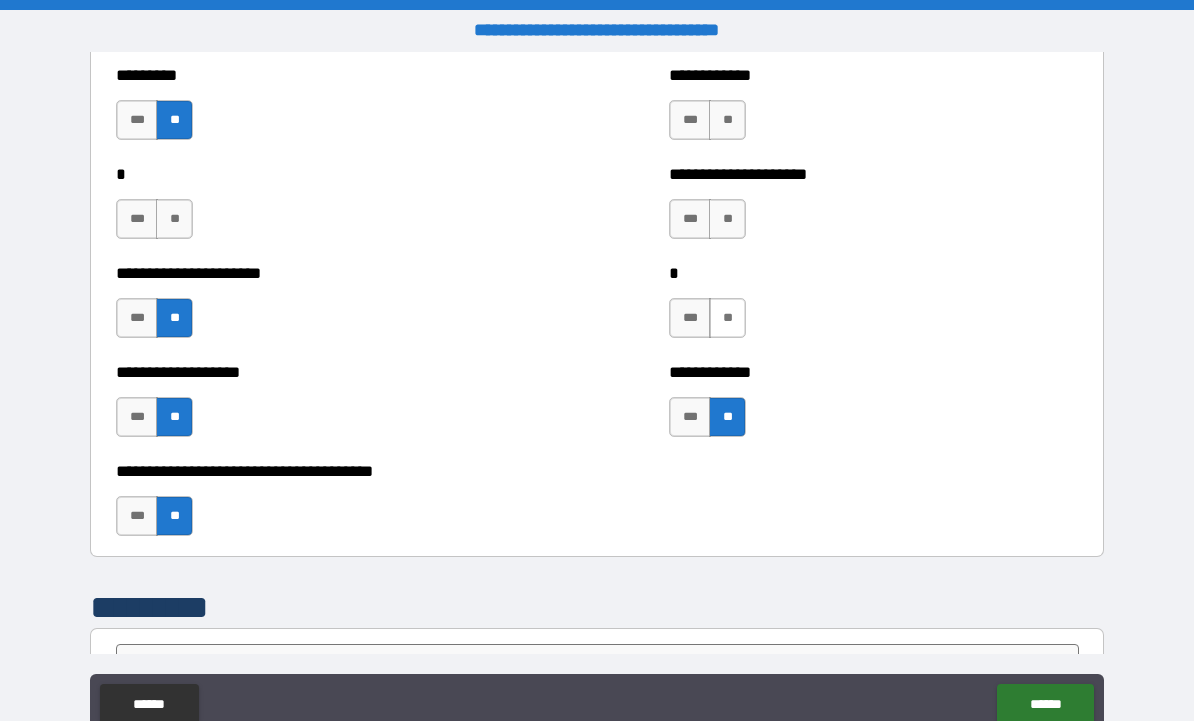 click on "**" at bounding box center (727, 318) 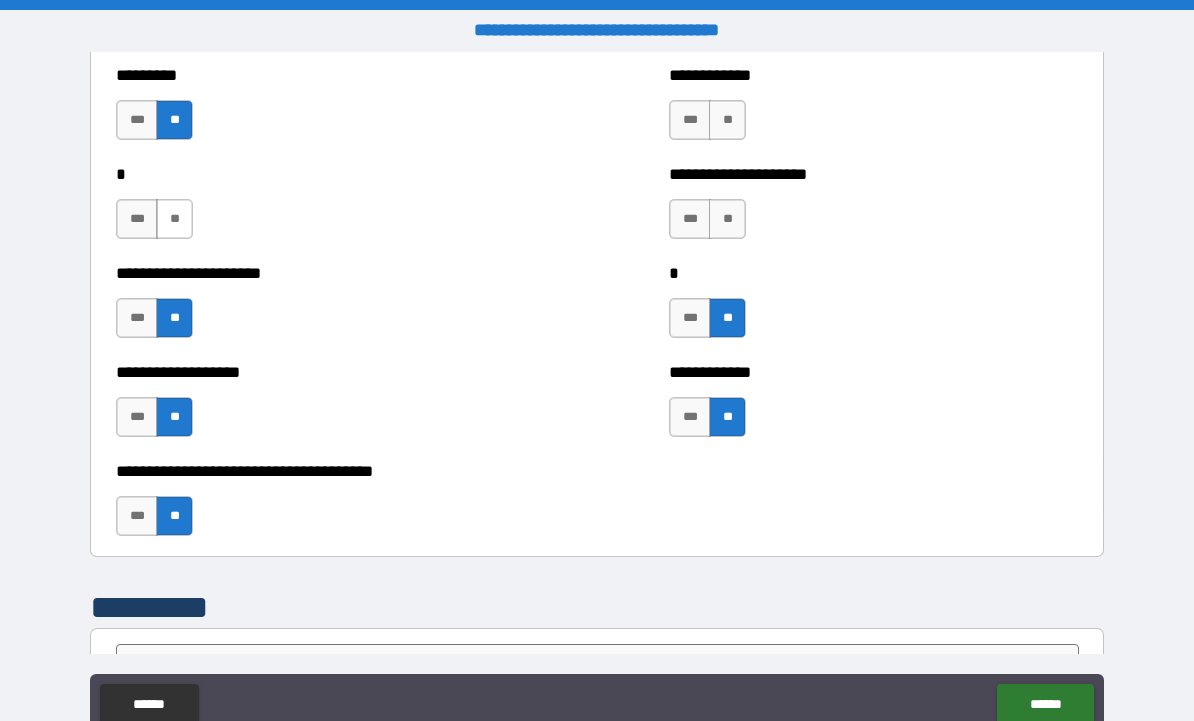 click on "**" at bounding box center [174, 219] 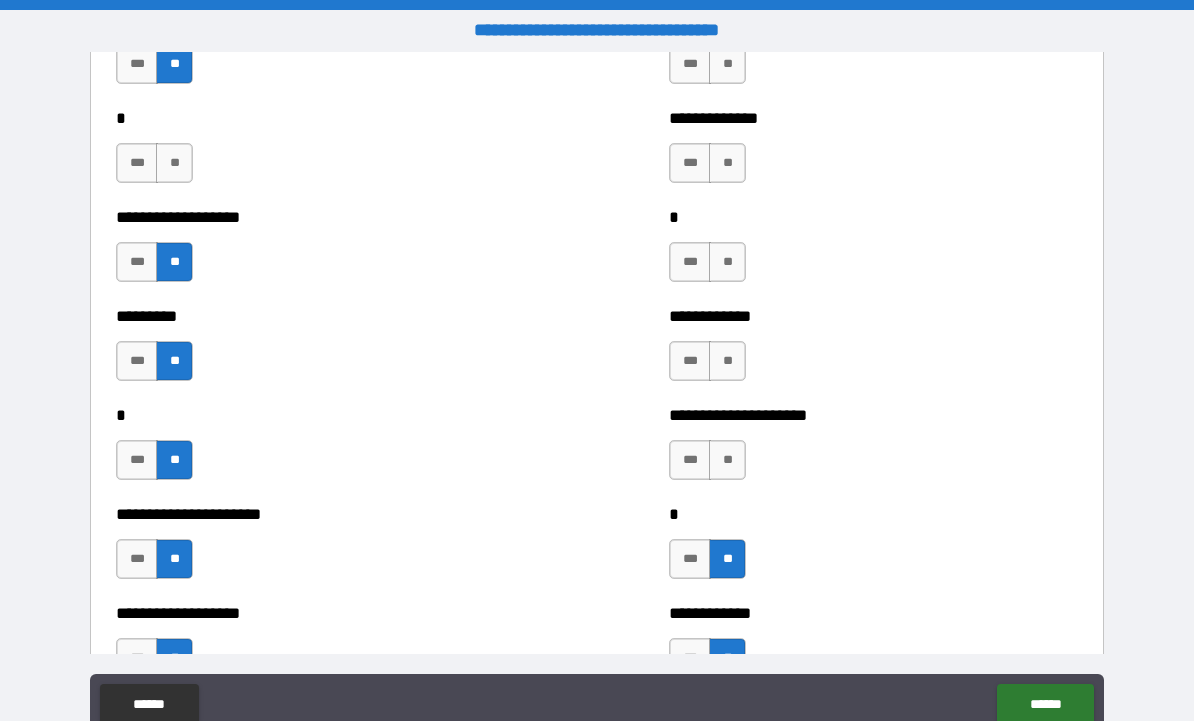scroll, scrollTop: 5977, scrollLeft: 0, axis: vertical 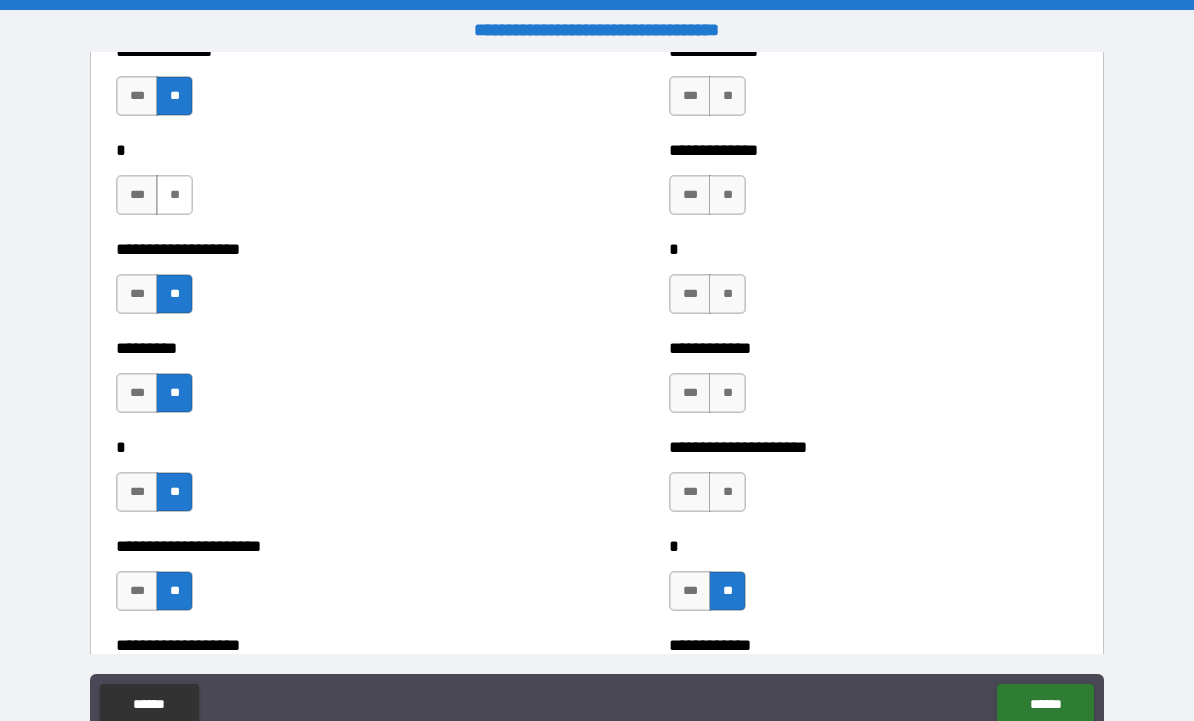 click on "**" at bounding box center (174, 195) 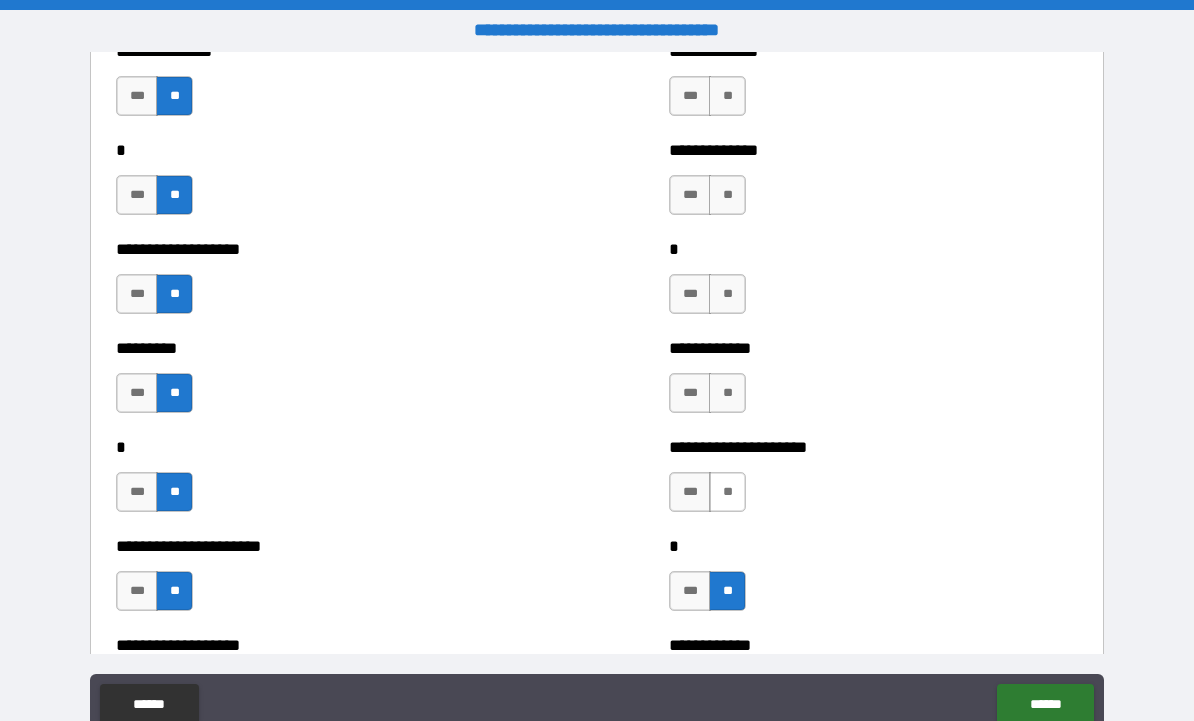 click on "**" at bounding box center [727, 492] 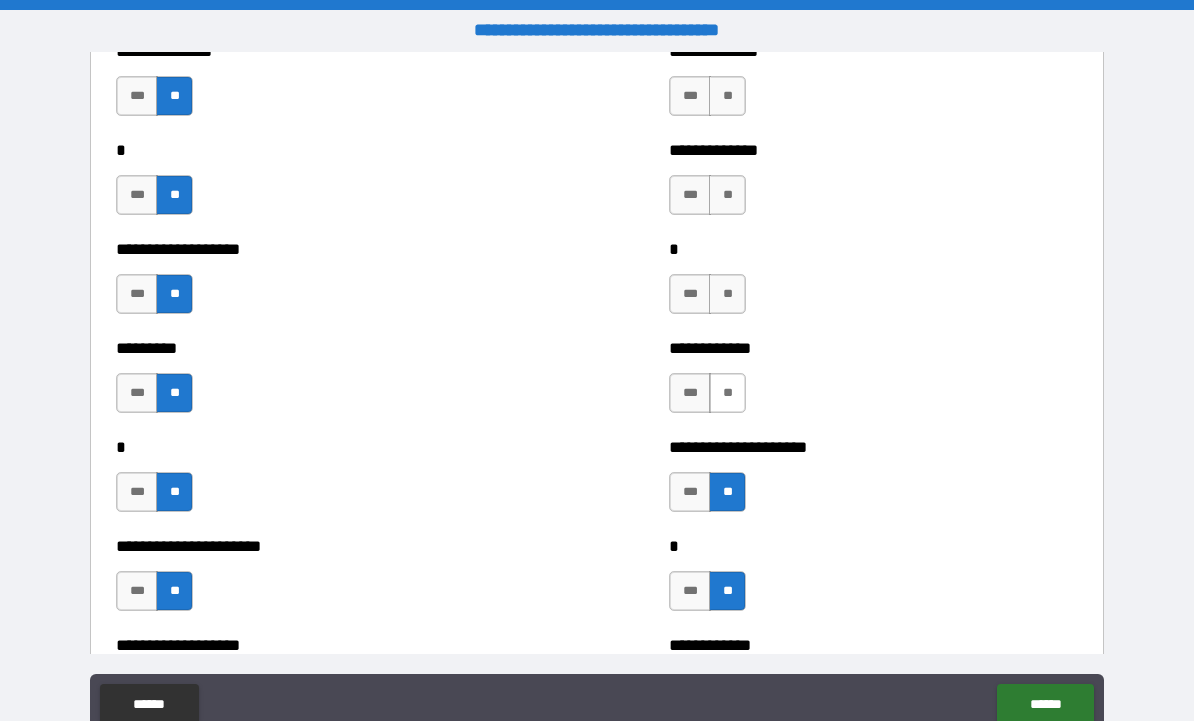 click on "**" at bounding box center [727, 393] 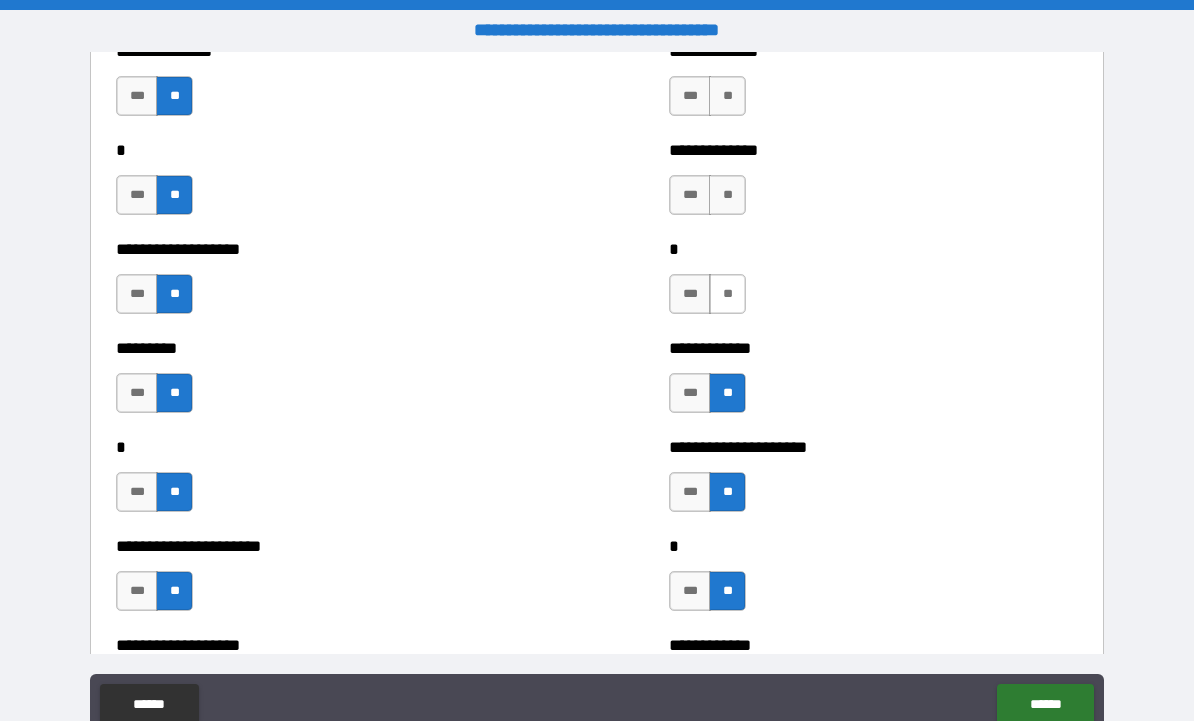 click on "**" at bounding box center [727, 294] 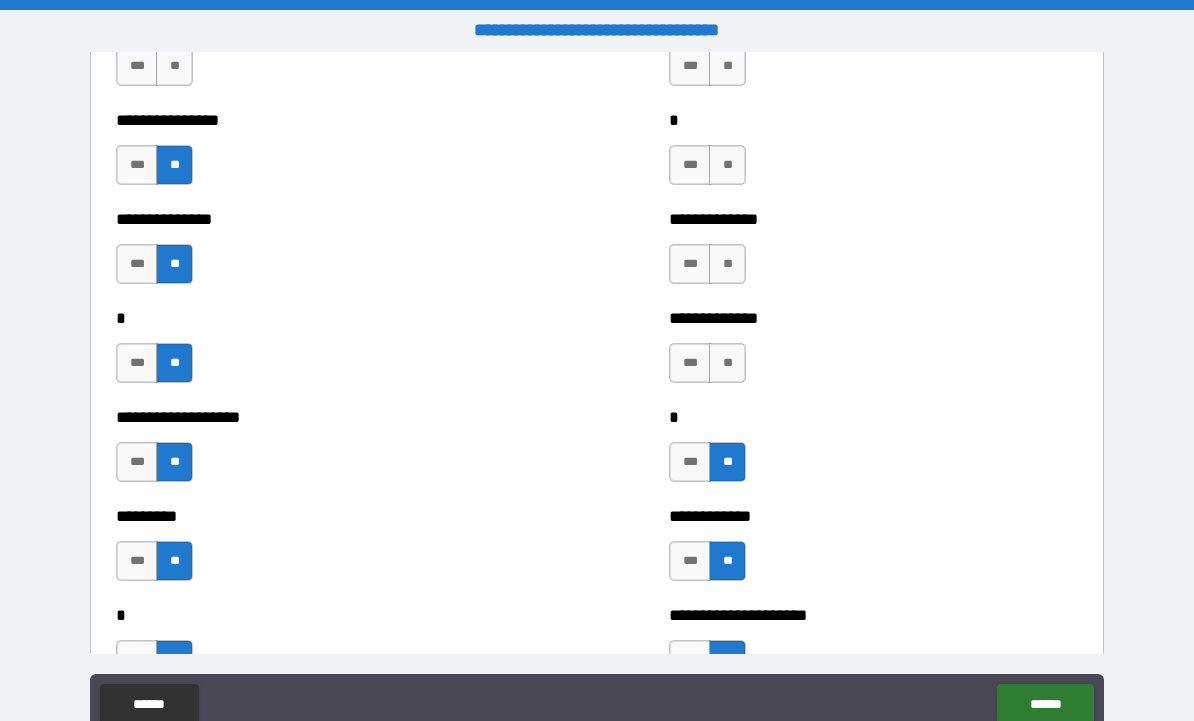 scroll, scrollTop: 5794, scrollLeft: 0, axis: vertical 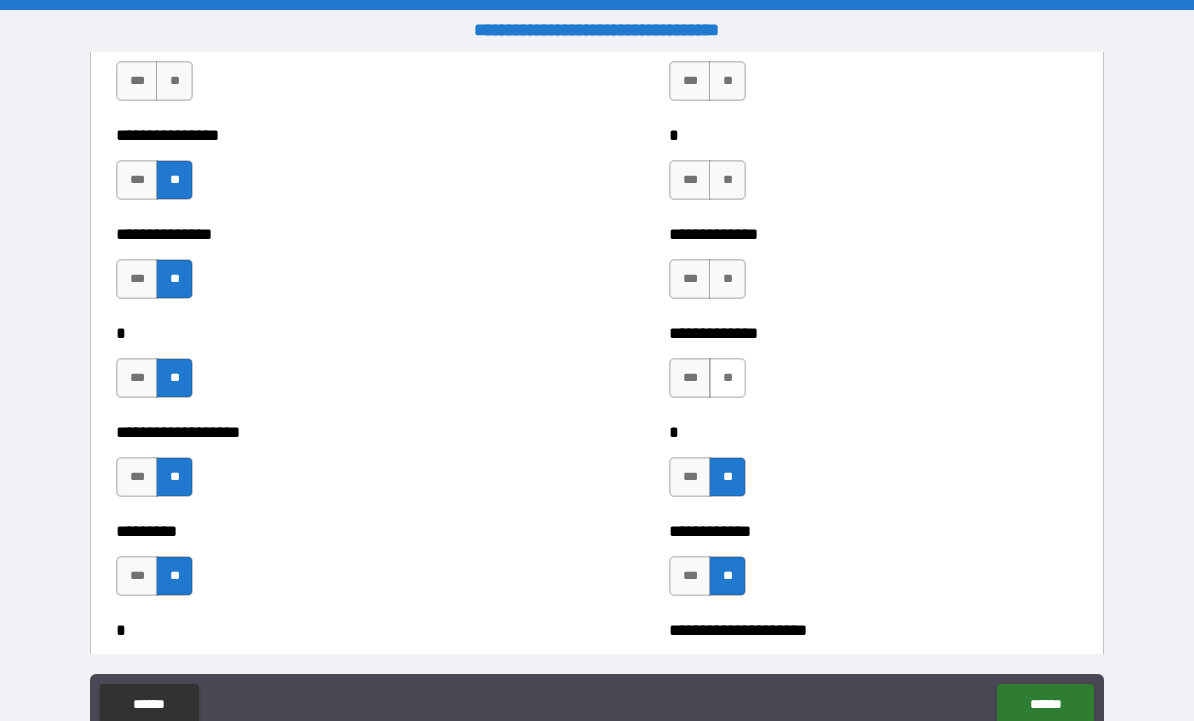 click on "**" at bounding box center [727, 378] 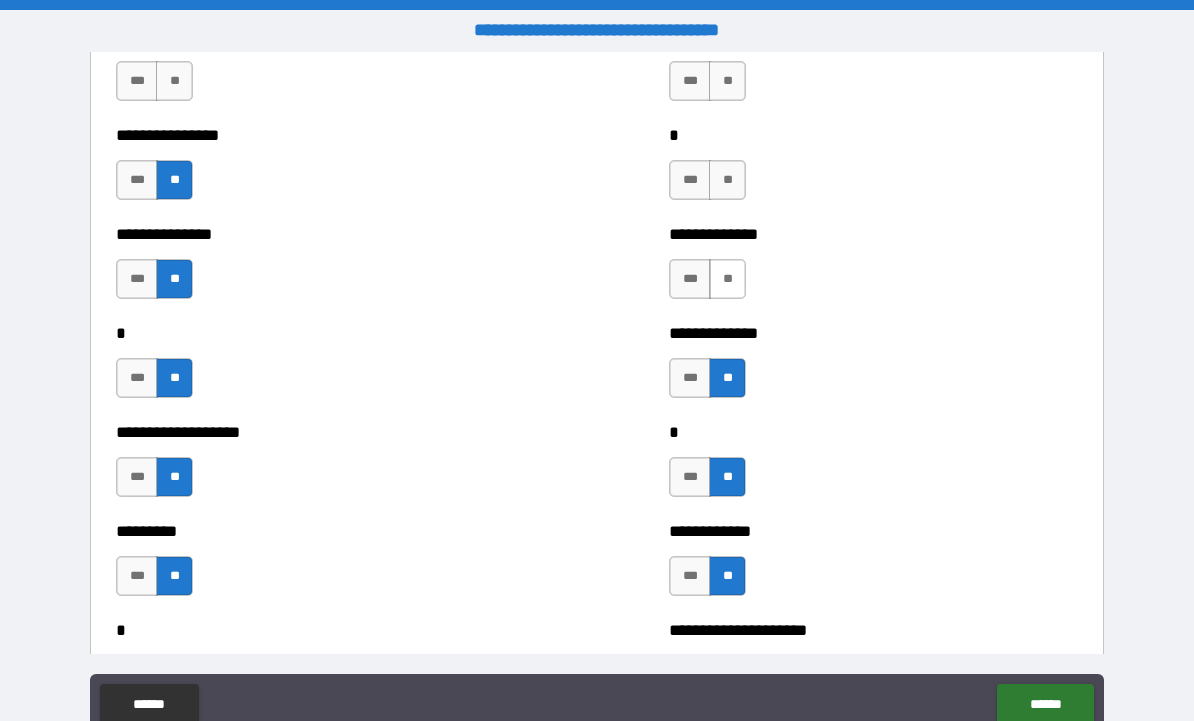 click on "**" at bounding box center (727, 279) 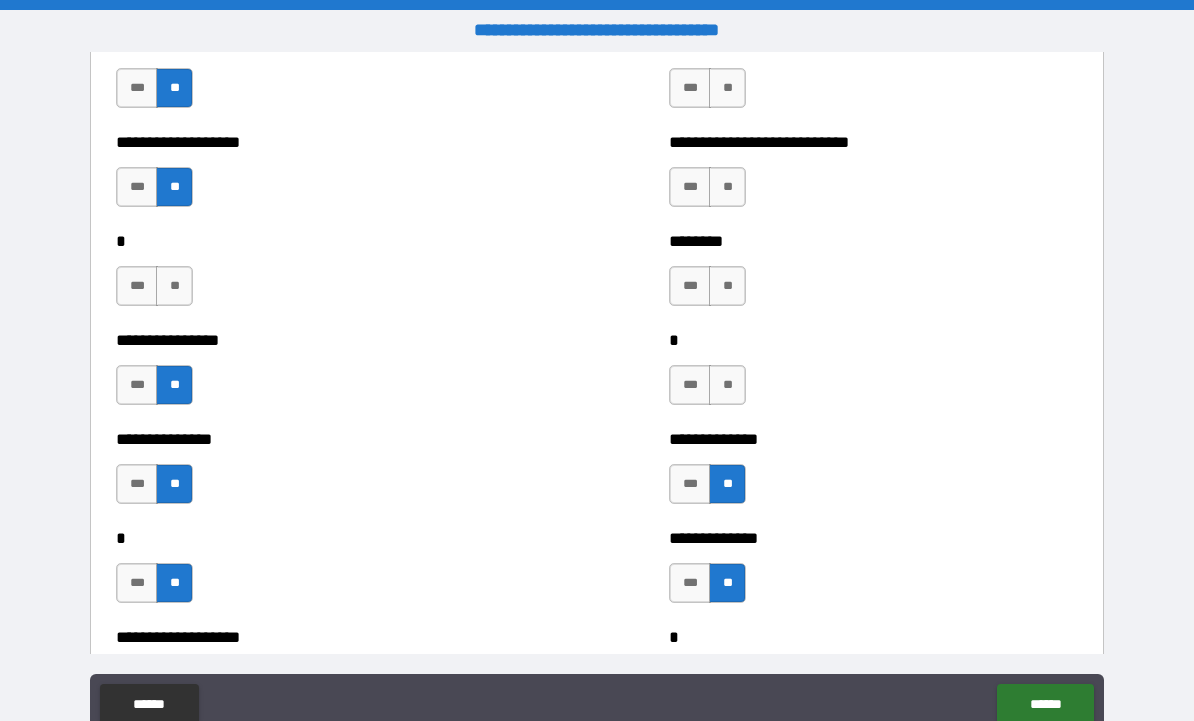 scroll, scrollTop: 5560, scrollLeft: 0, axis: vertical 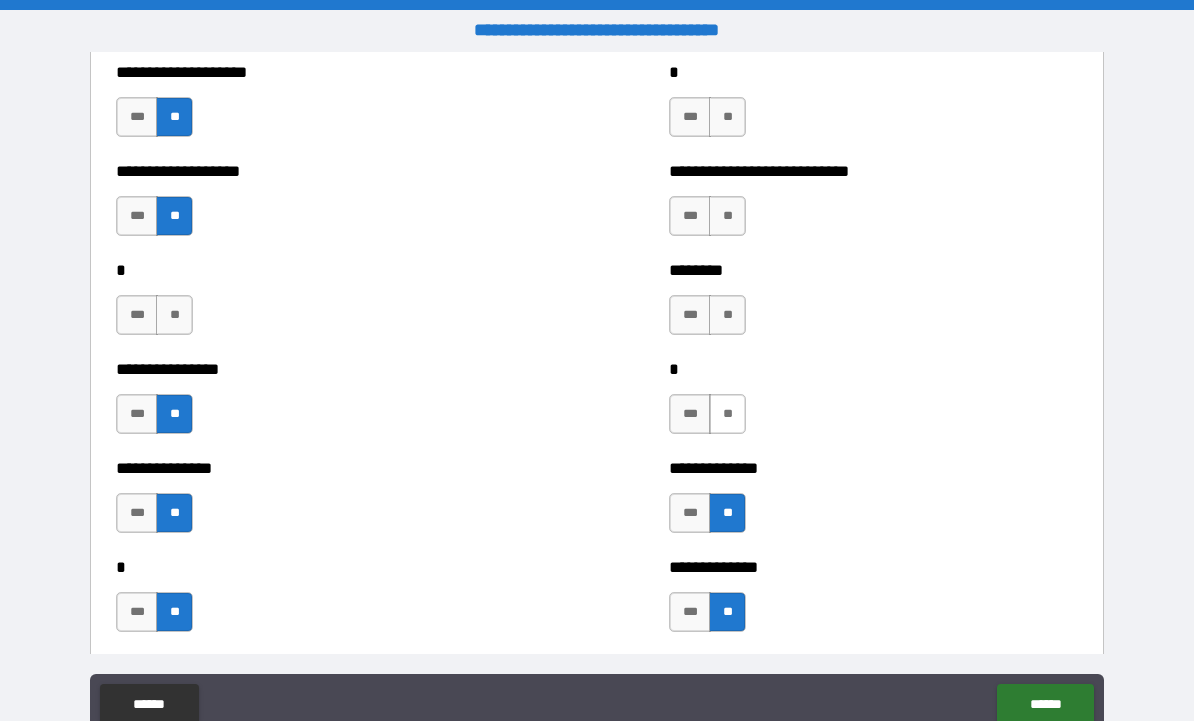 click on "**" at bounding box center (727, 414) 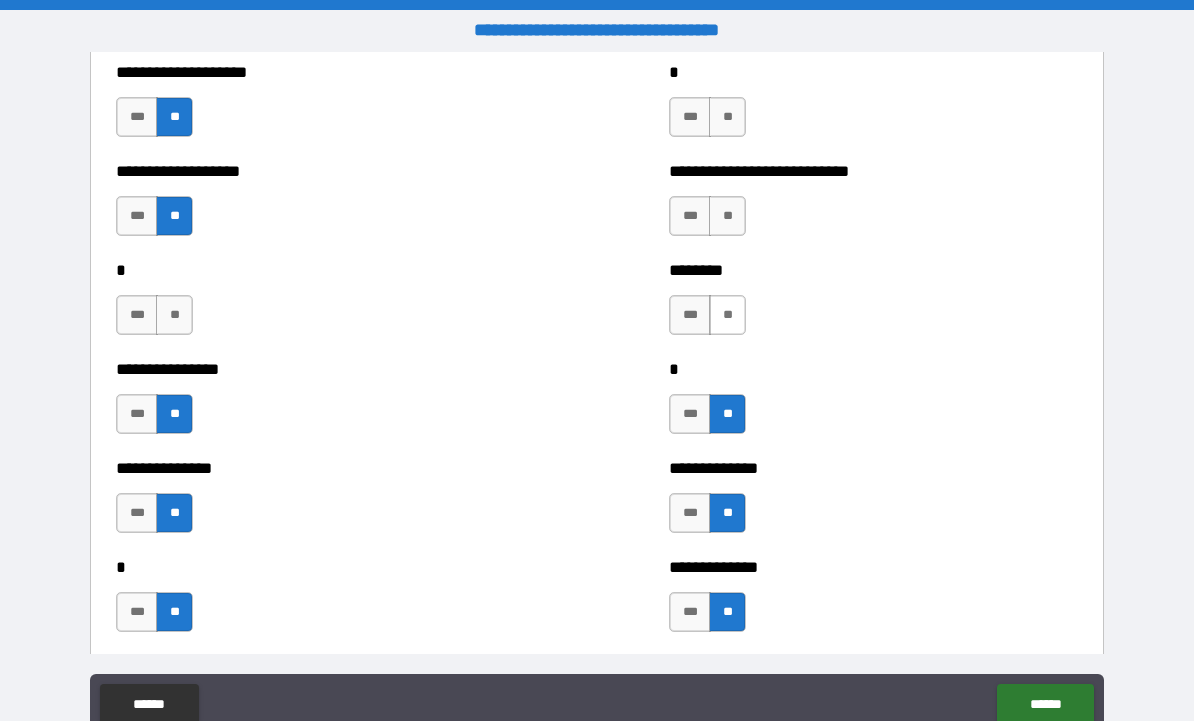 click on "**" at bounding box center [727, 315] 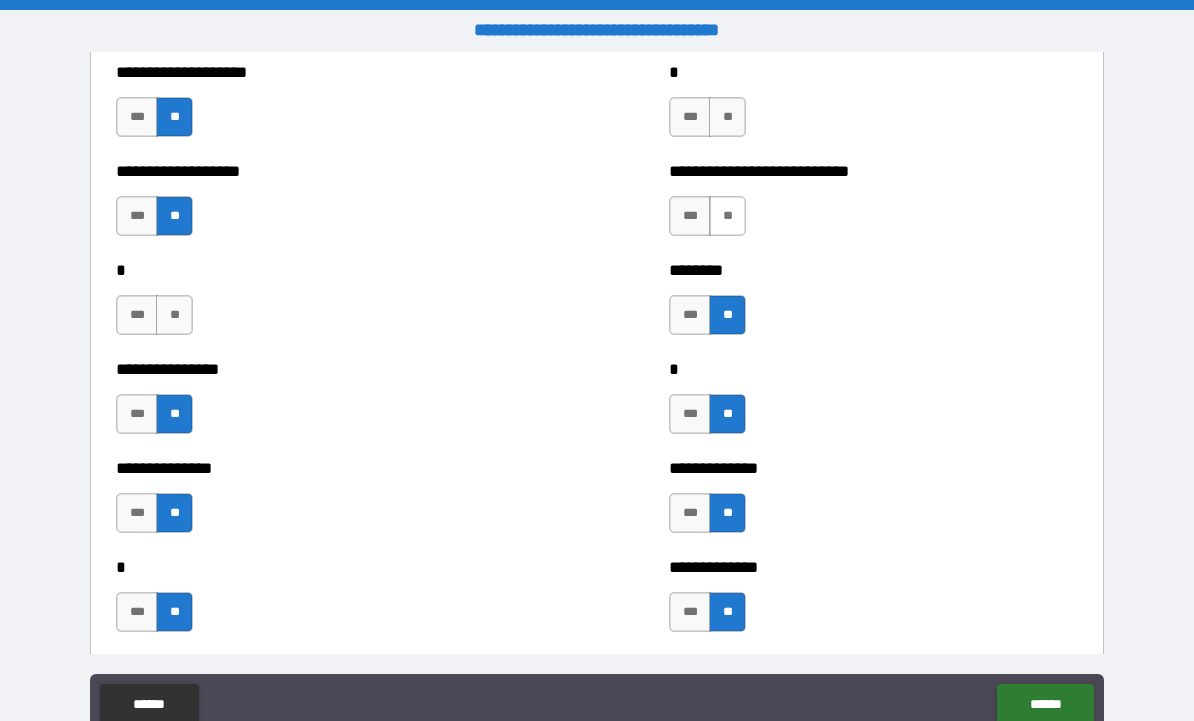 click on "**" at bounding box center [727, 216] 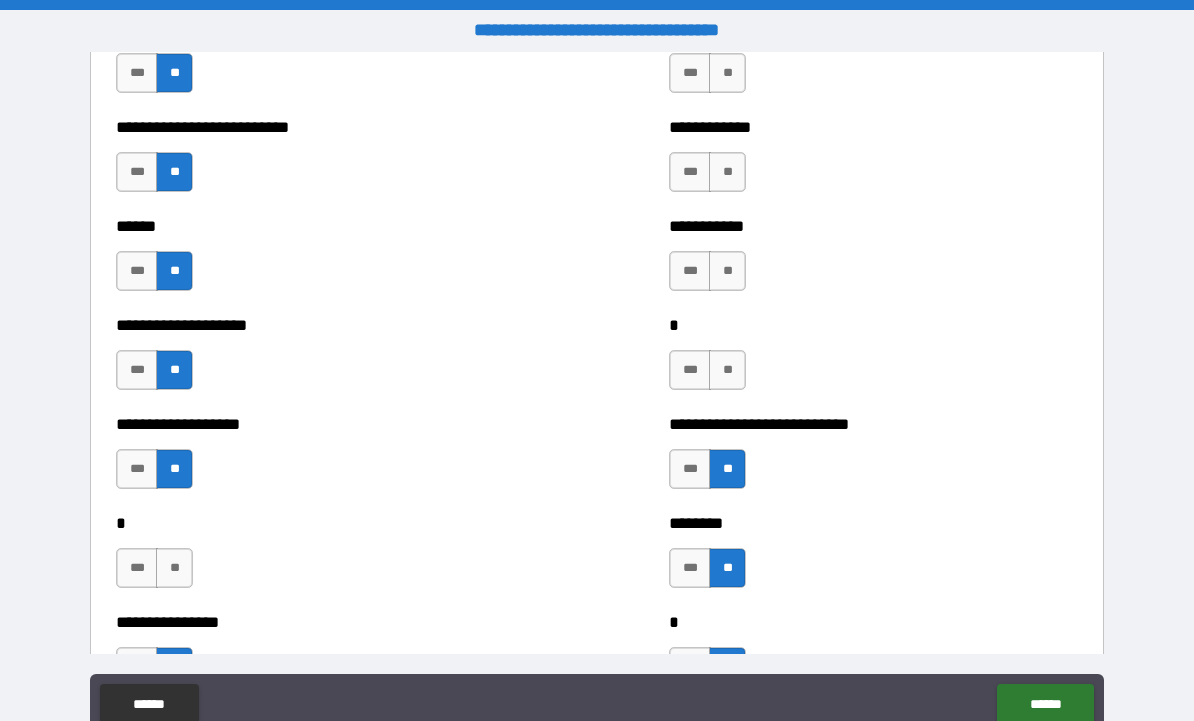 scroll, scrollTop: 5308, scrollLeft: 0, axis: vertical 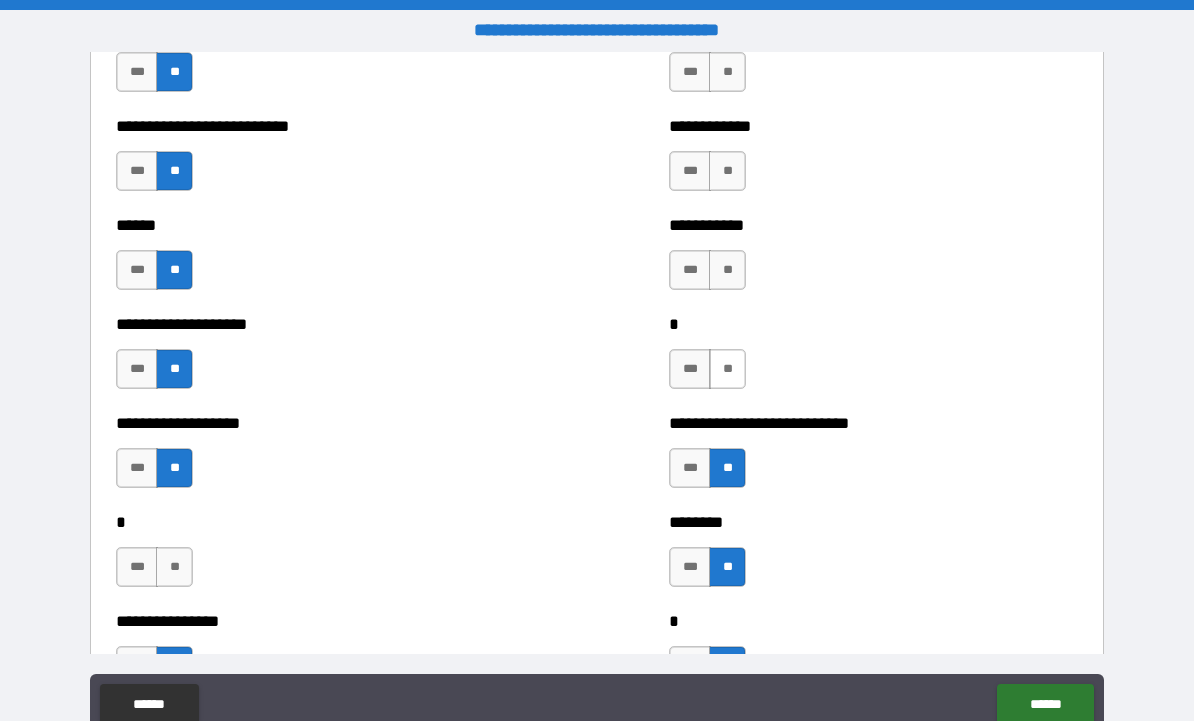 click on "**" at bounding box center [727, 369] 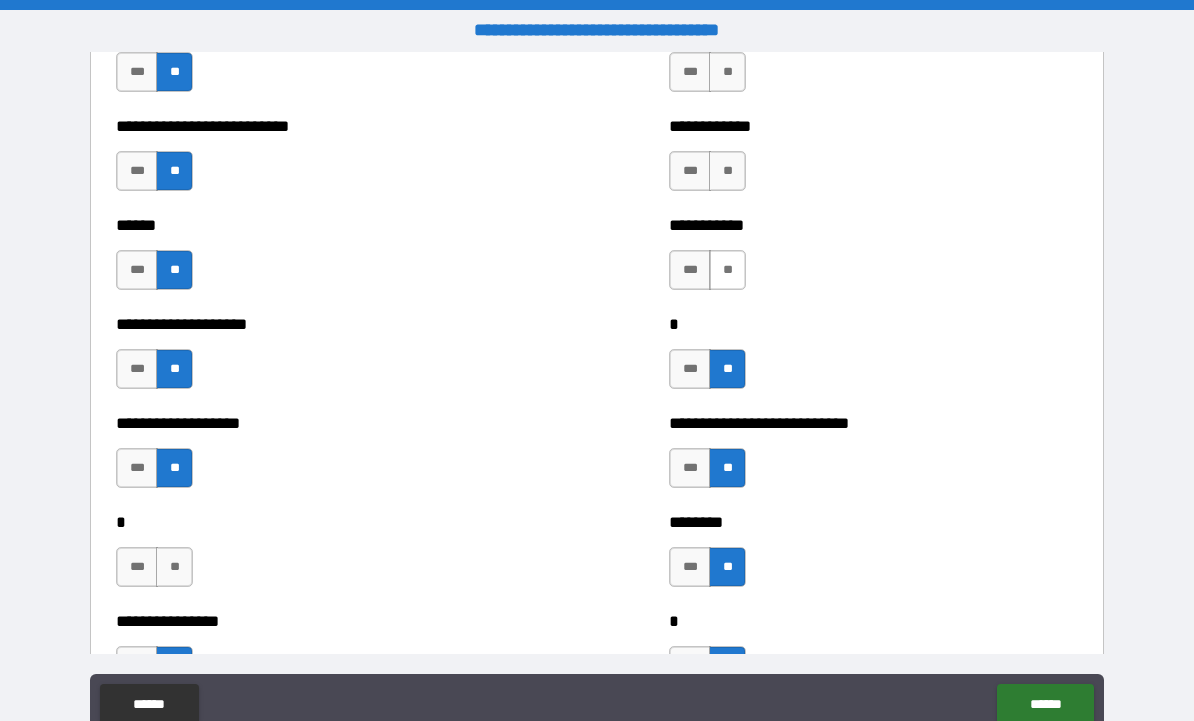 click on "**" at bounding box center [727, 270] 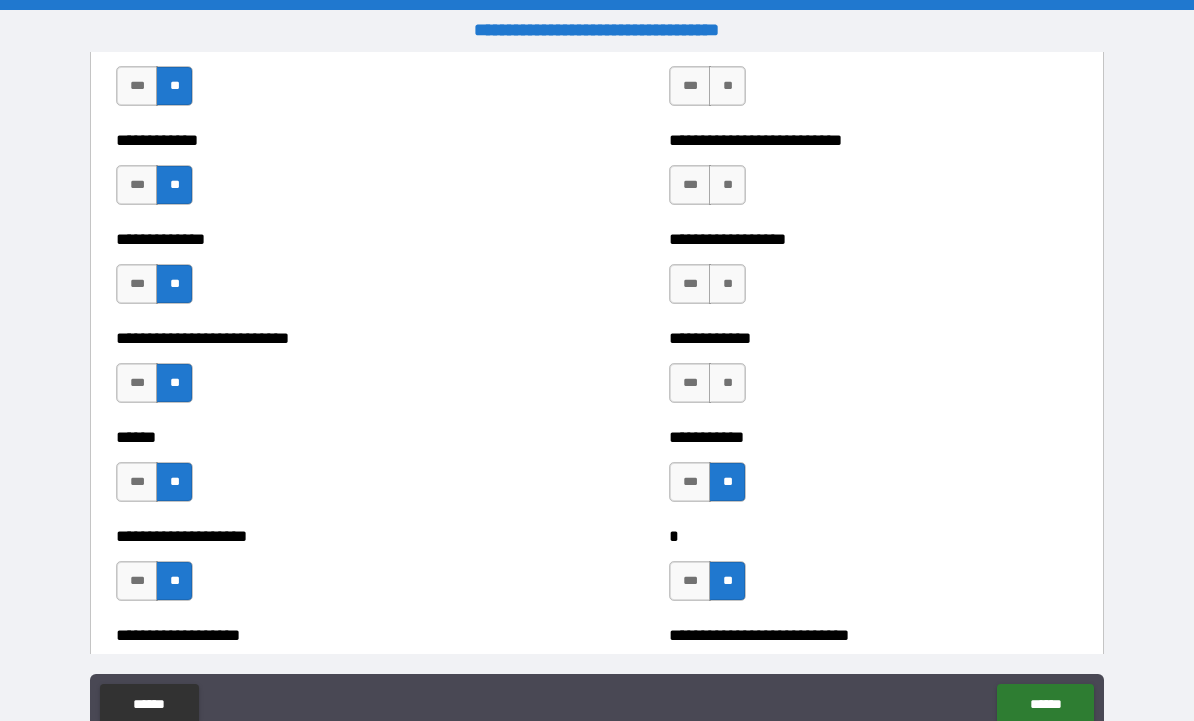 scroll, scrollTop: 5057, scrollLeft: 0, axis: vertical 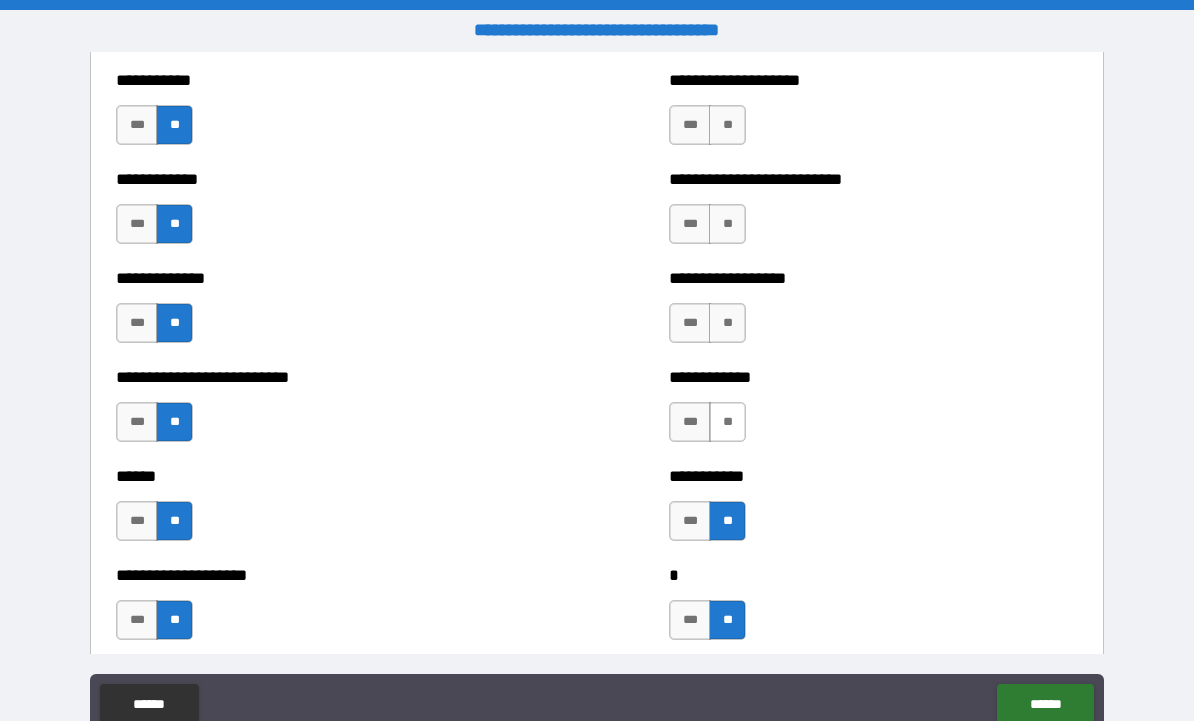 click on "**" at bounding box center [727, 422] 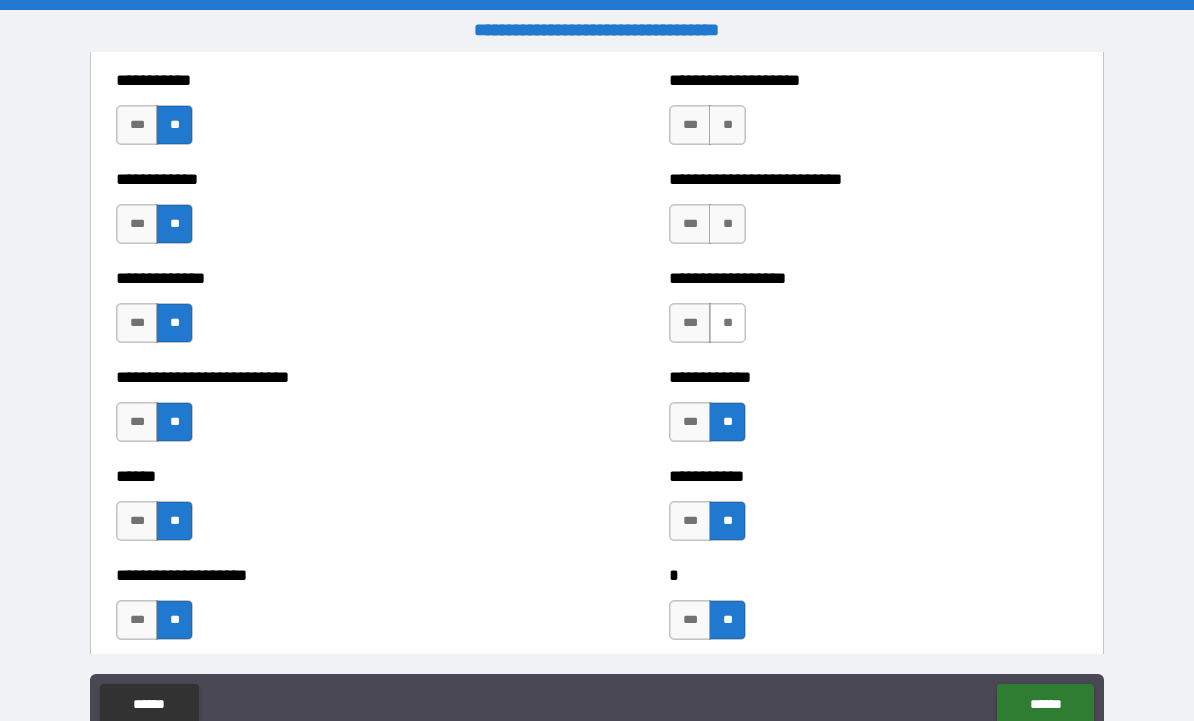 click on "**" at bounding box center (727, 323) 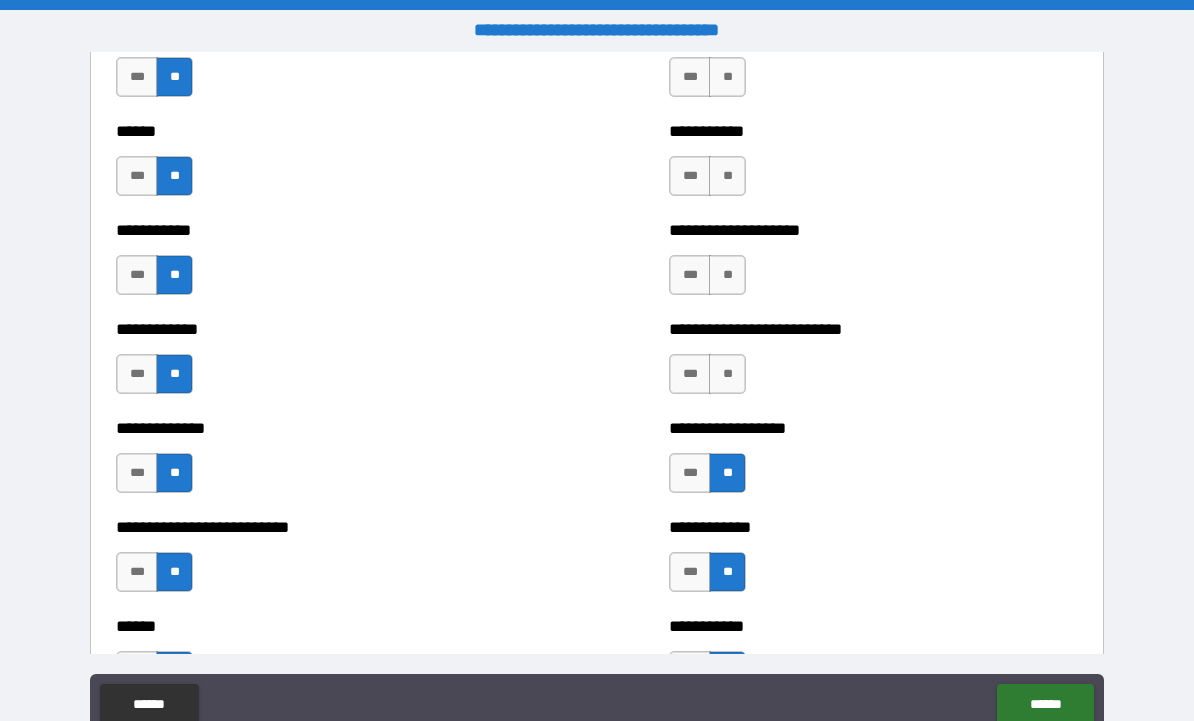 scroll, scrollTop: 4910, scrollLeft: 0, axis: vertical 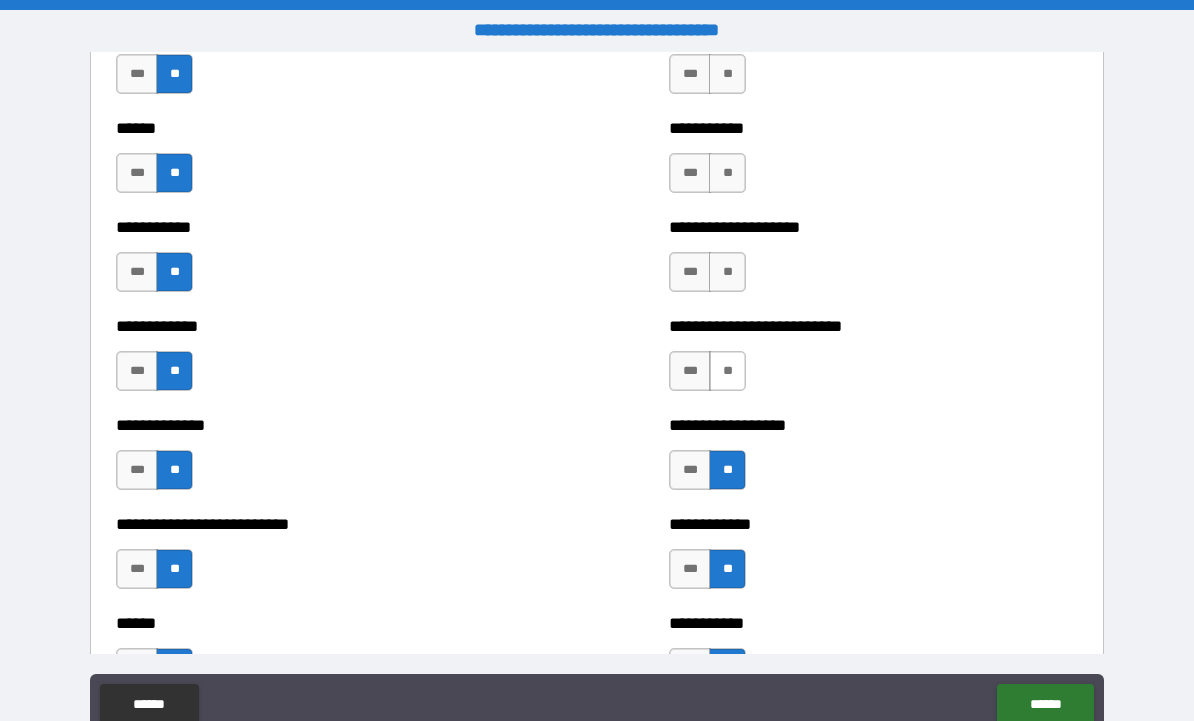 click on "**" at bounding box center (727, 371) 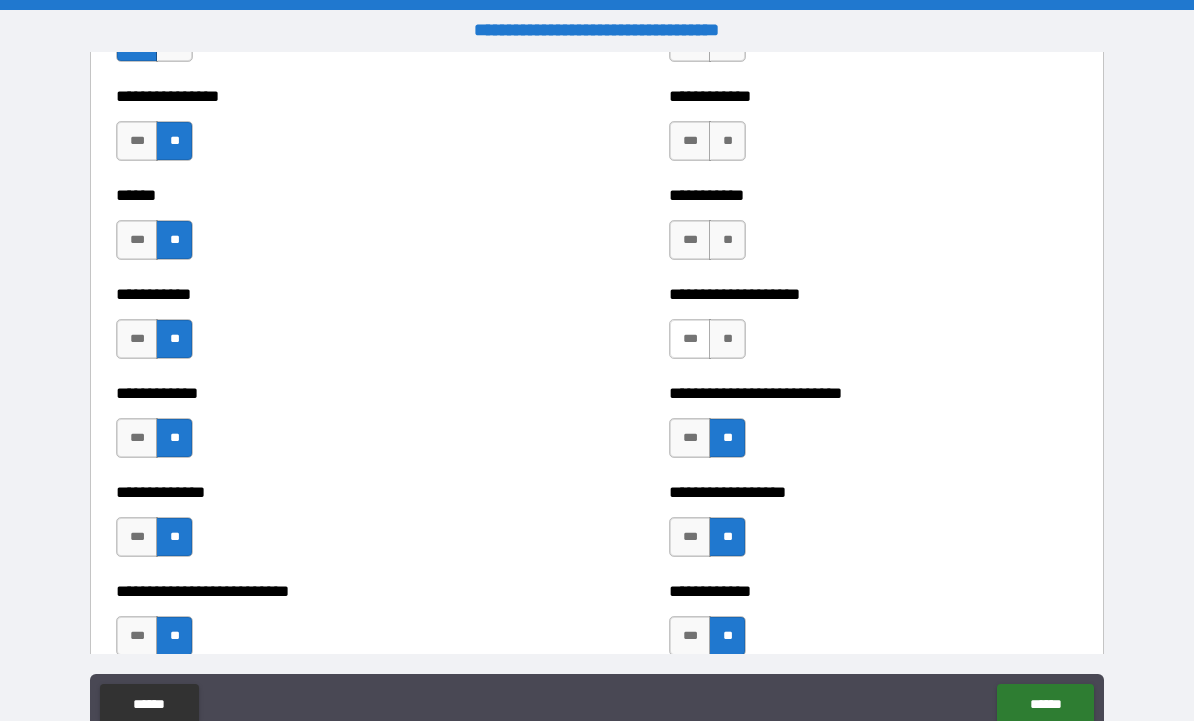 click on "***" at bounding box center [690, 339] 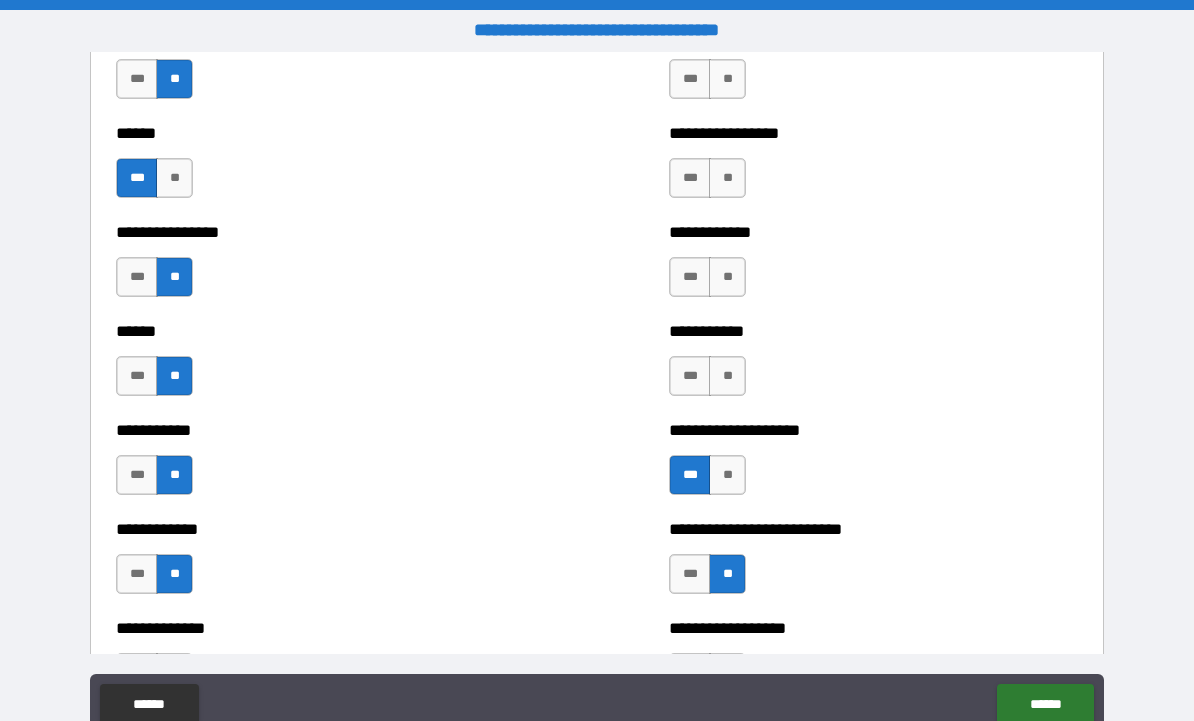 scroll, scrollTop: 4704, scrollLeft: 0, axis: vertical 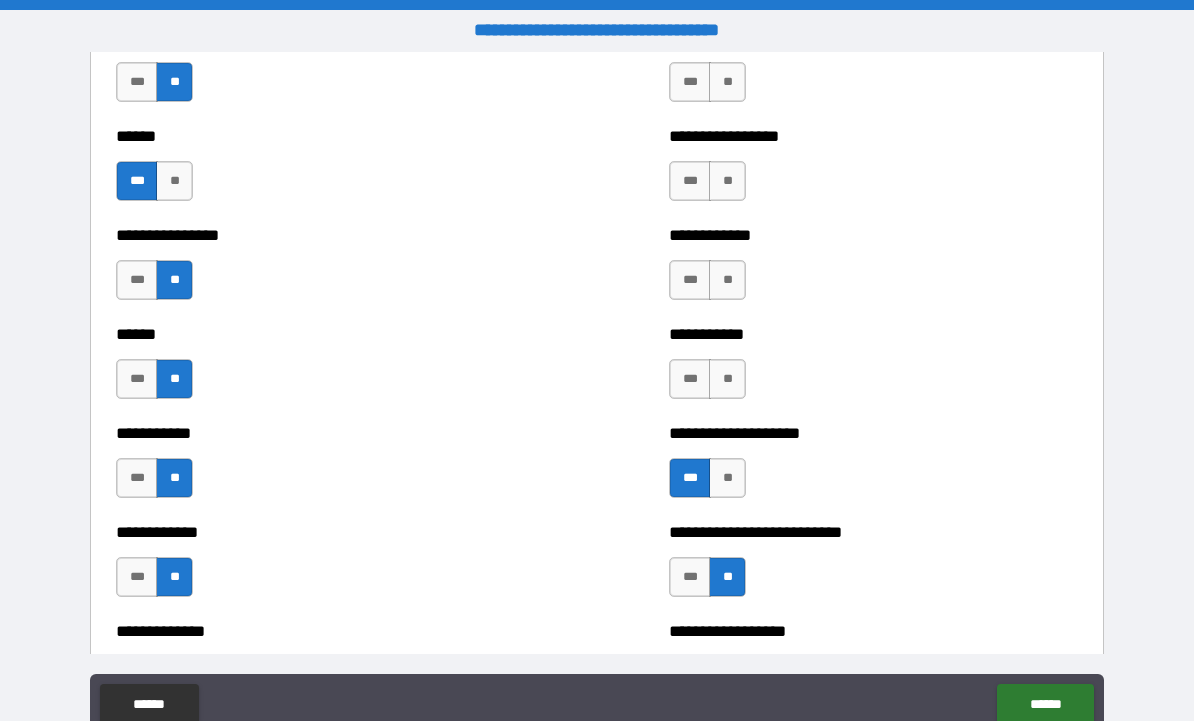 click on "**" at bounding box center (727, 379) 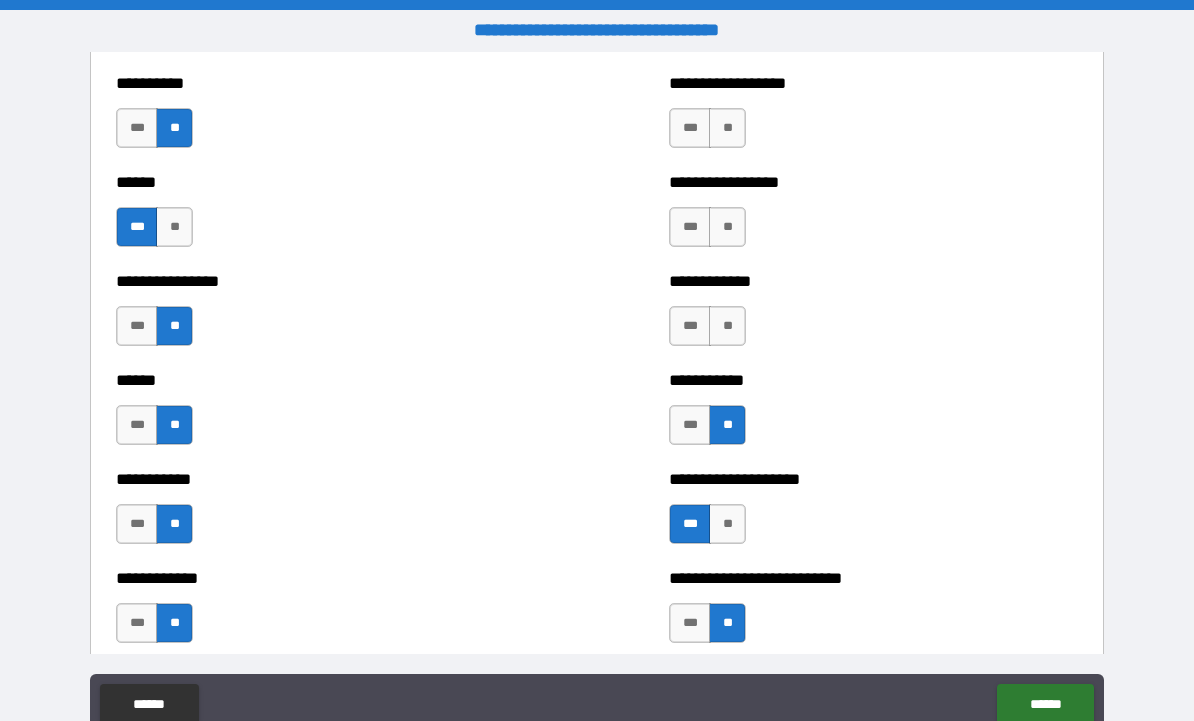 scroll, scrollTop: 4560, scrollLeft: 0, axis: vertical 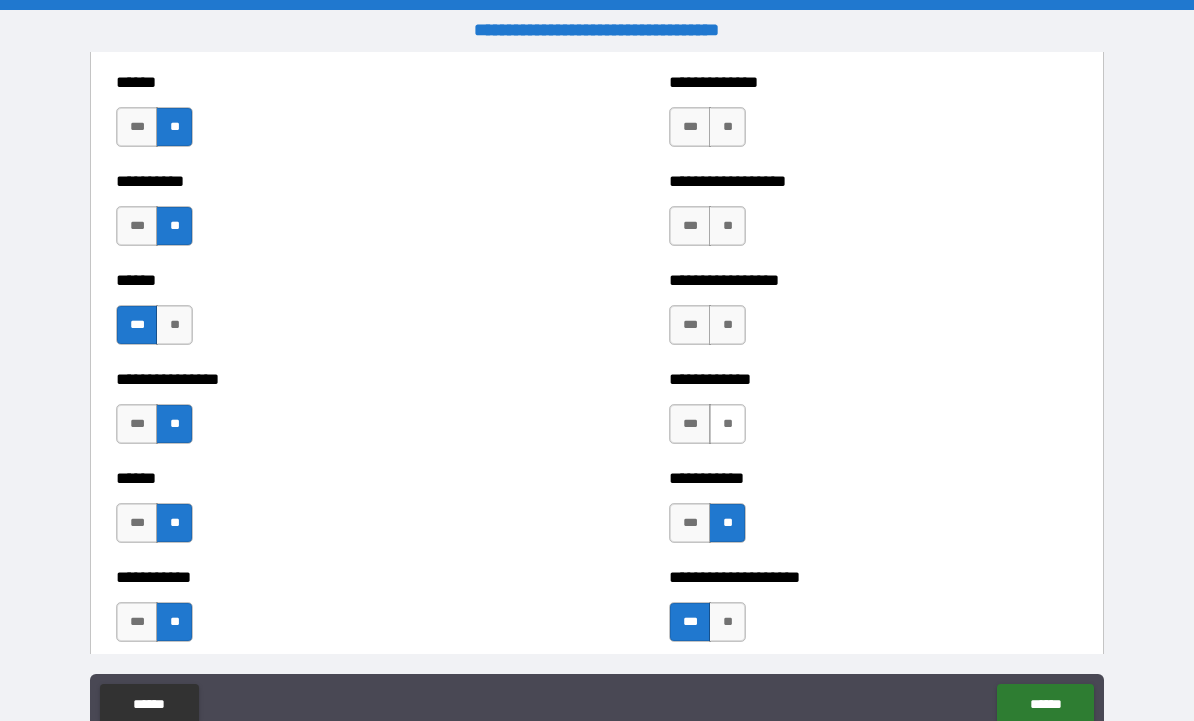 click on "**" at bounding box center (727, 424) 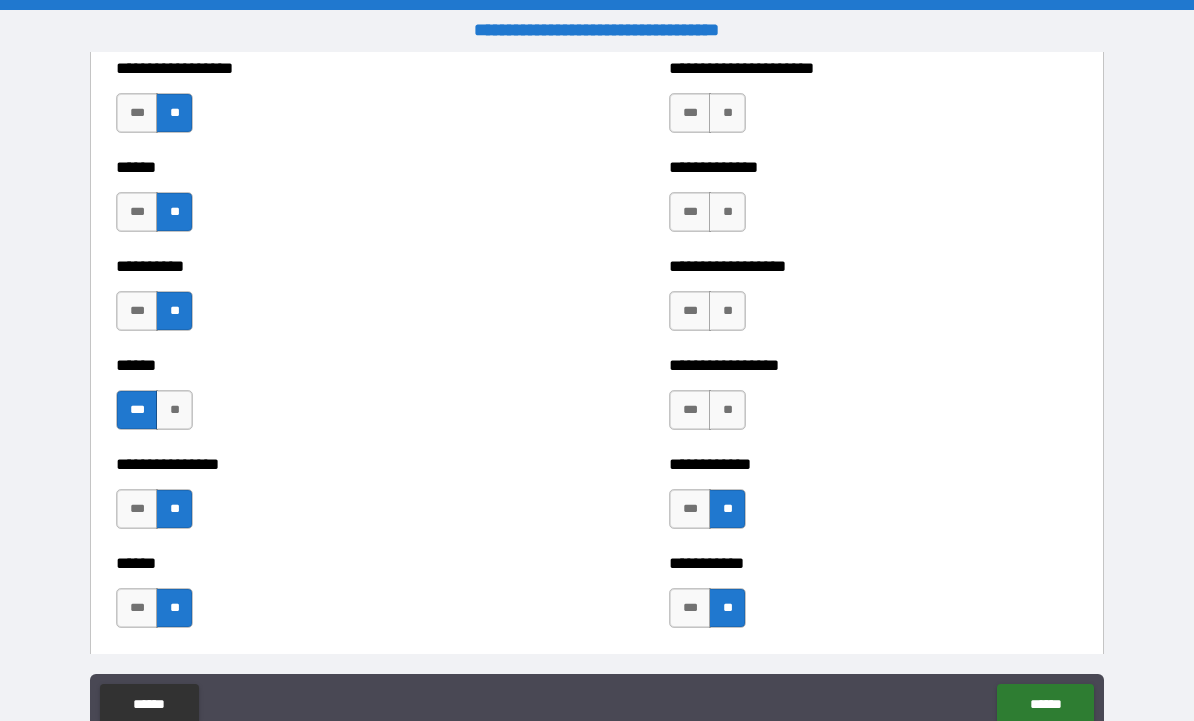 click on "**" at bounding box center [727, 410] 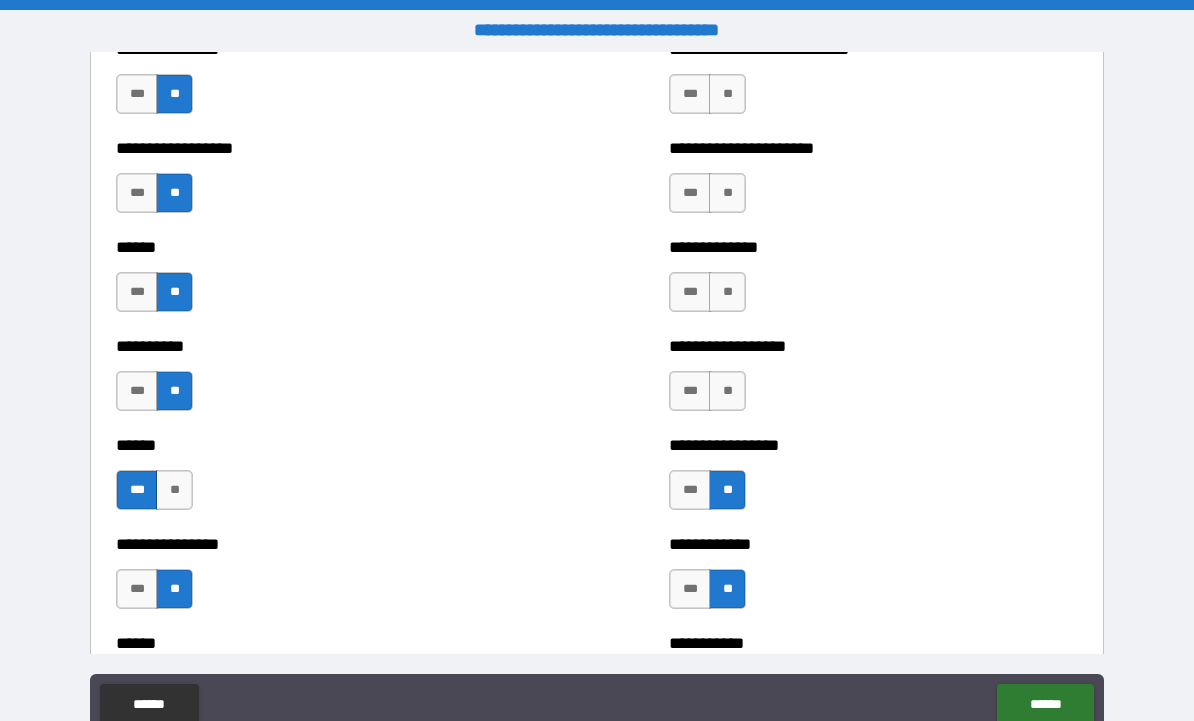 scroll, scrollTop: 4381, scrollLeft: 0, axis: vertical 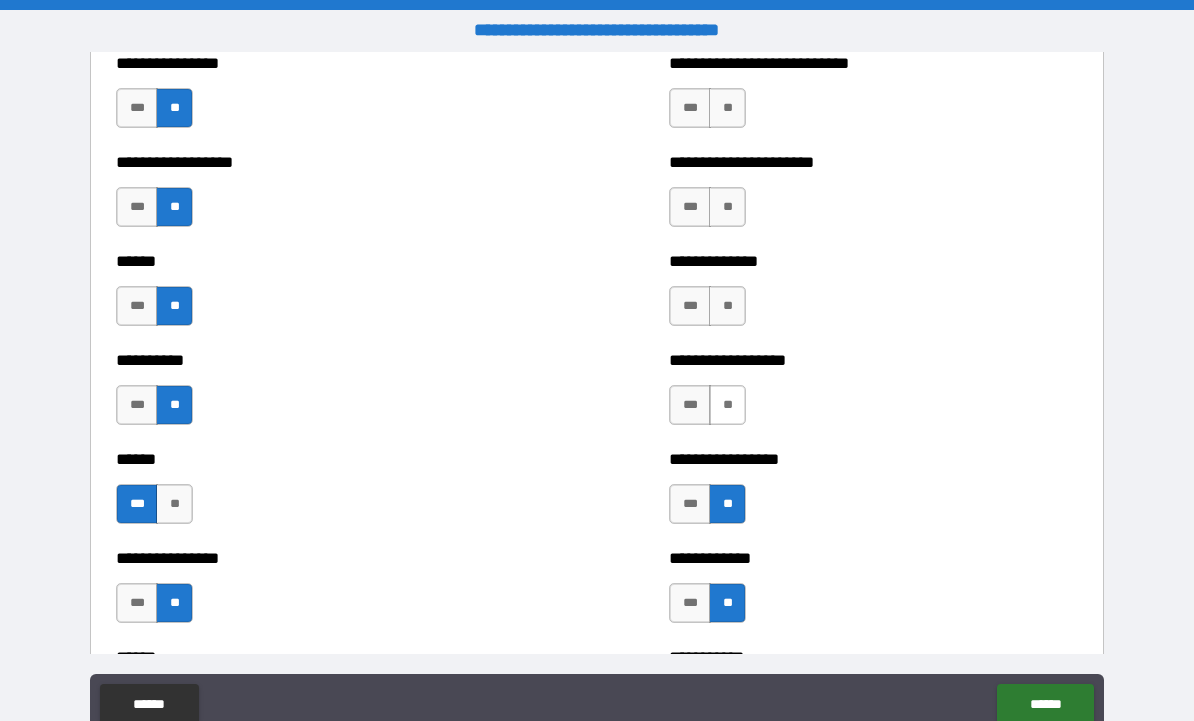 click on "**" at bounding box center [727, 405] 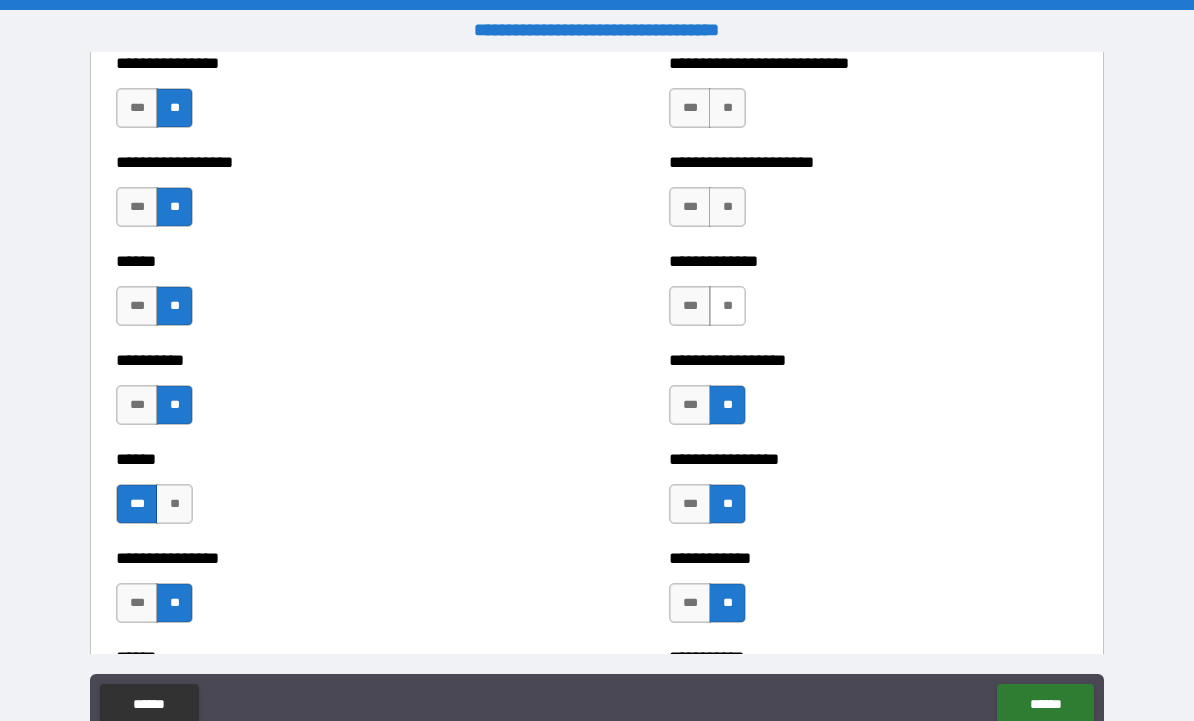 click on "**" at bounding box center (727, 306) 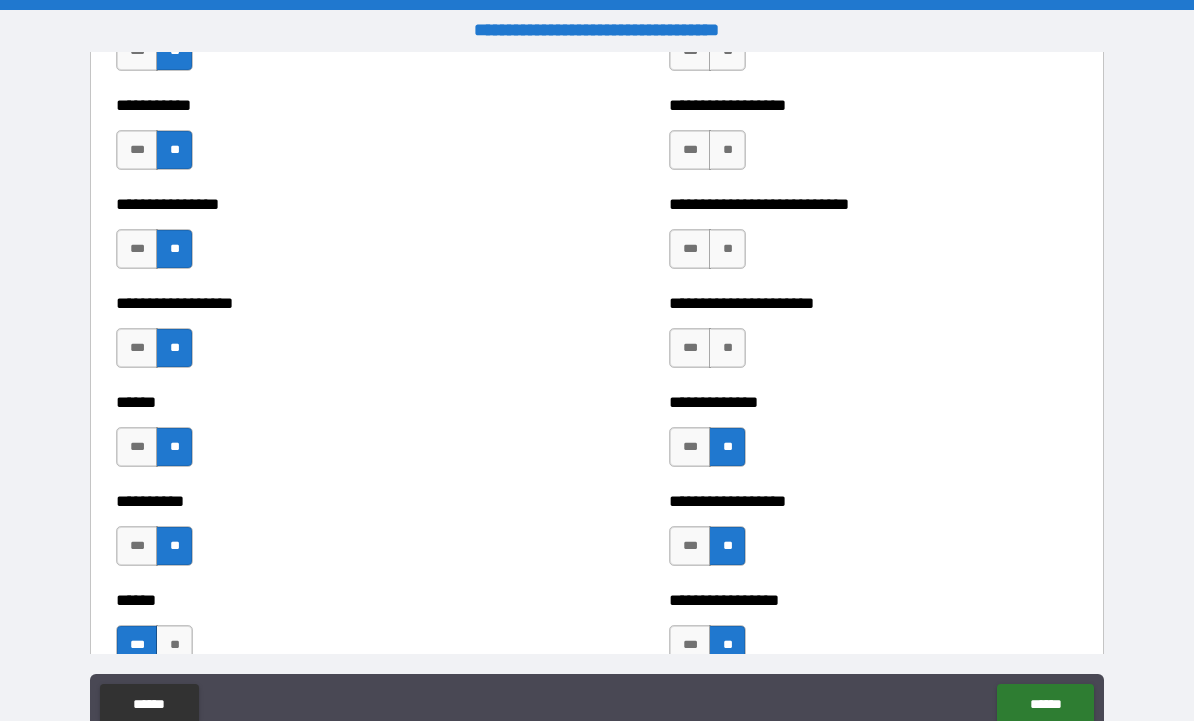 scroll, scrollTop: 4214, scrollLeft: 0, axis: vertical 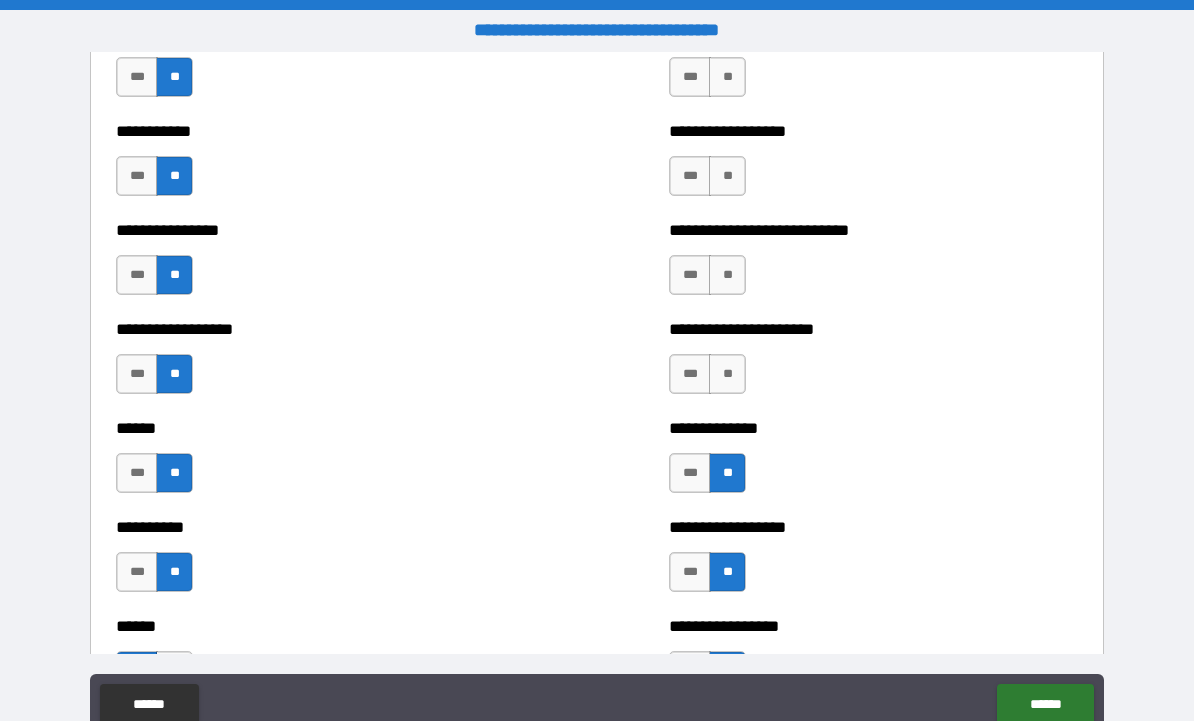 click on "**" at bounding box center (727, 374) 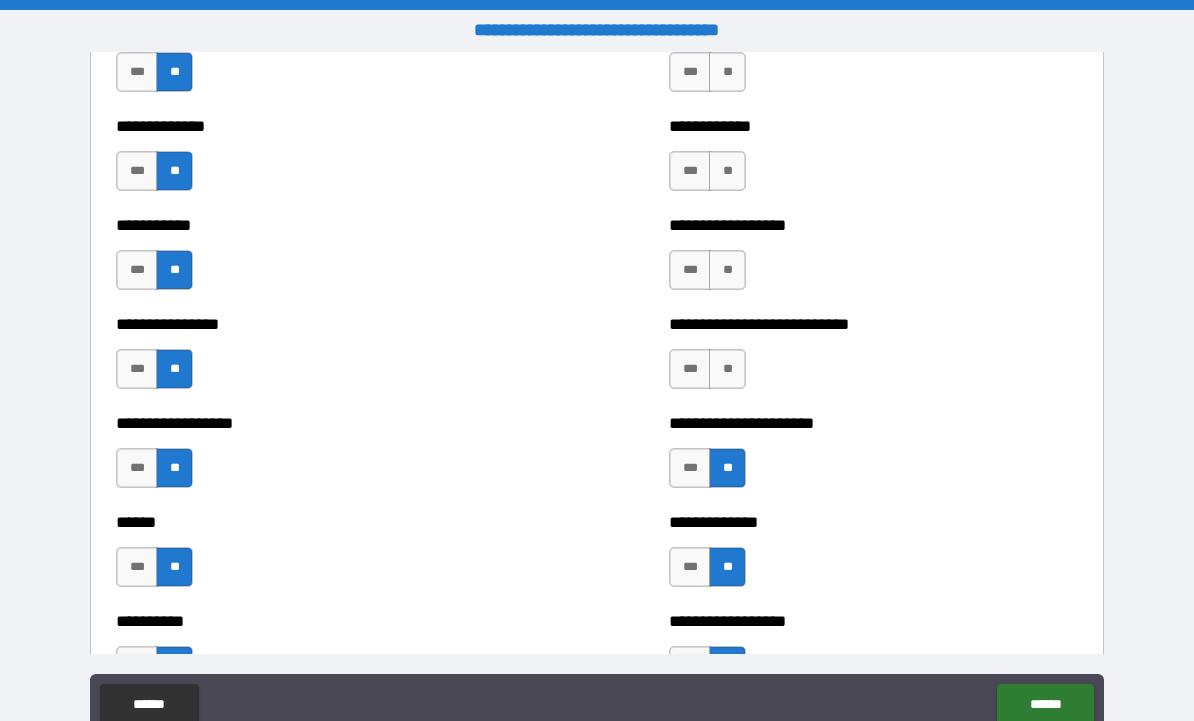 scroll, scrollTop: 4115, scrollLeft: 0, axis: vertical 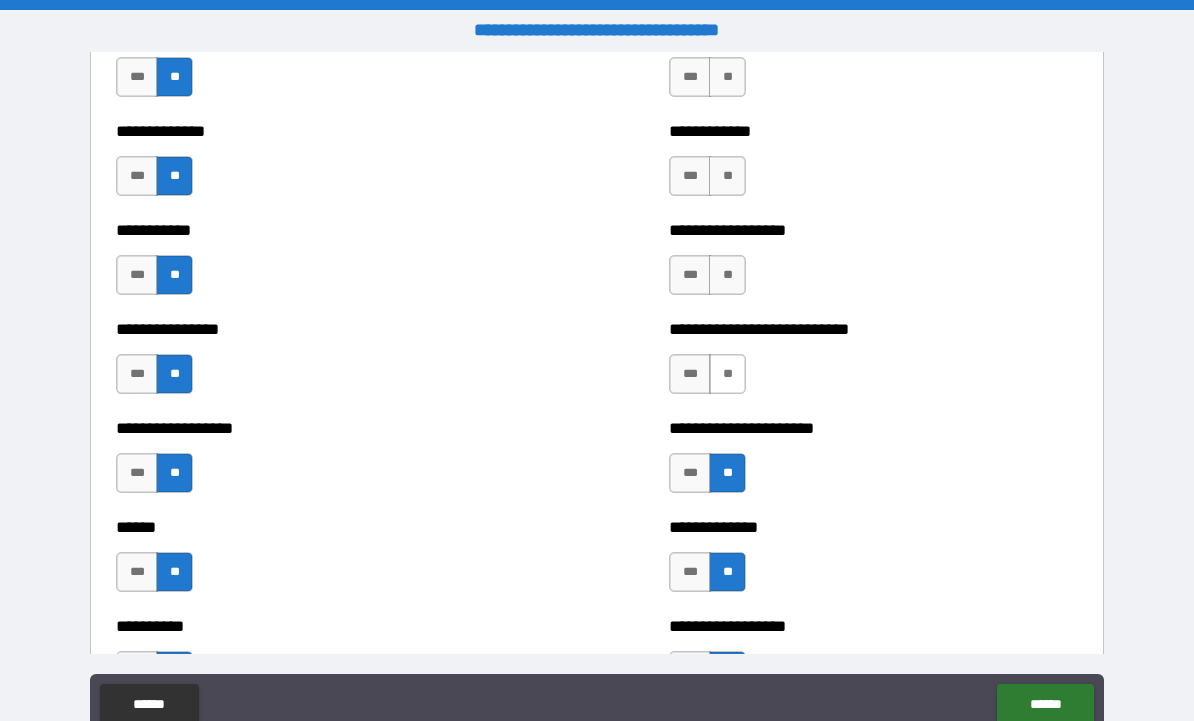 click on "**" at bounding box center [727, 374] 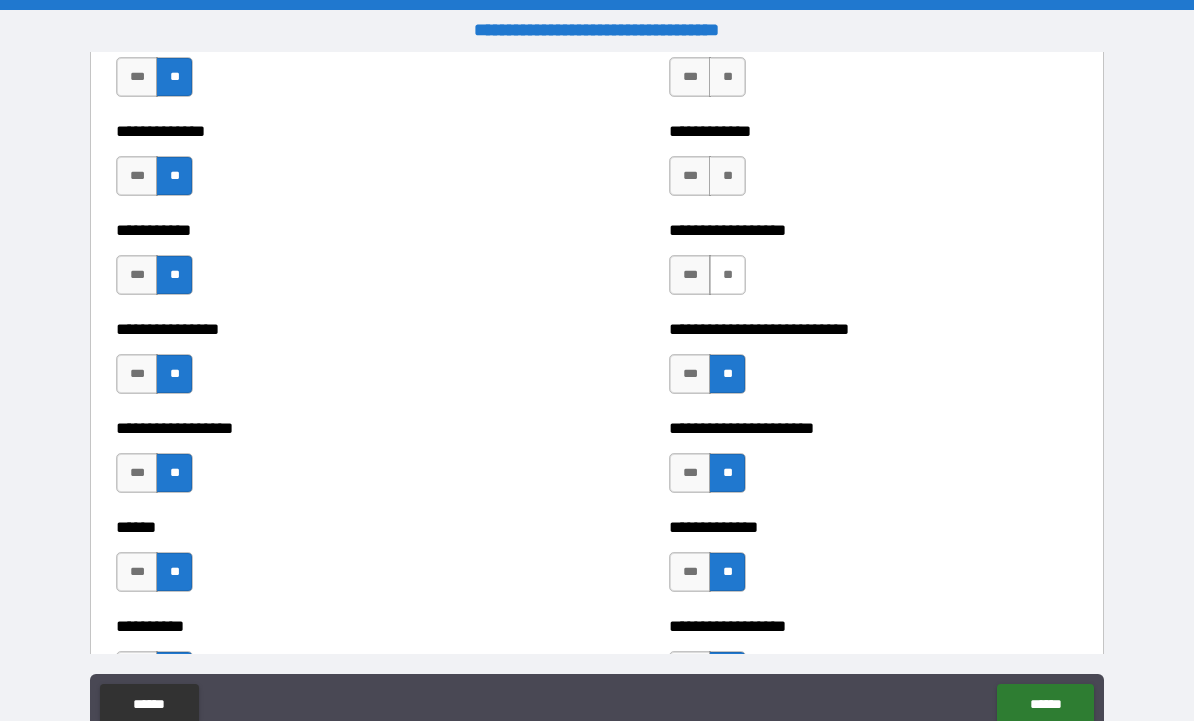 click on "**" at bounding box center (727, 275) 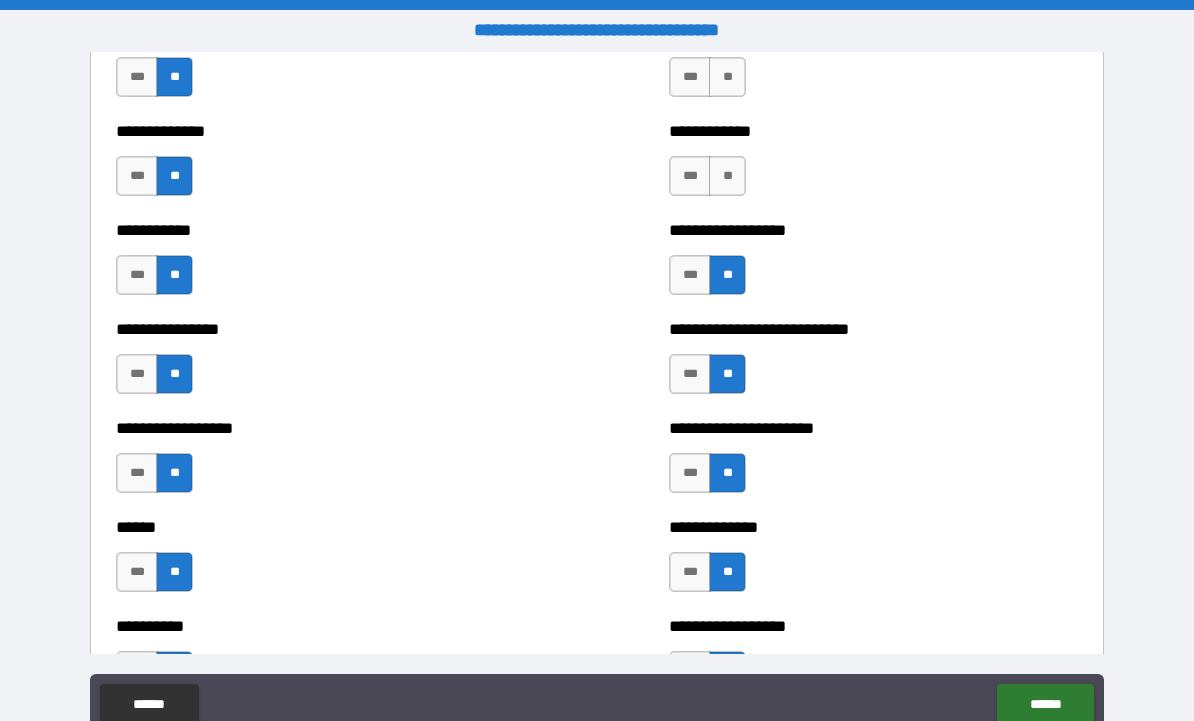 click on "**" at bounding box center (727, 176) 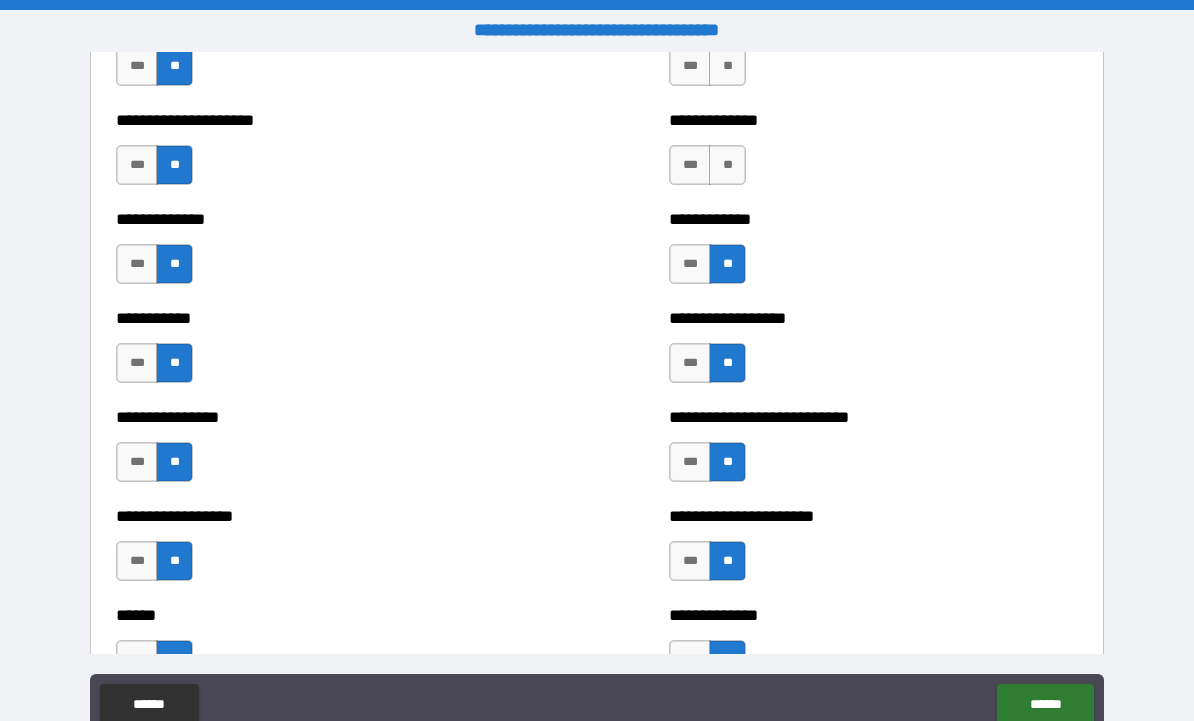 scroll, scrollTop: 4024, scrollLeft: 0, axis: vertical 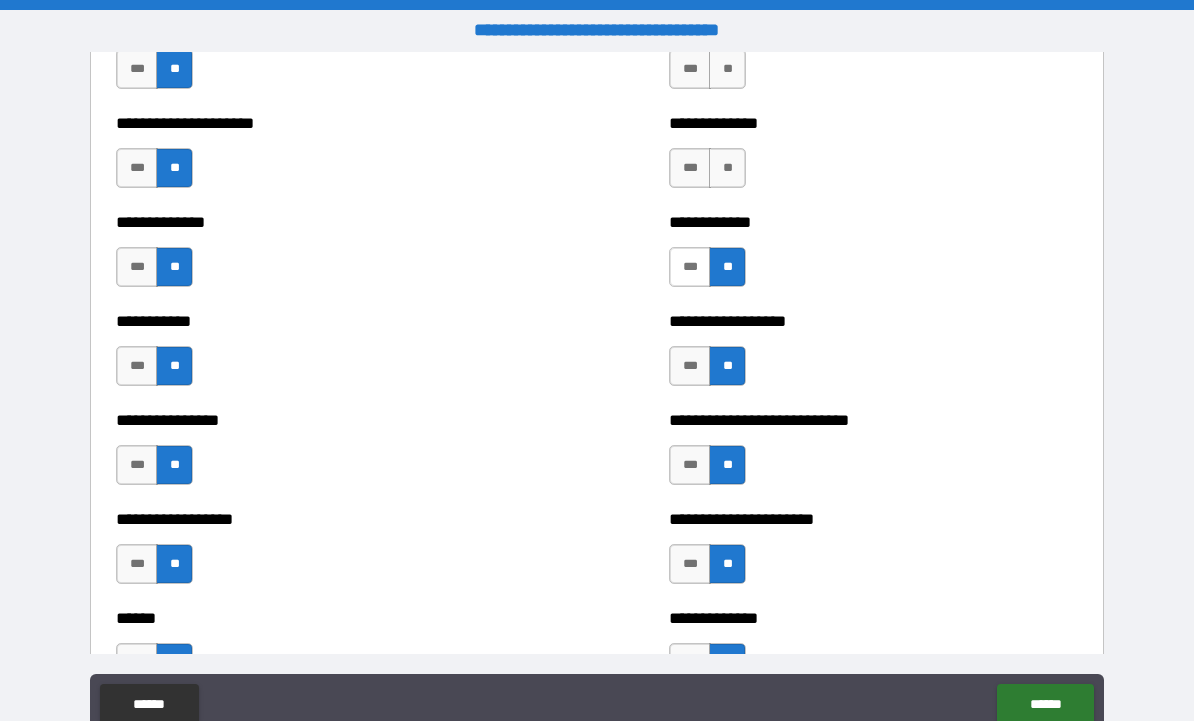 click on "***" at bounding box center [690, 267] 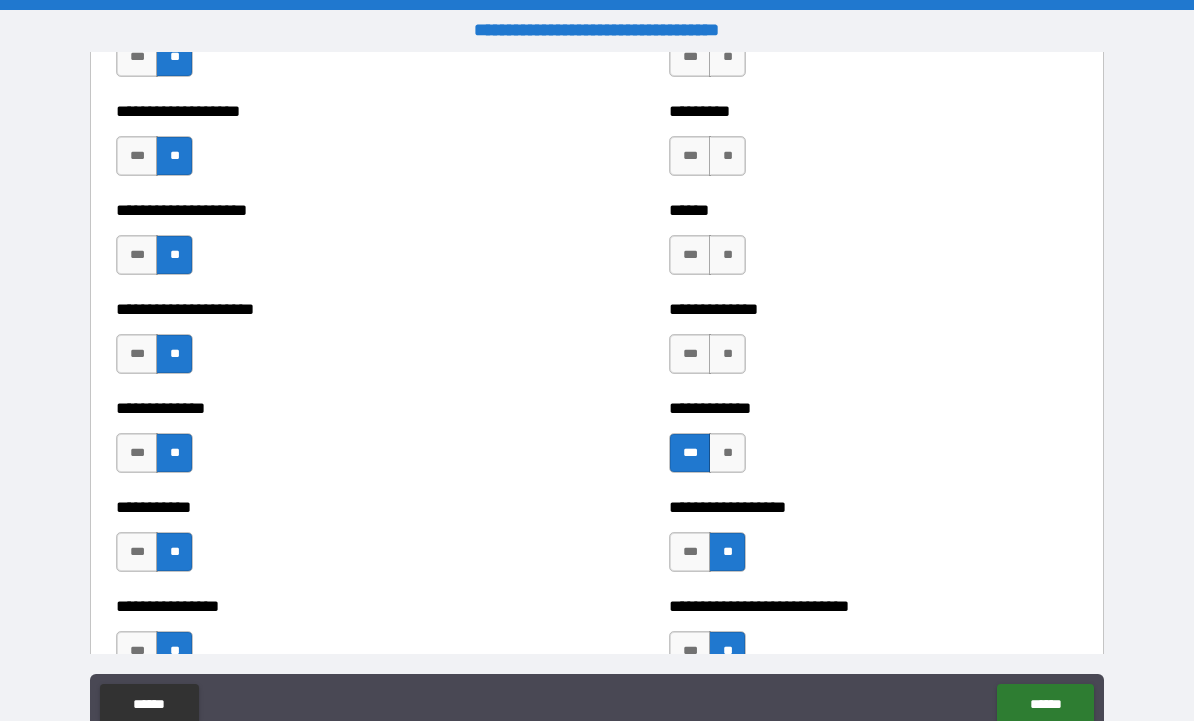 scroll, scrollTop: 3839, scrollLeft: 0, axis: vertical 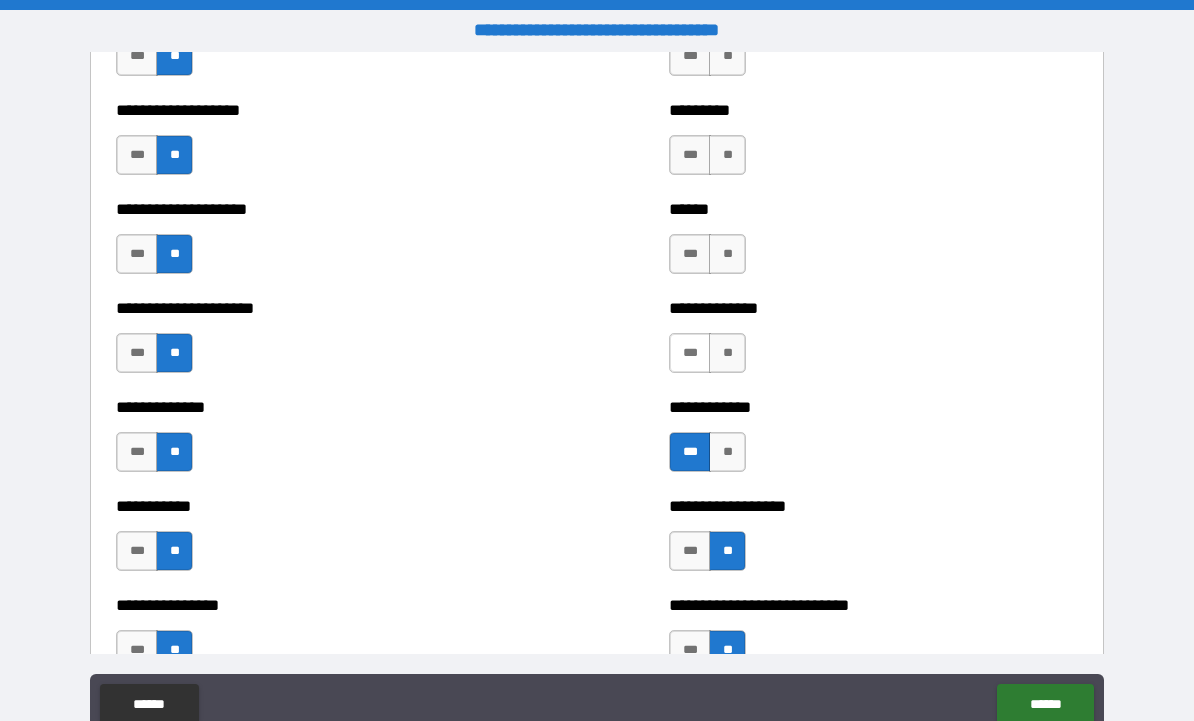 click on "***" at bounding box center (690, 353) 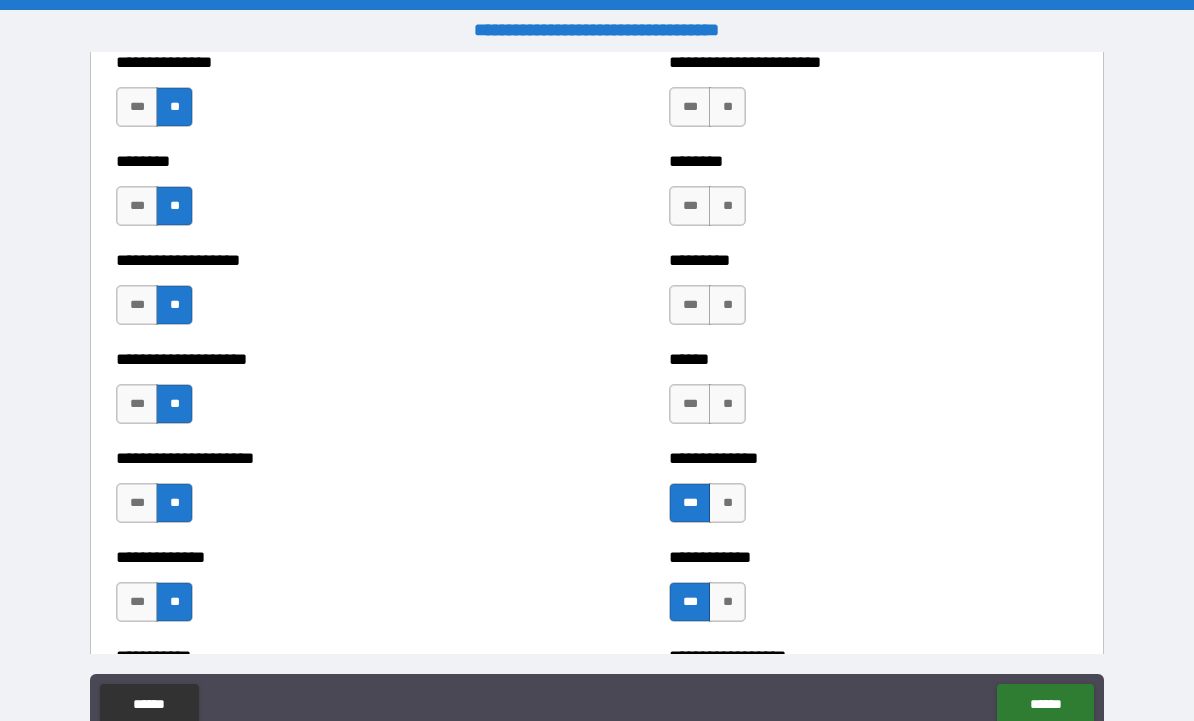 scroll, scrollTop: 3677, scrollLeft: 0, axis: vertical 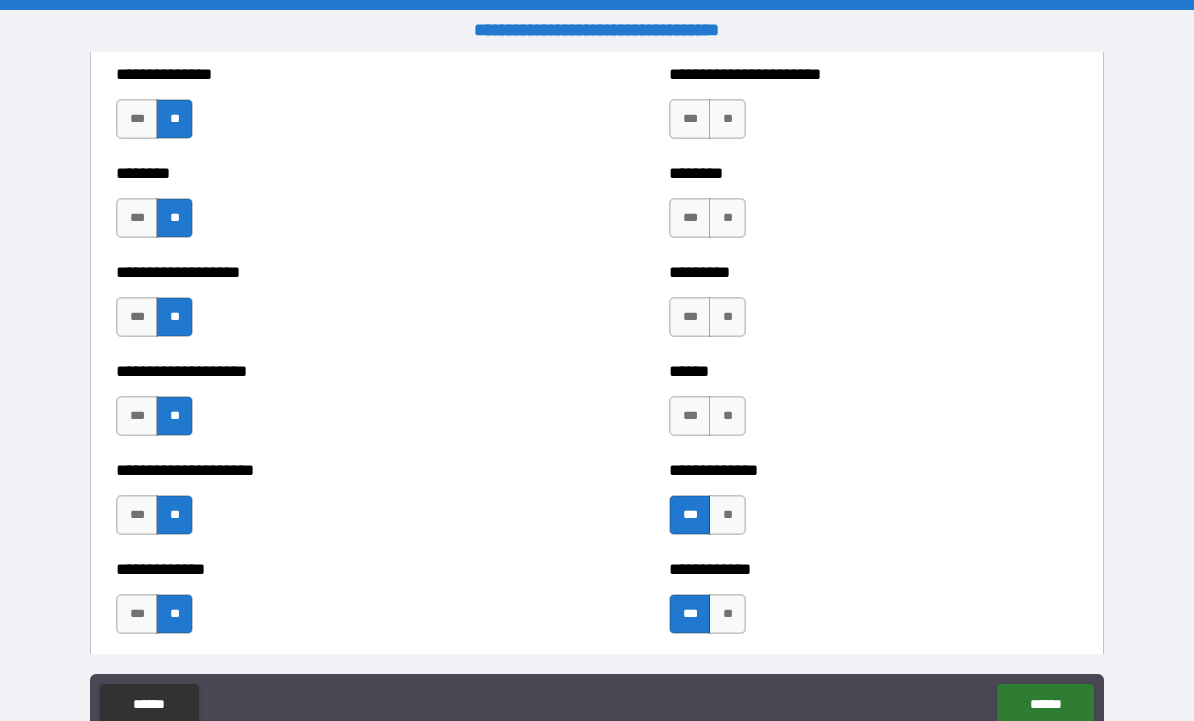 click on "*** **" at bounding box center (710, 421) 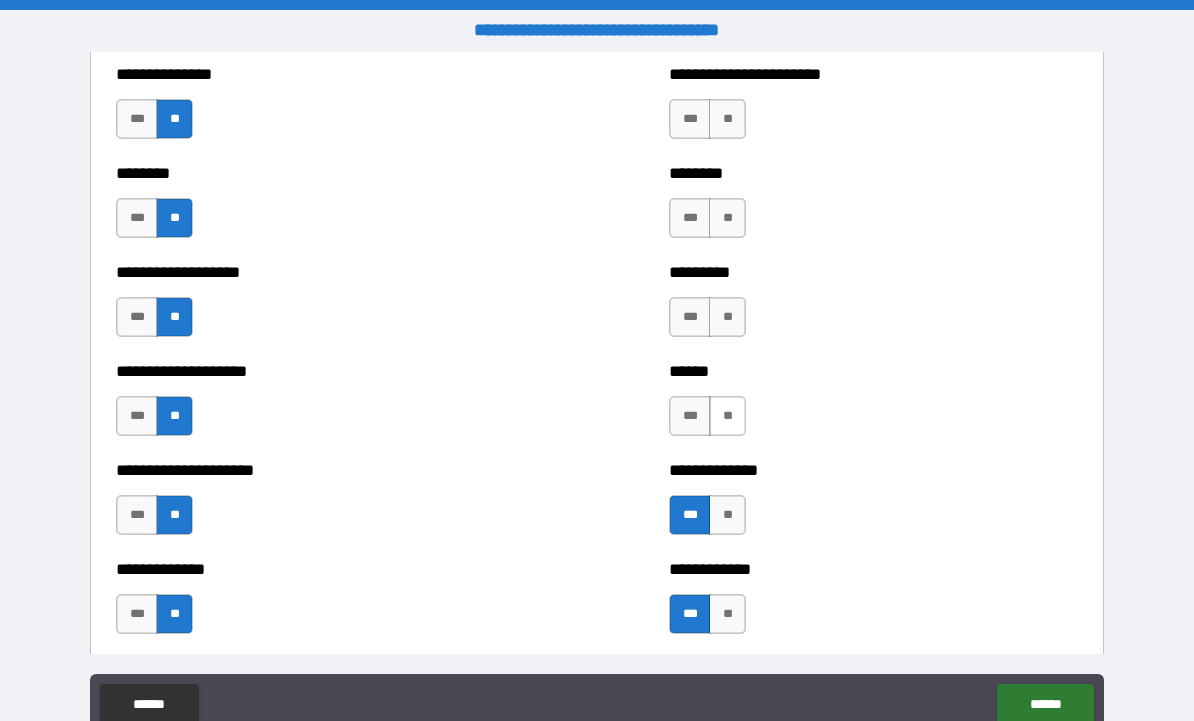 click on "**" at bounding box center (727, 416) 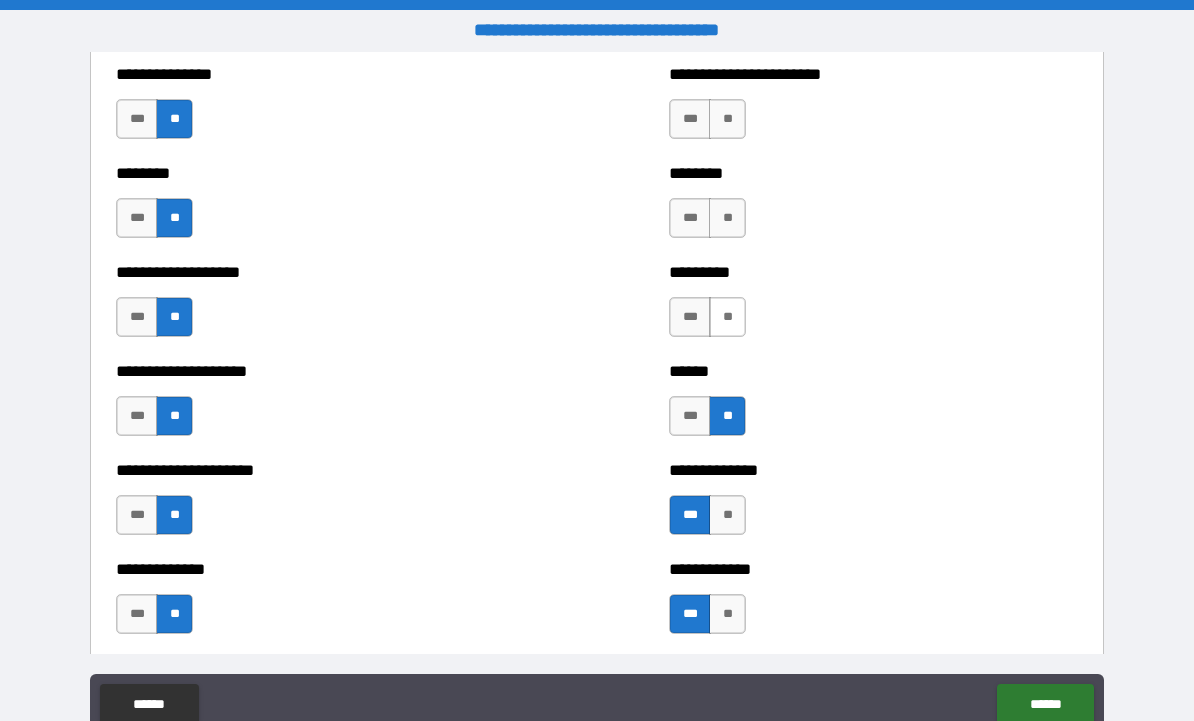 click on "**" at bounding box center (727, 317) 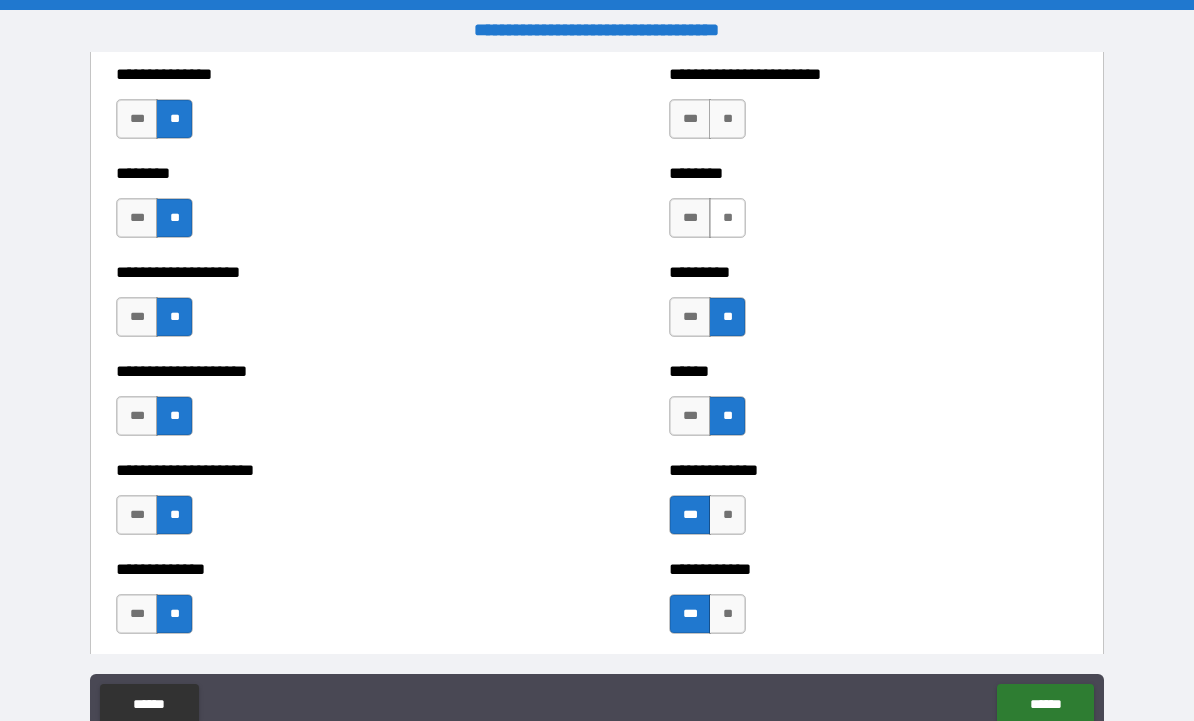 click on "**" at bounding box center (727, 218) 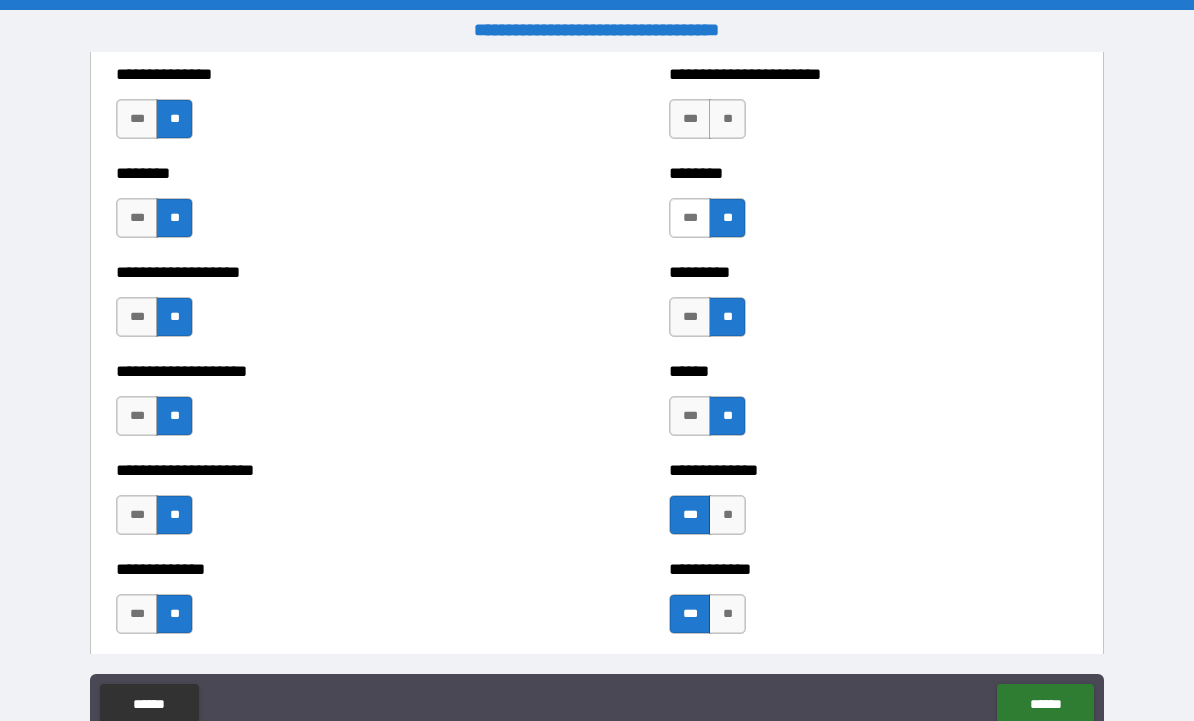 click on "***" at bounding box center [690, 218] 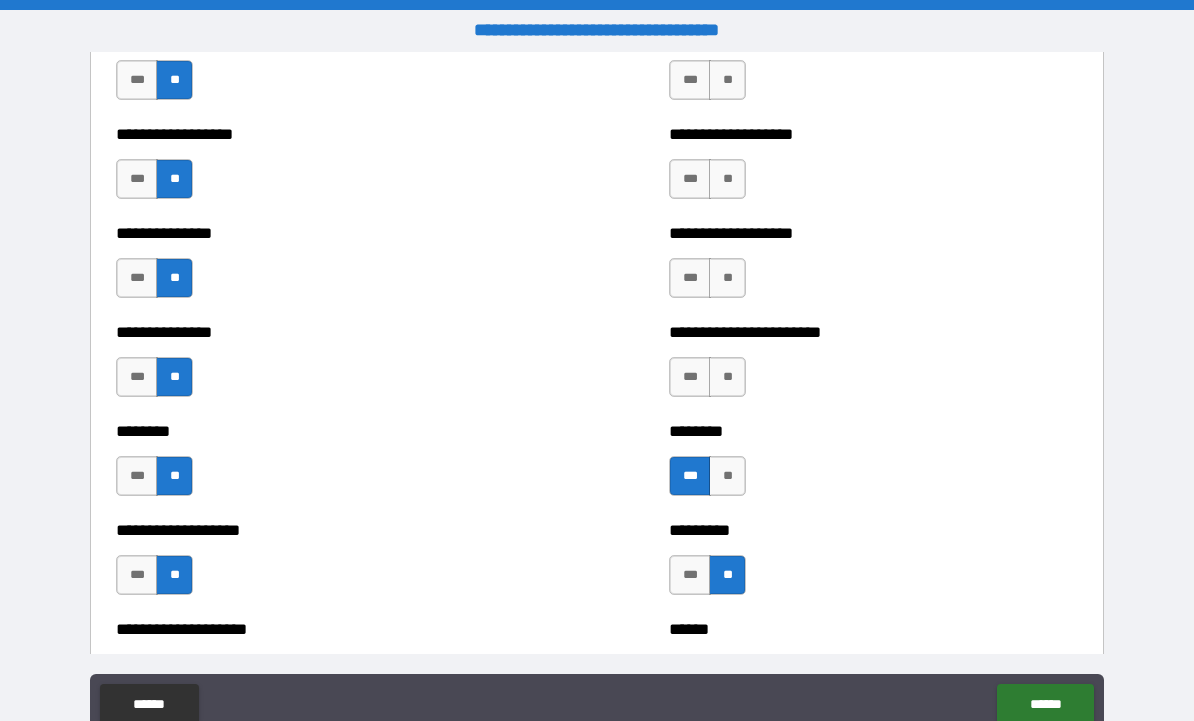 scroll, scrollTop: 3416, scrollLeft: 0, axis: vertical 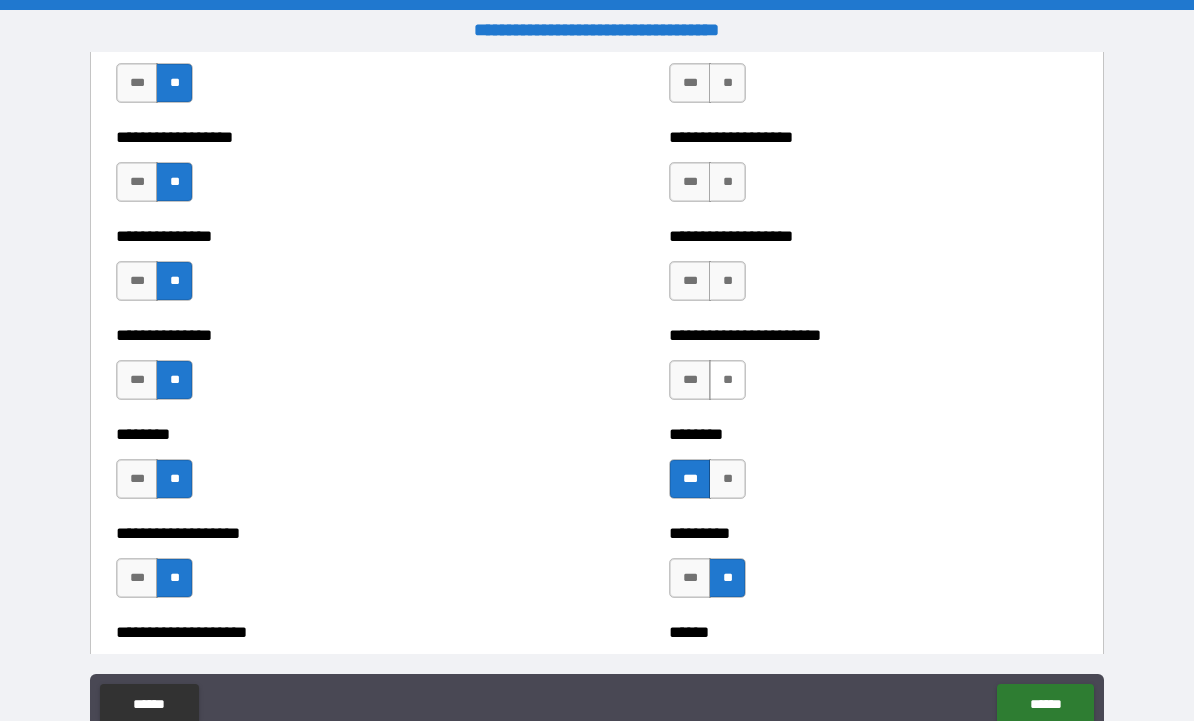 click on "**" at bounding box center [727, 380] 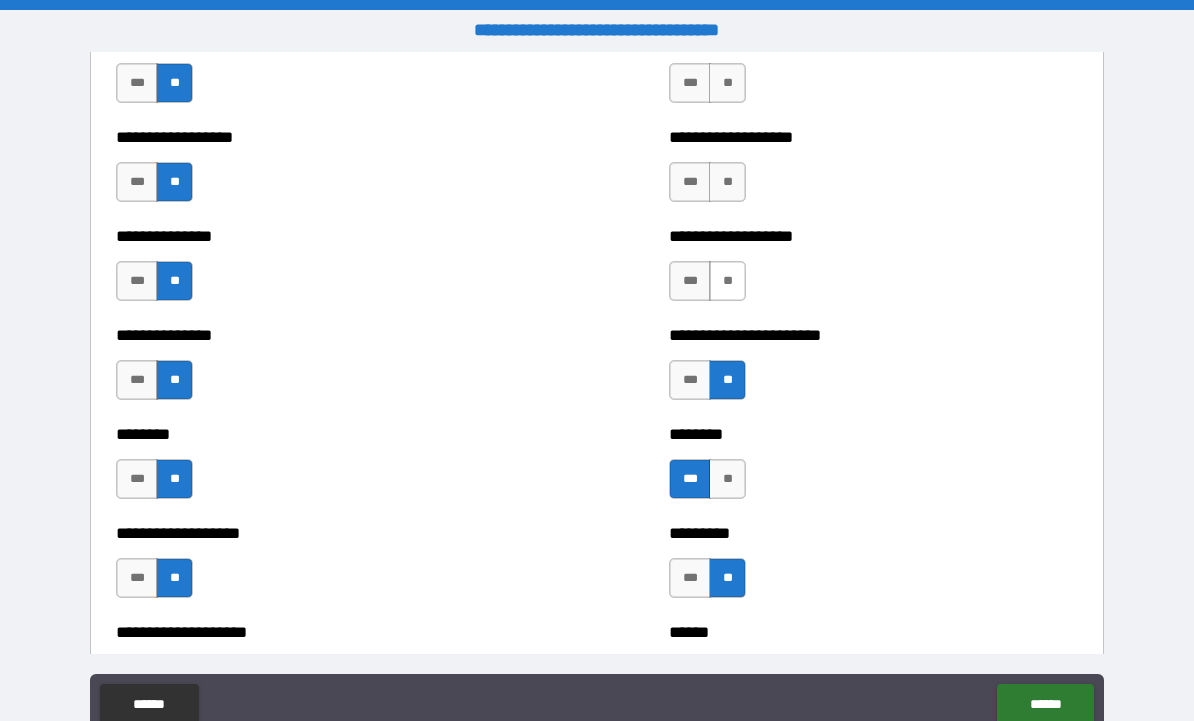 click on "**" at bounding box center (727, 281) 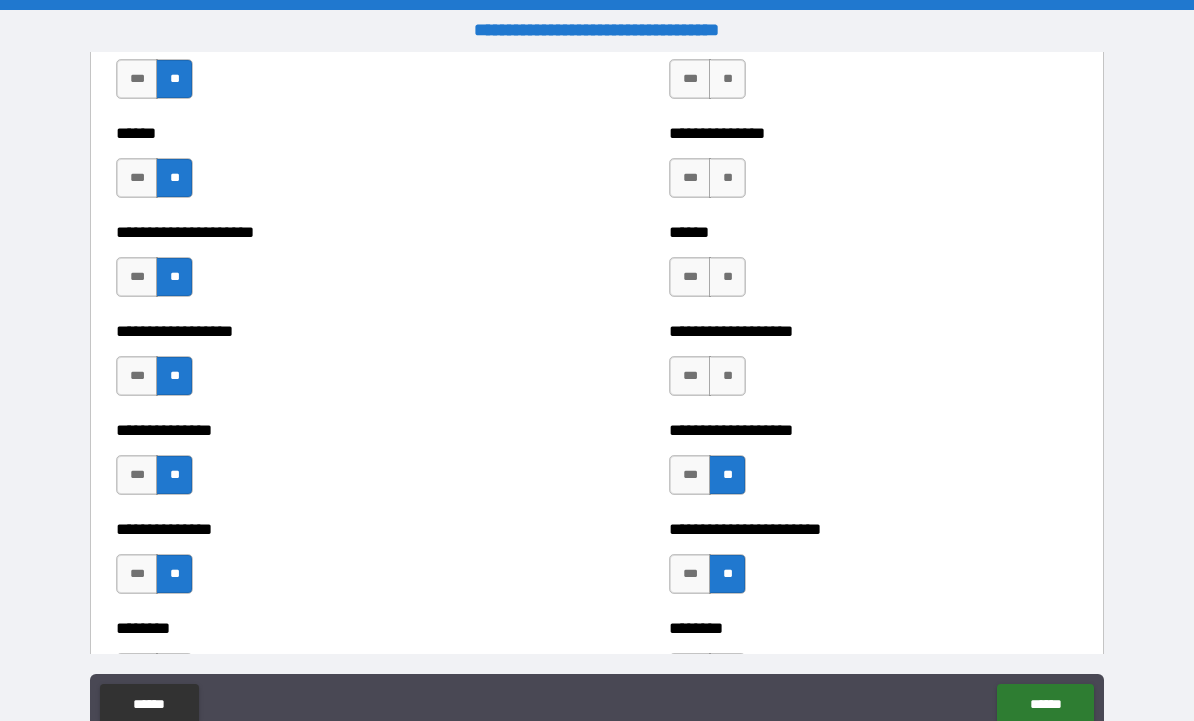 scroll, scrollTop: 3218, scrollLeft: 0, axis: vertical 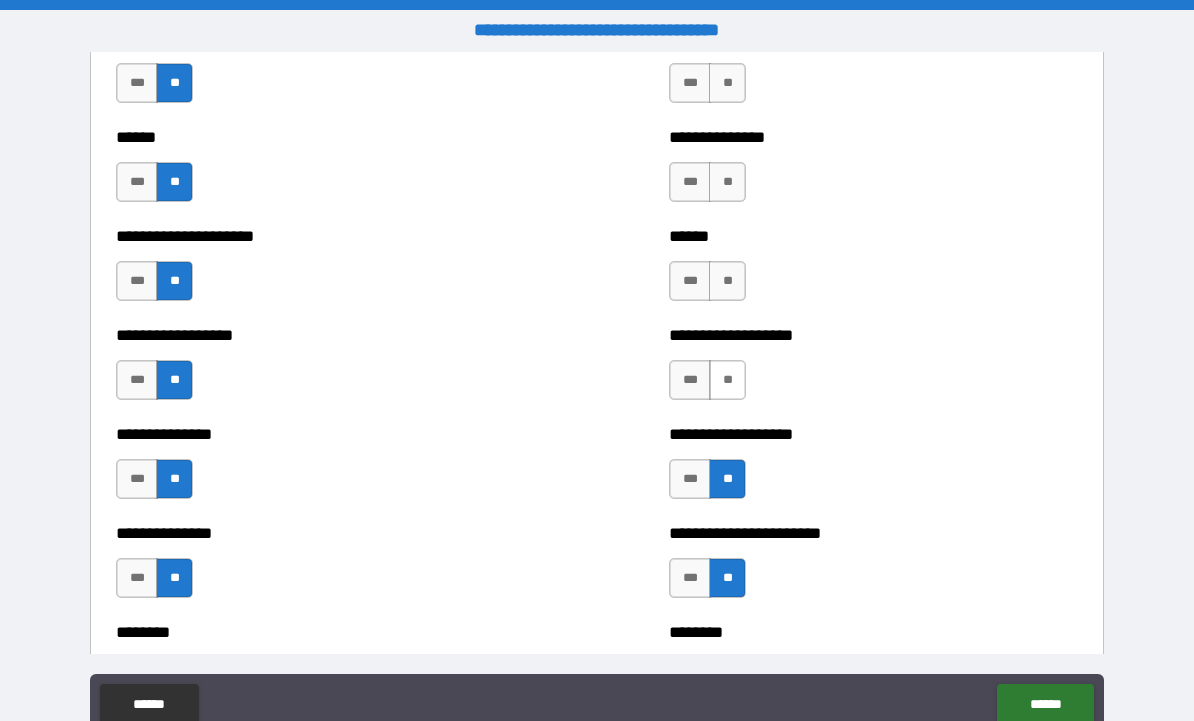 click on "**" at bounding box center [727, 380] 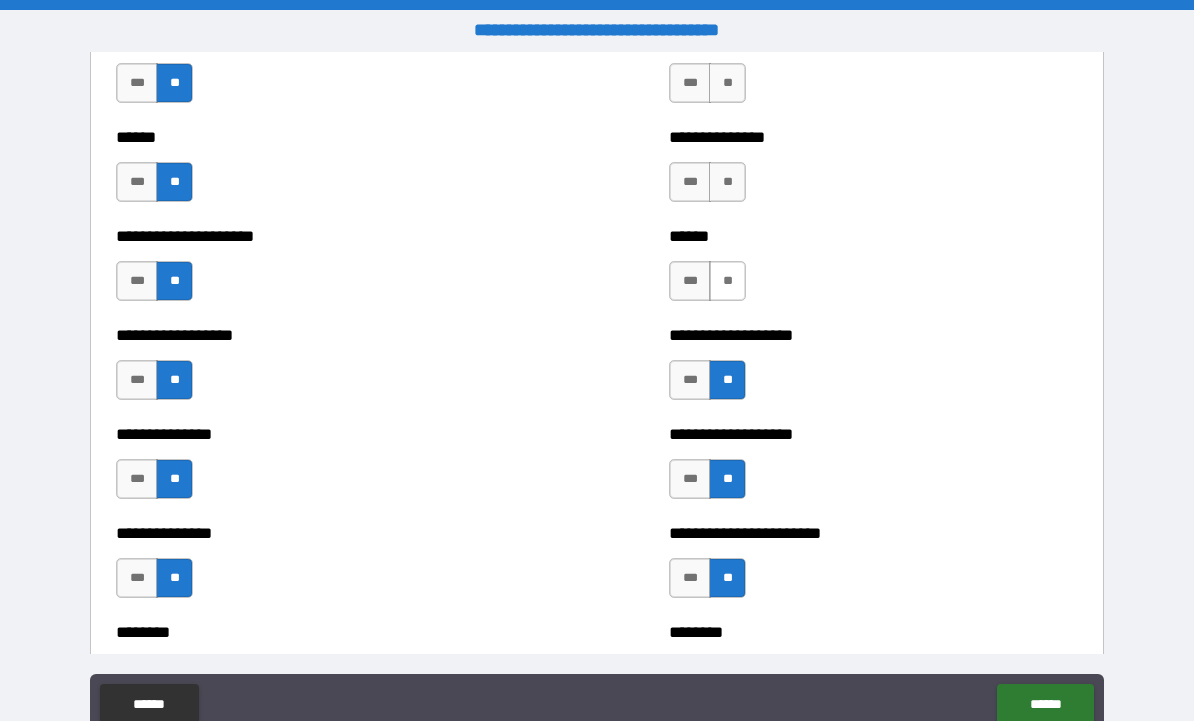 click on "**" at bounding box center [727, 281] 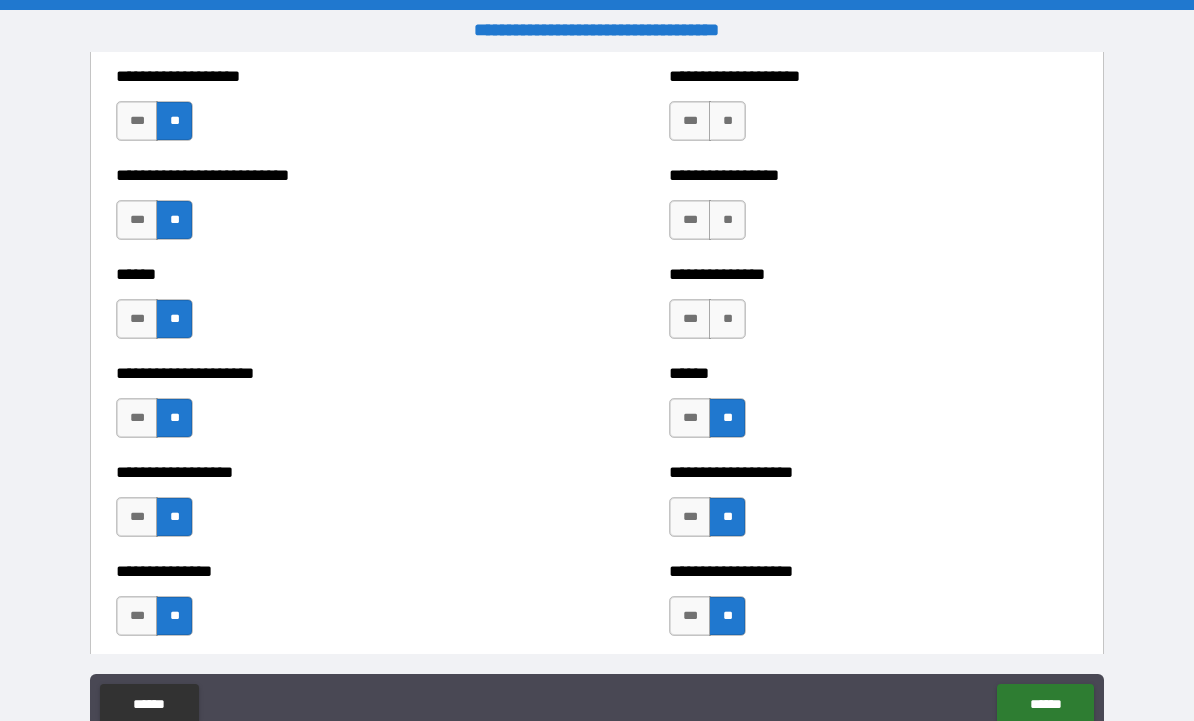 scroll, scrollTop: 3071, scrollLeft: 0, axis: vertical 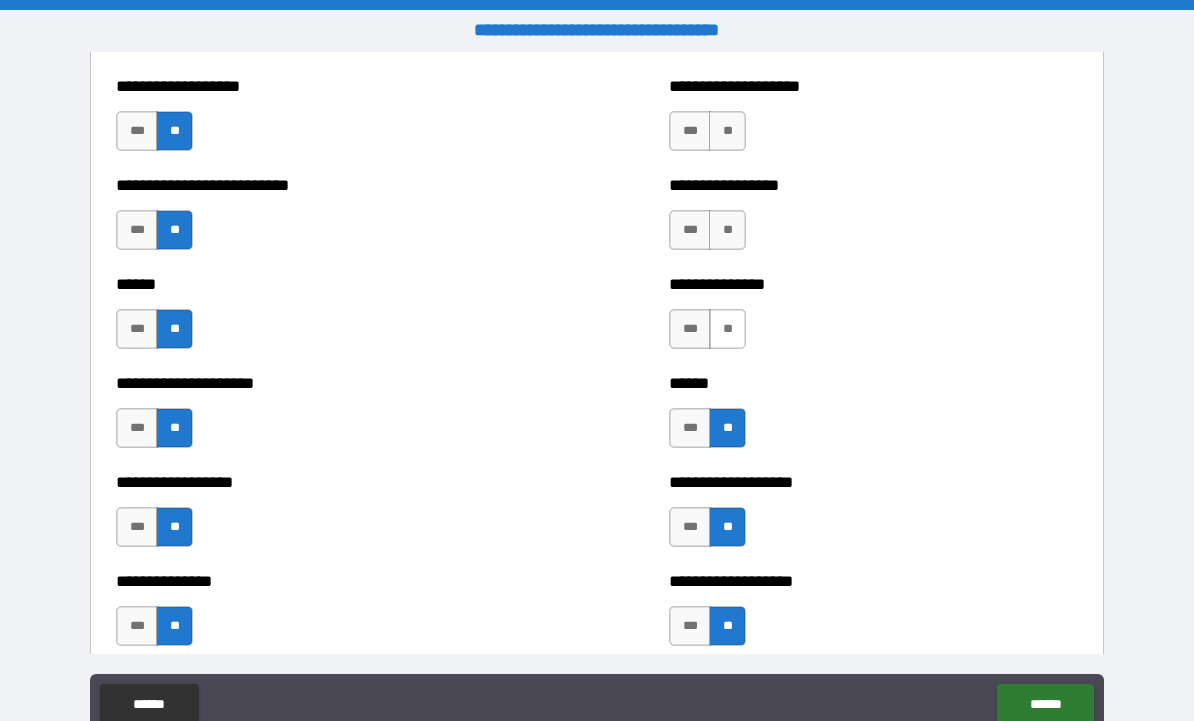 click on "**" at bounding box center [727, 329] 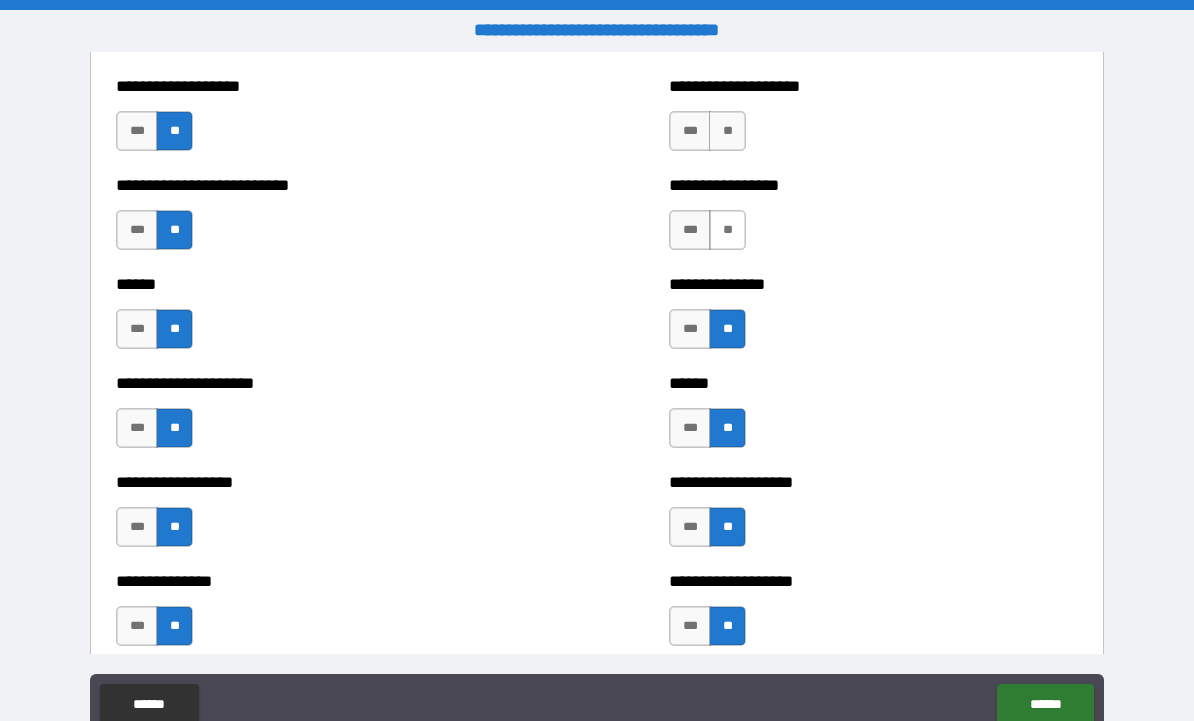 click on "**" at bounding box center (727, 230) 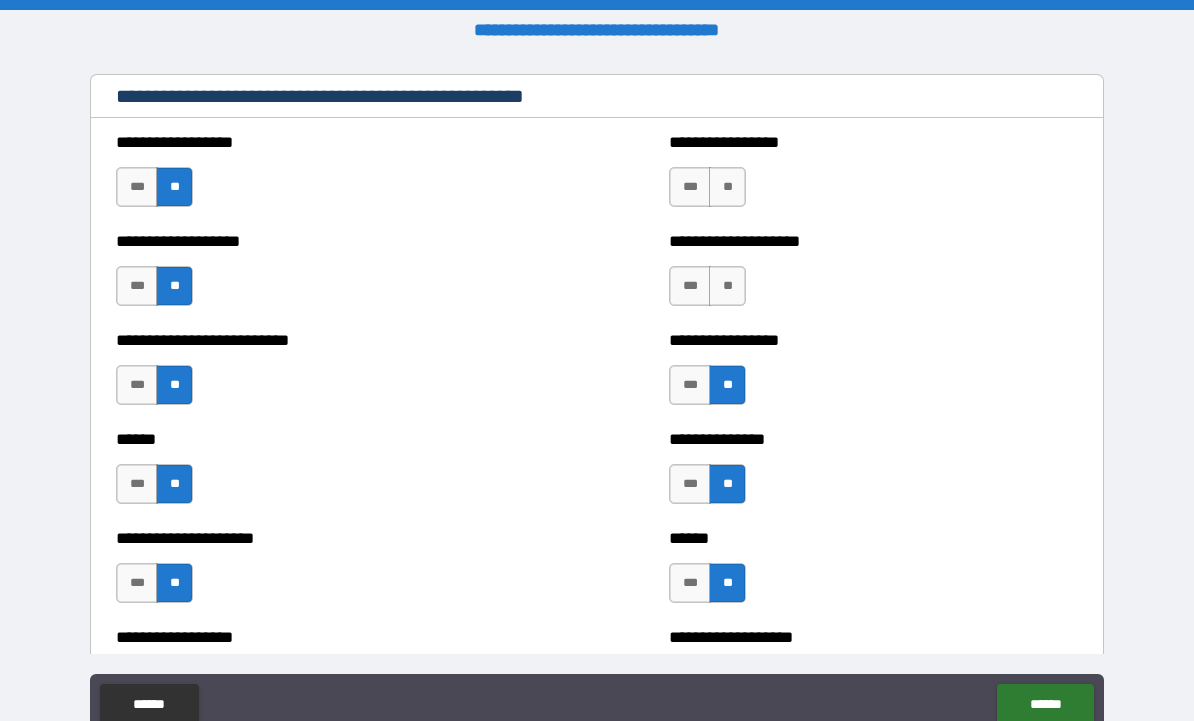 scroll, scrollTop: 2911, scrollLeft: 0, axis: vertical 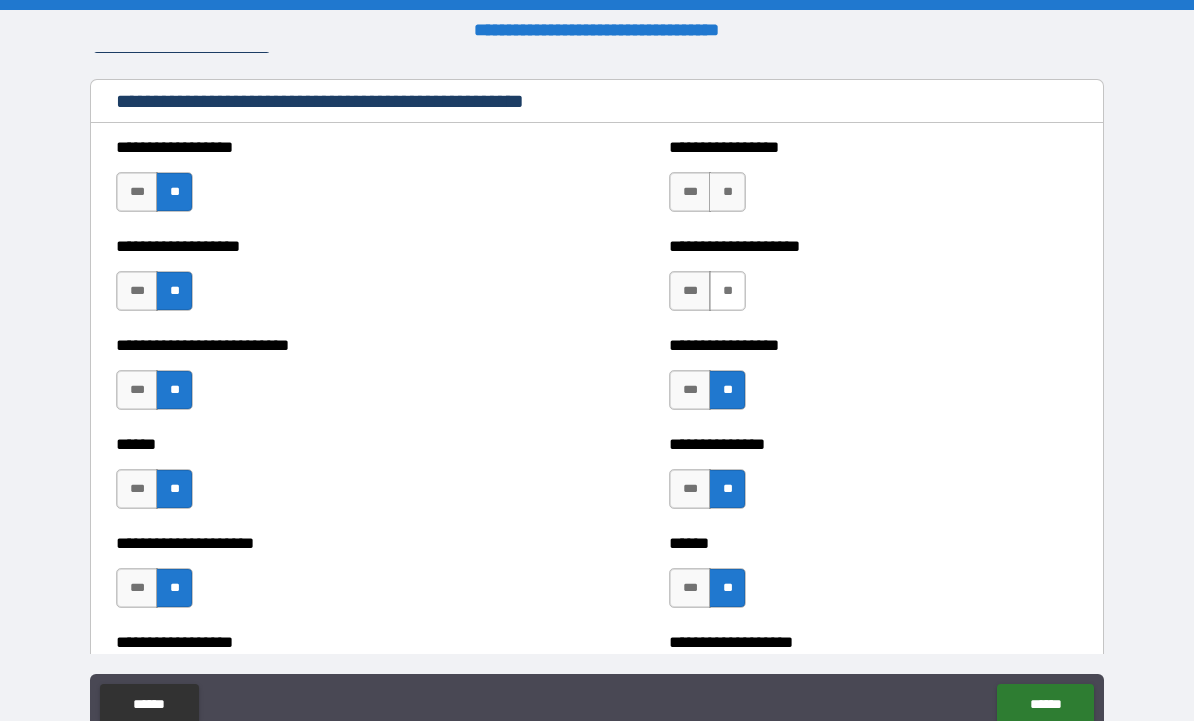 click on "**" at bounding box center [727, 291] 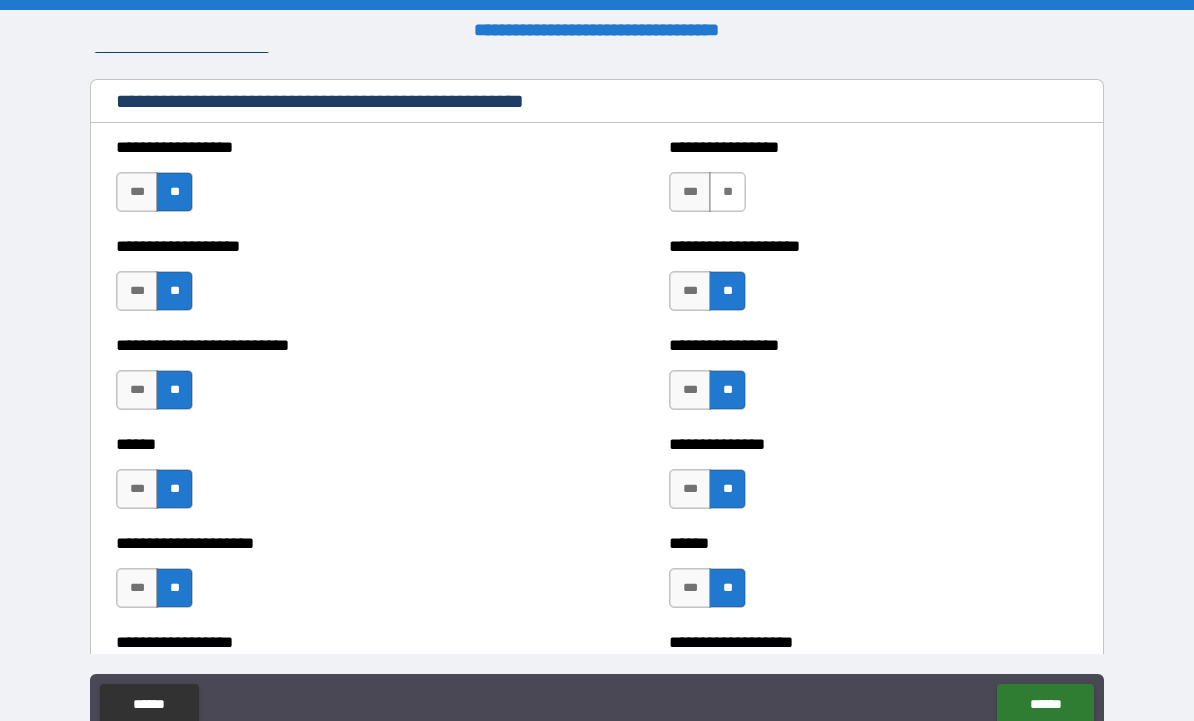 click on "**" at bounding box center [727, 192] 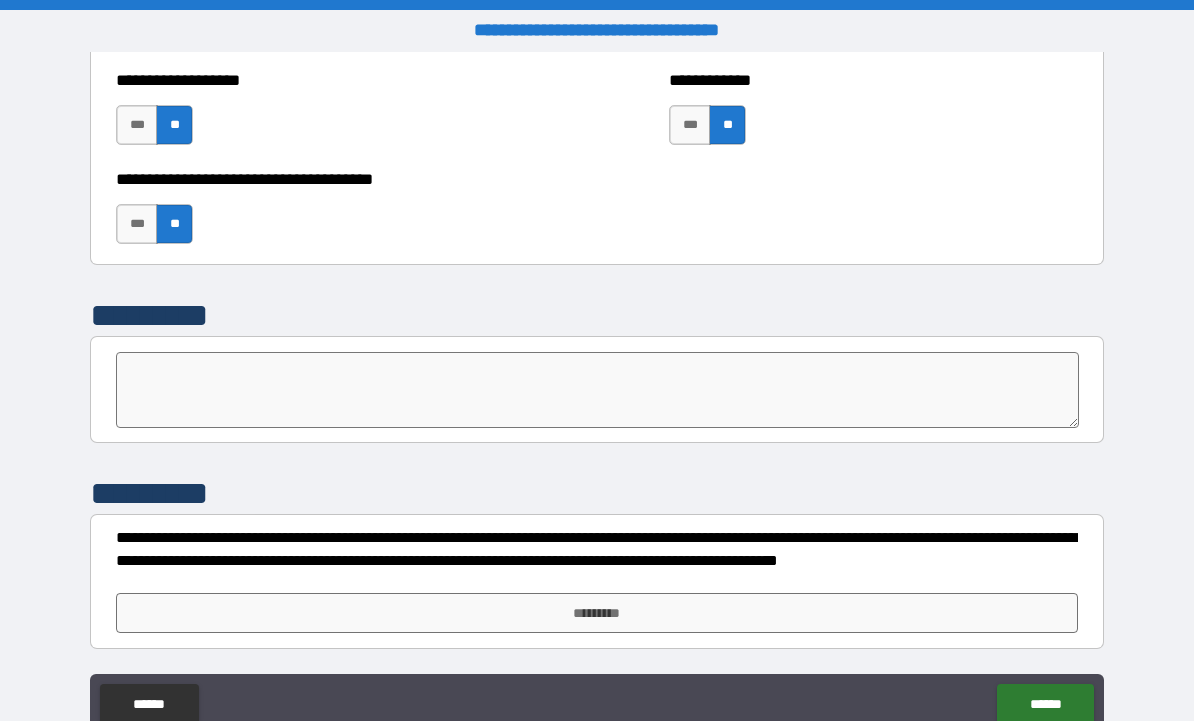scroll, scrollTop: 6542, scrollLeft: 0, axis: vertical 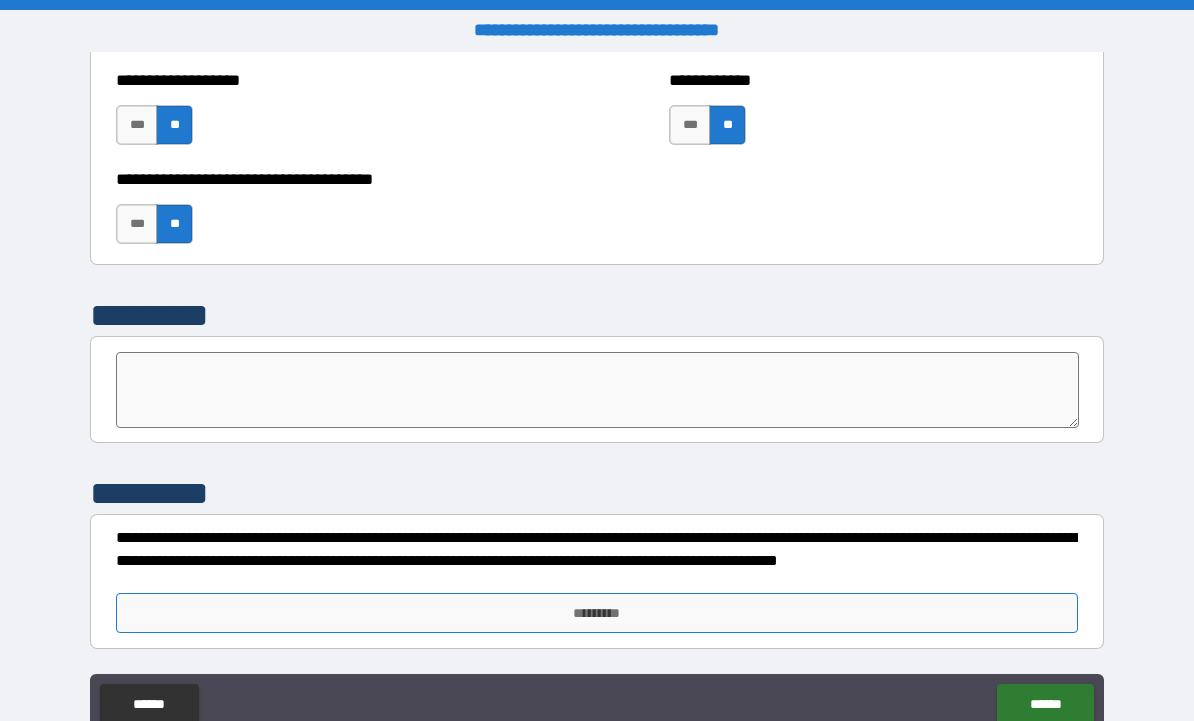 click on "*********" at bounding box center (597, 613) 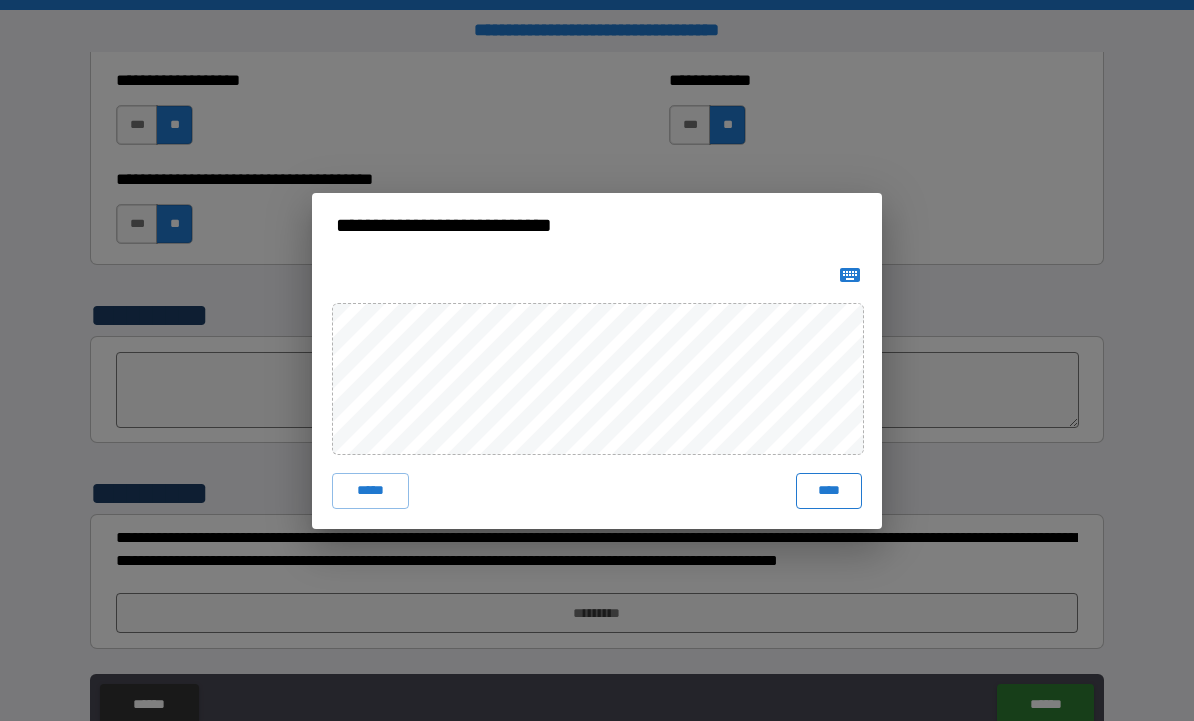 click on "****" at bounding box center [829, 491] 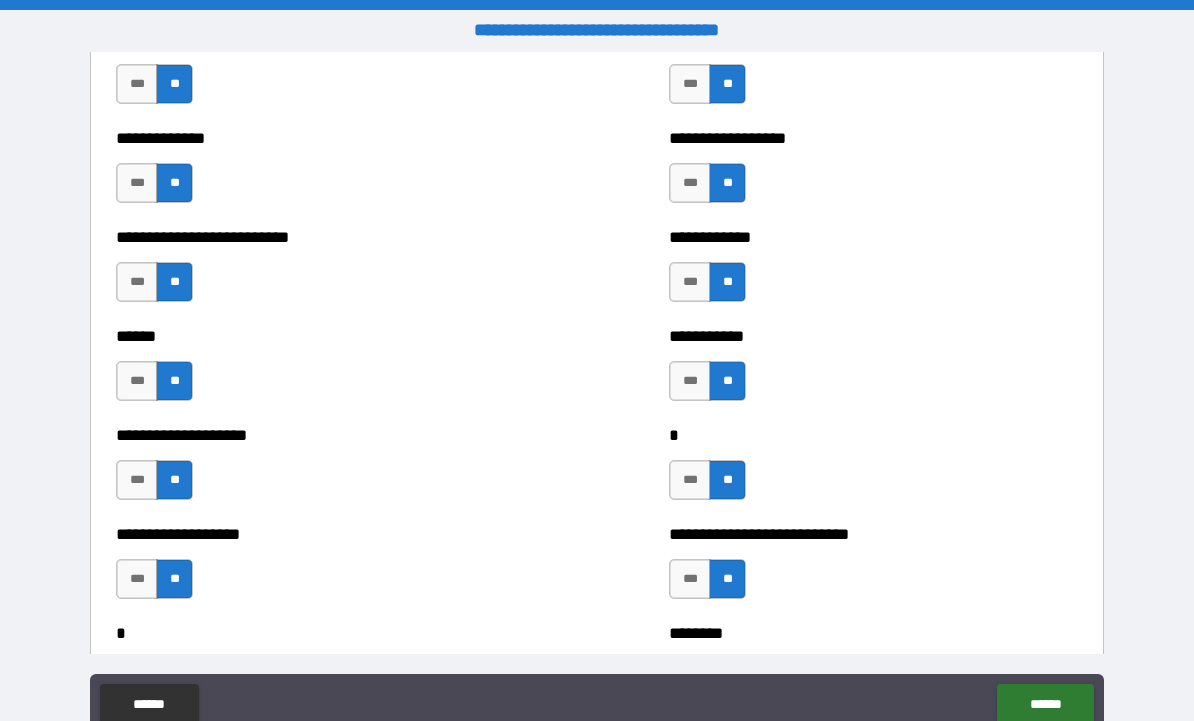 scroll, scrollTop: 5079, scrollLeft: 0, axis: vertical 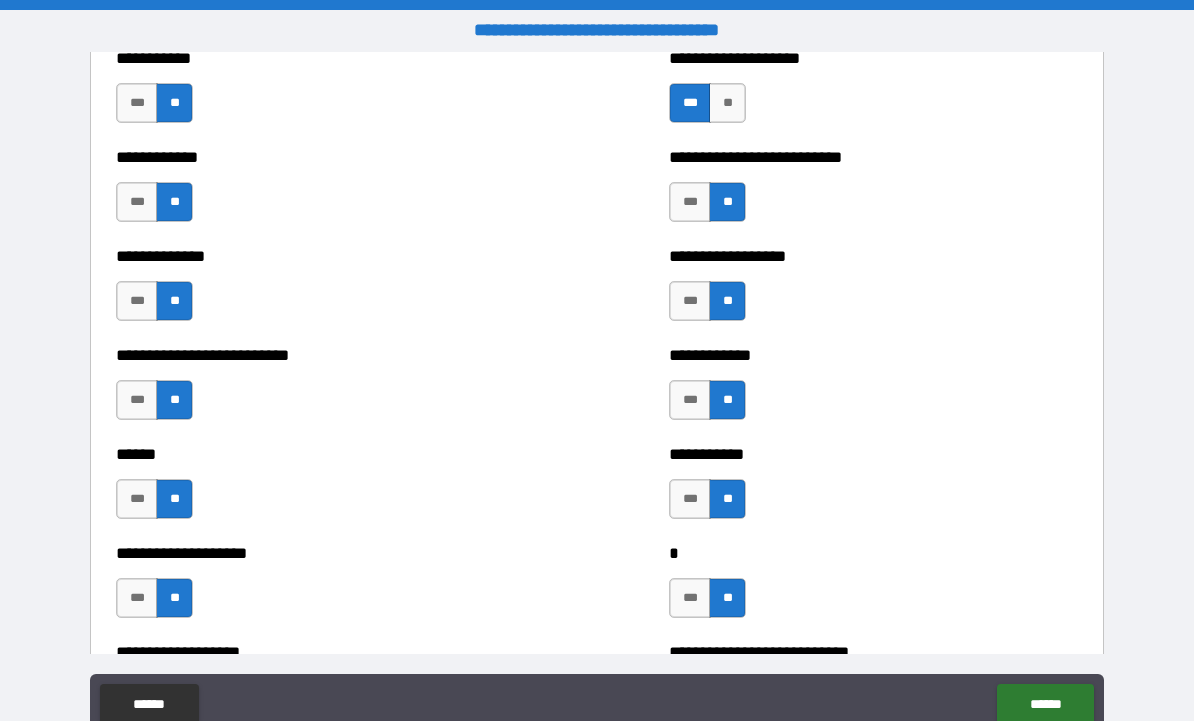 click on "**********" at bounding box center (597, 489) 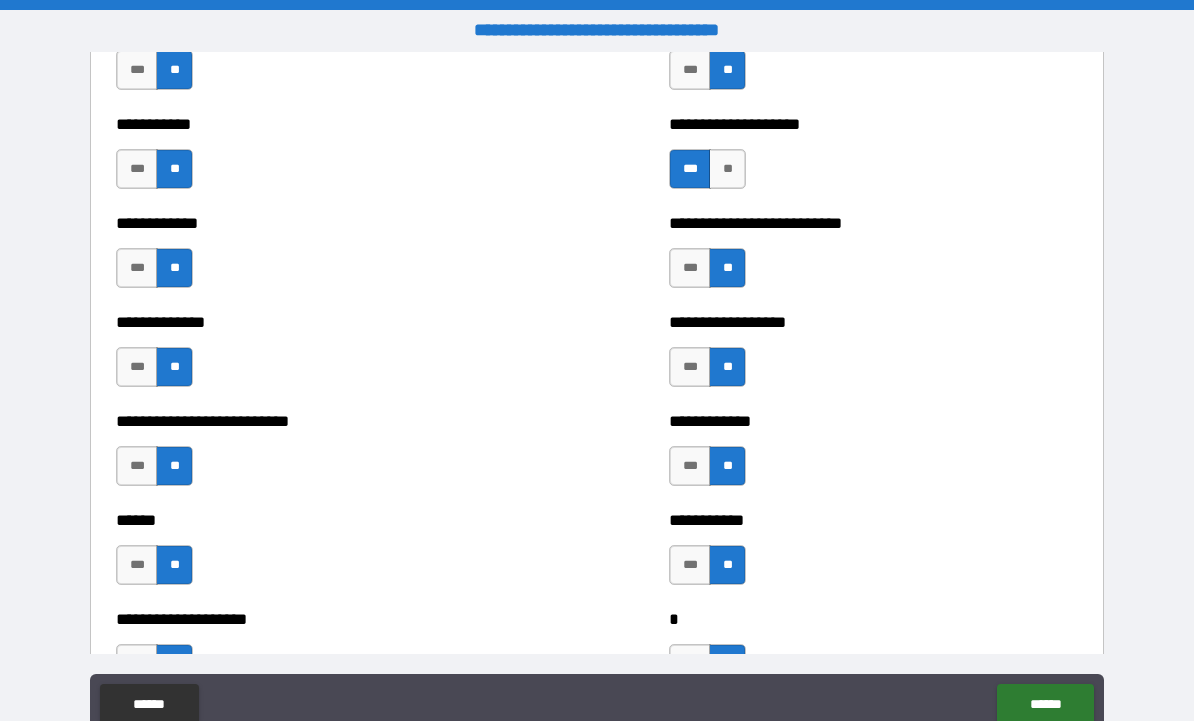 scroll, scrollTop: 4948, scrollLeft: 0, axis: vertical 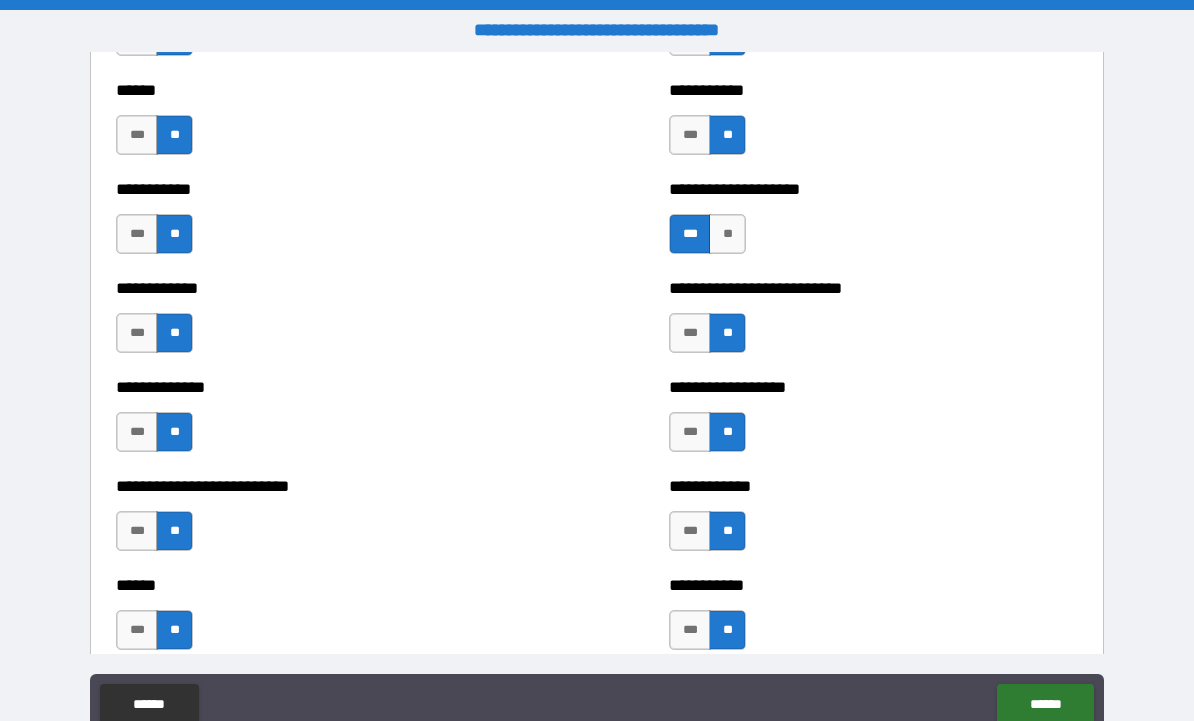 click on "**********" at bounding box center [597, 521] 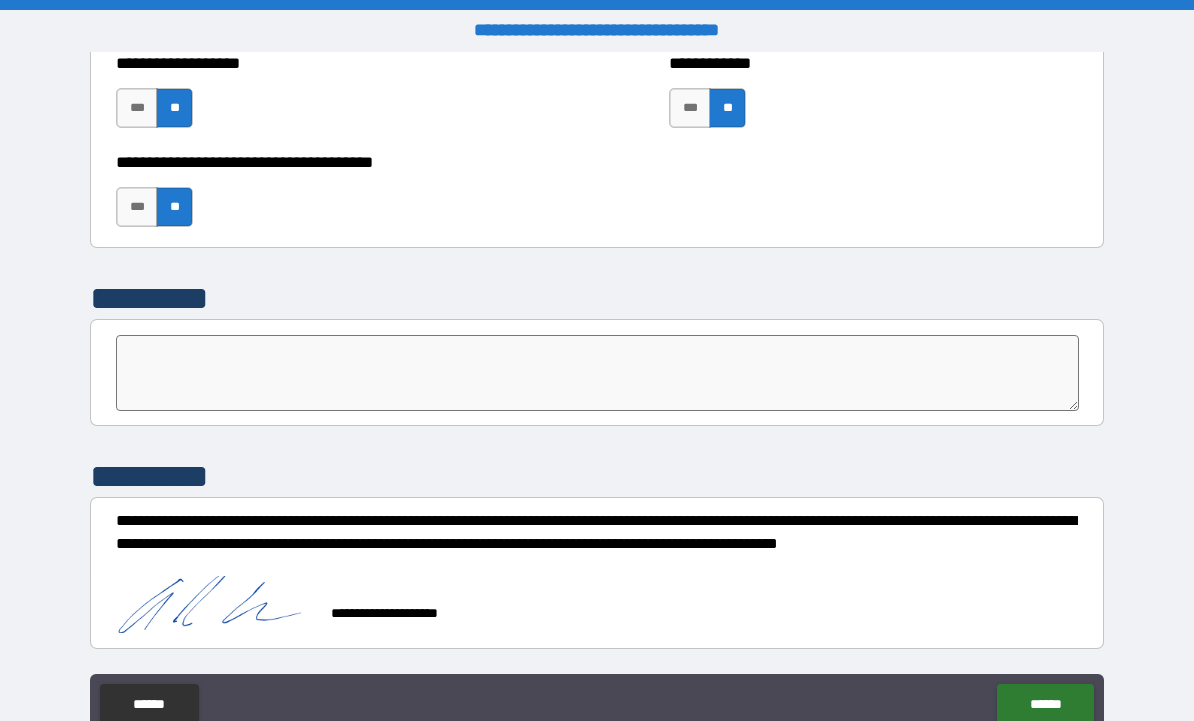 scroll, scrollTop: 6559, scrollLeft: 0, axis: vertical 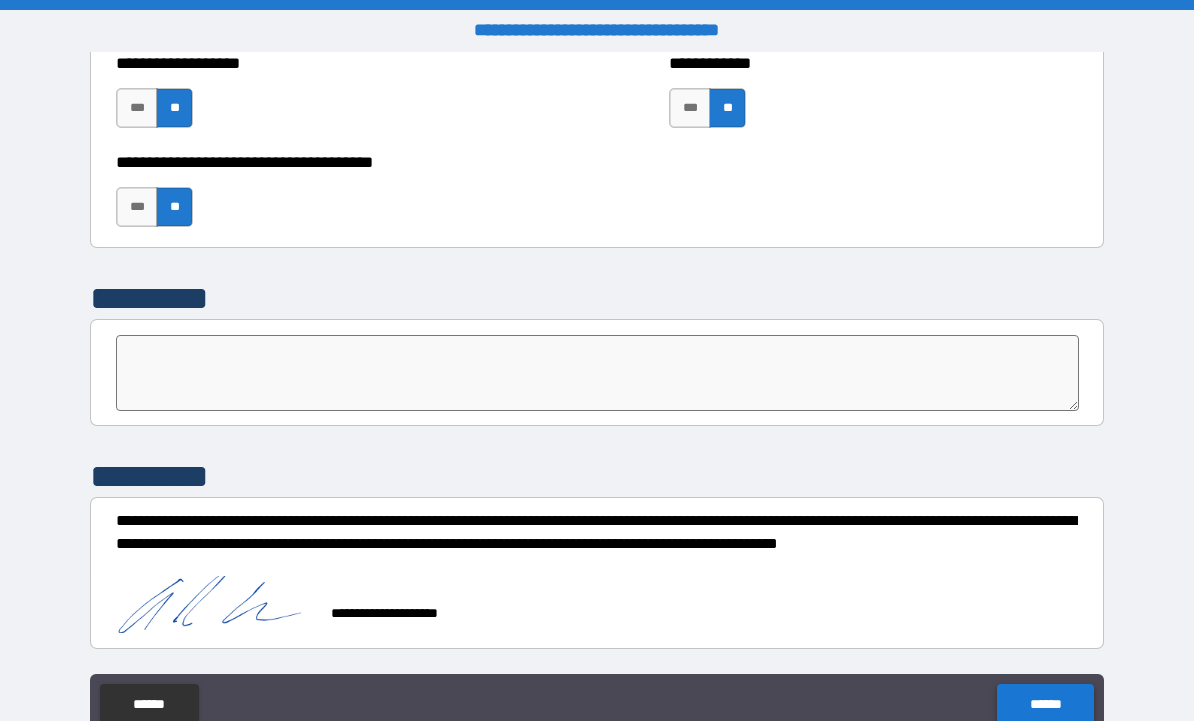 click on "******" at bounding box center (1045, 704) 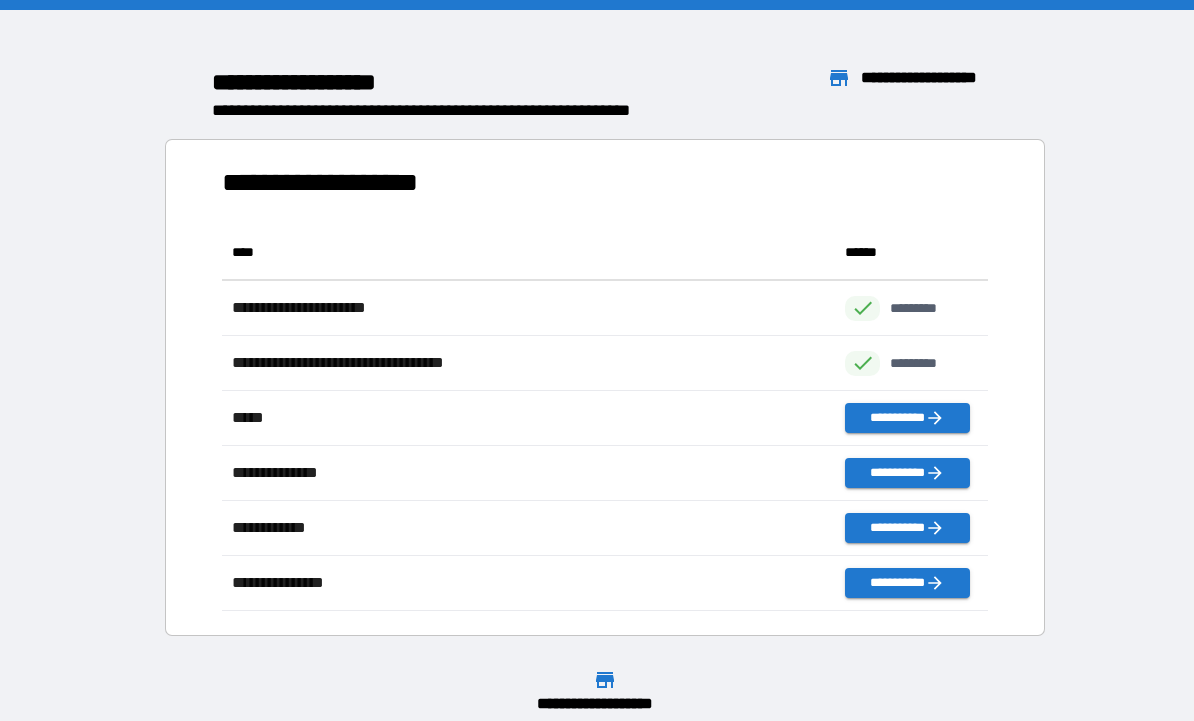 scroll, scrollTop: 386, scrollLeft: 765, axis: both 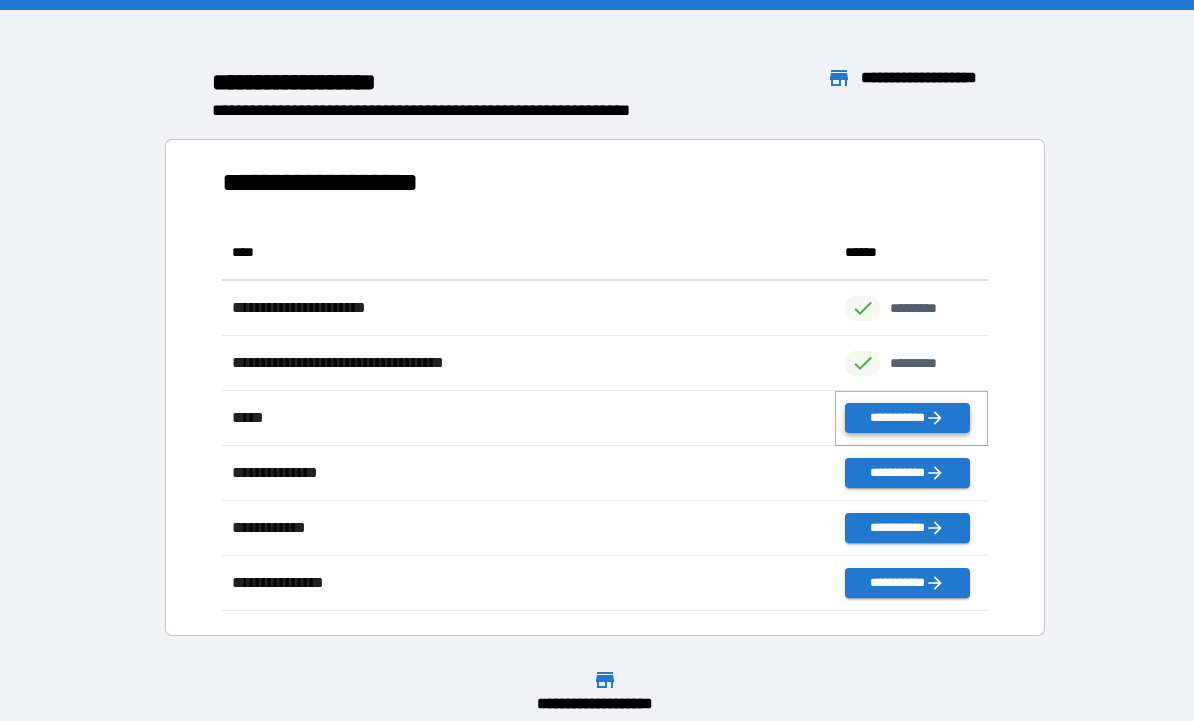 click on "**********" at bounding box center [907, 418] 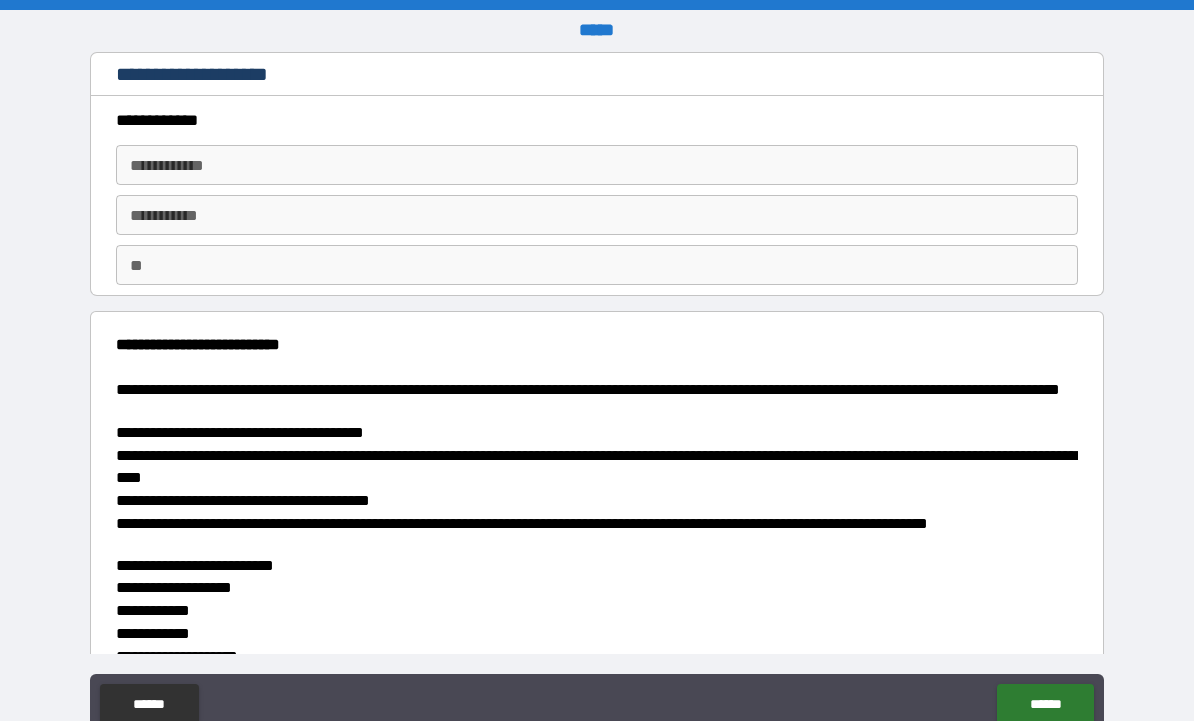 click on "**********" at bounding box center (597, 165) 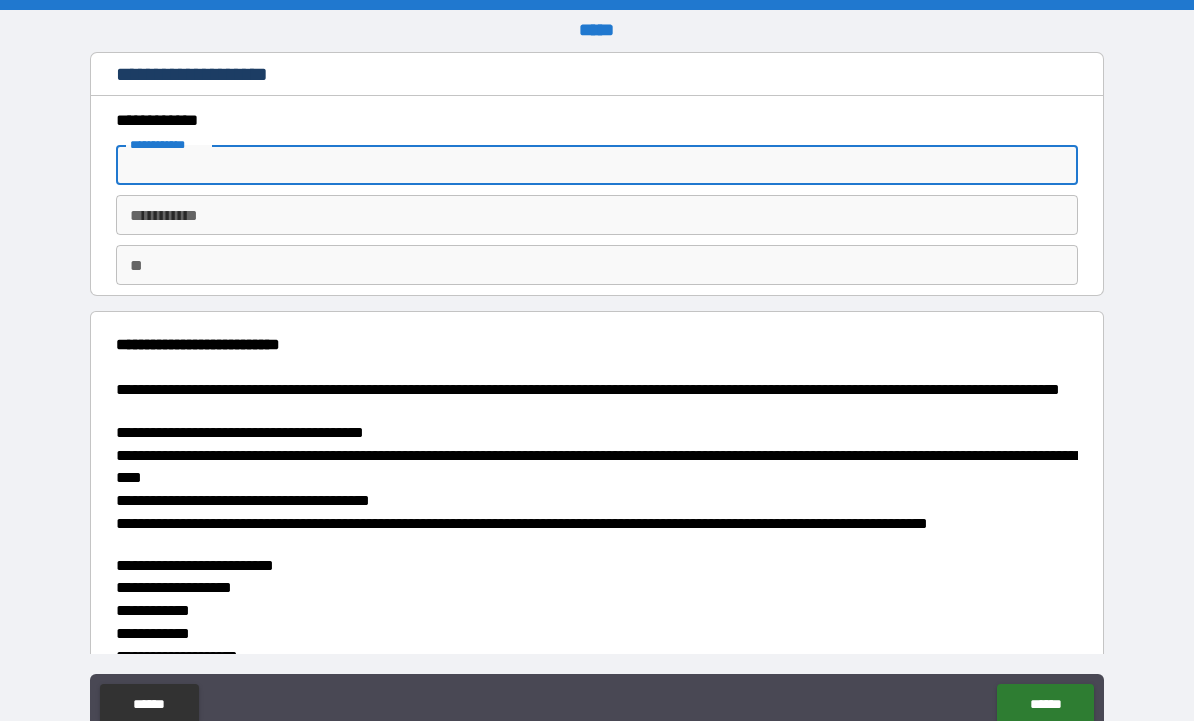type on "******" 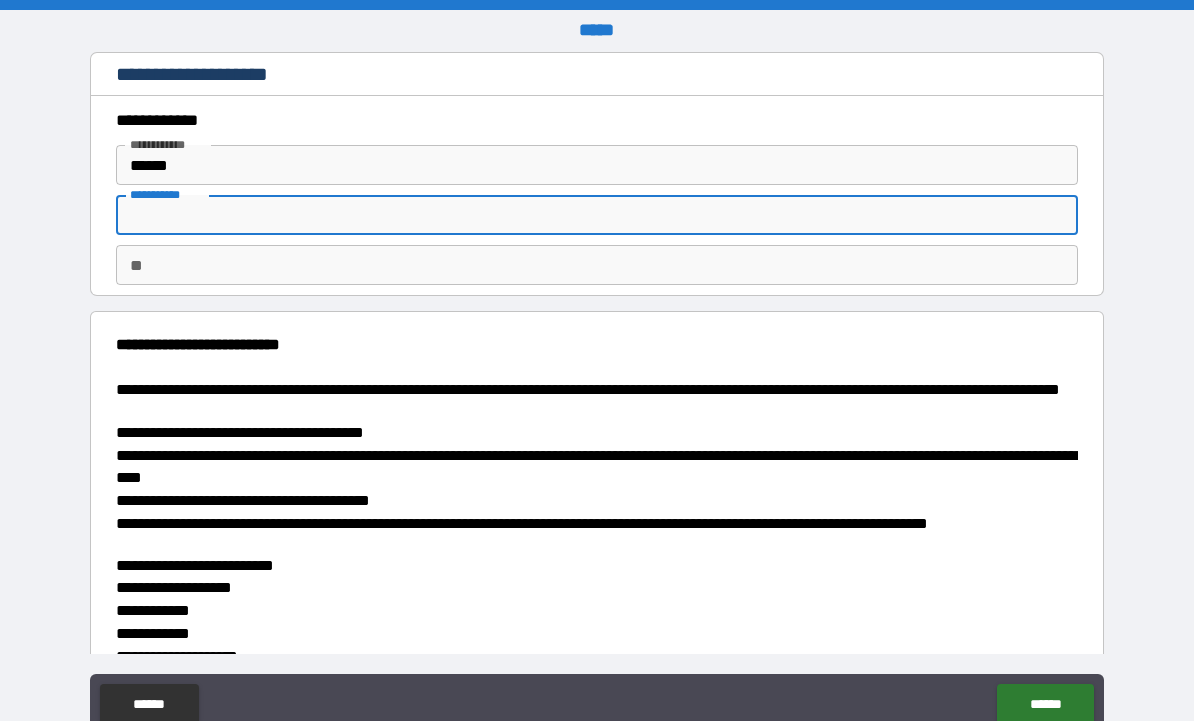 type on "*******" 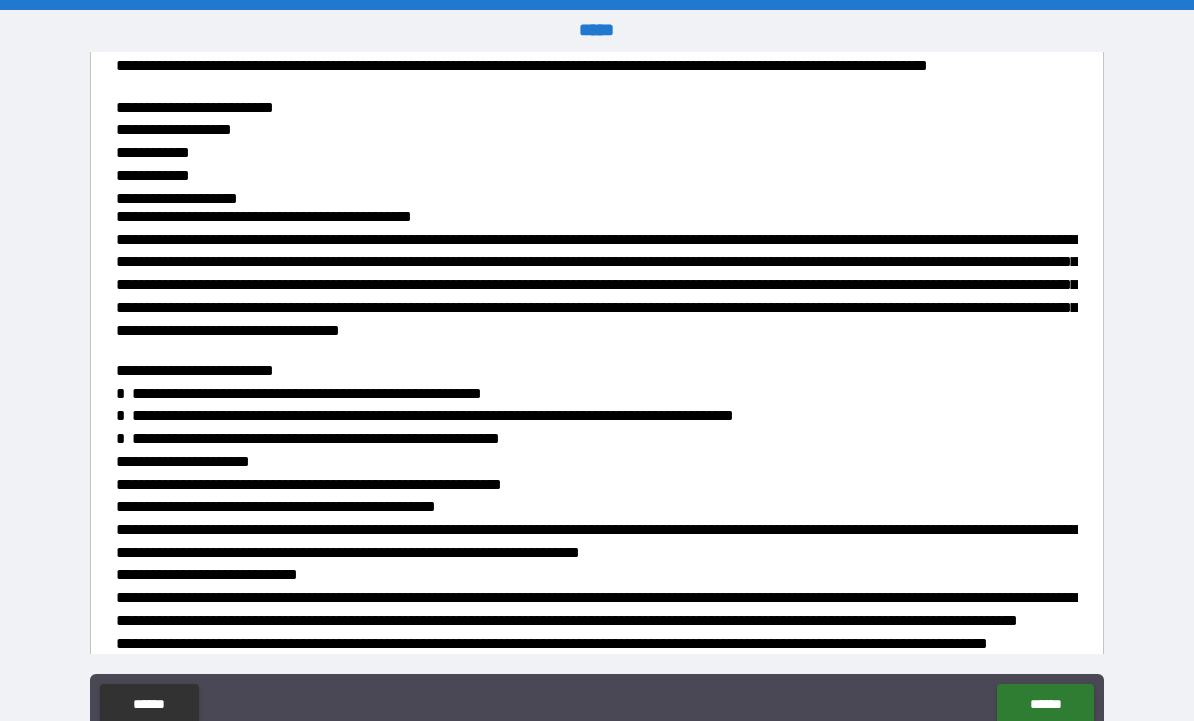 scroll, scrollTop: 480, scrollLeft: 0, axis: vertical 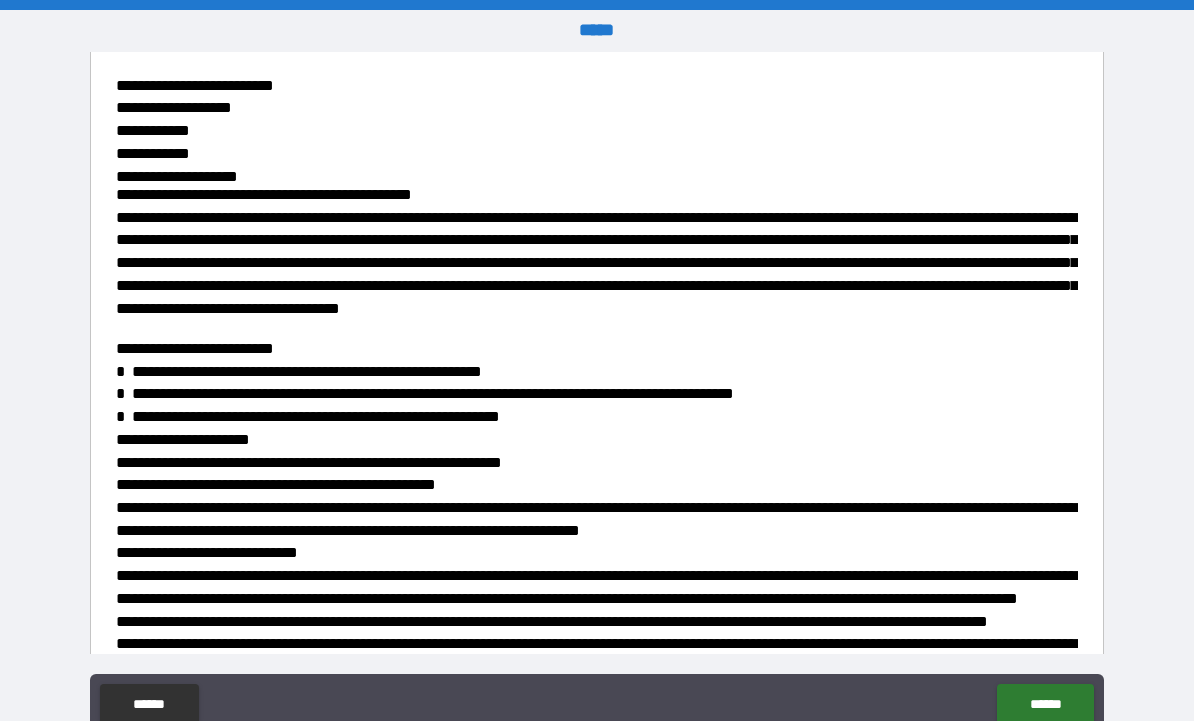 click on "**********" at bounding box center (597, 1713) 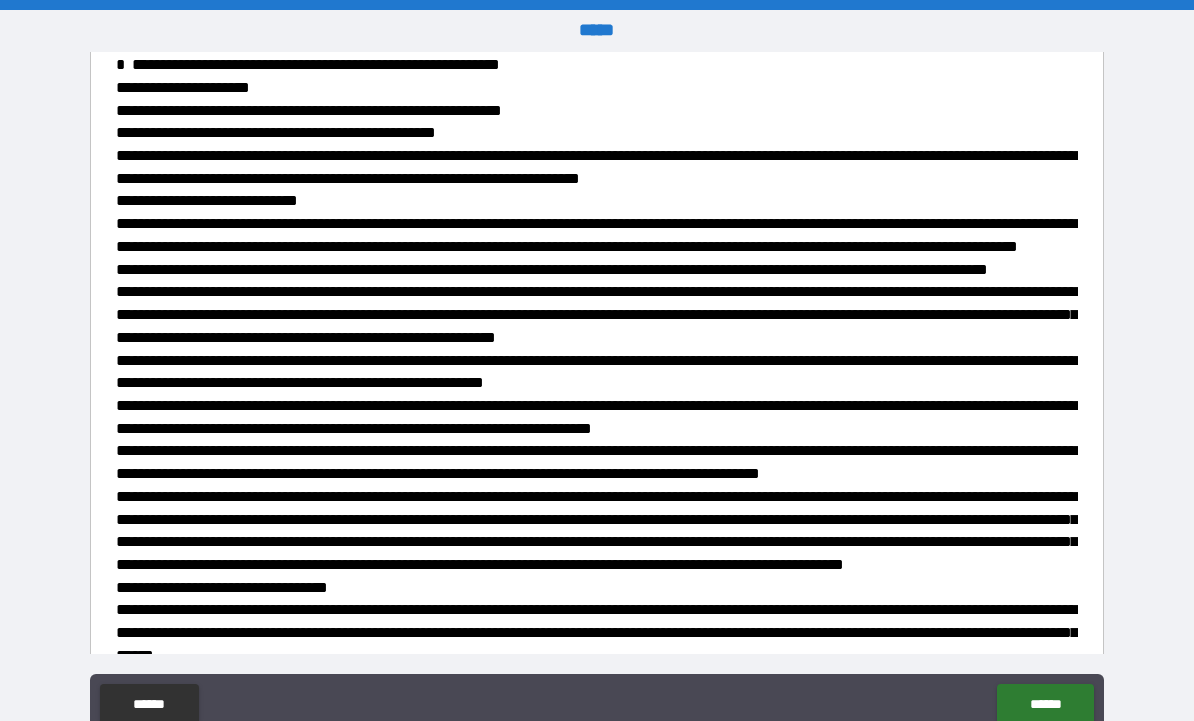 scroll, scrollTop: 831, scrollLeft: 0, axis: vertical 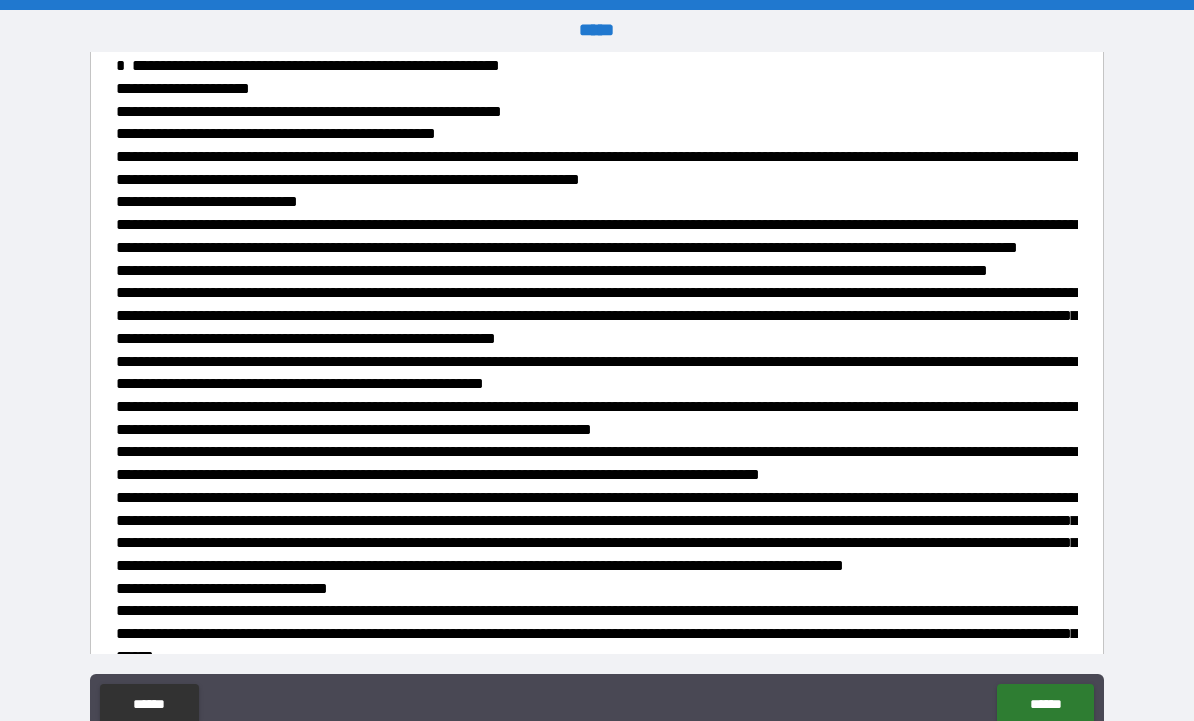 click on "**********" at bounding box center (597, 1362) 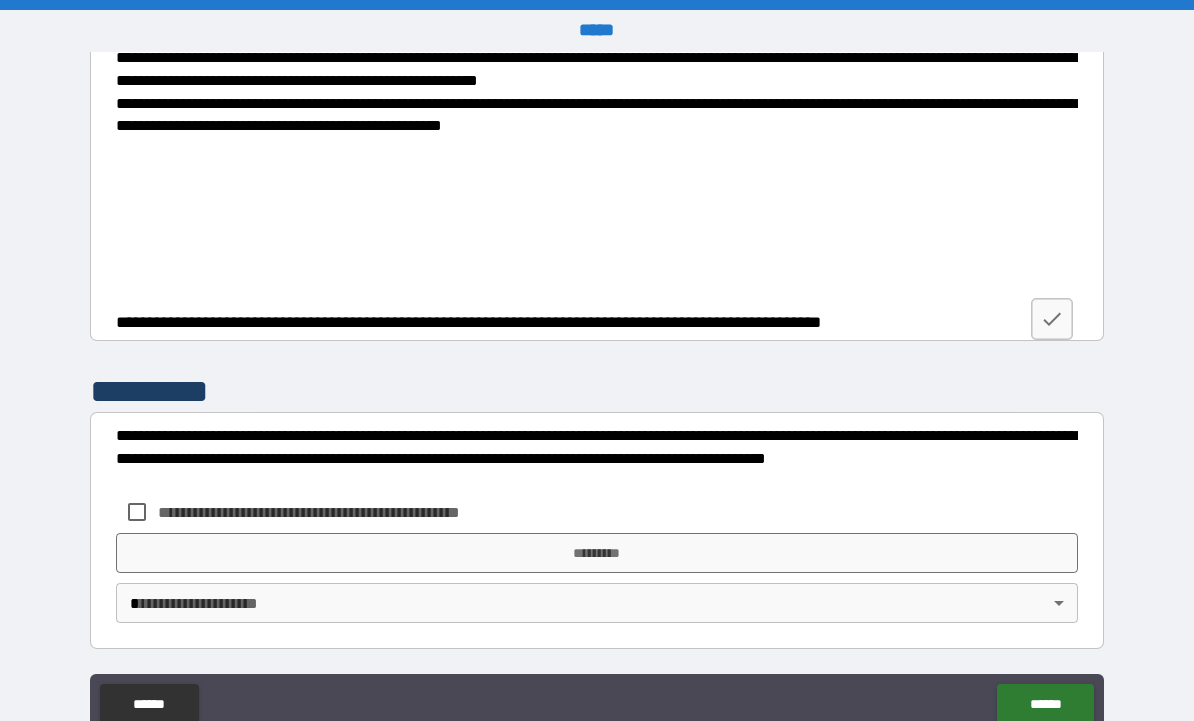 scroll, scrollTop: 3270, scrollLeft: 0, axis: vertical 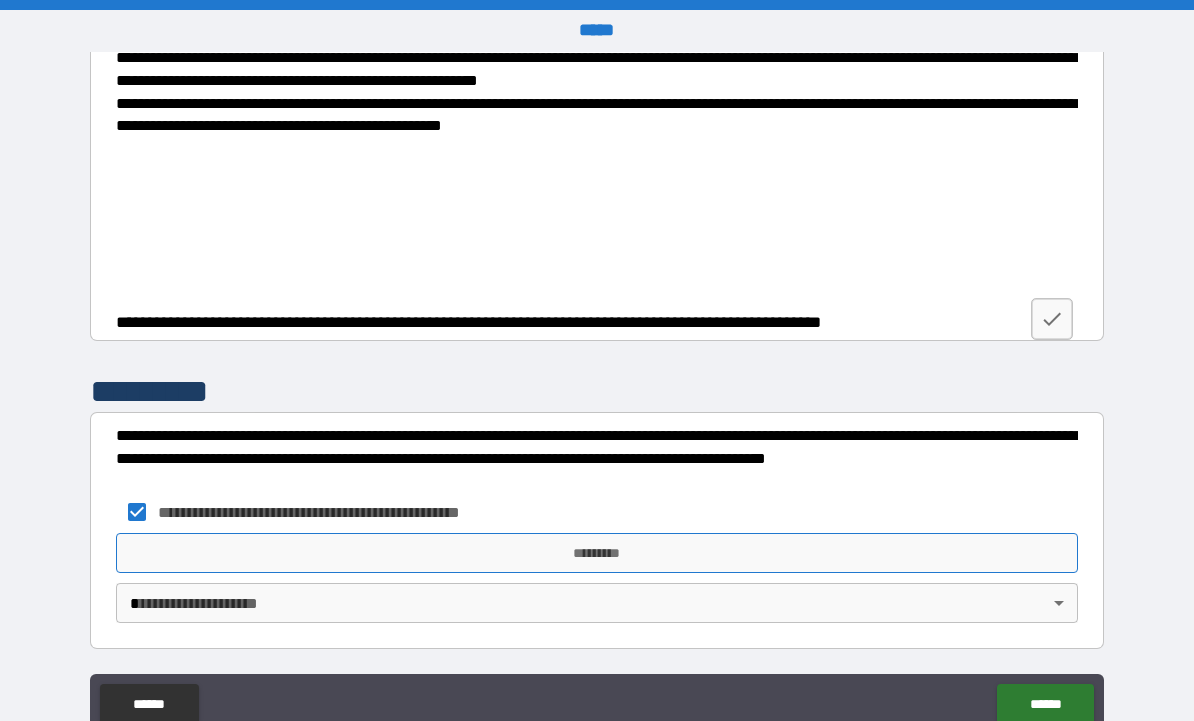 click on "*********" at bounding box center [597, 553] 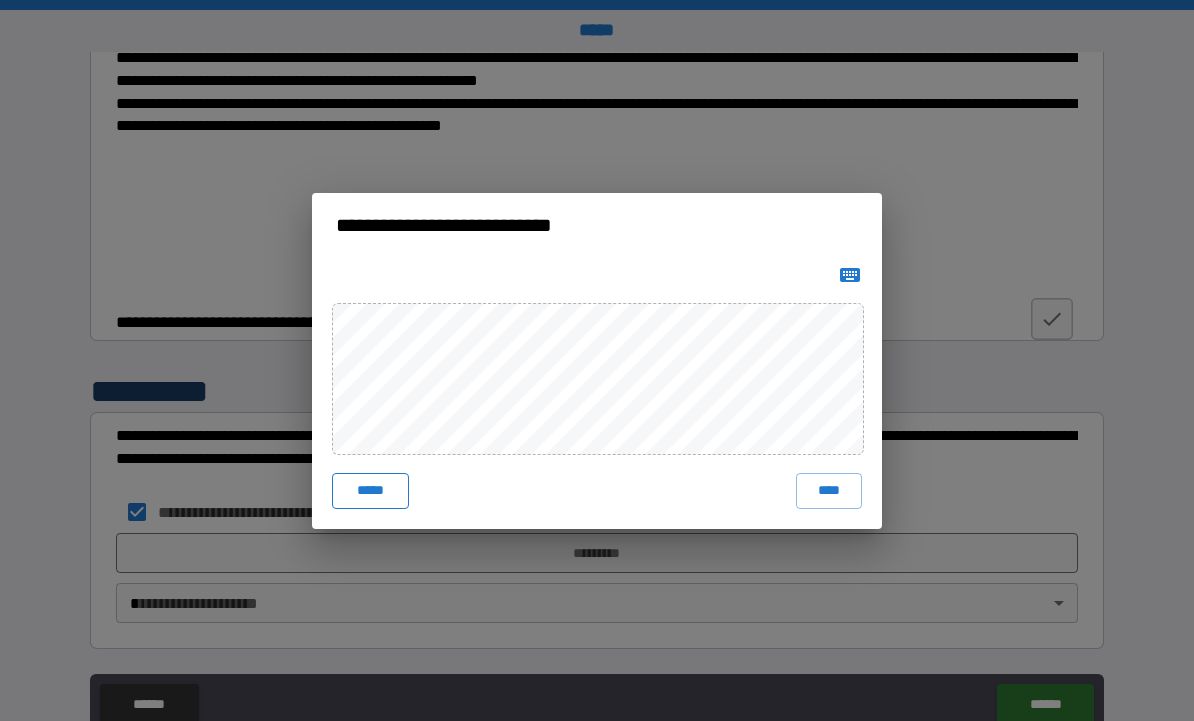 click on "*****" at bounding box center [370, 491] 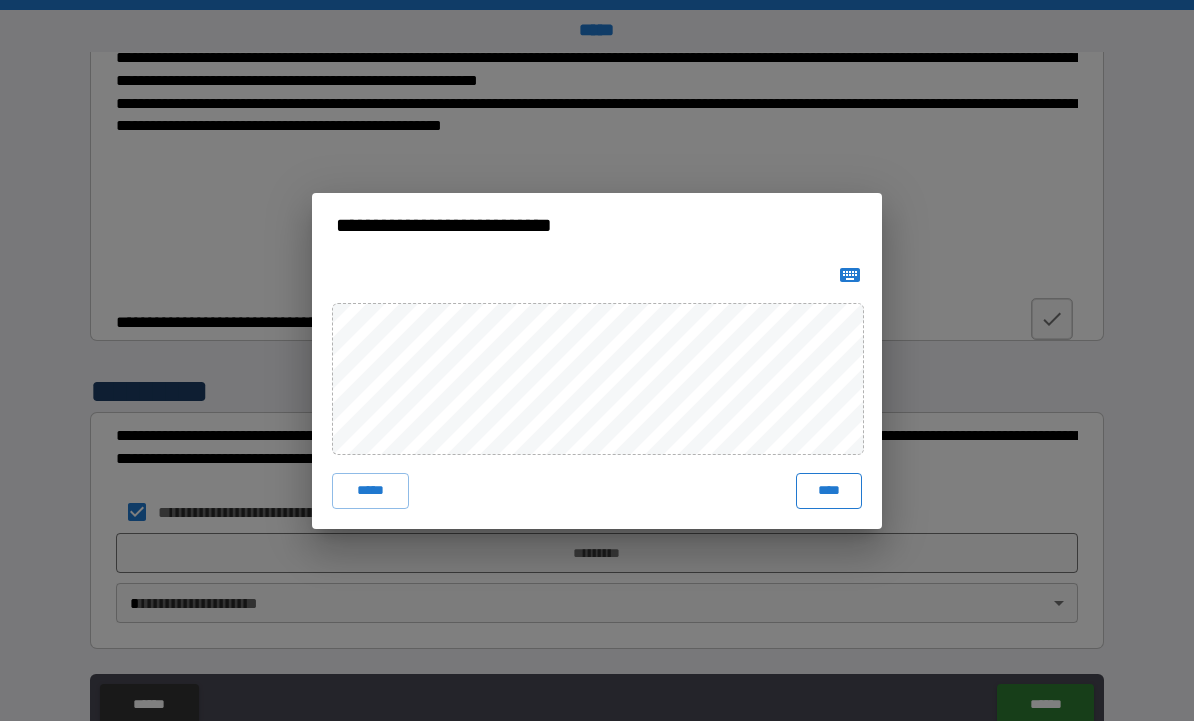 click on "****" at bounding box center [829, 491] 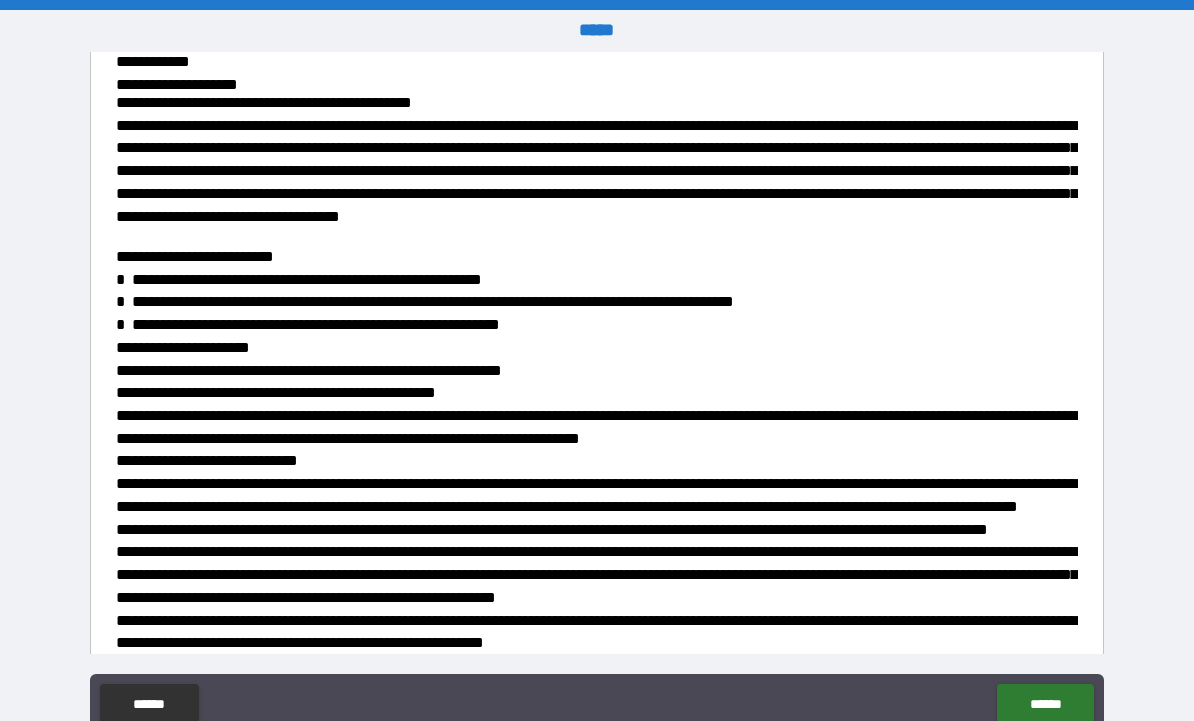 scroll, scrollTop: 542, scrollLeft: 0, axis: vertical 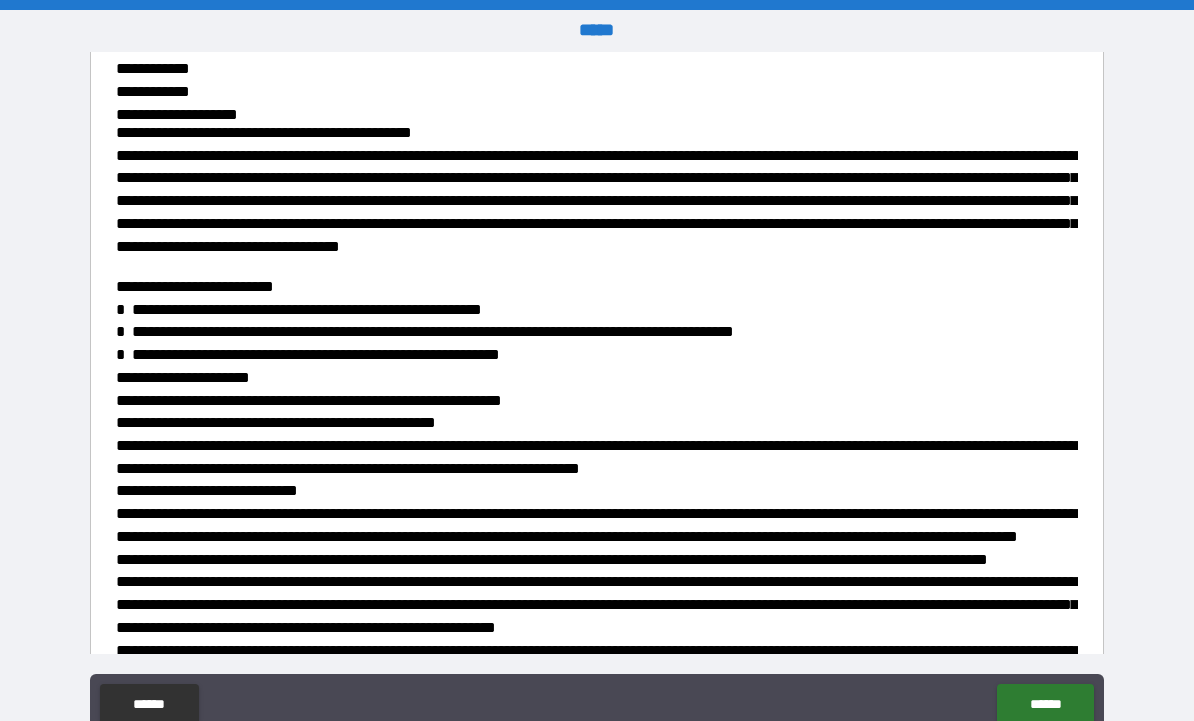 click on "**********" at bounding box center [597, 1651] 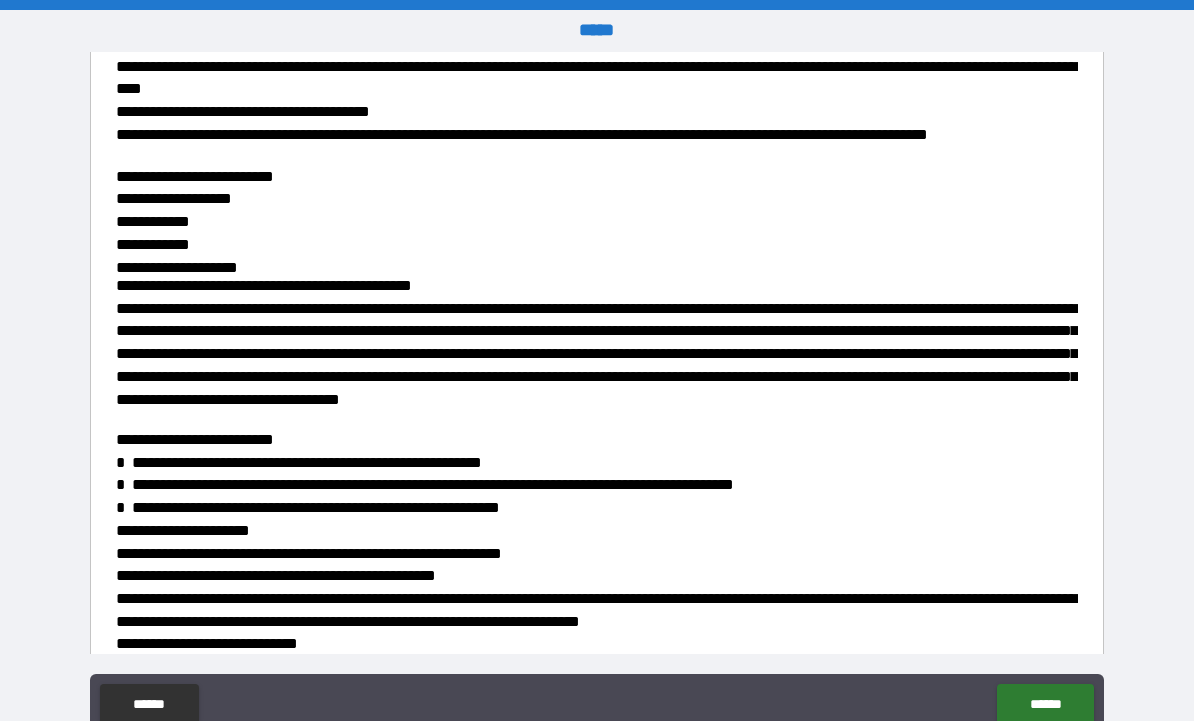 scroll, scrollTop: 414, scrollLeft: 0, axis: vertical 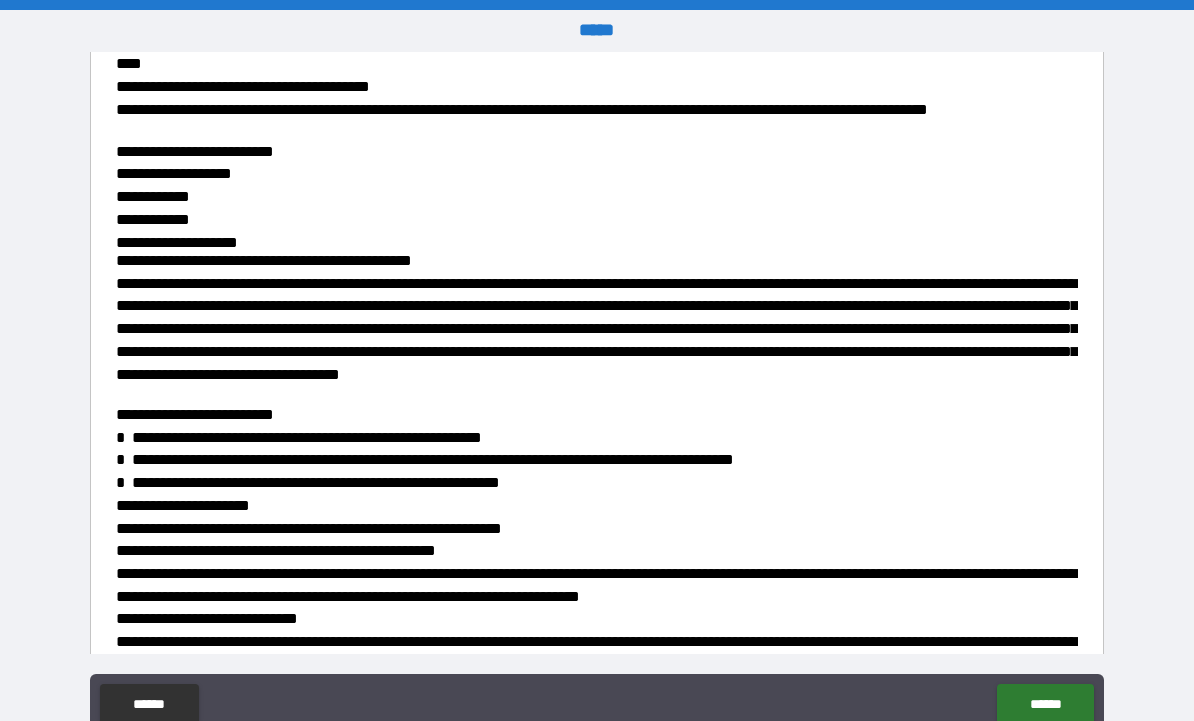 click on "**********" at bounding box center (597, 1779) 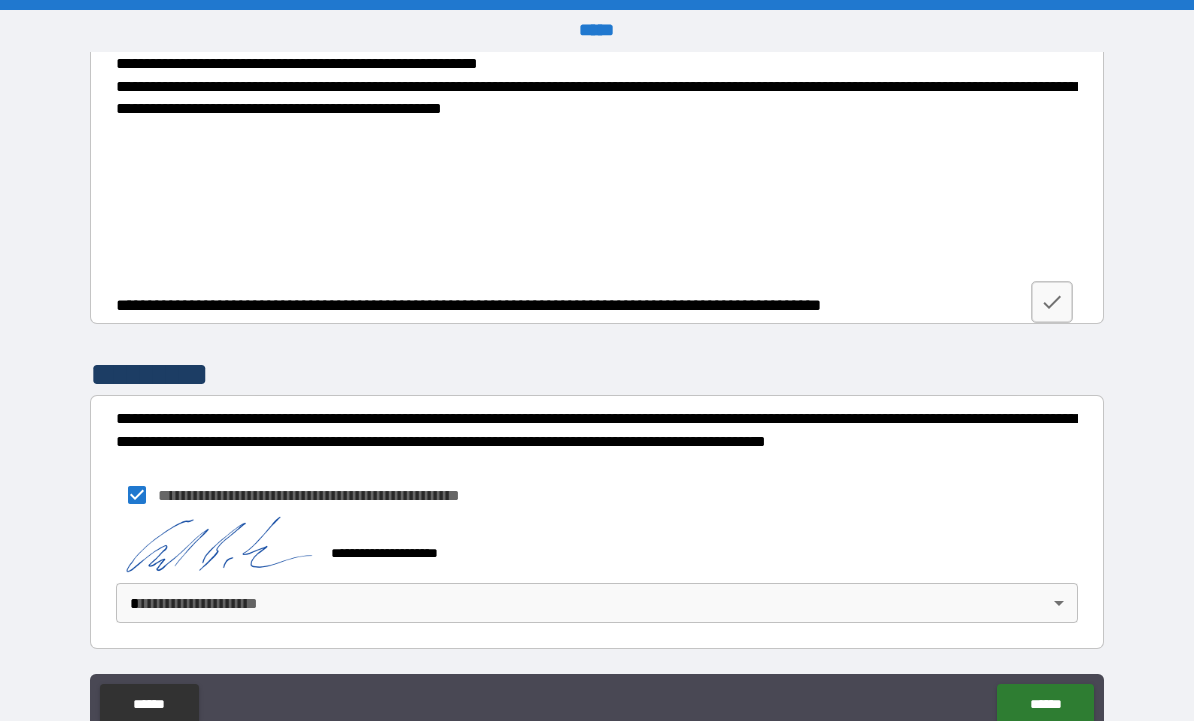 scroll, scrollTop: 3287, scrollLeft: 0, axis: vertical 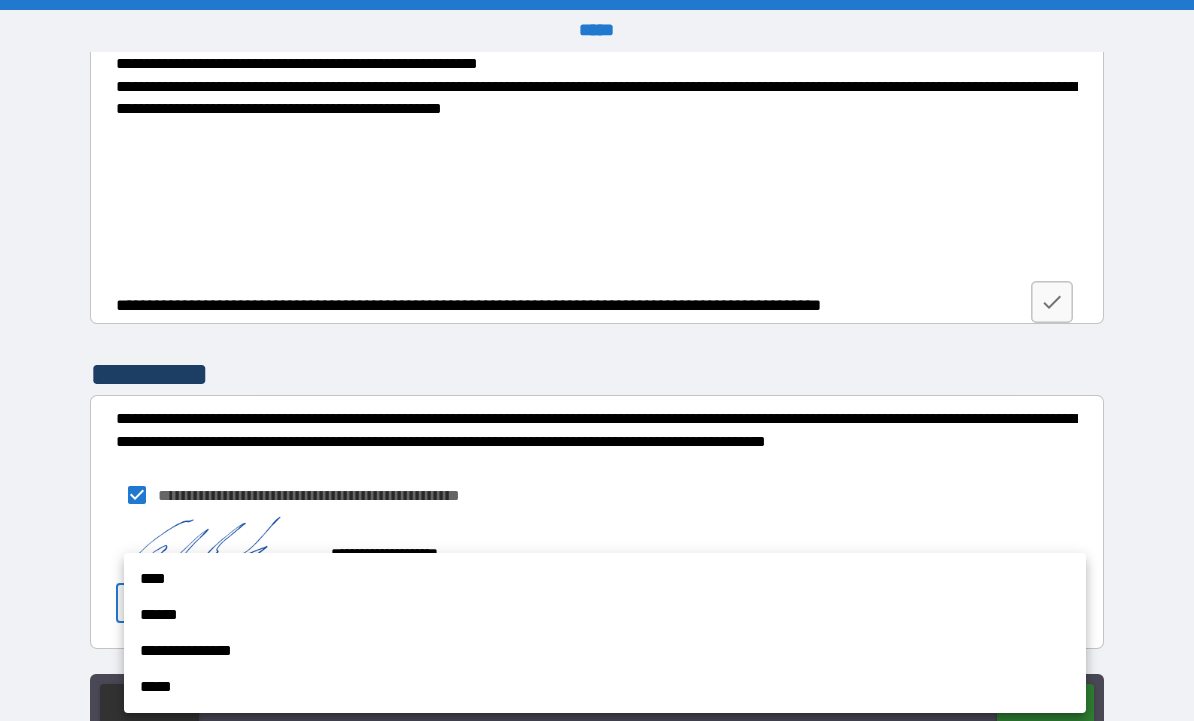 click on "****" at bounding box center (605, 579) 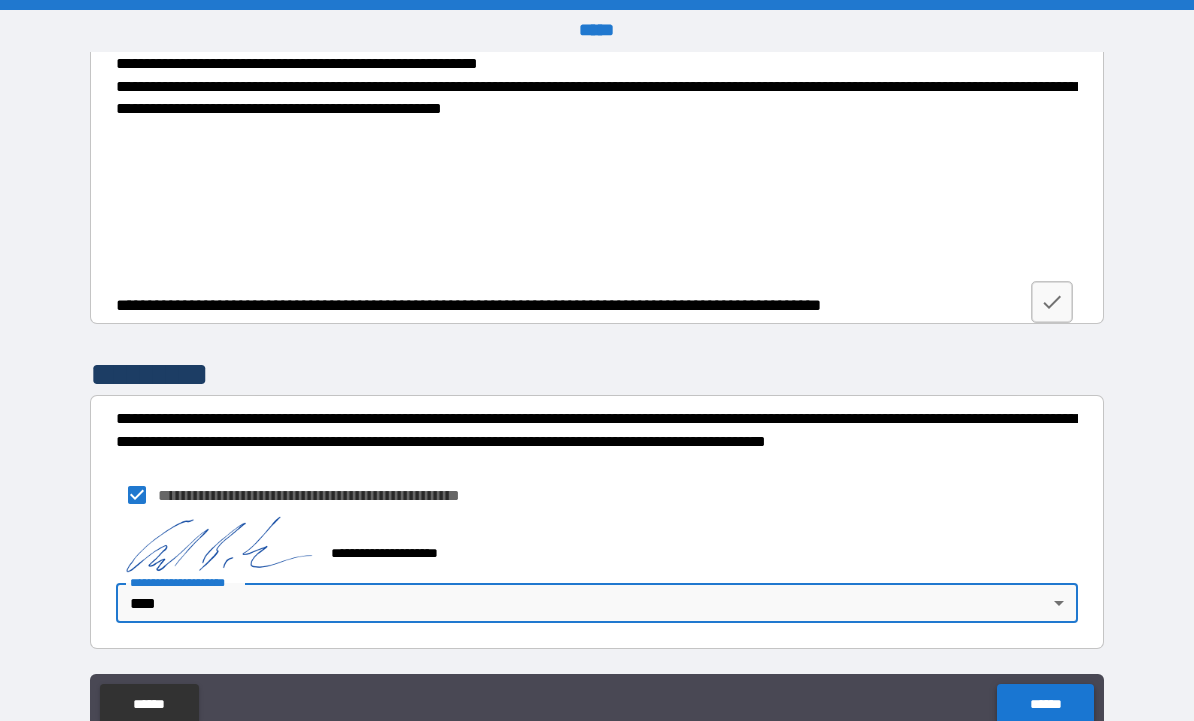 click on "******" at bounding box center [1045, 704] 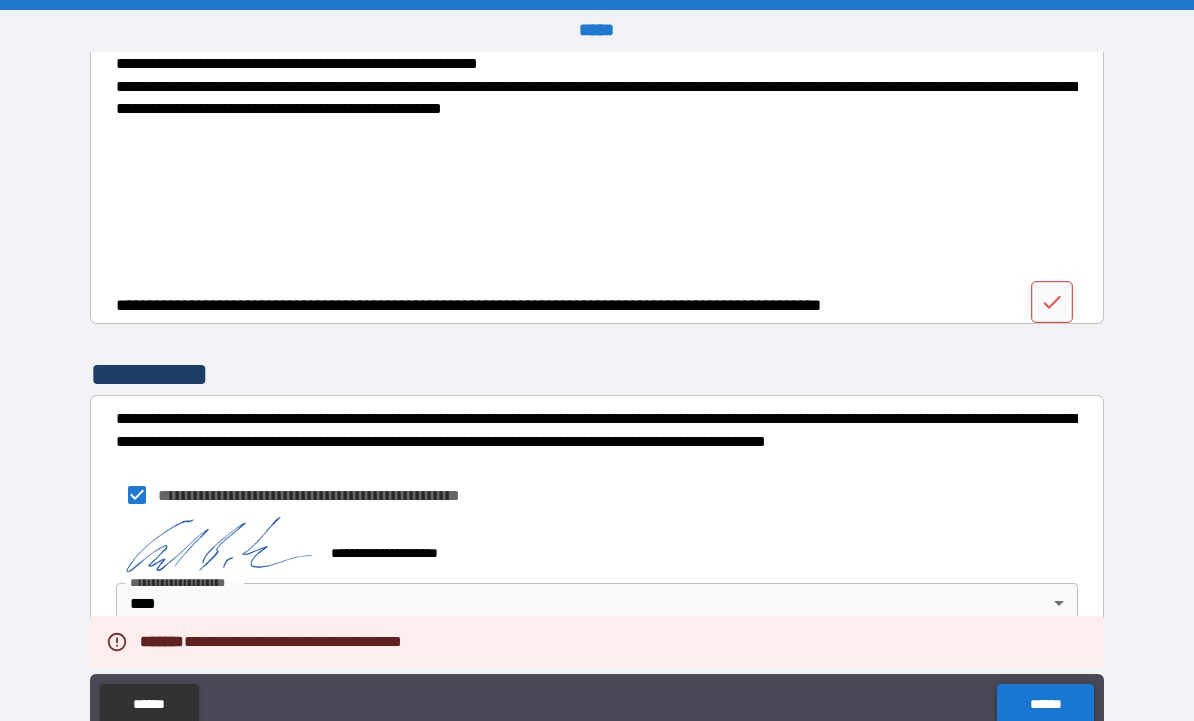 scroll, scrollTop: 3287, scrollLeft: 0, axis: vertical 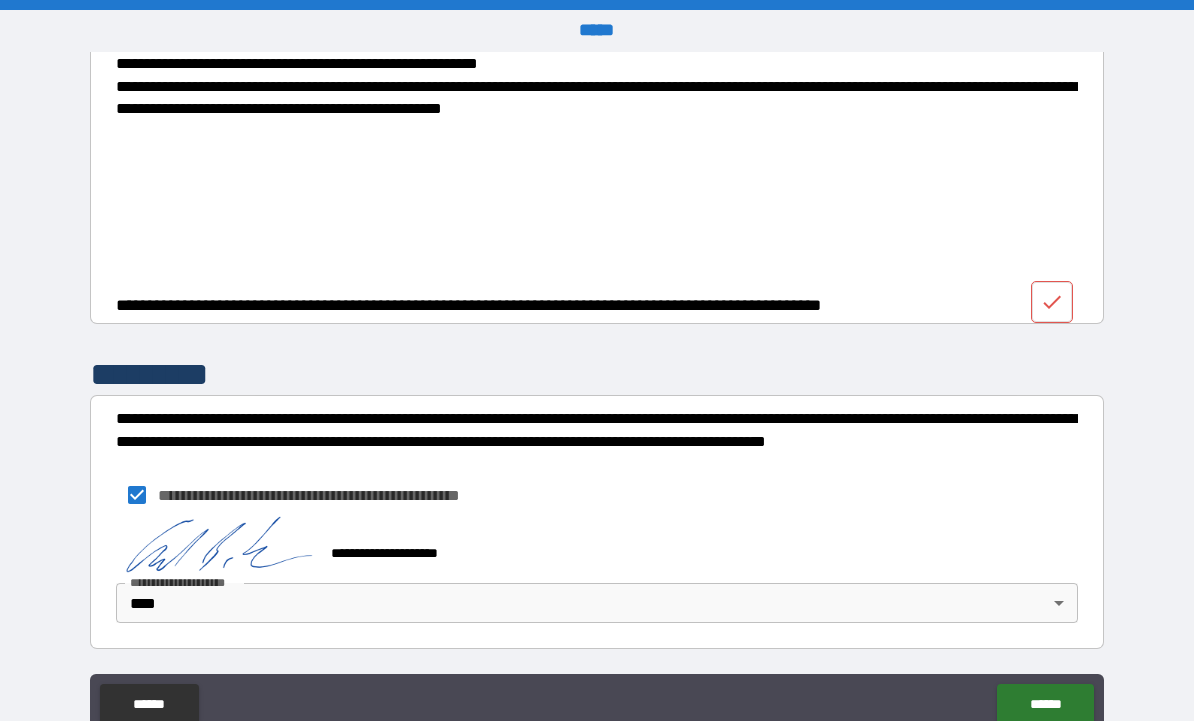 click 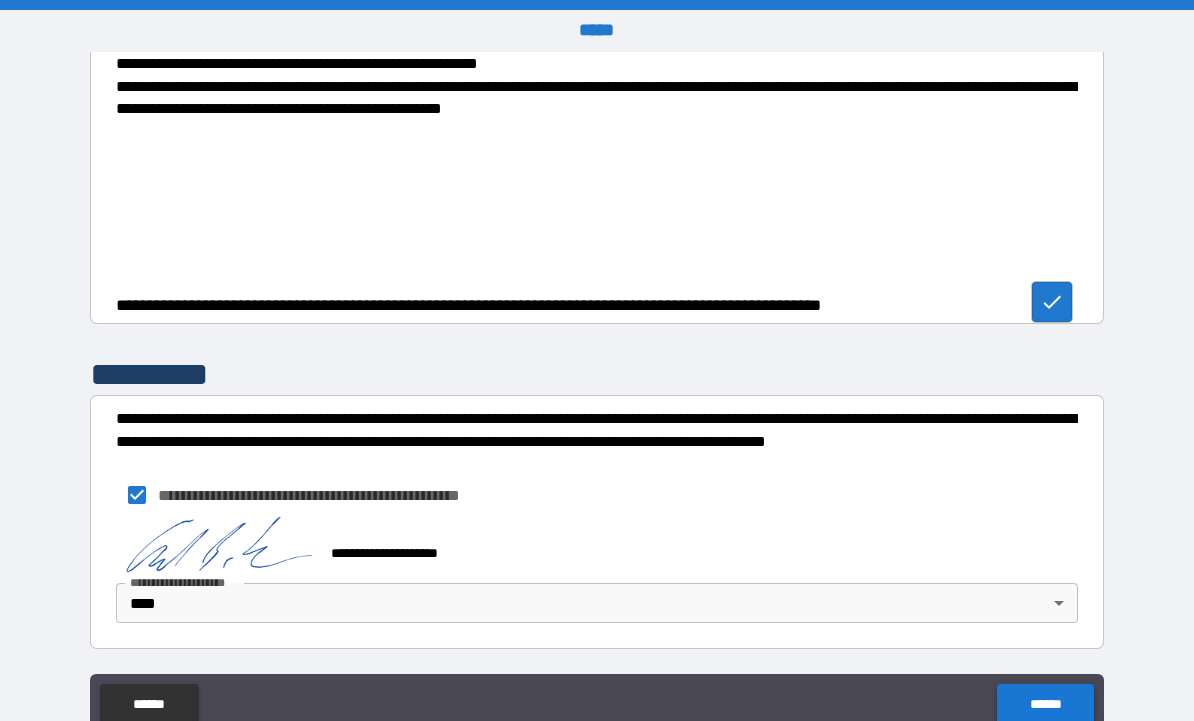 click on "******" at bounding box center (1045, 704) 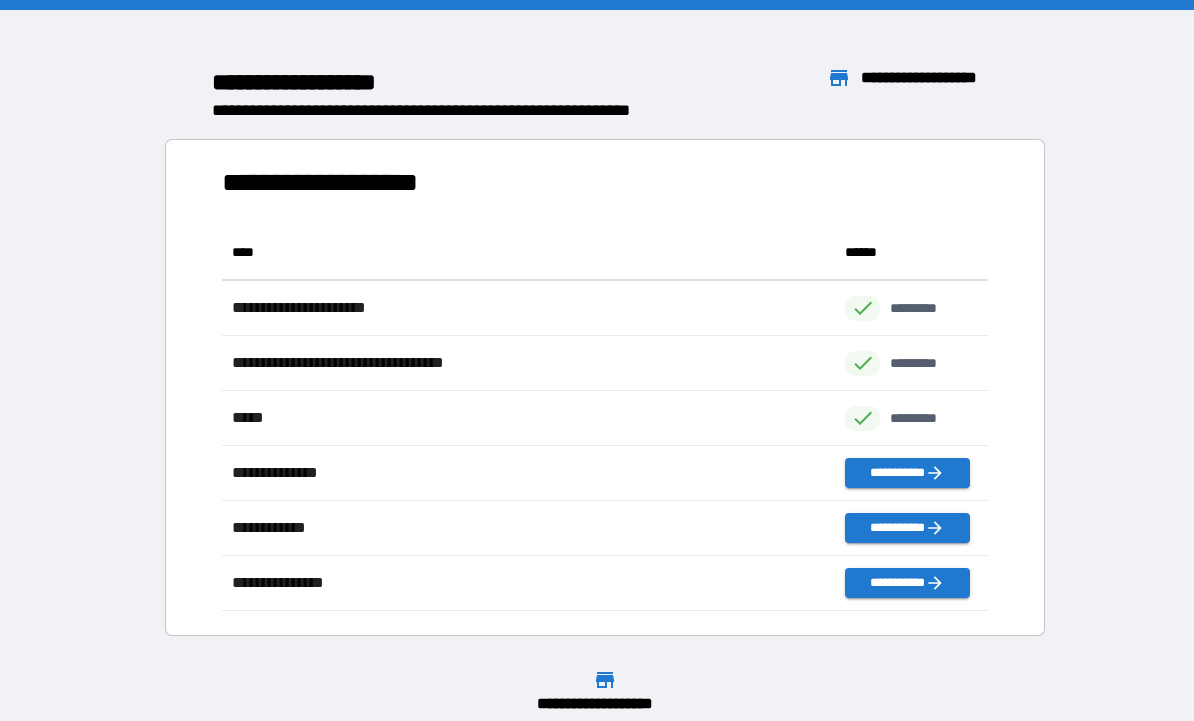 scroll, scrollTop: 386, scrollLeft: 765, axis: both 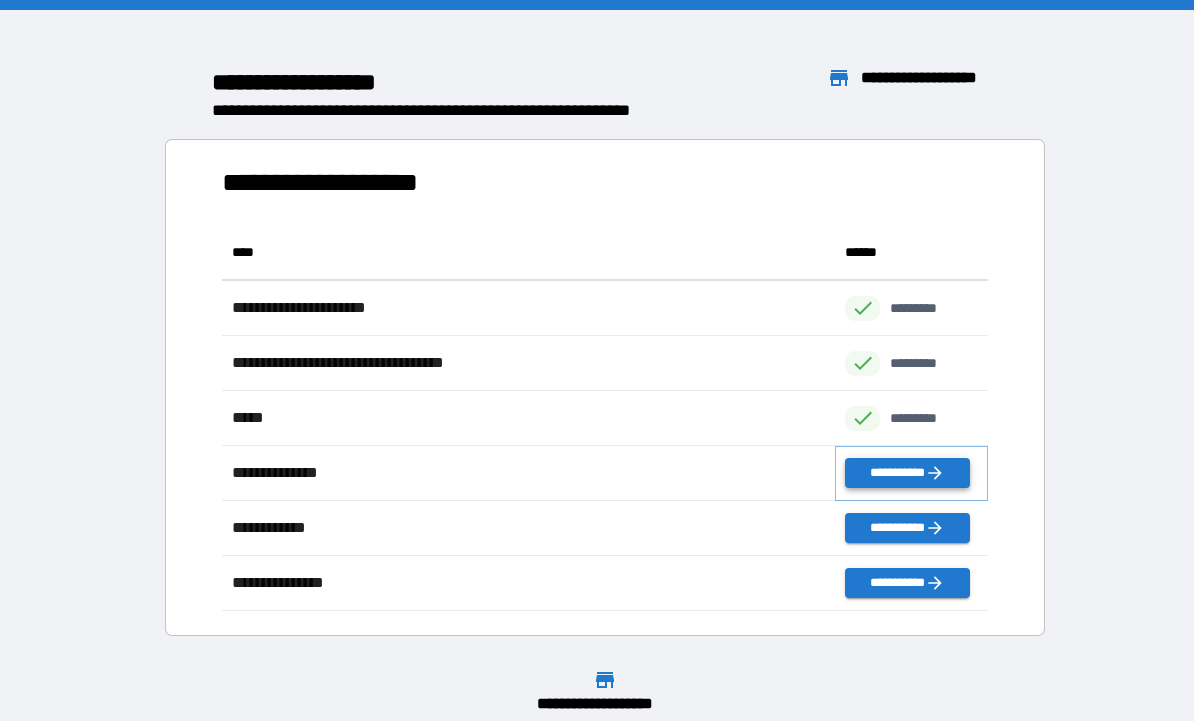 click on "**********" at bounding box center [907, 473] 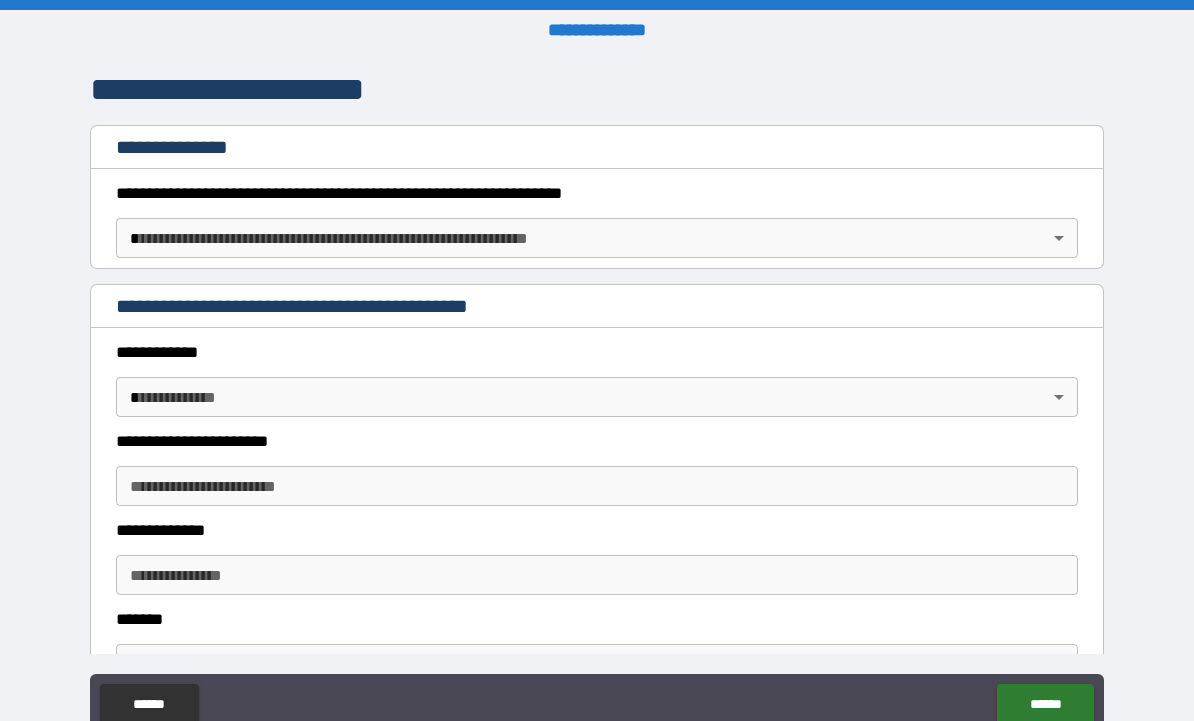 scroll, scrollTop: 258, scrollLeft: 0, axis: vertical 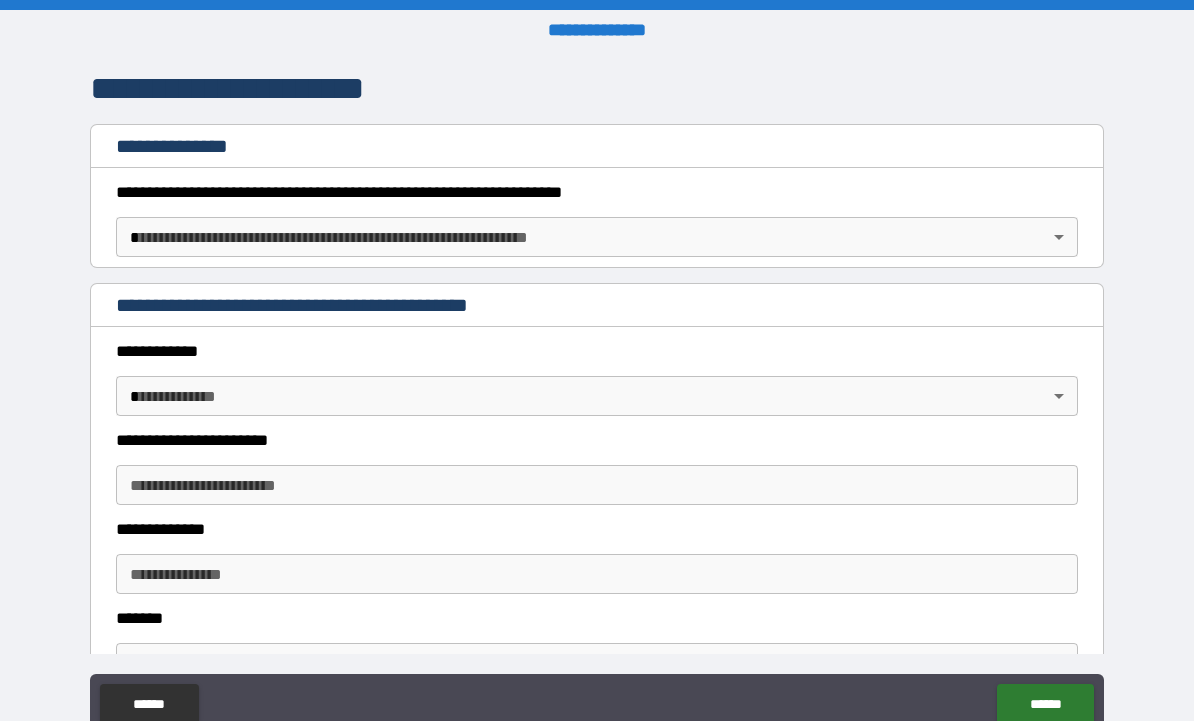 click on "**********" at bounding box center [597, 394] 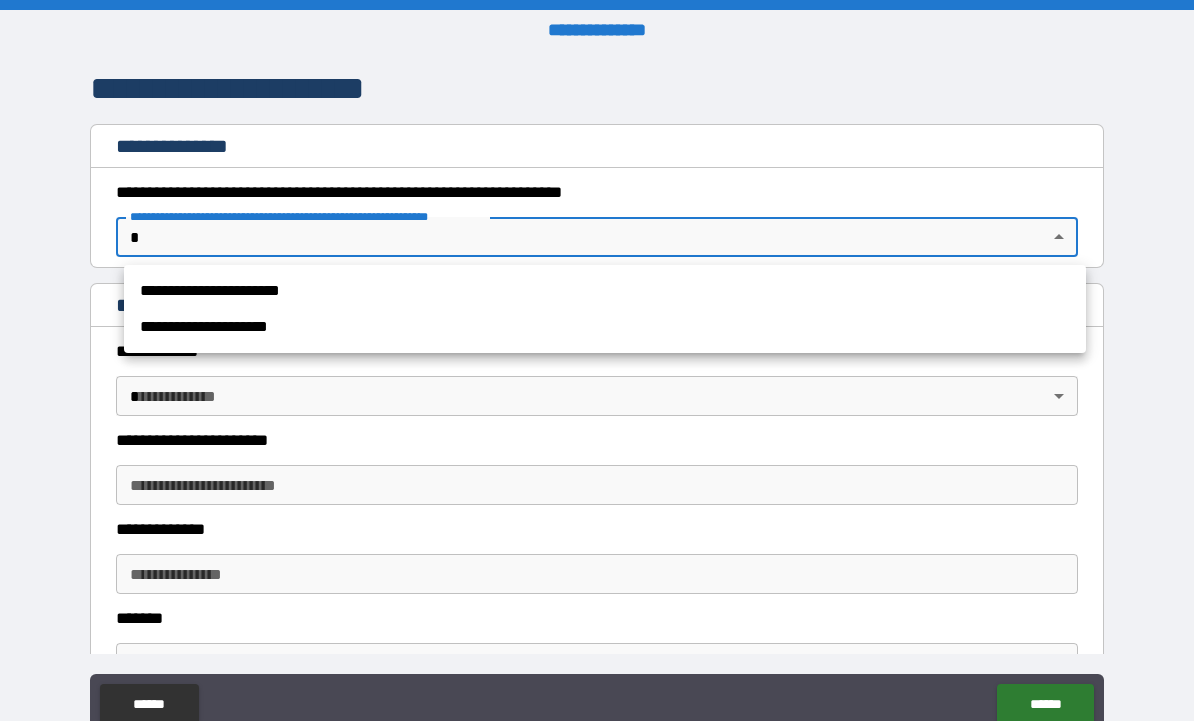 click on "**********" at bounding box center [605, 291] 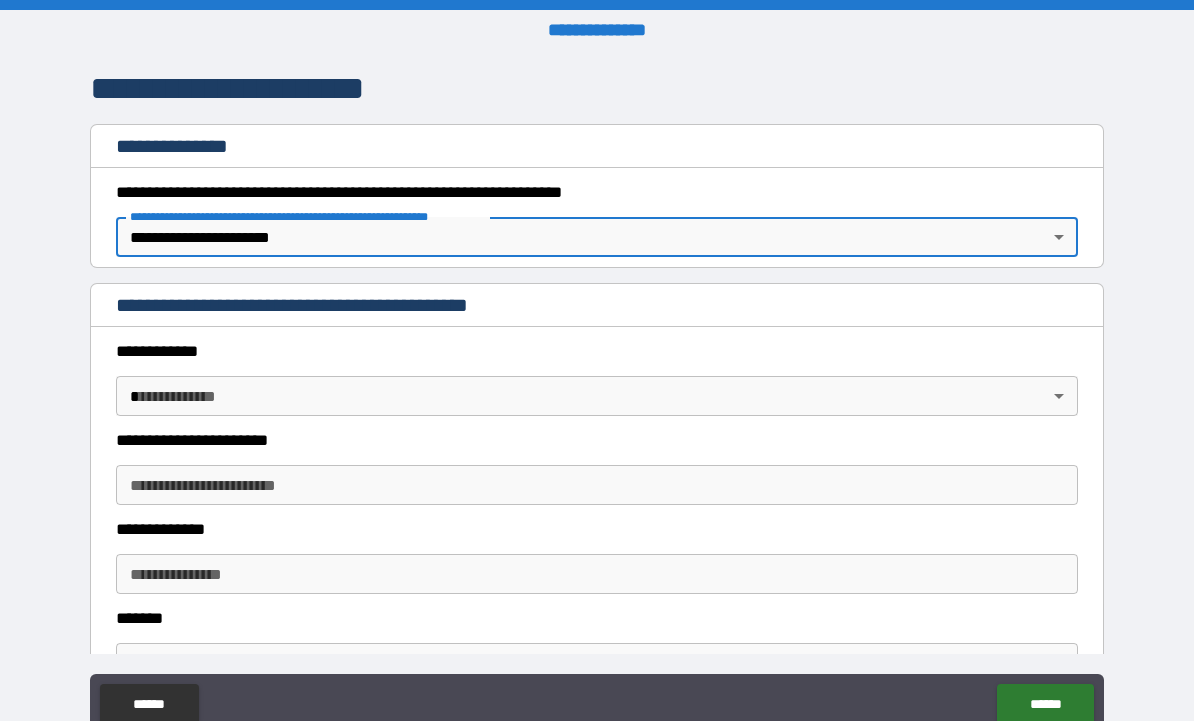type on "*" 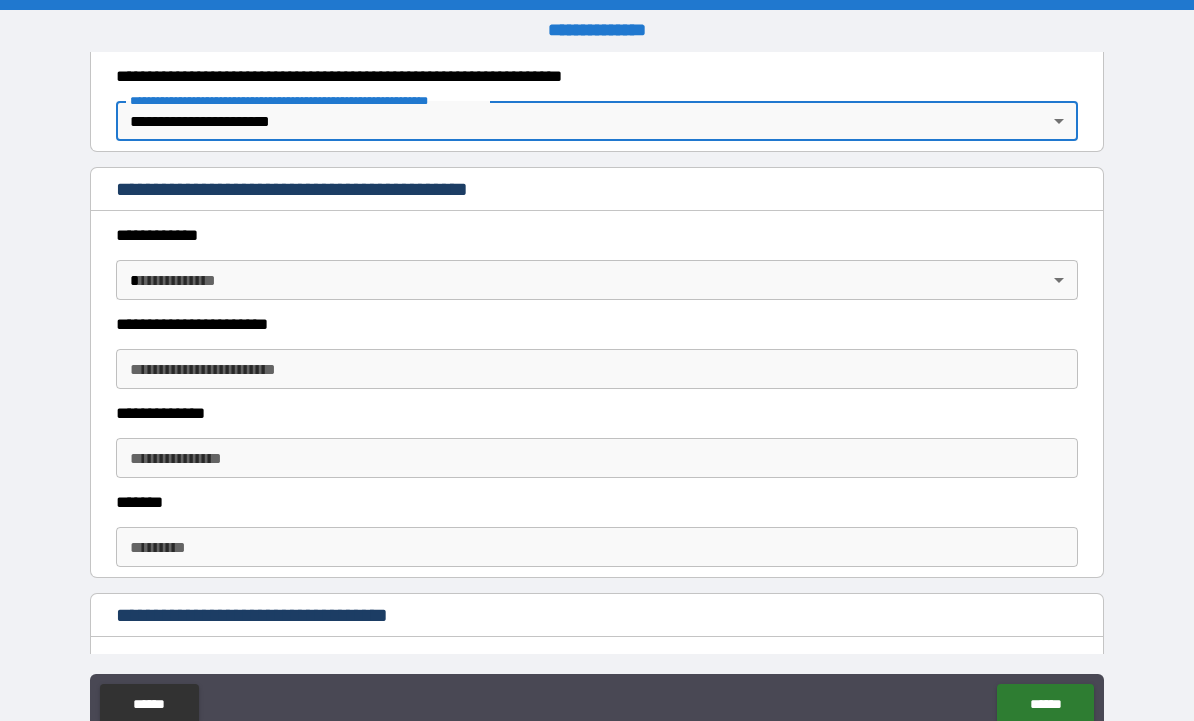 scroll, scrollTop: 381, scrollLeft: 0, axis: vertical 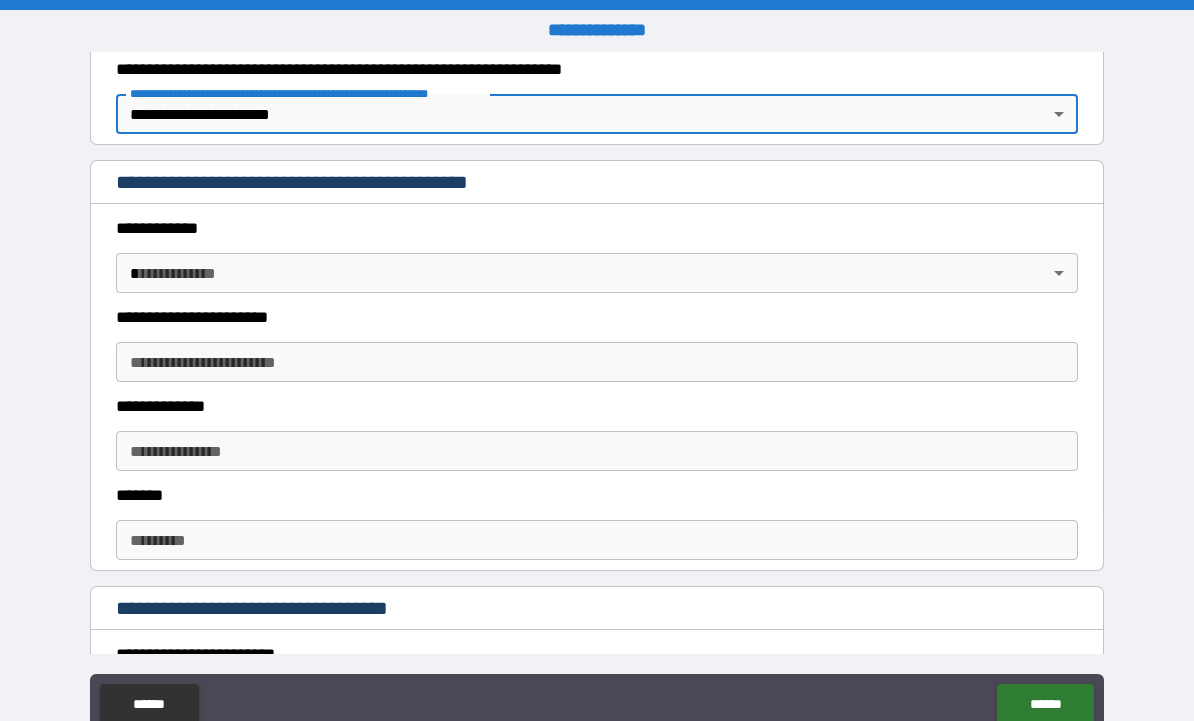 click on "**********" at bounding box center [597, 394] 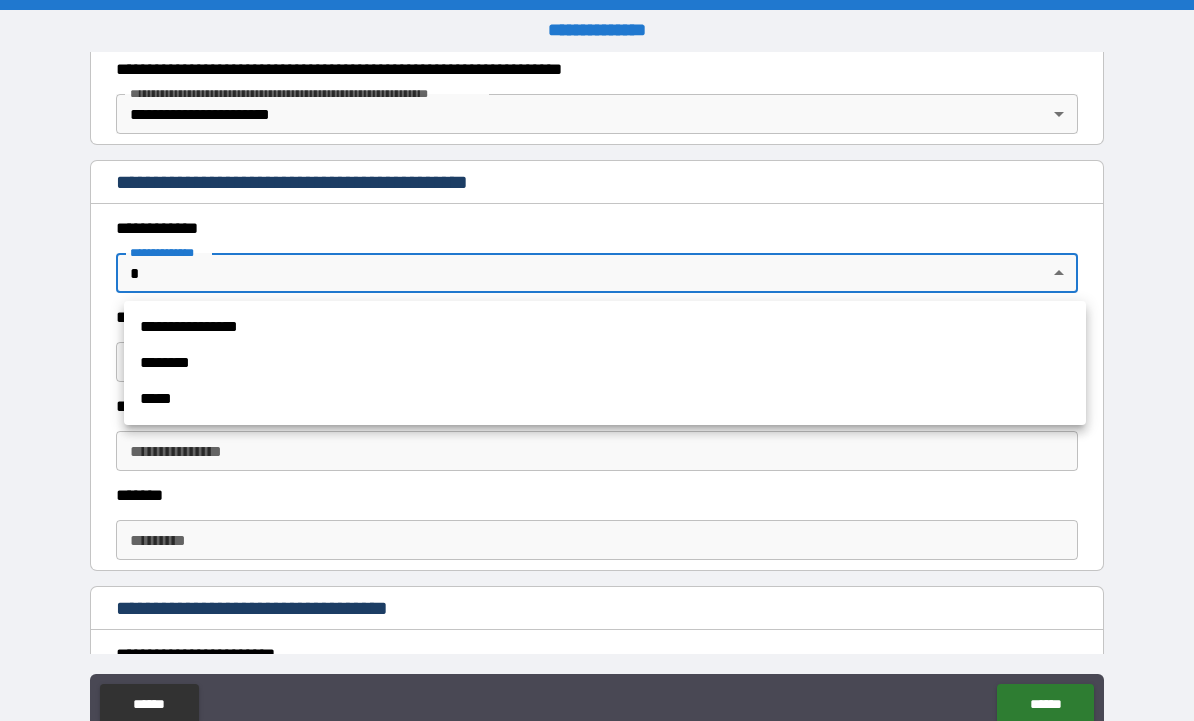 click on "**********" at bounding box center (605, 327) 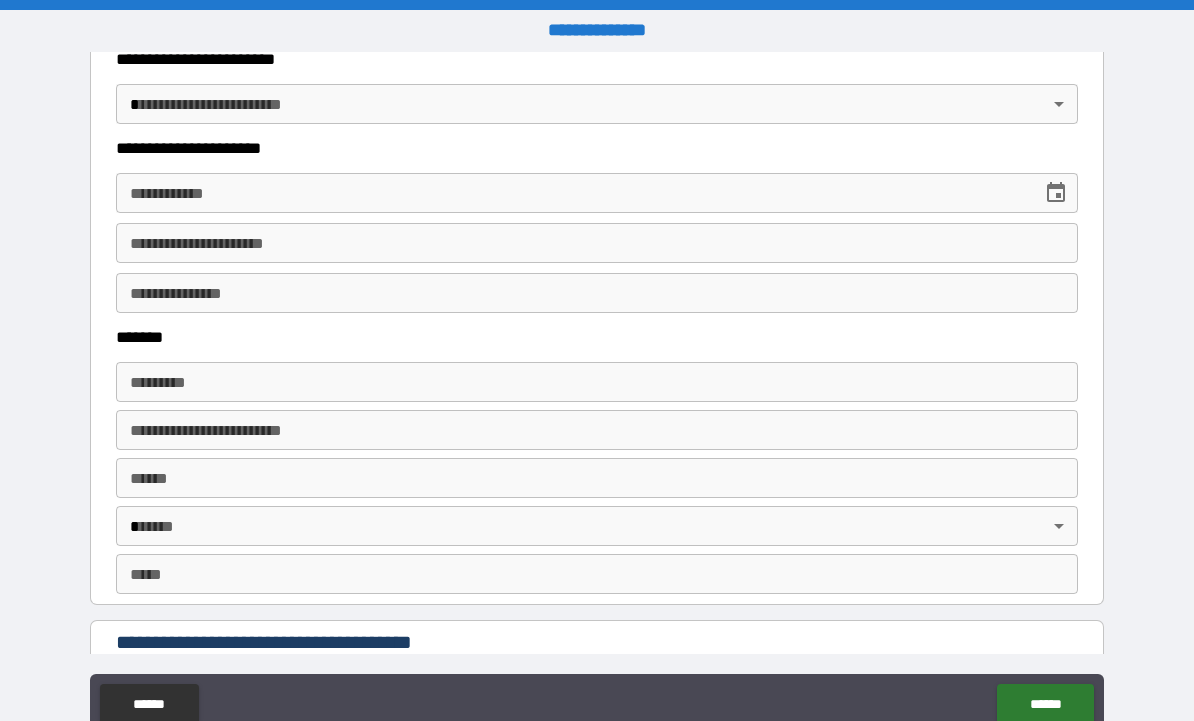 scroll, scrollTop: 2915, scrollLeft: 0, axis: vertical 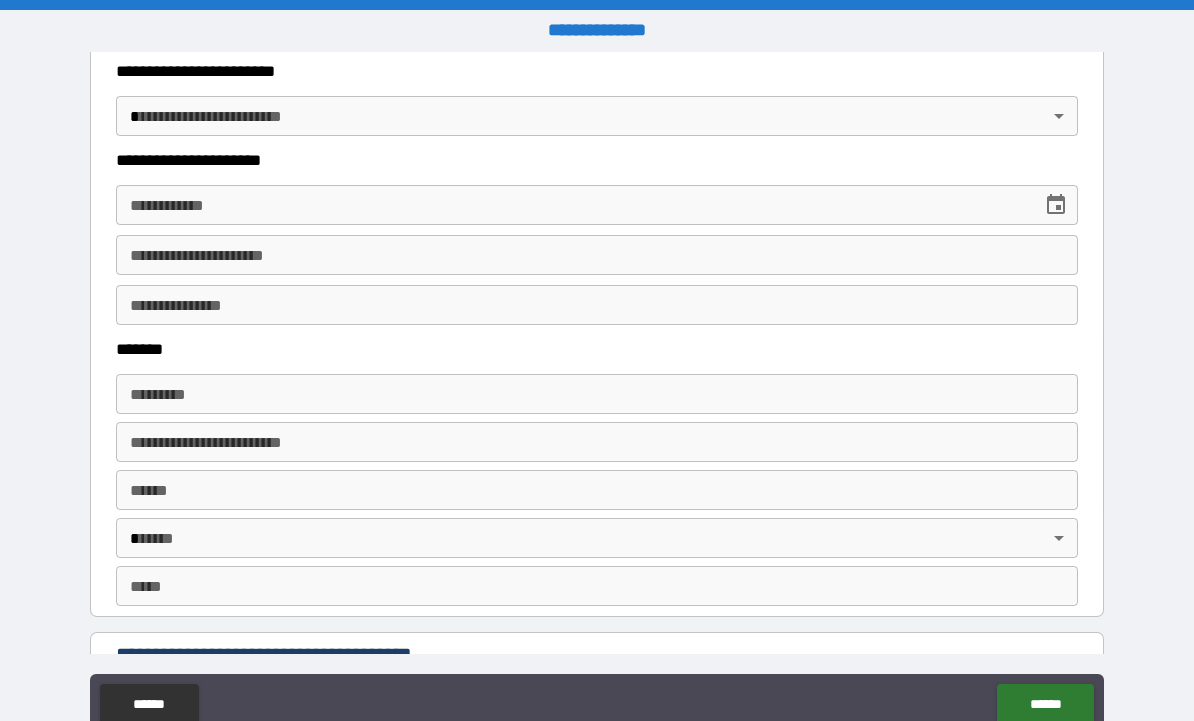 click on "**********" at bounding box center [572, 205] 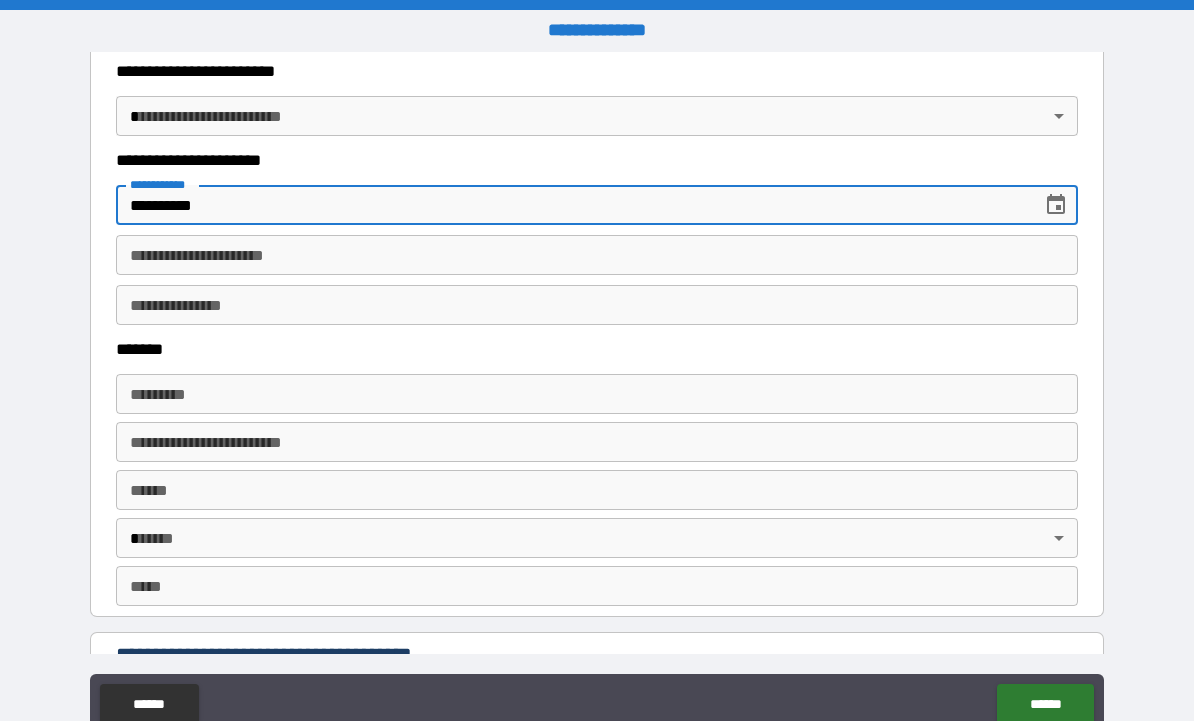 type on "**********" 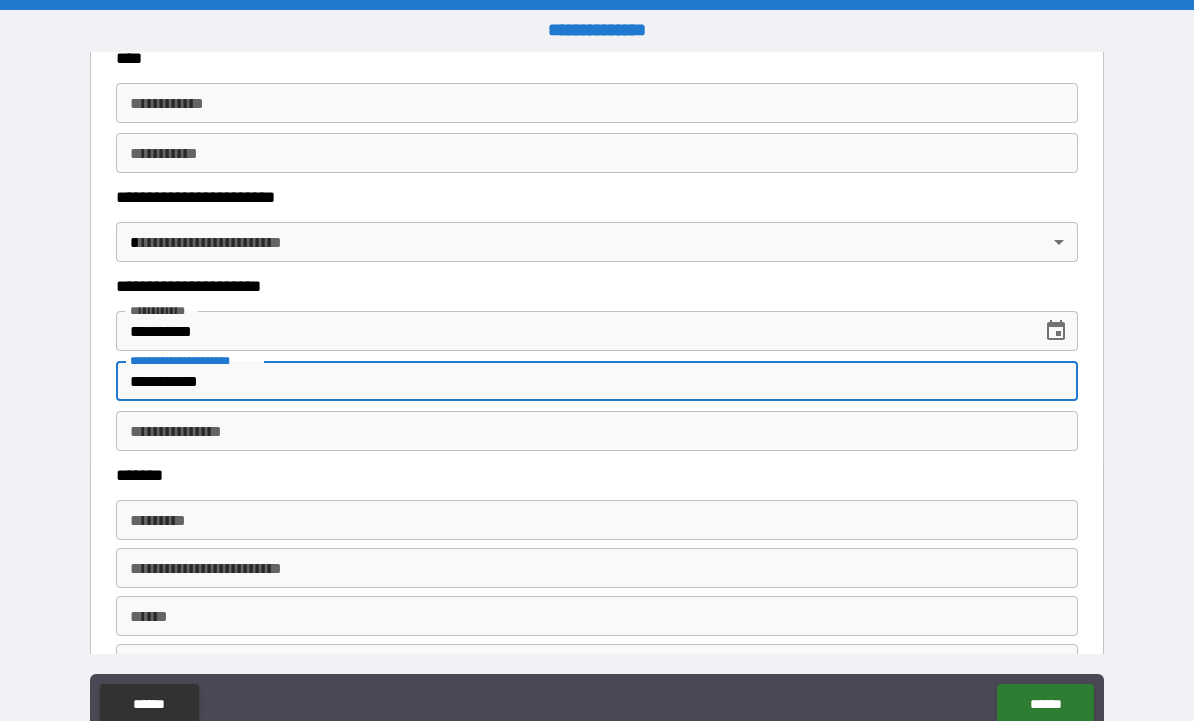 scroll, scrollTop: 2788, scrollLeft: 0, axis: vertical 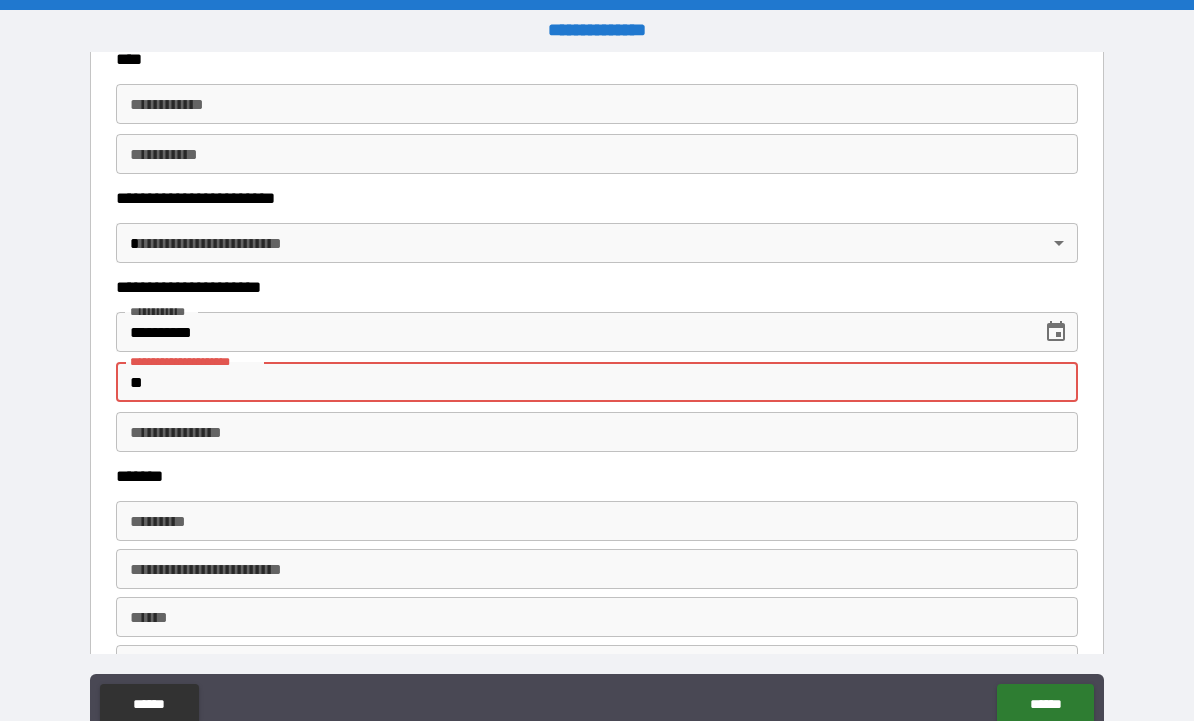 type on "*" 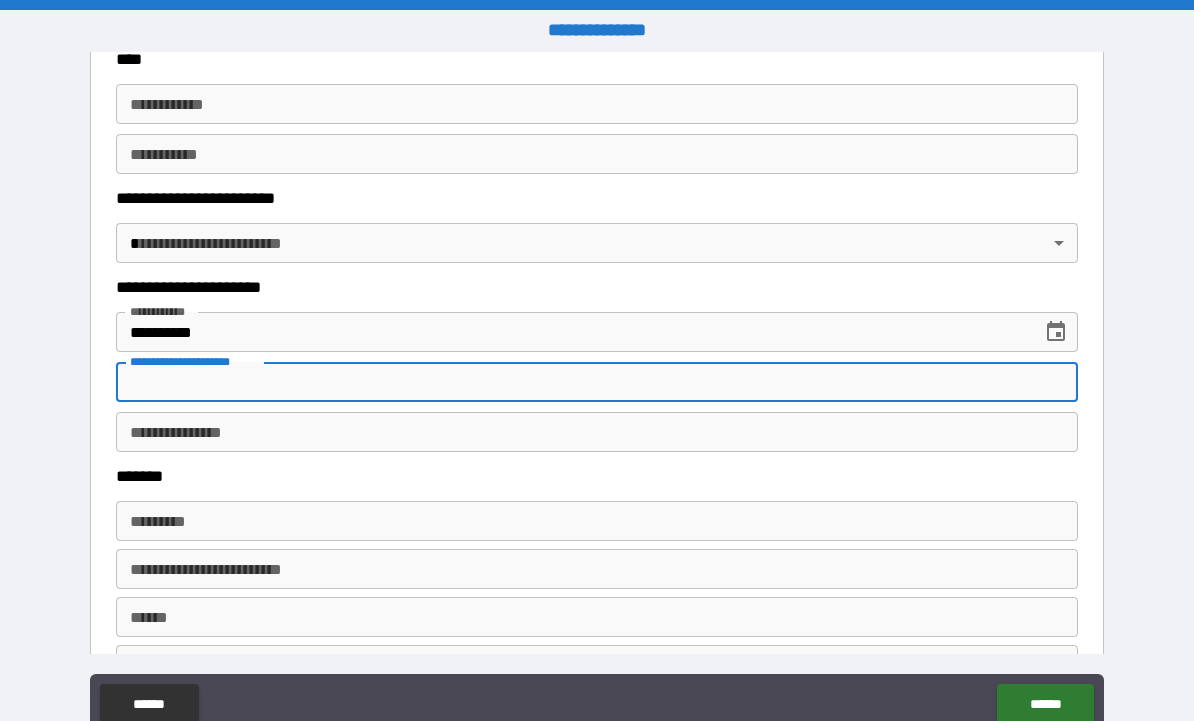 type 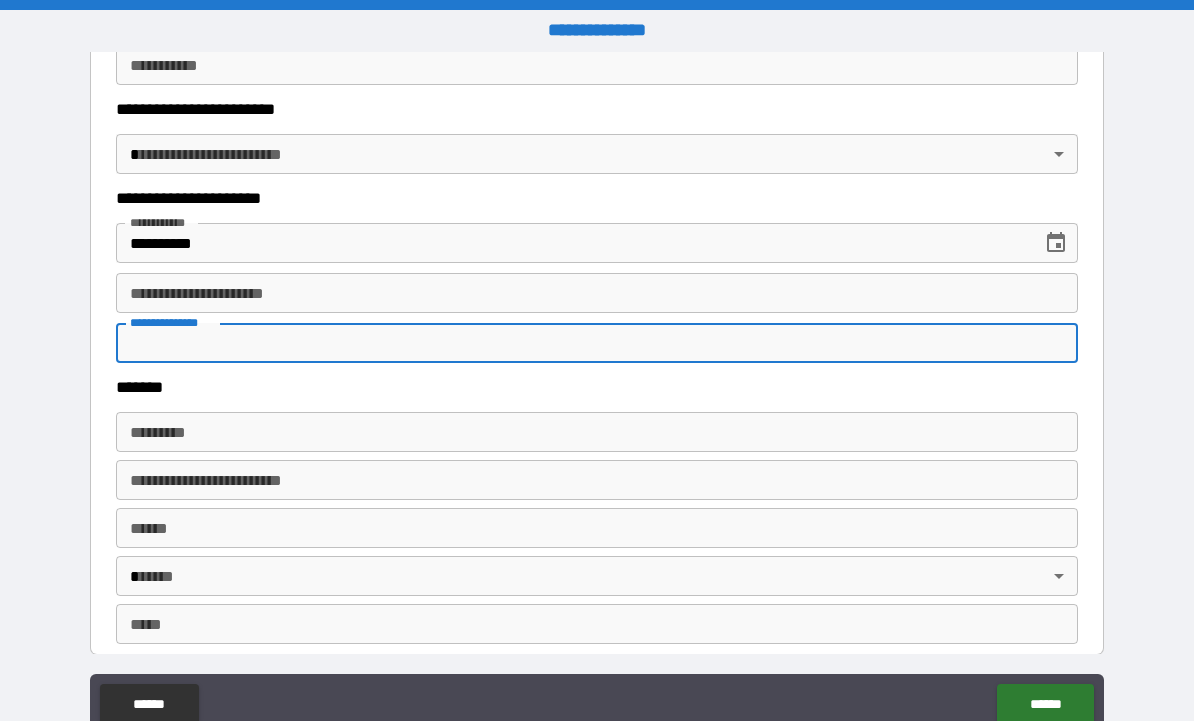 scroll, scrollTop: 2878, scrollLeft: 0, axis: vertical 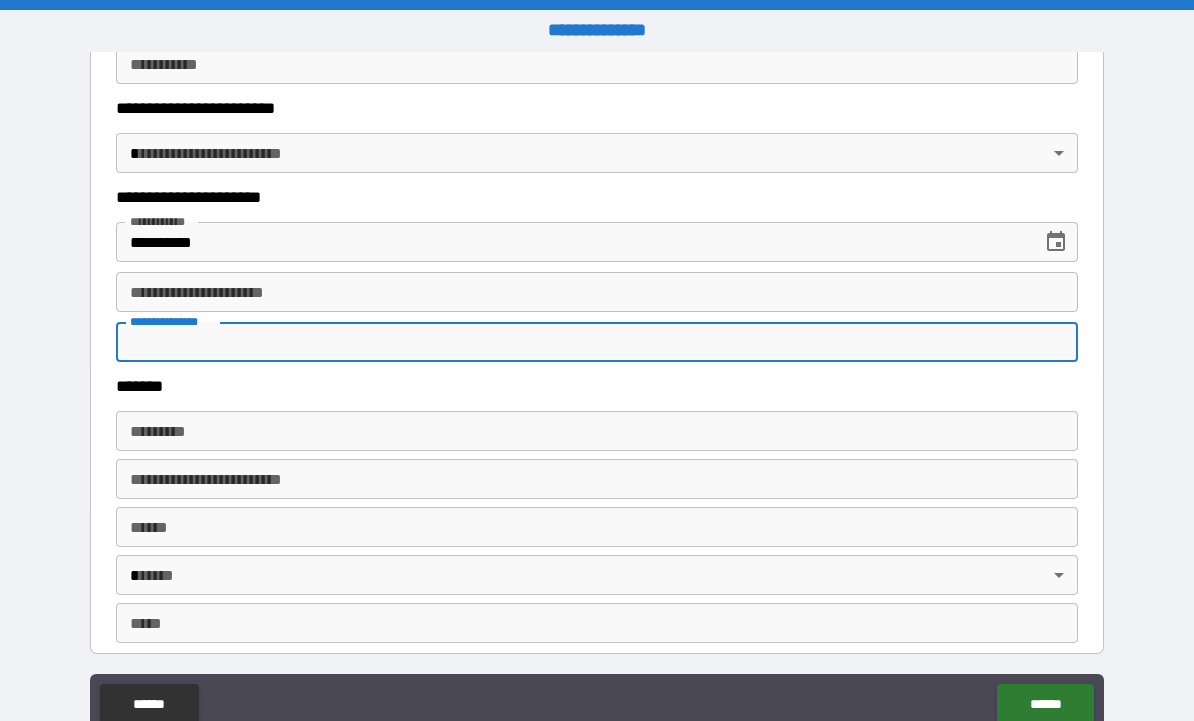 click on "*******   *" at bounding box center [597, 431] 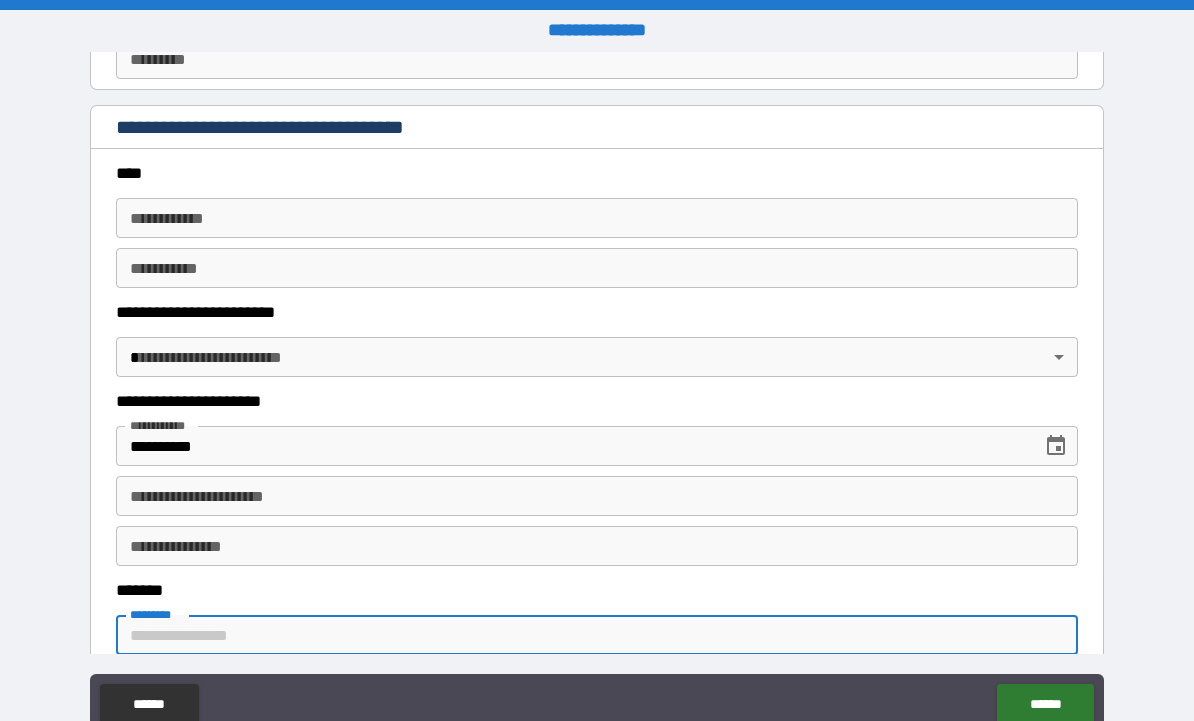 scroll, scrollTop: 2704, scrollLeft: 0, axis: vertical 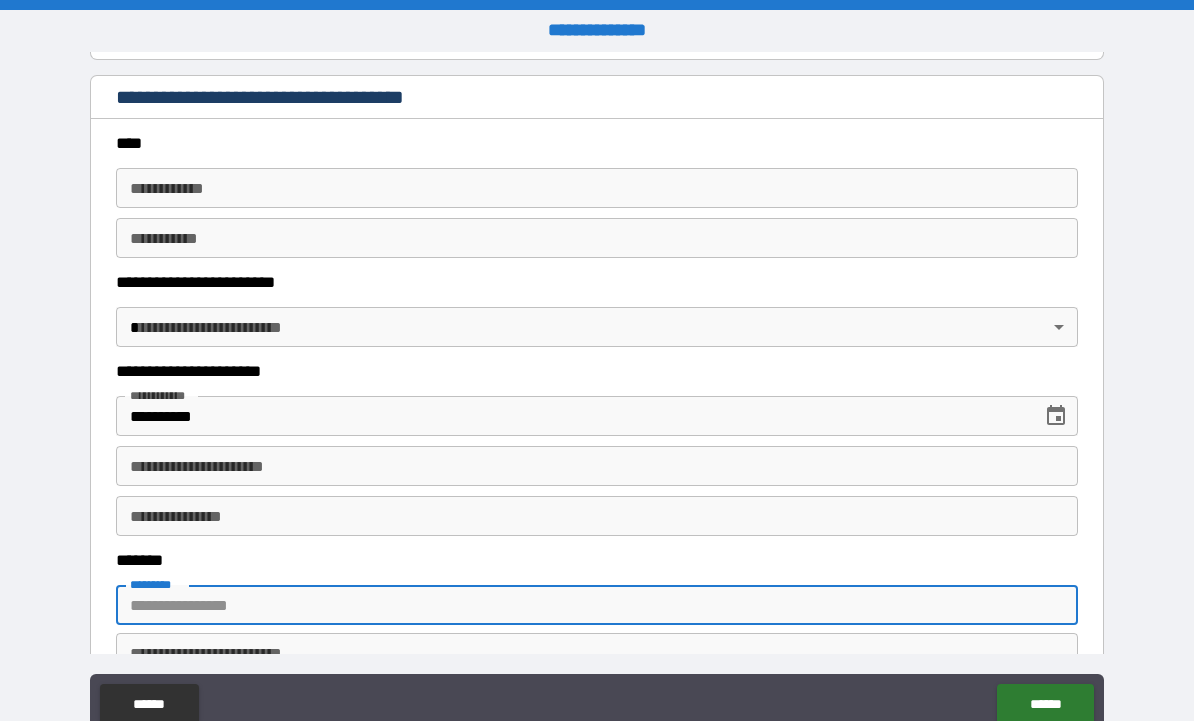 click on "**********" at bounding box center (572, 416) 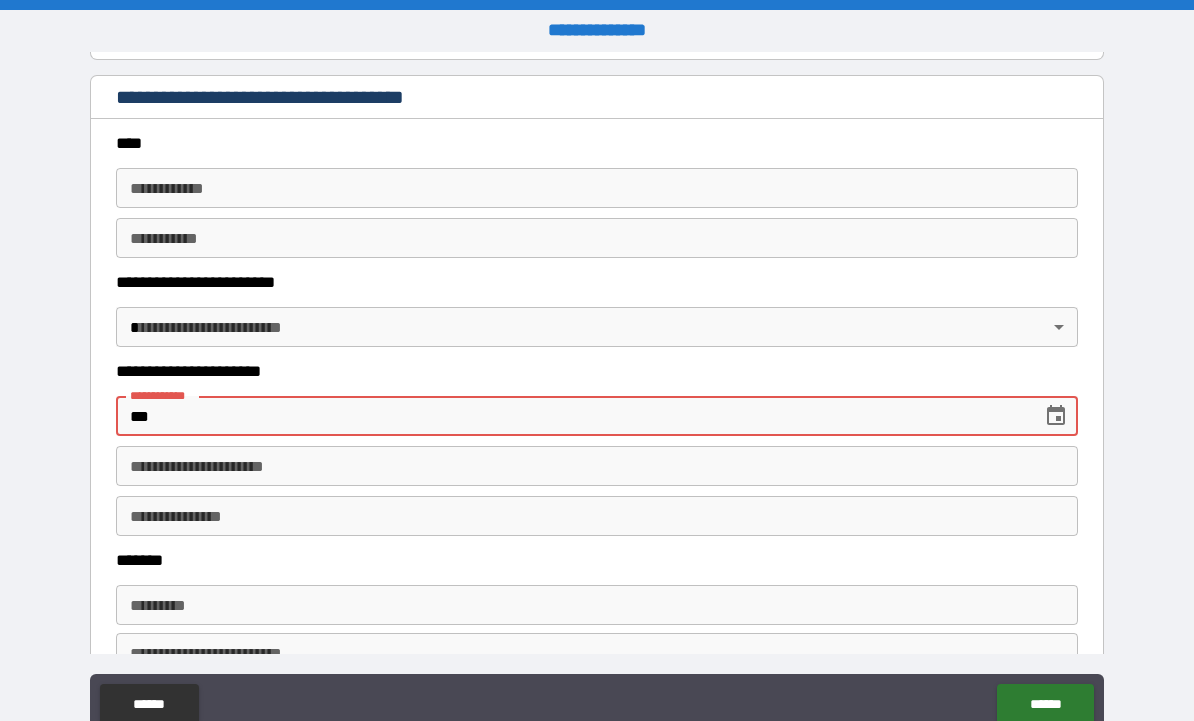 type on "*" 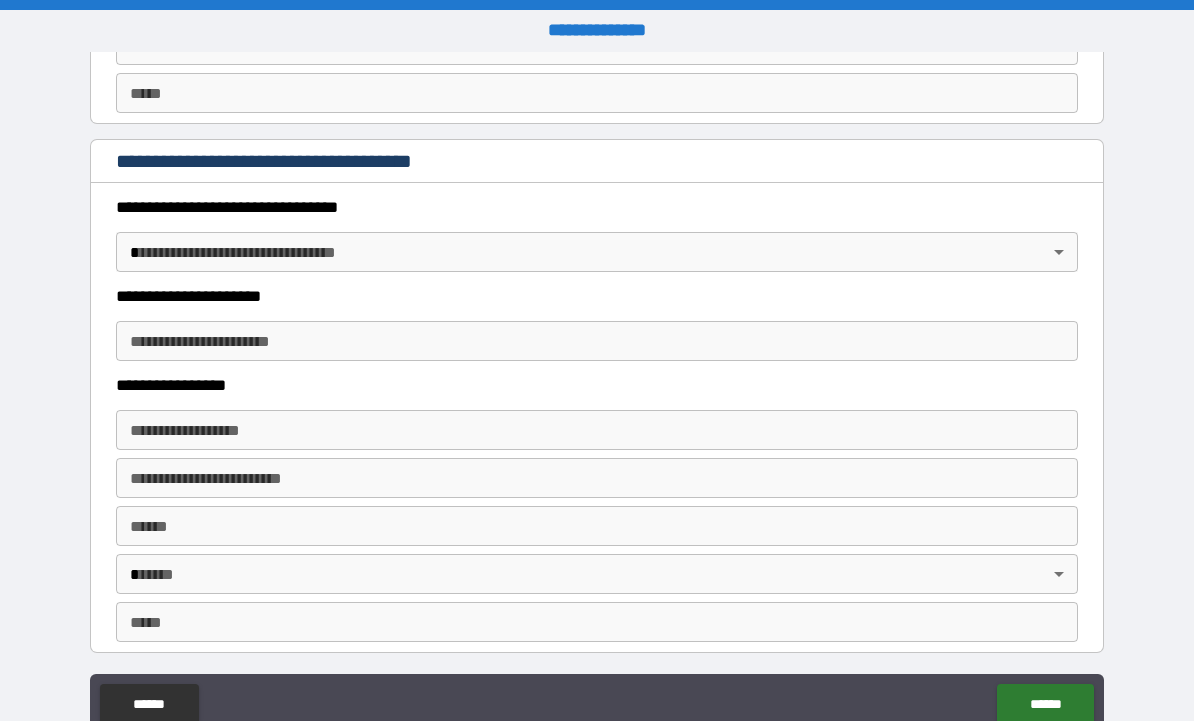 scroll, scrollTop: 3410, scrollLeft: 0, axis: vertical 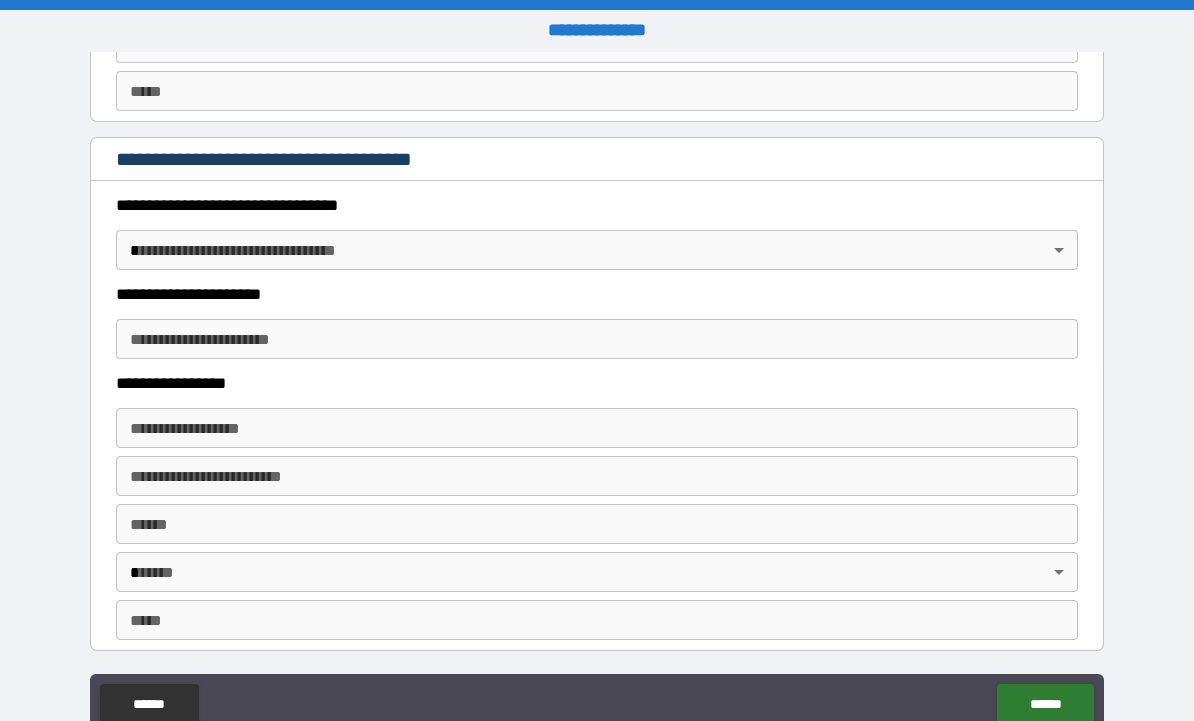 type 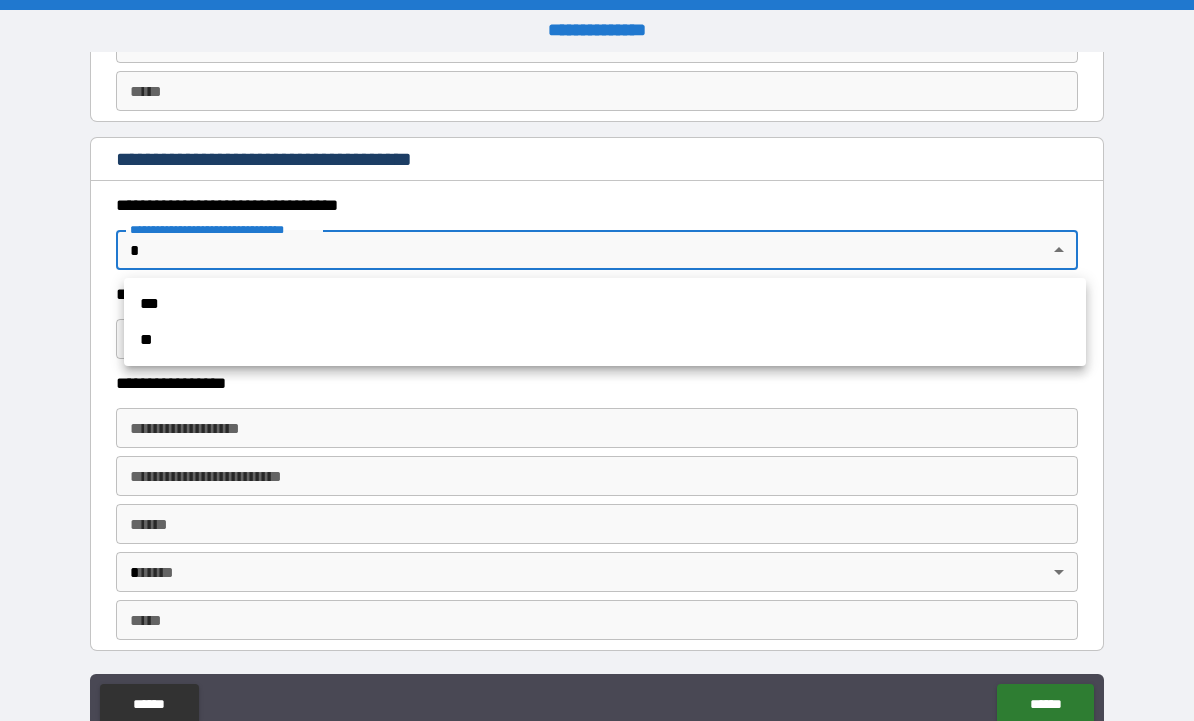 click at bounding box center (597, 360) 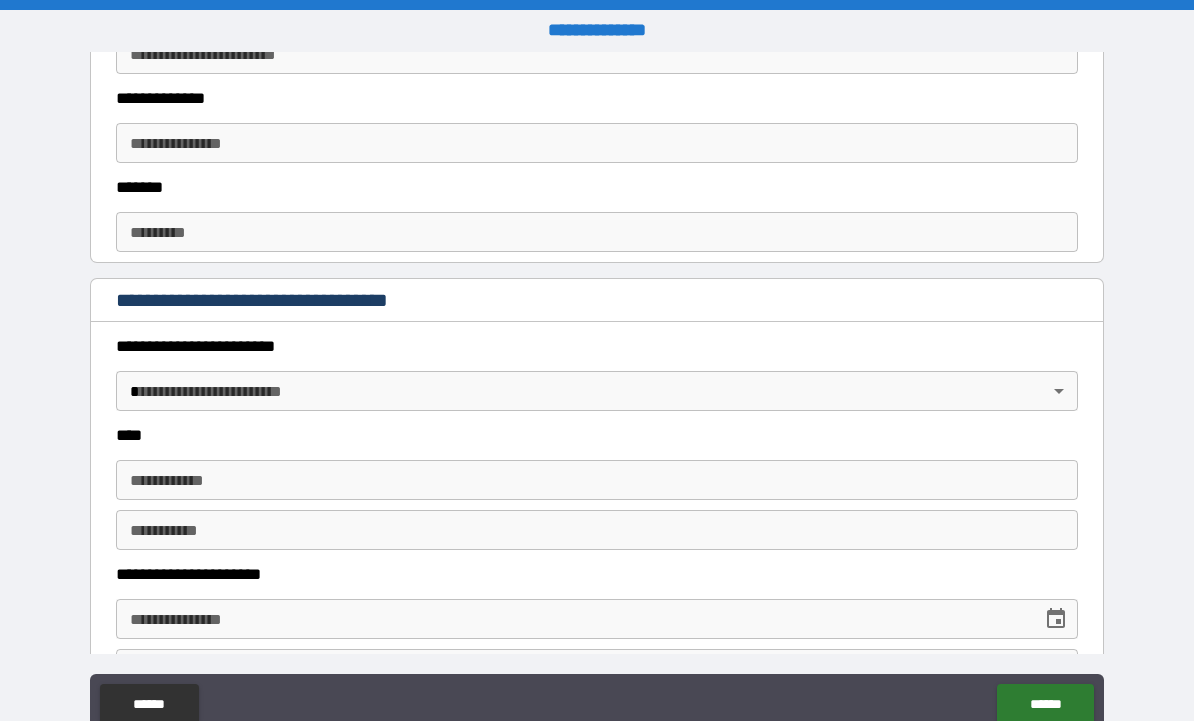 scroll, scrollTop: 692, scrollLeft: 0, axis: vertical 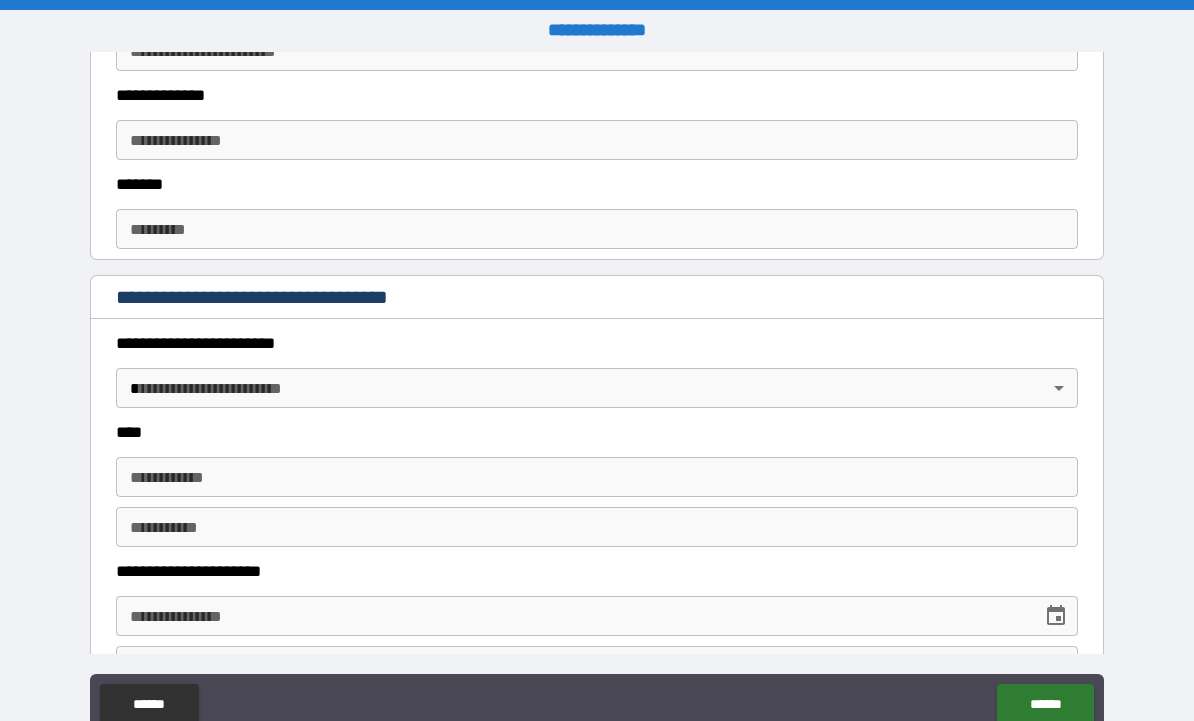 click on "**********" at bounding box center [597, 394] 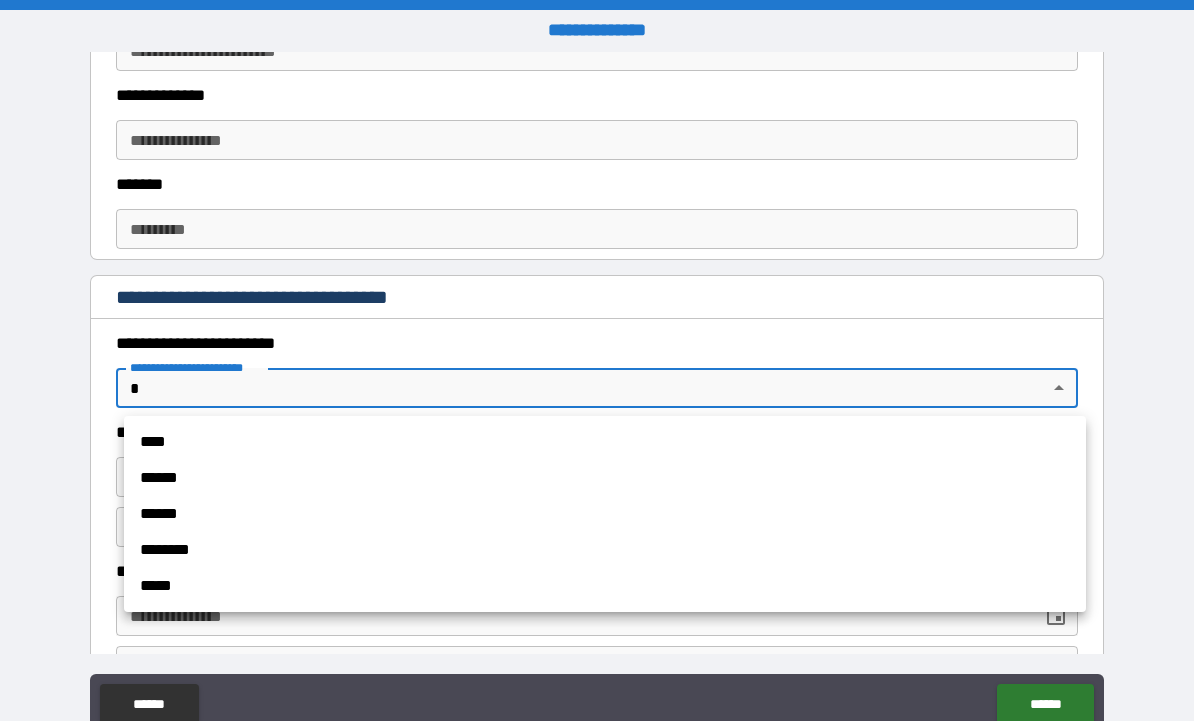 click on "****" at bounding box center (605, 442) 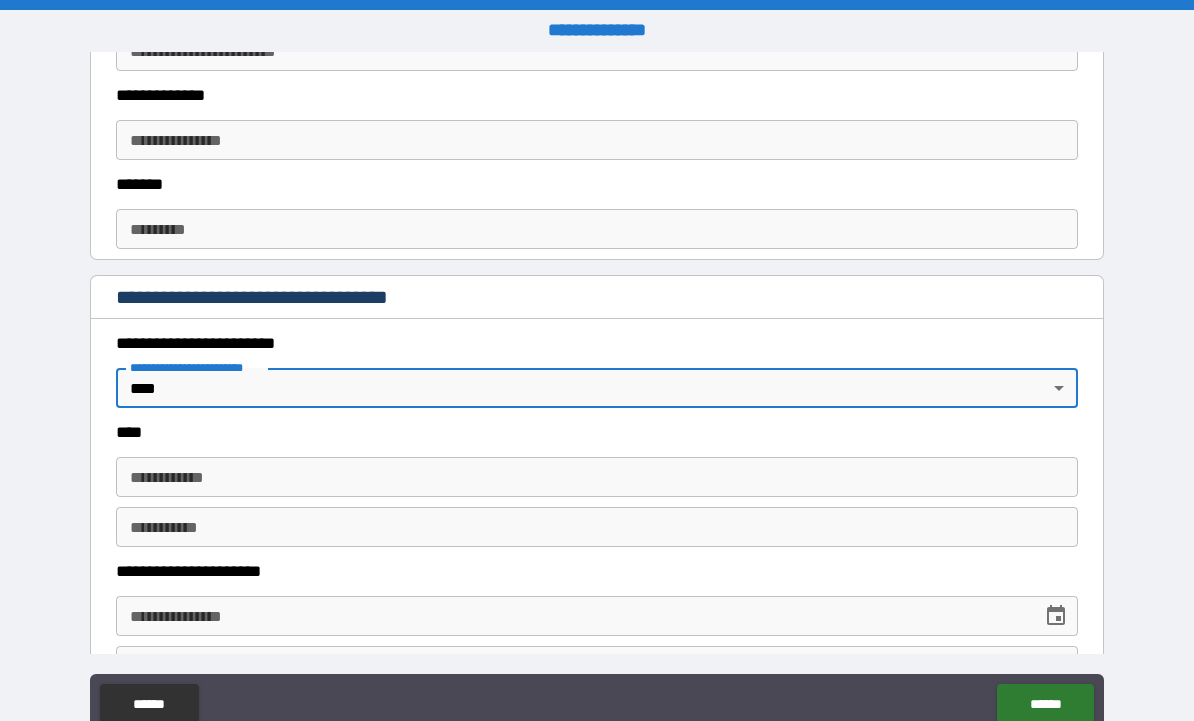 click on "**********" at bounding box center (597, 477) 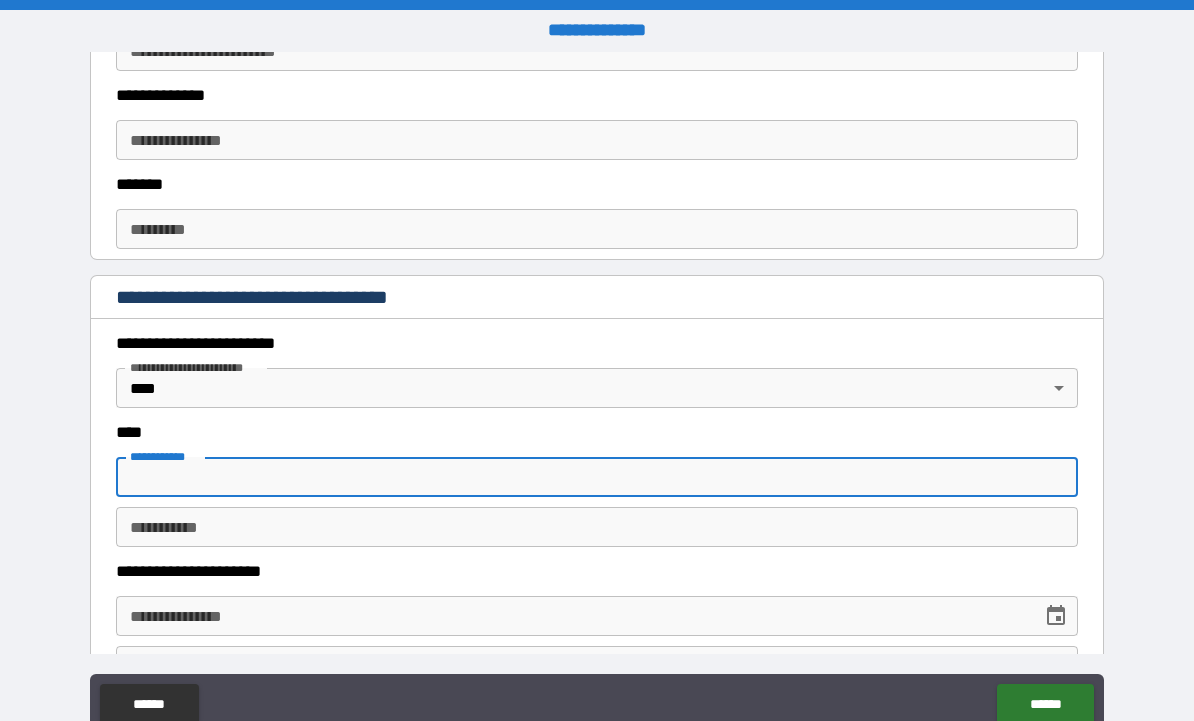 type on "******" 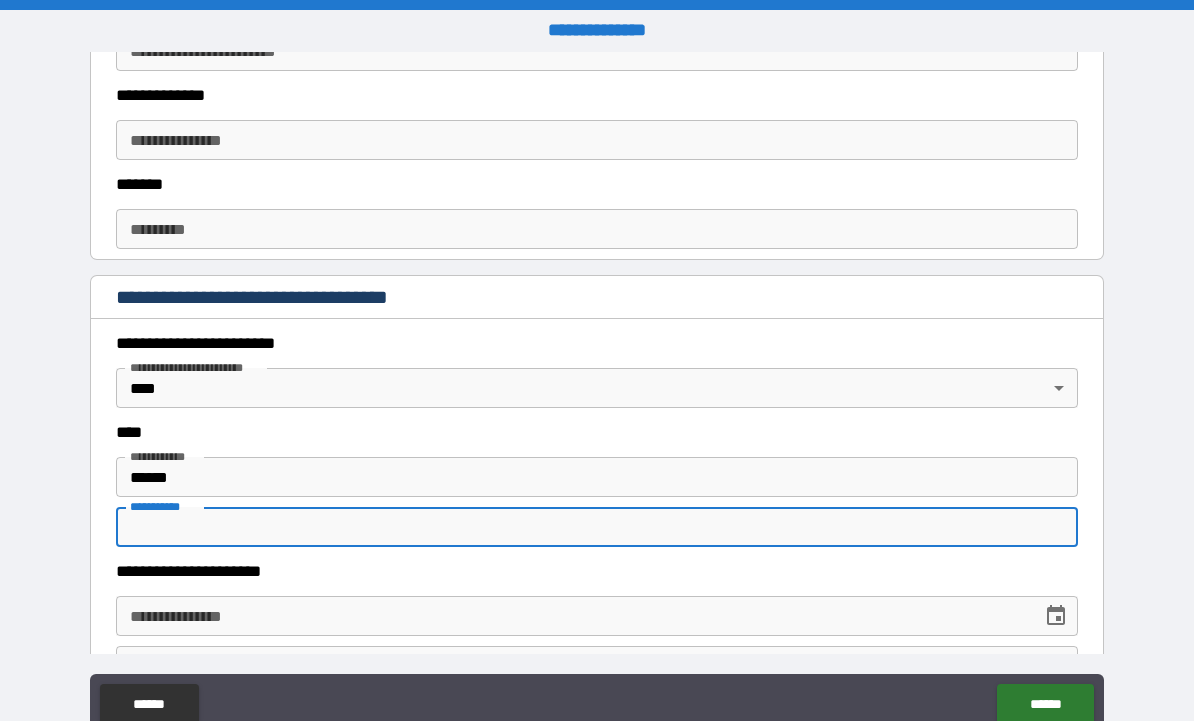 type on "*******" 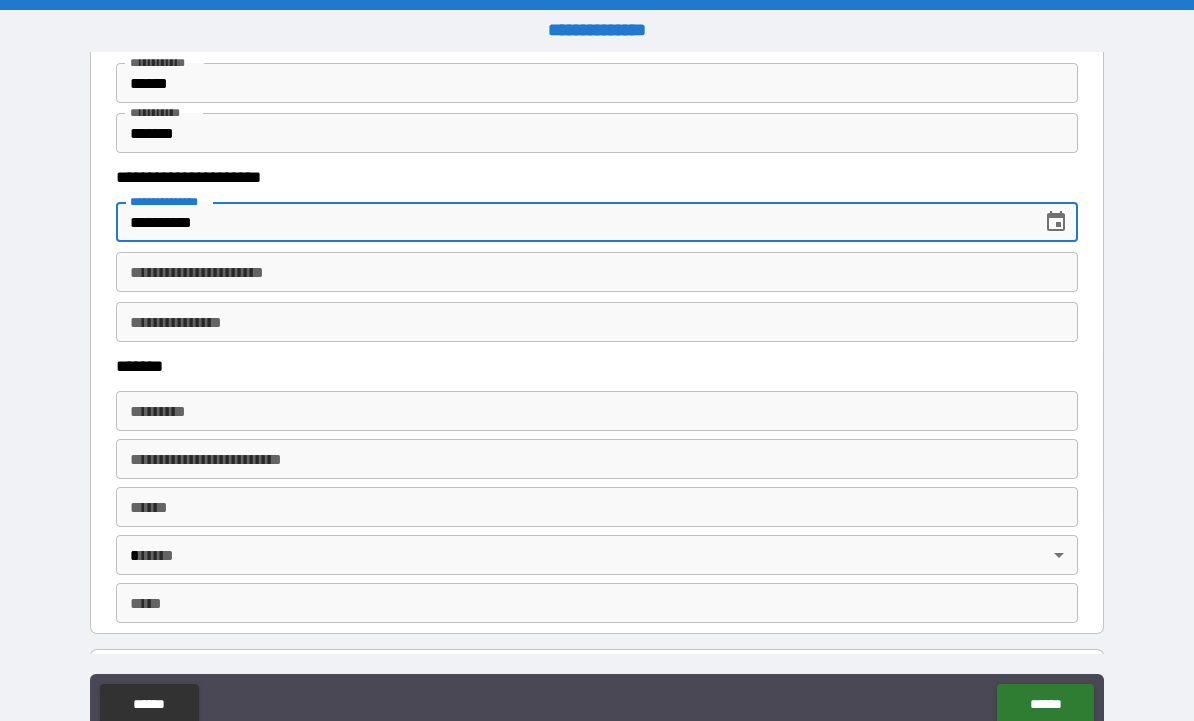 scroll, scrollTop: 1102, scrollLeft: 0, axis: vertical 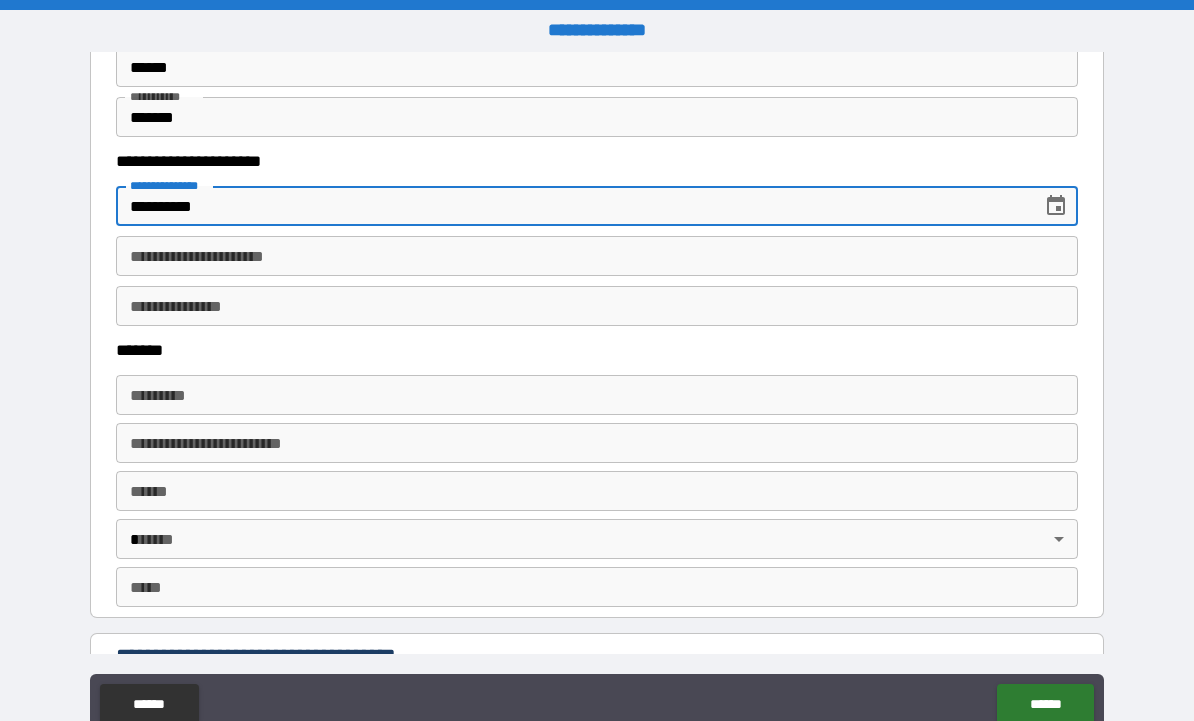 type on "**********" 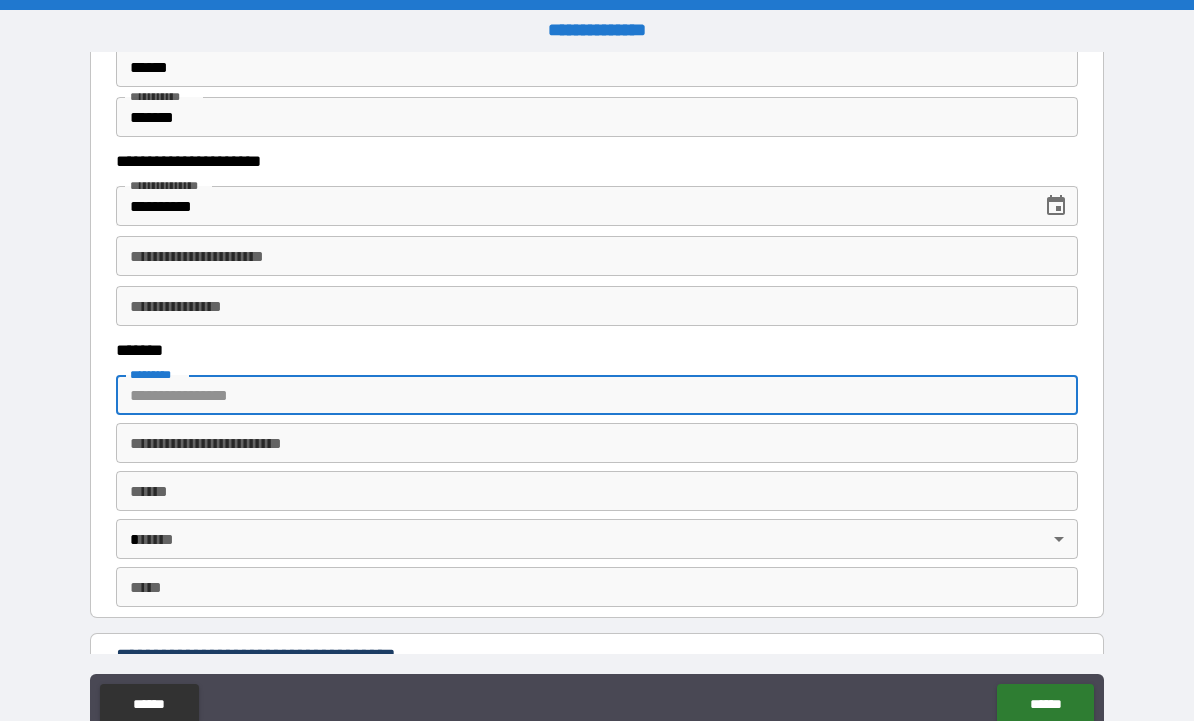 type on "**********" 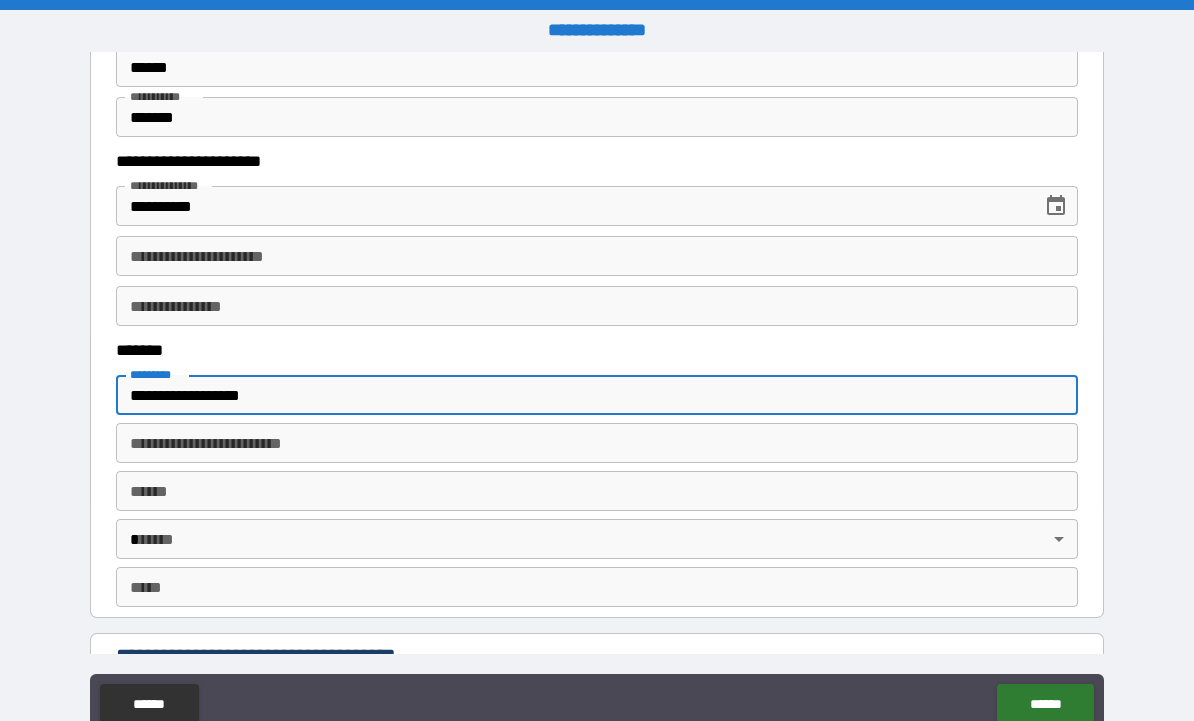 type on "******" 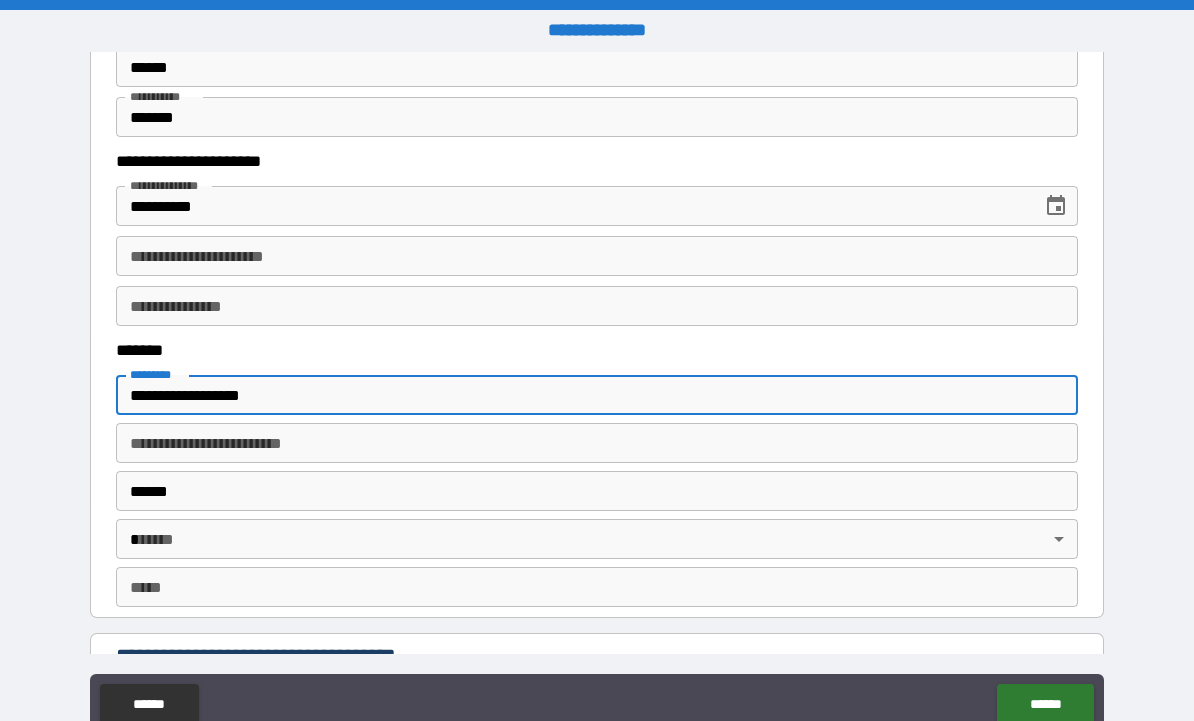 type on "**" 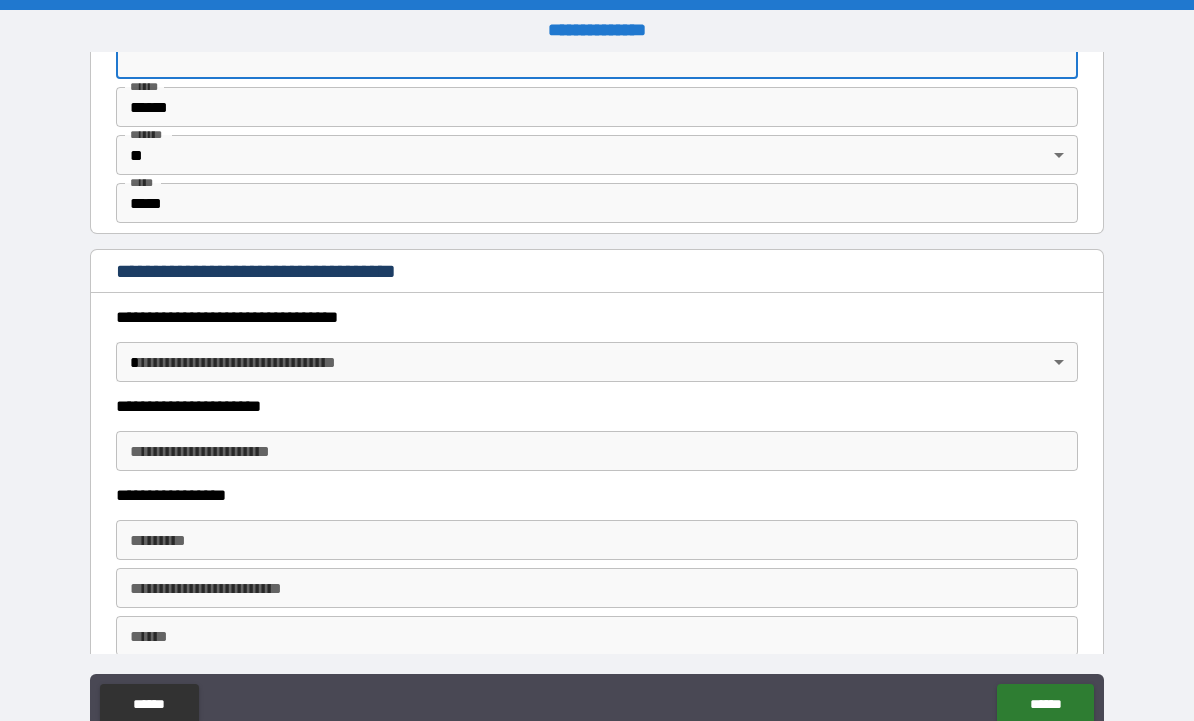 scroll, scrollTop: 1489, scrollLeft: 0, axis: vertical 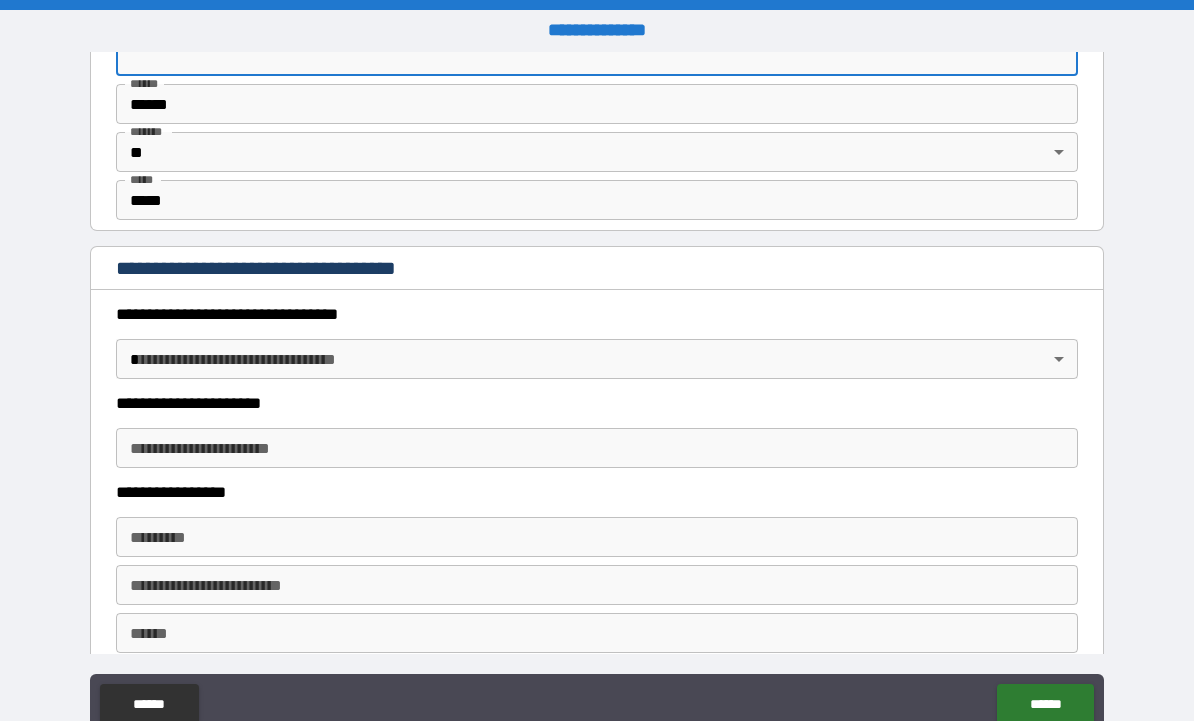 click on "**********" at bounding box center (597, 394) 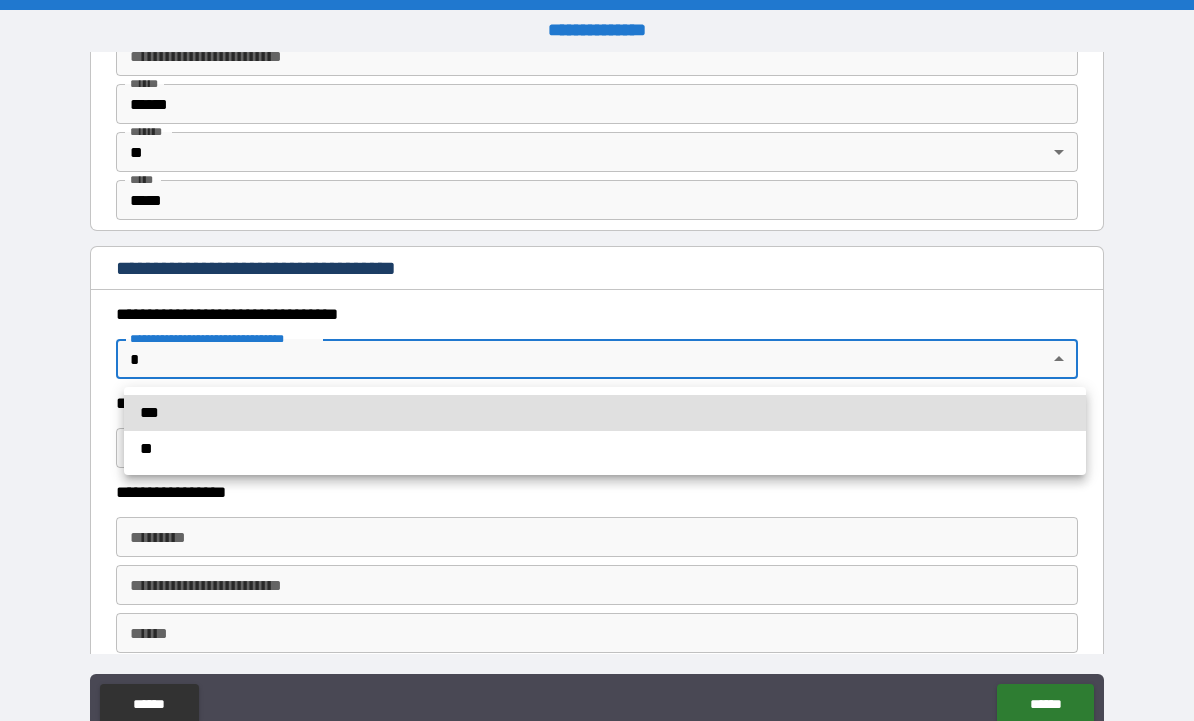 click on "***" at bounding box center (605, 413) 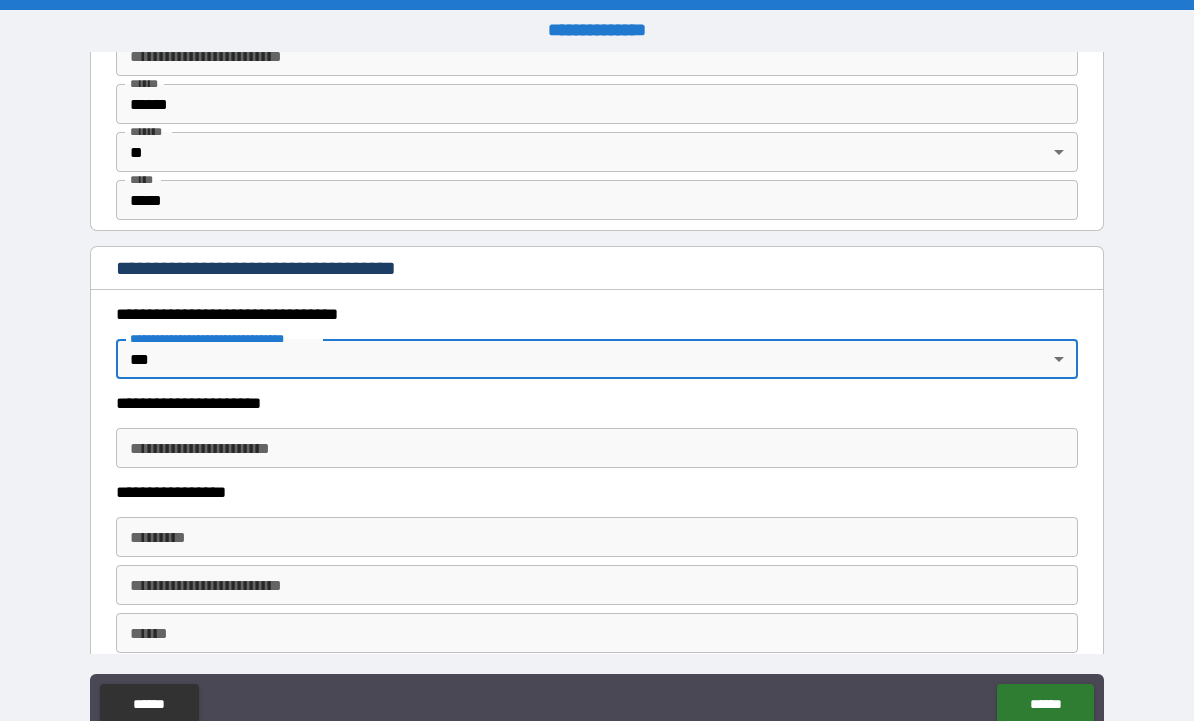 click on "**********" at bounding box center [597, 448] 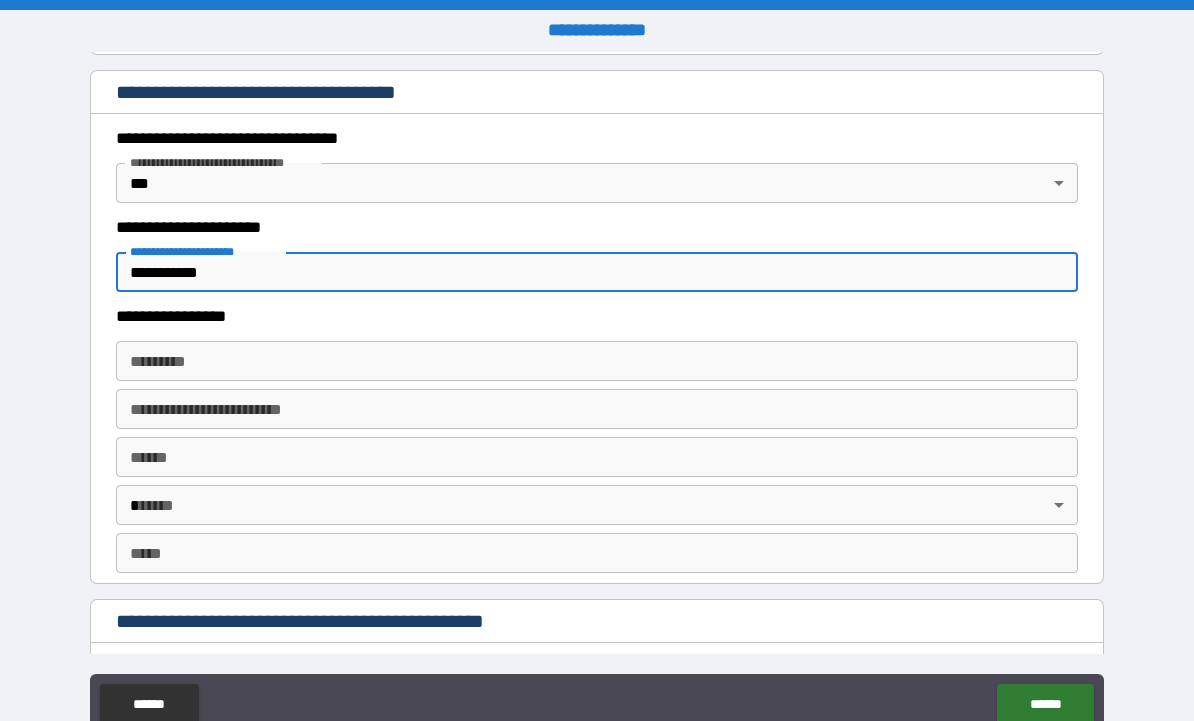 scroll, scrollTop: 1675, scrollLeft: 0, axis: vertical 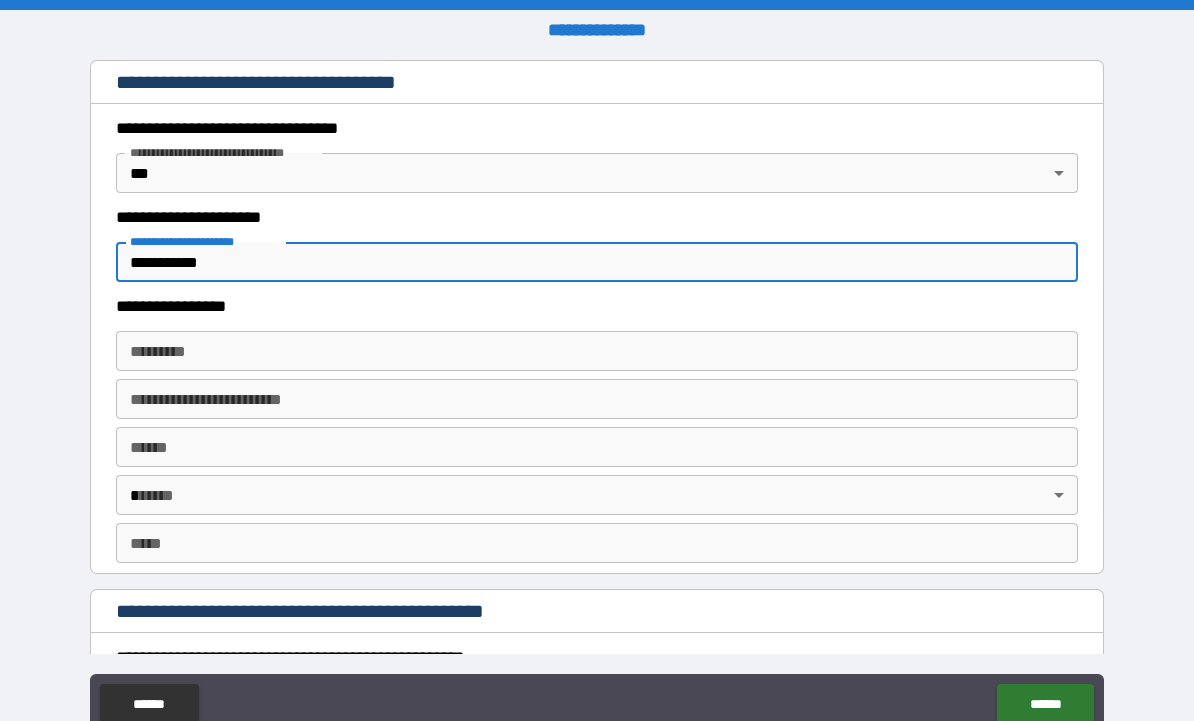 type on "**********" 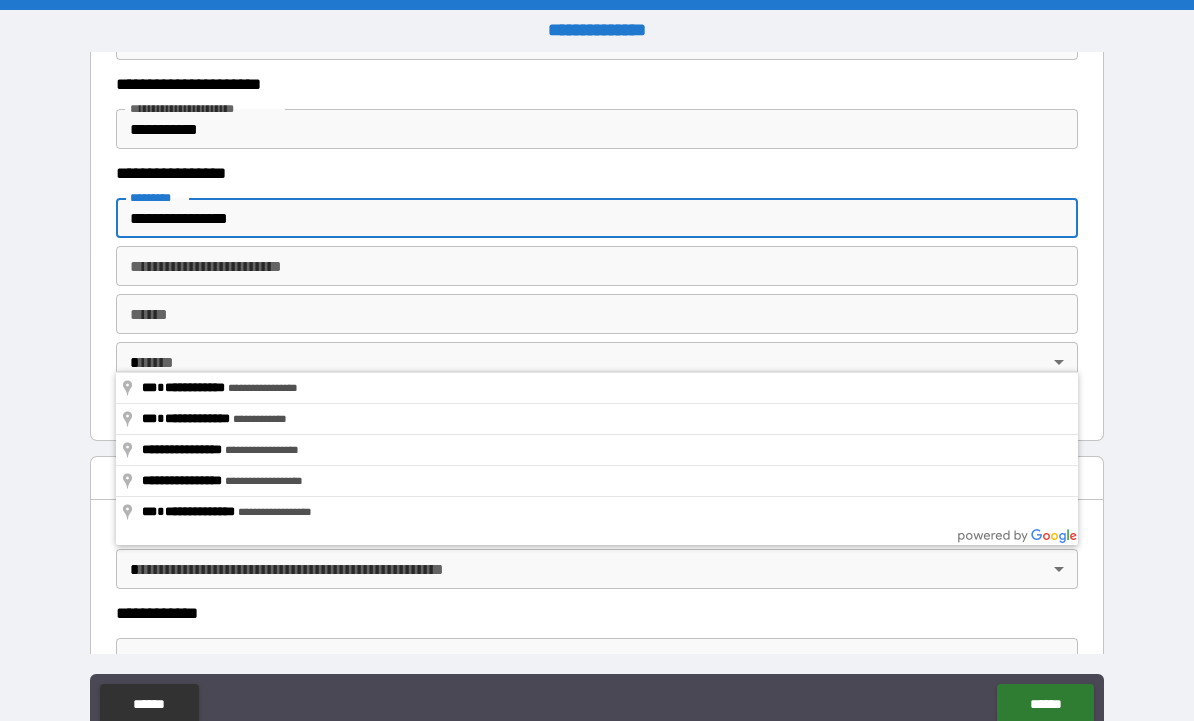 scroll, scrollTop: 1813, scrollLeft: 0, axis: vertical 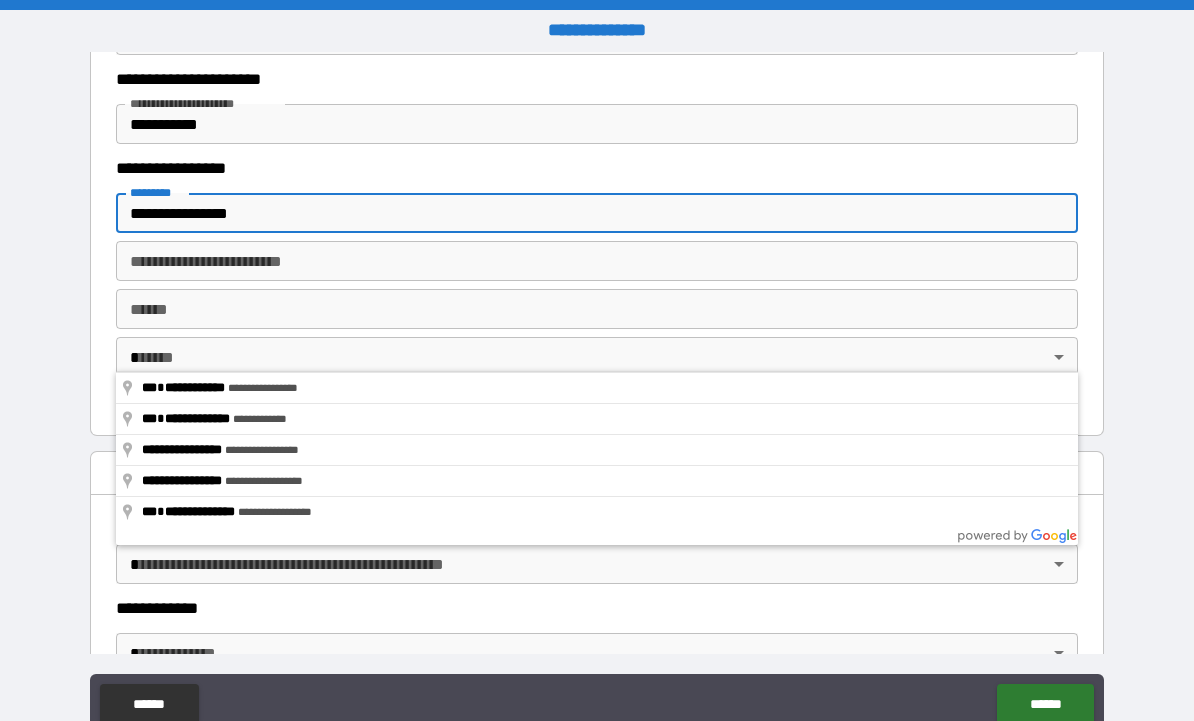type on "**********" 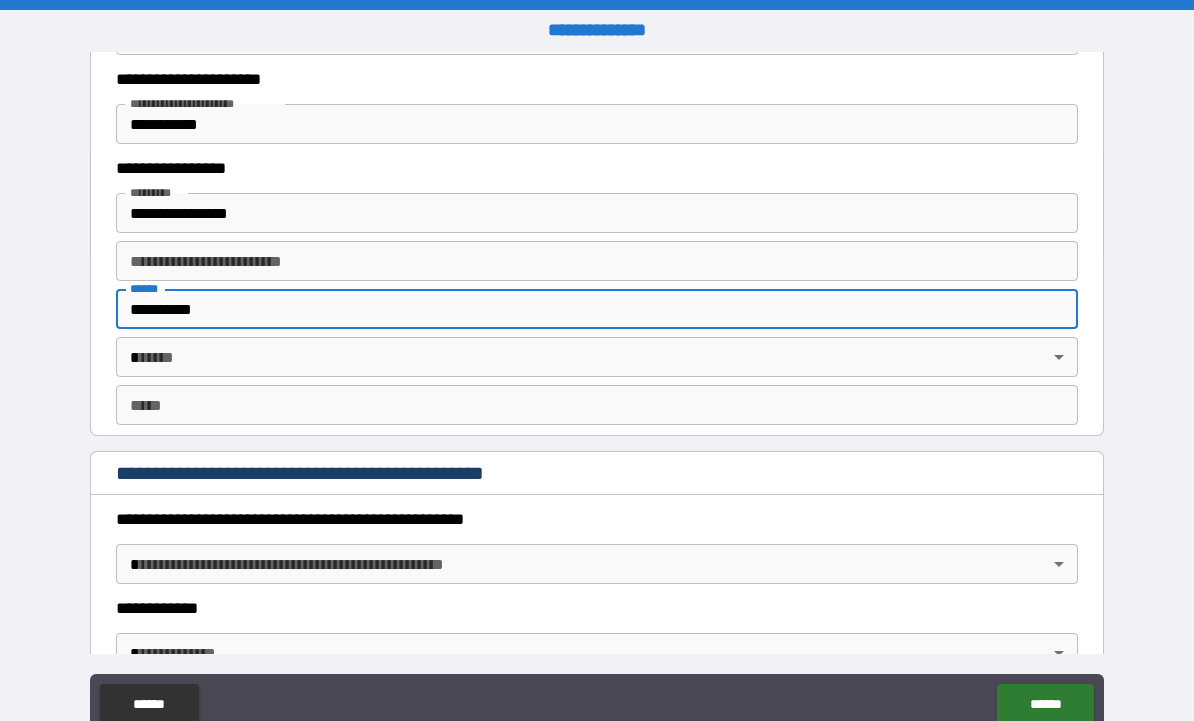 type on "**********" 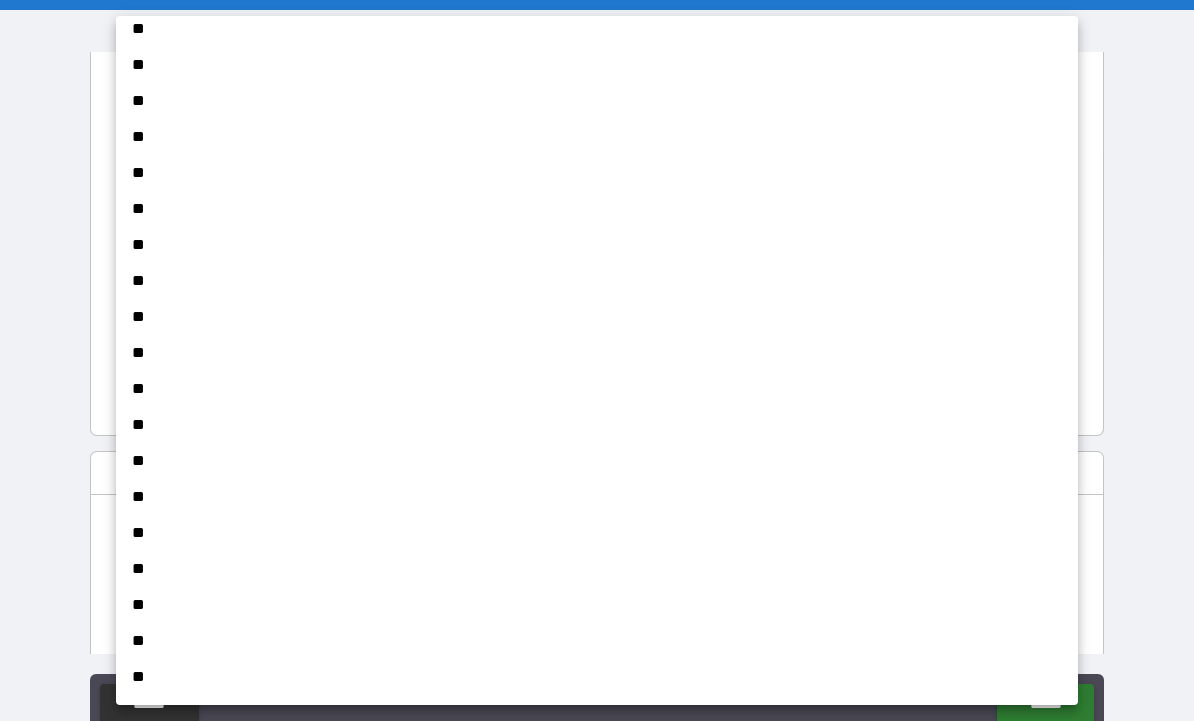 scroll, scrollTop: 1401, scrollLeft: 0, axis: vertical 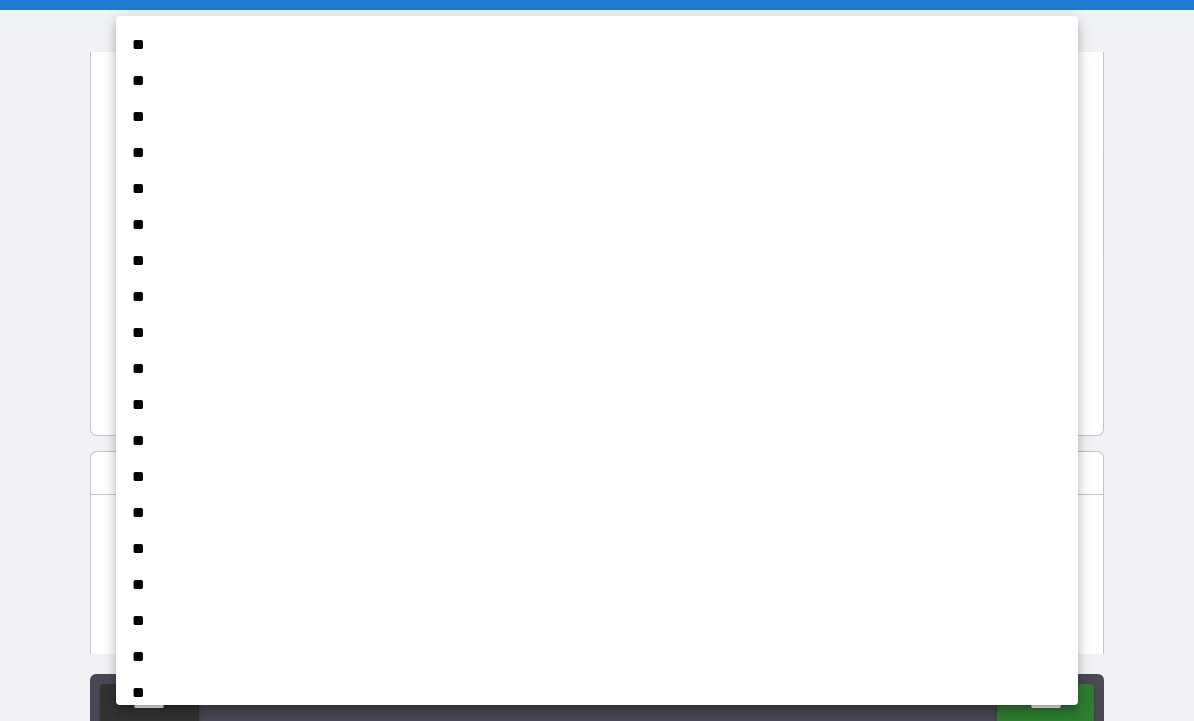 click on "**" at bounding box center [597, 657] 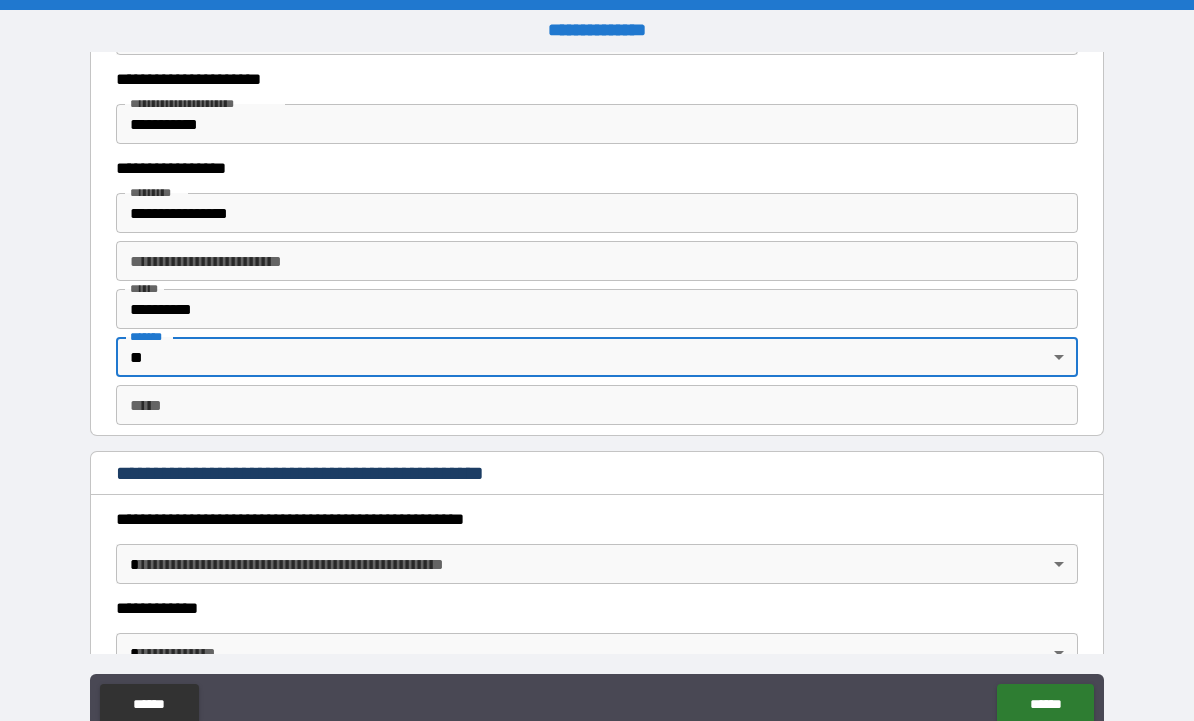 click on "***   *" at bounding box center (597, 405) 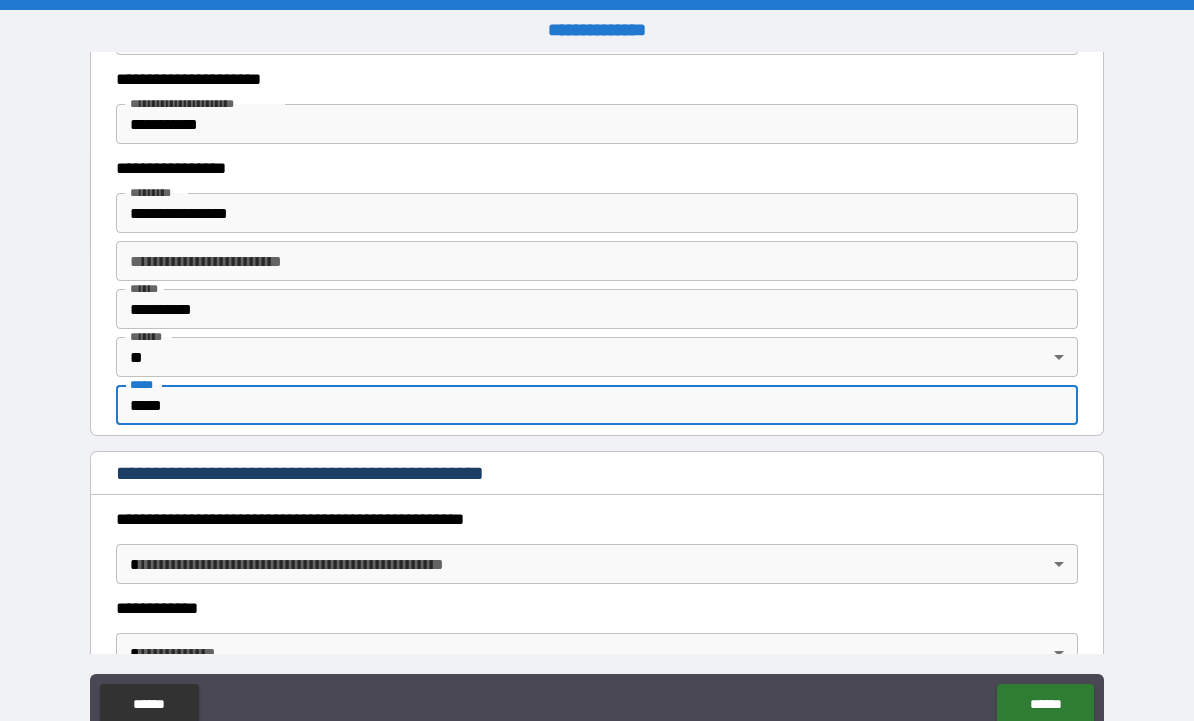 type on "*****" 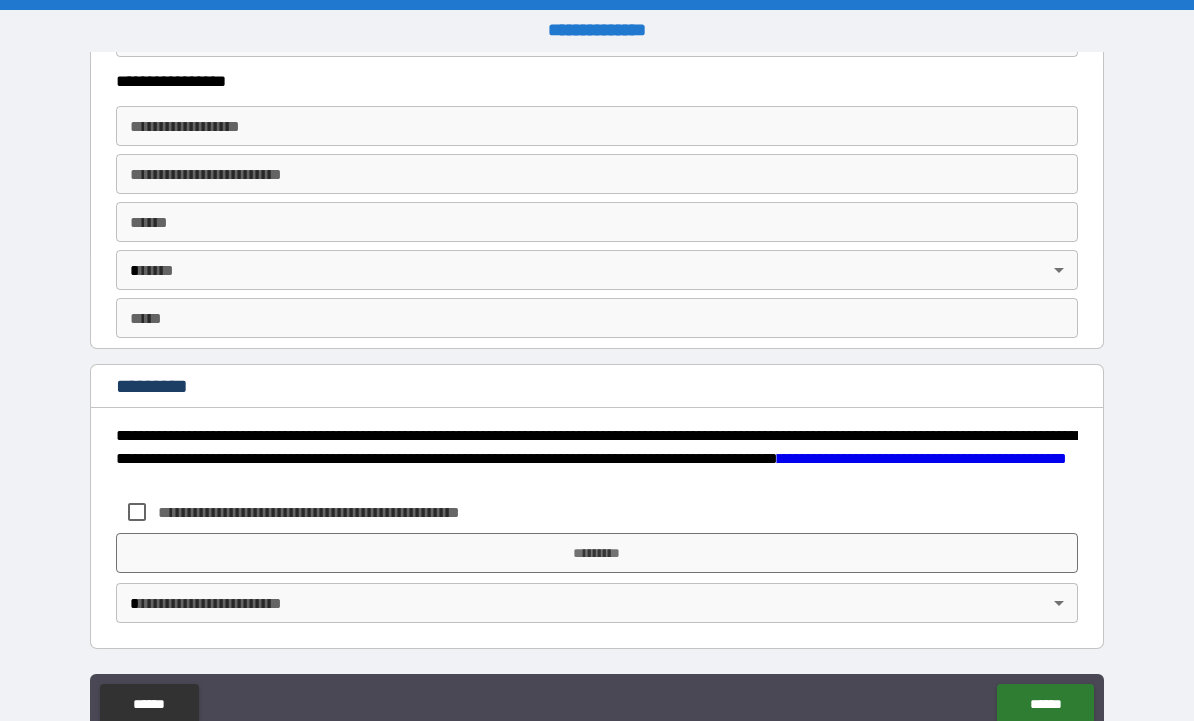 scroll, scrollTop: 3712, scrollLeft: 0, axis: vertical 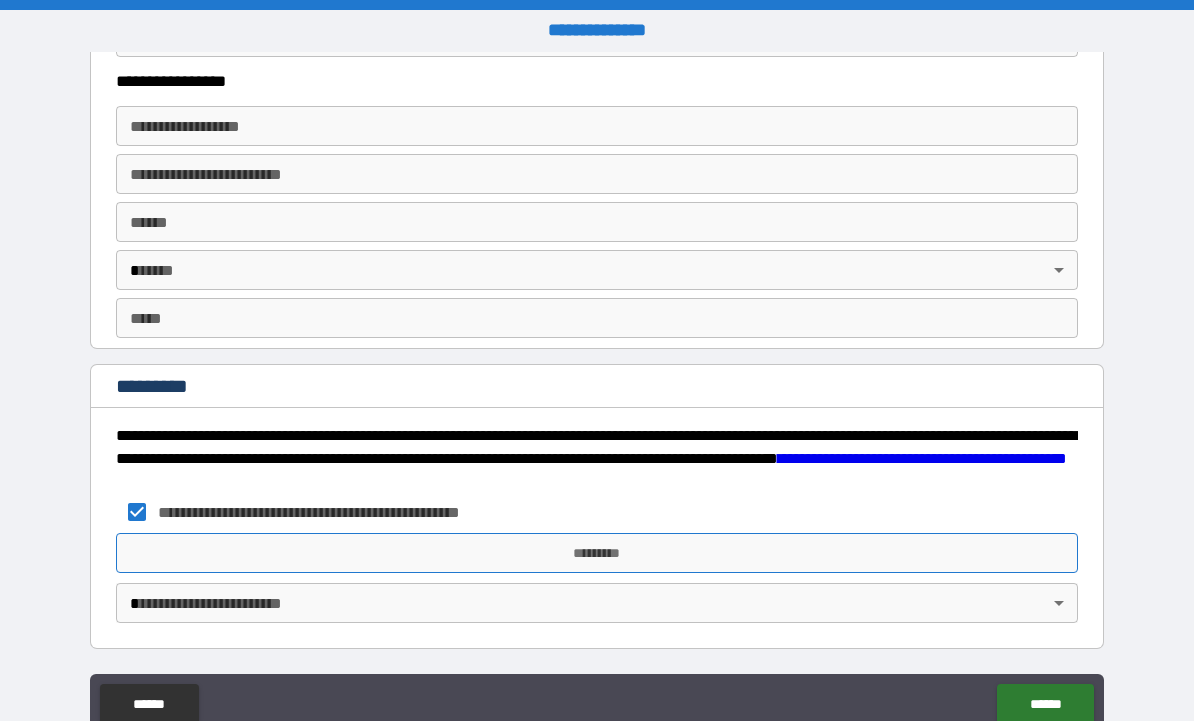click on "*********" at bounding box center [597, 553] 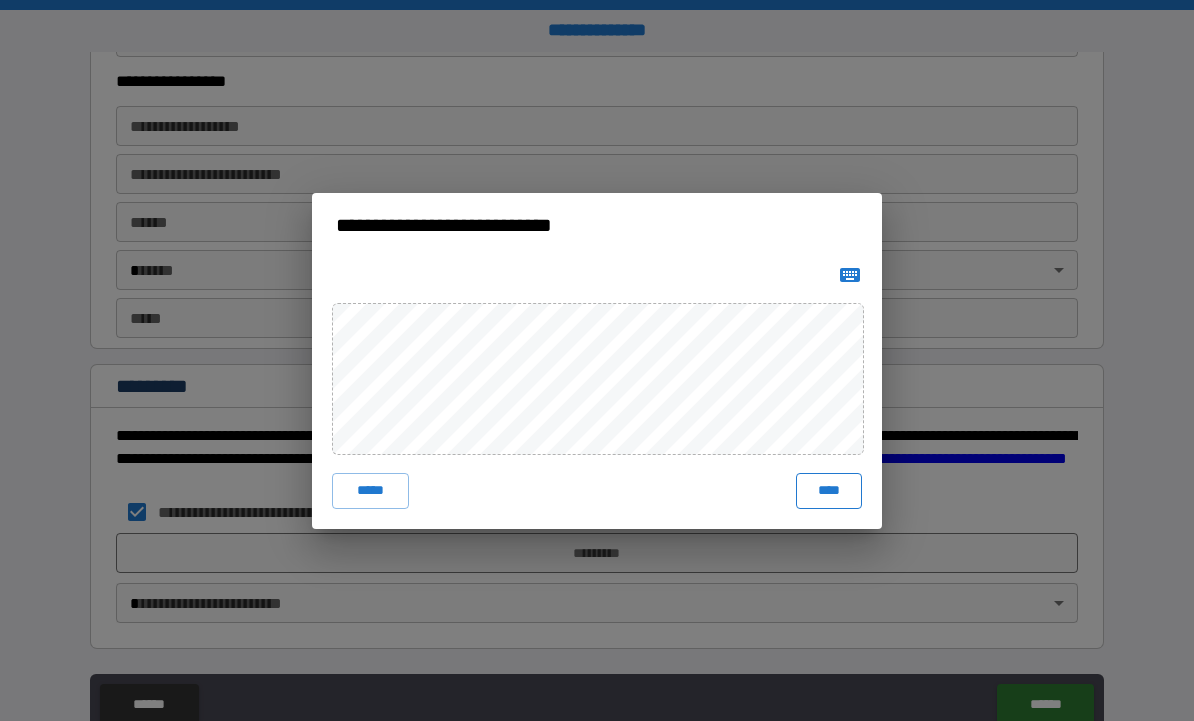 click on "****" at bounding box center [829, 491] 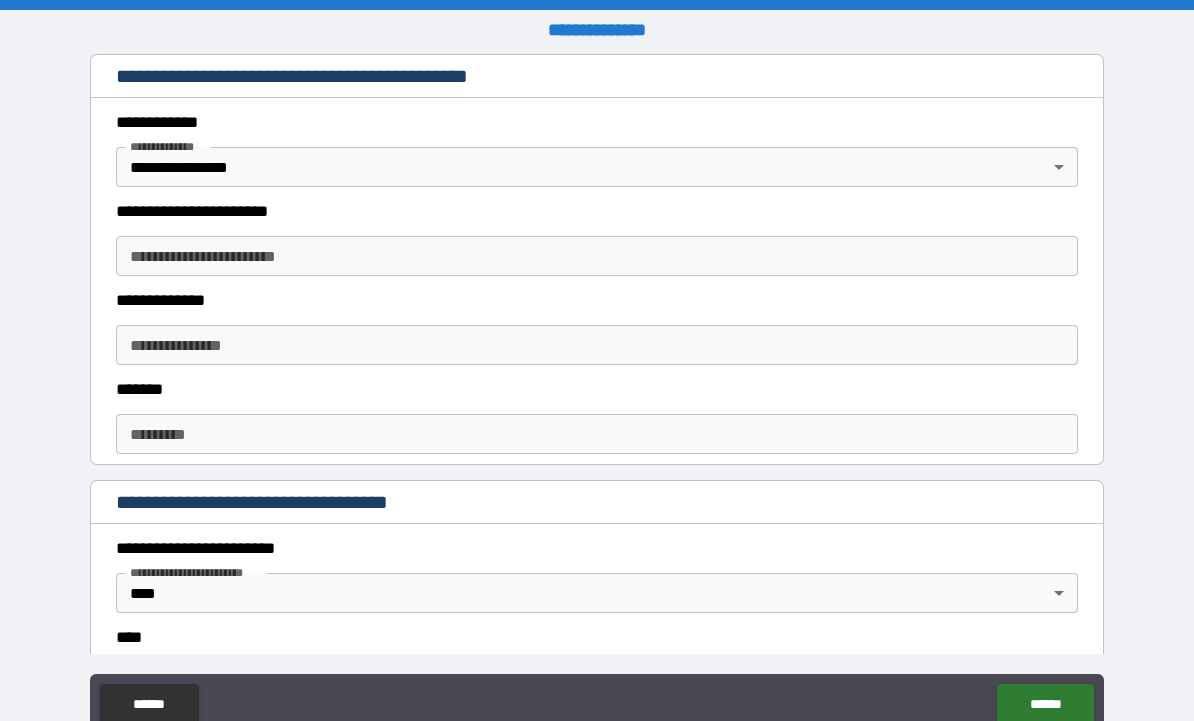 scroll, scrollTop: 483, scrollLeft: 0, axis: vertical 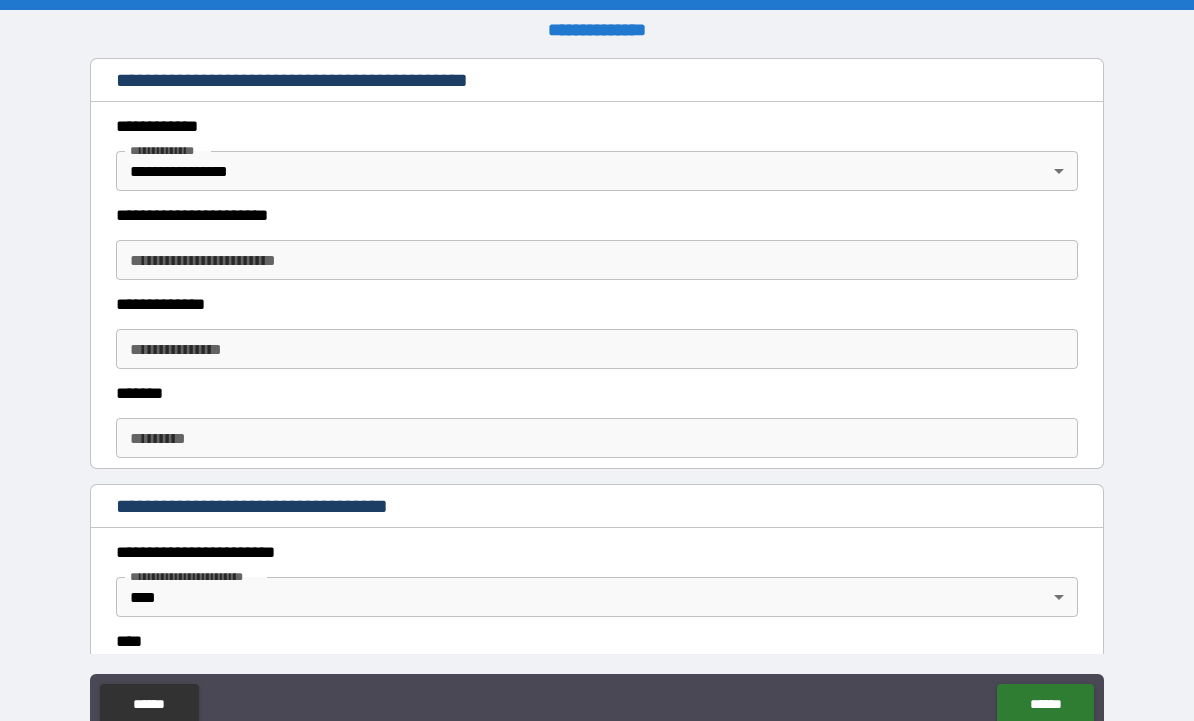 click on "**********" at bounding box center (597, 260) 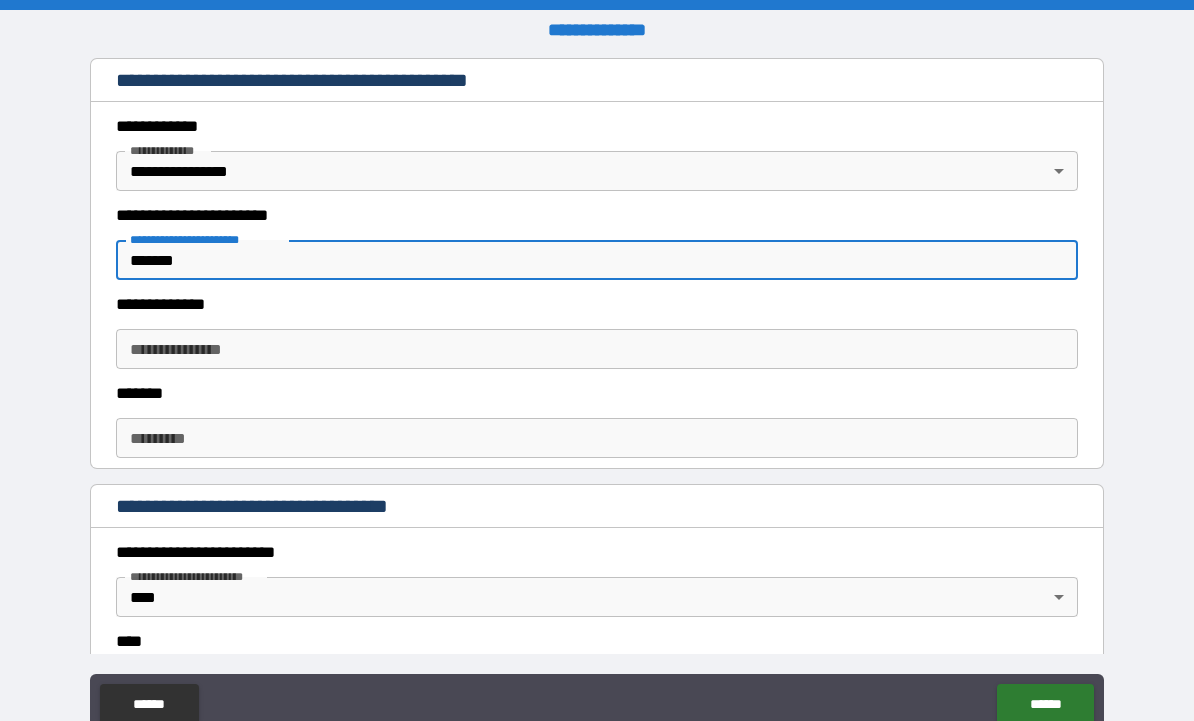 type on "*******" 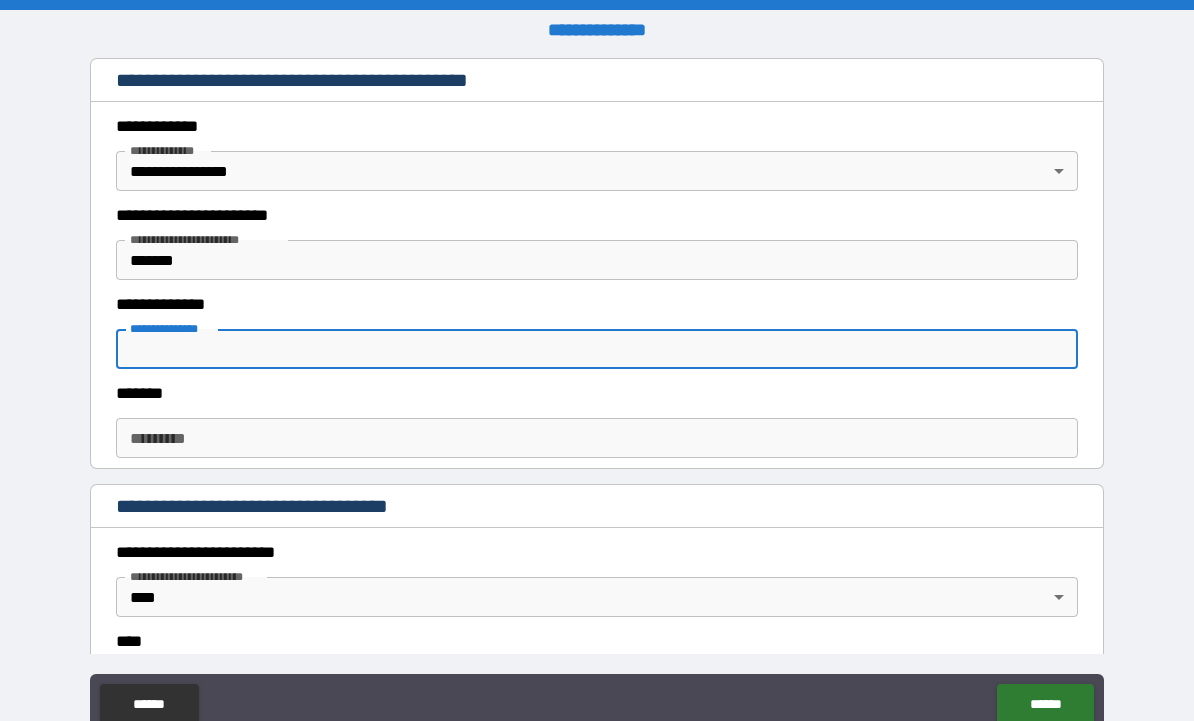 click on "*******   *" at bounding box center [597, 438] 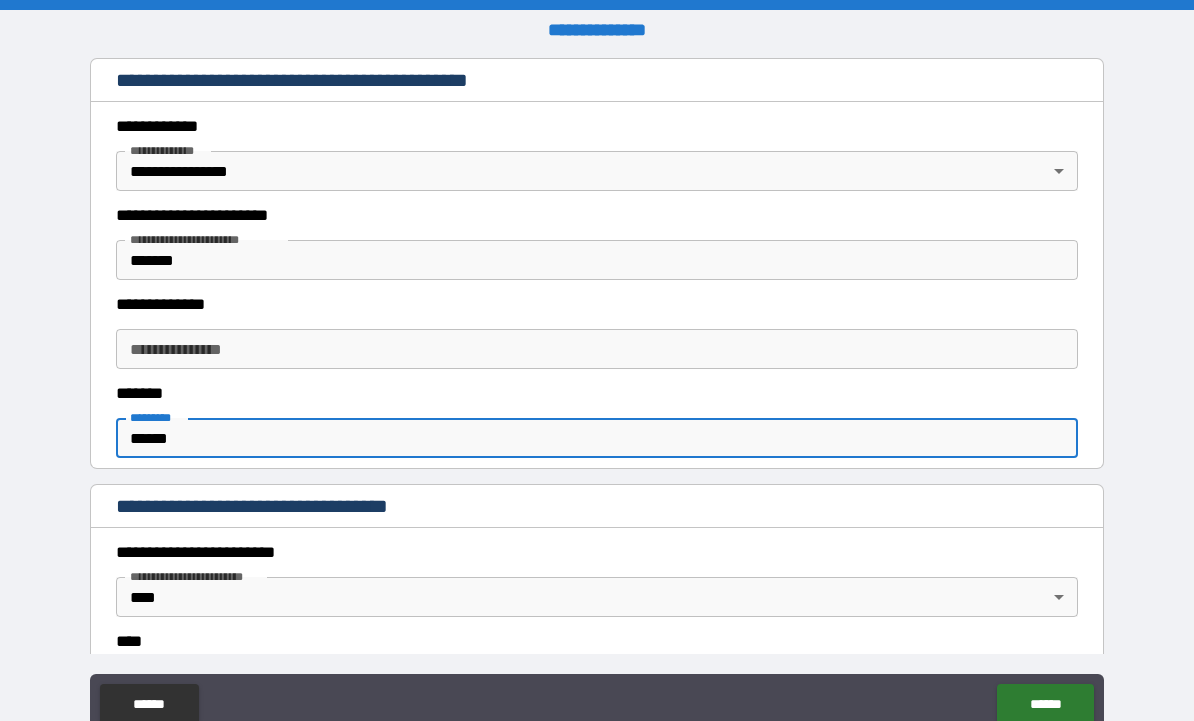 type on "******" 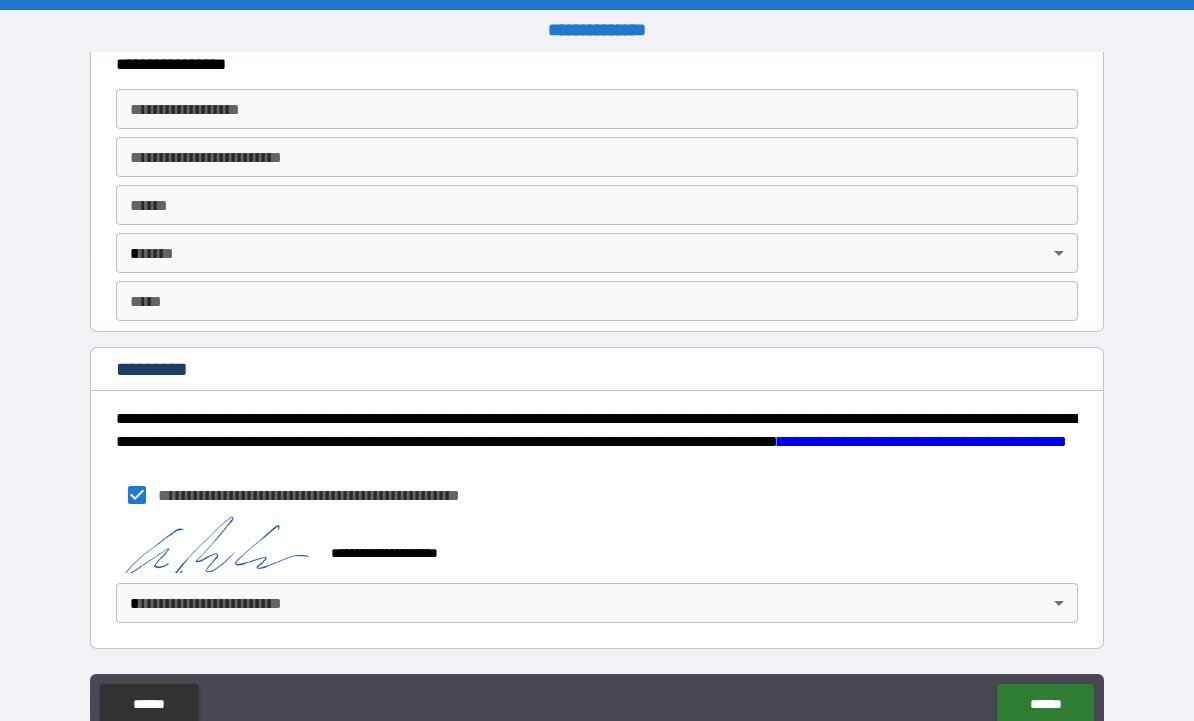 scroll, scrollTop: 3729, scrollLeft: 0, axis: vertical 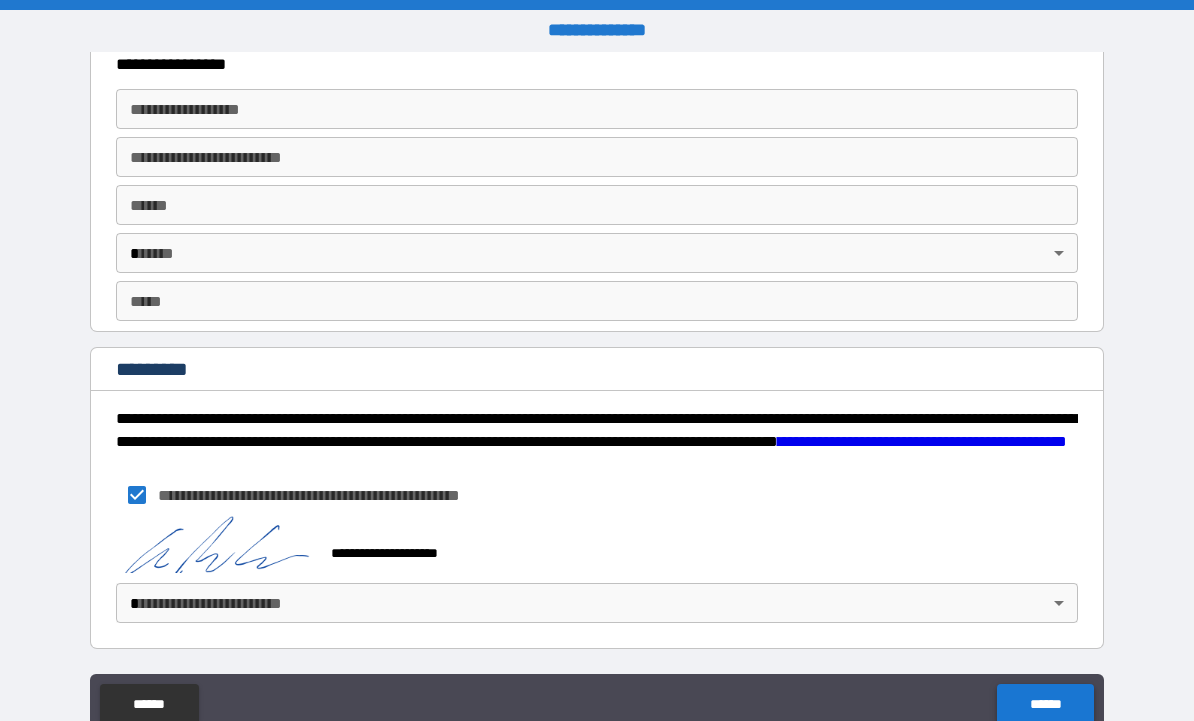 type on "***" 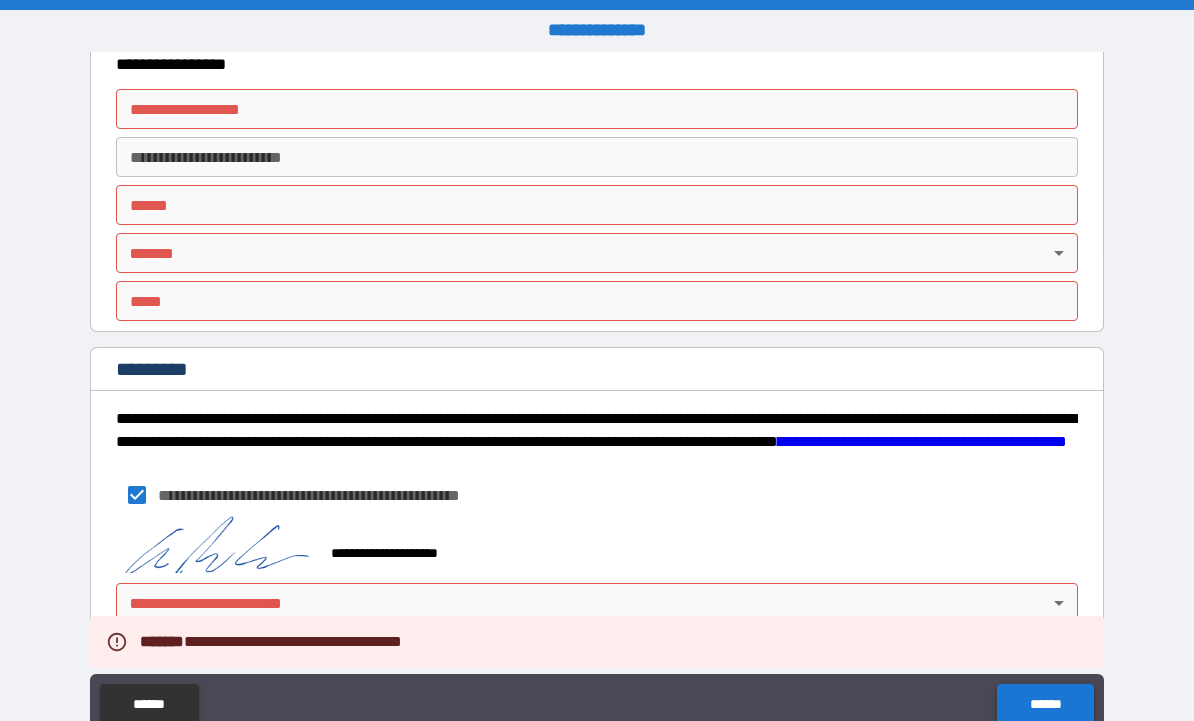 scroll, scrollTop: 3729, scrollLeft: 0, axis: vertical 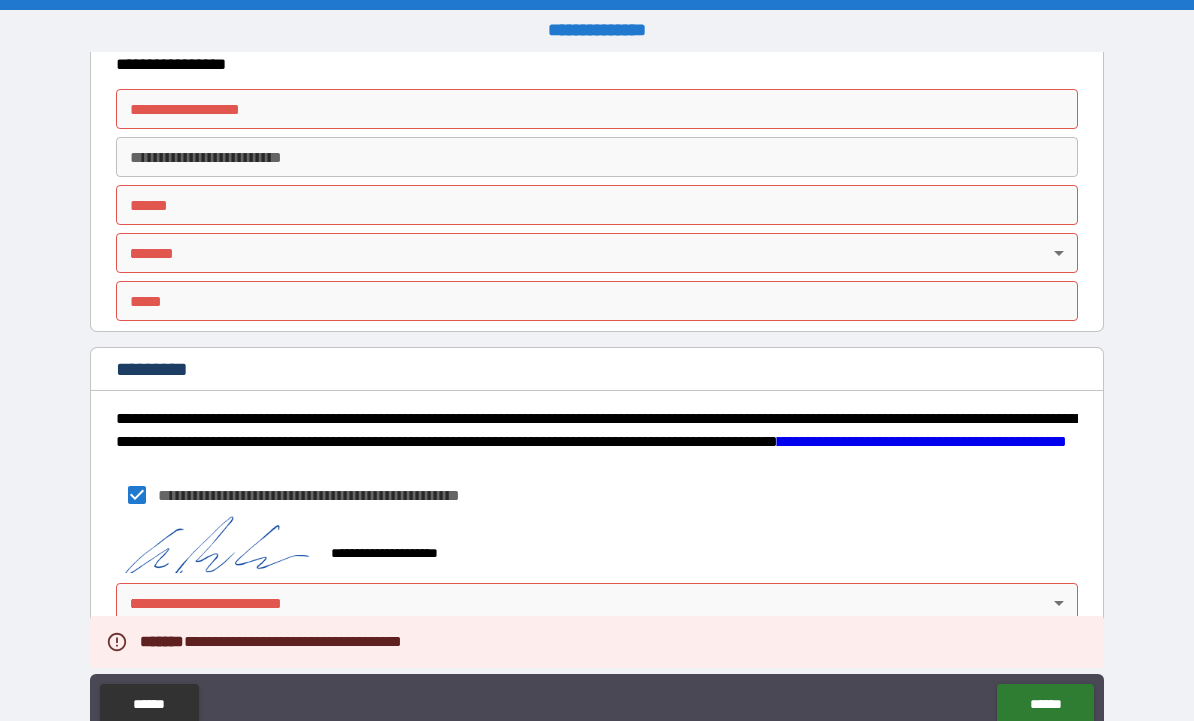 click on "**********" at bounding box center [597, 394] 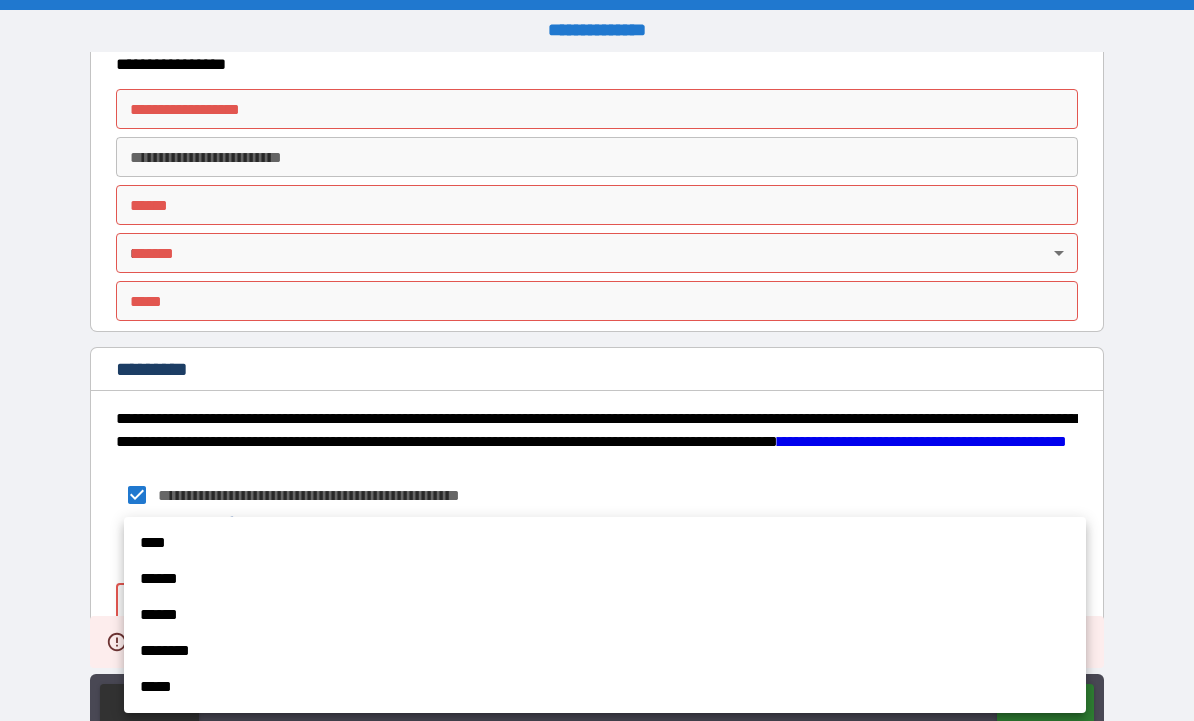 click on "****" at bounding box center [605, 543] 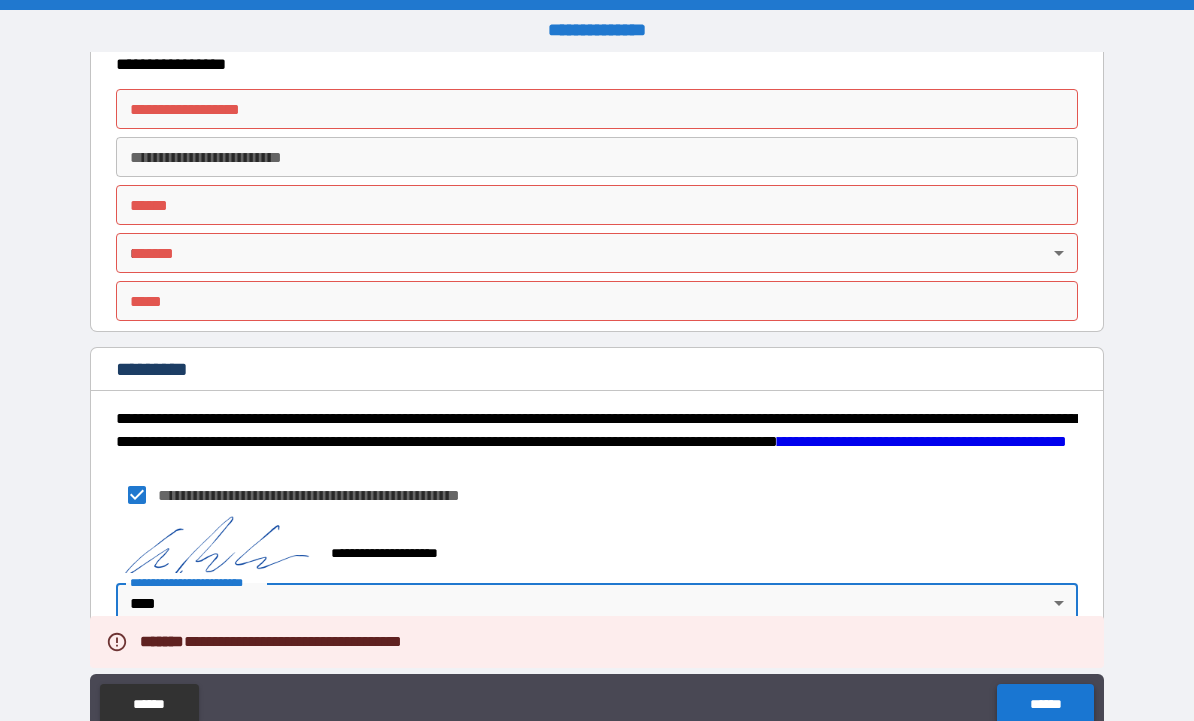 click on "******" at bounding box center [1045, 704] 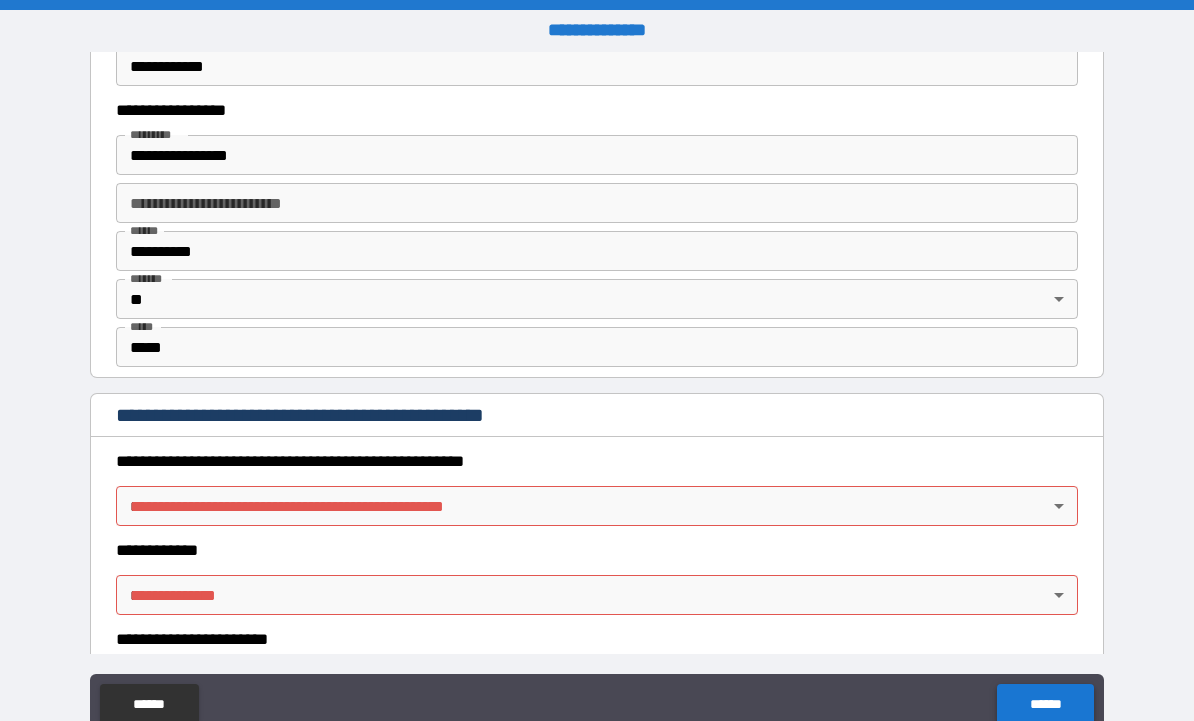 scroll, scrollTop: 1877, scrollLeft: 0, axis: vertical 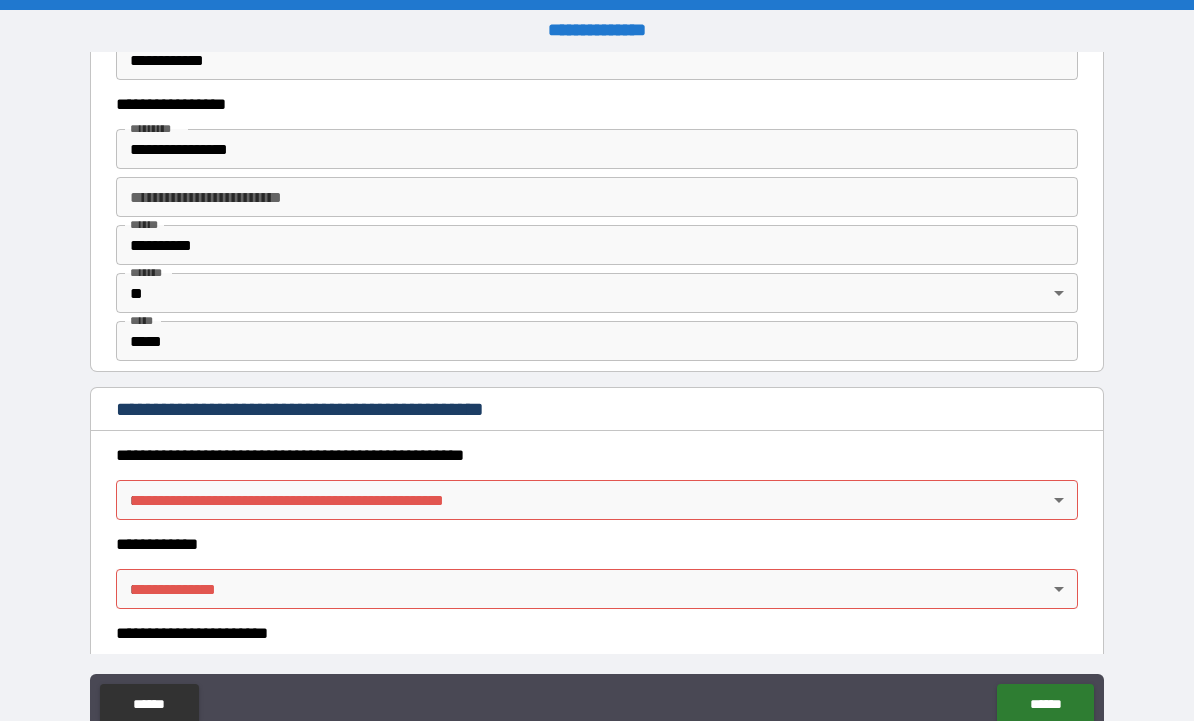 click on "**********" at bounding box center [597, 394] 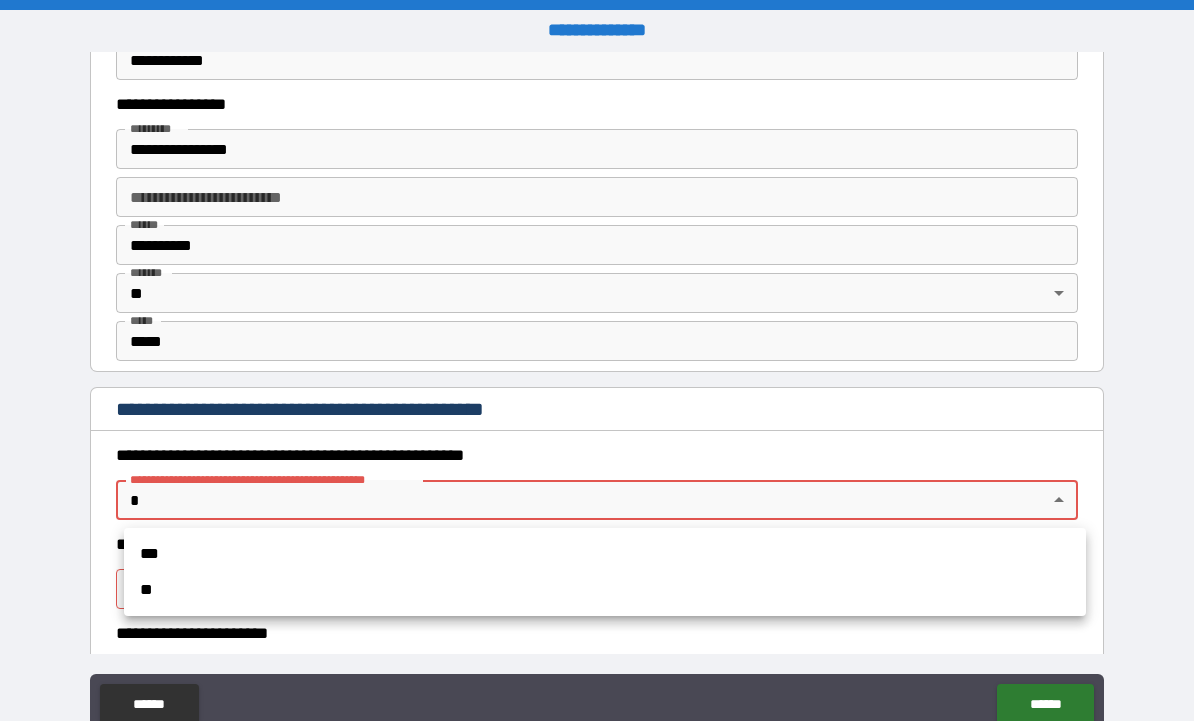 click on "**" at bounding box center [605, 590] 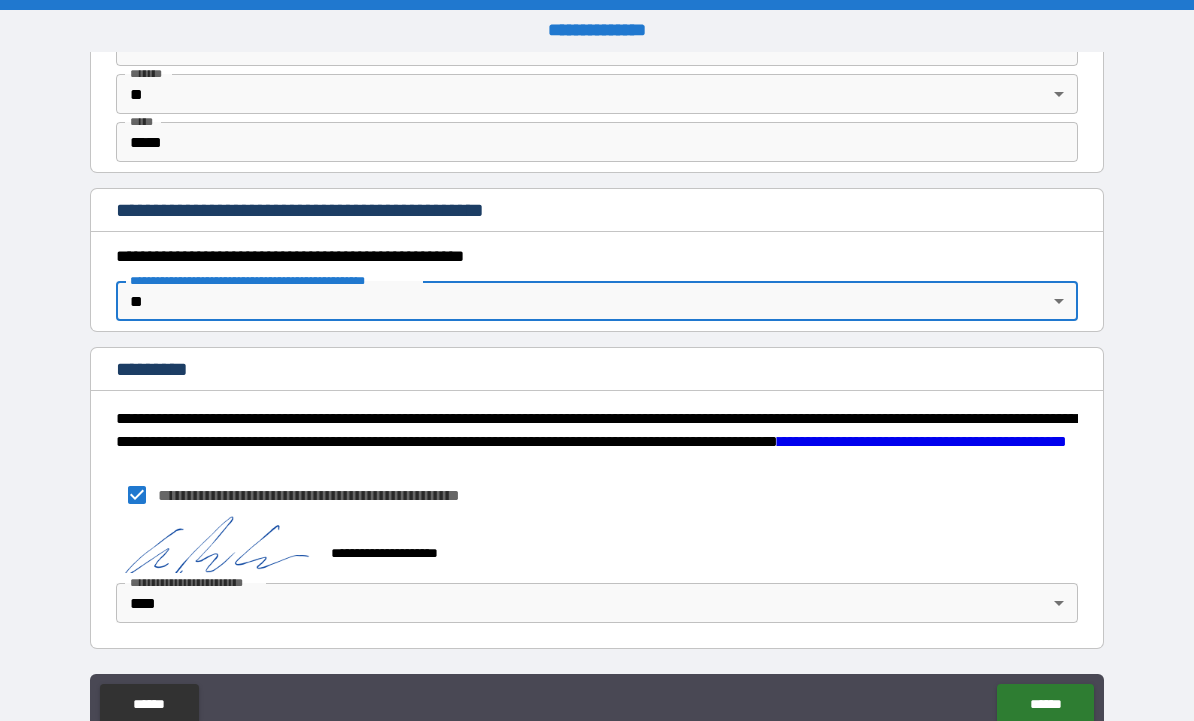 scroll, scrollTop: 2076, scrollLeft: 0, axis: vertical 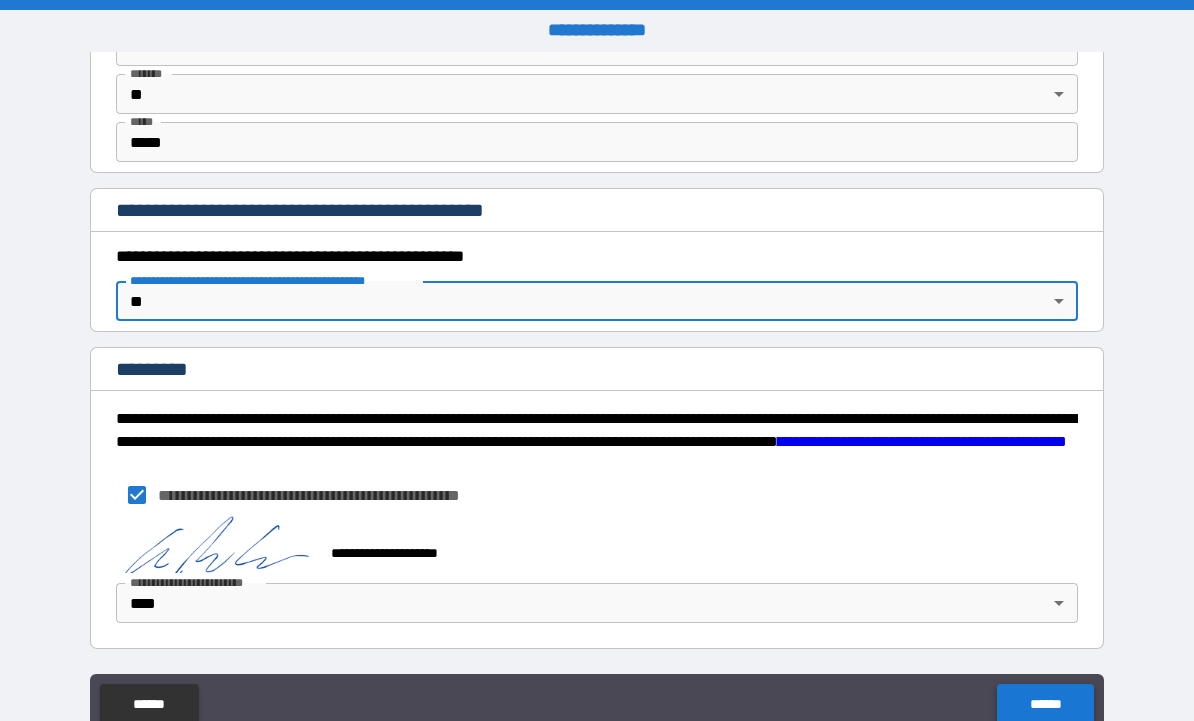 click on "******" at bounding box center [1045, 704] 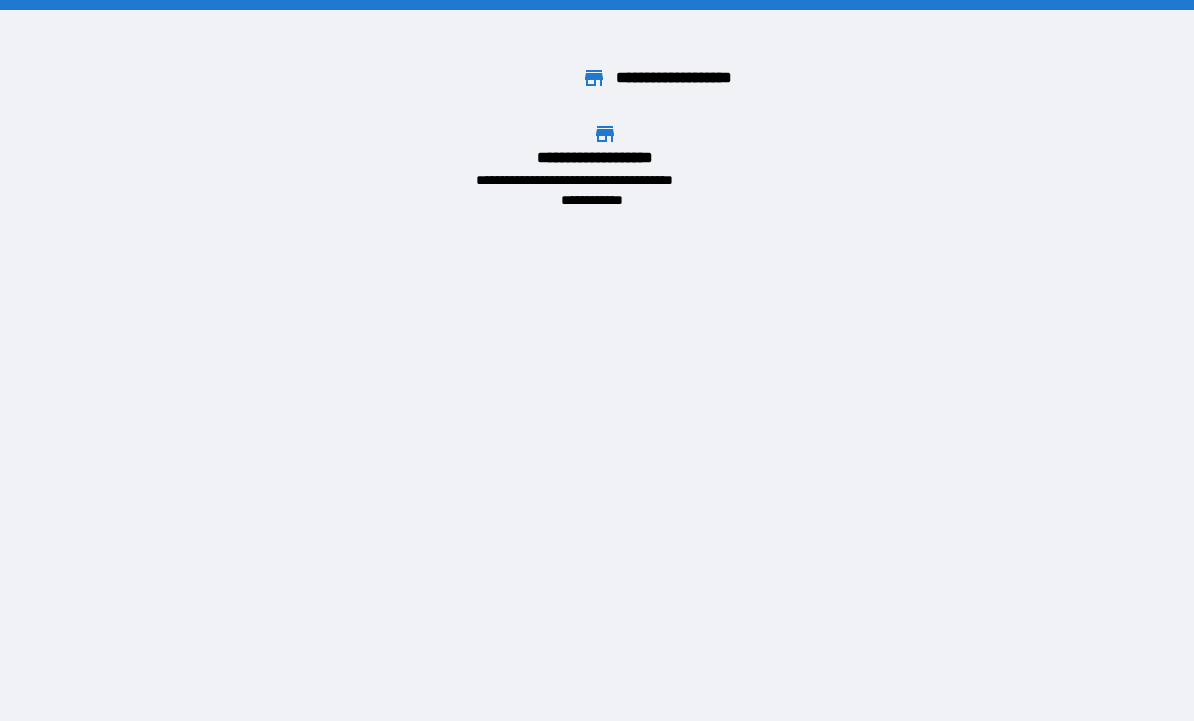 click 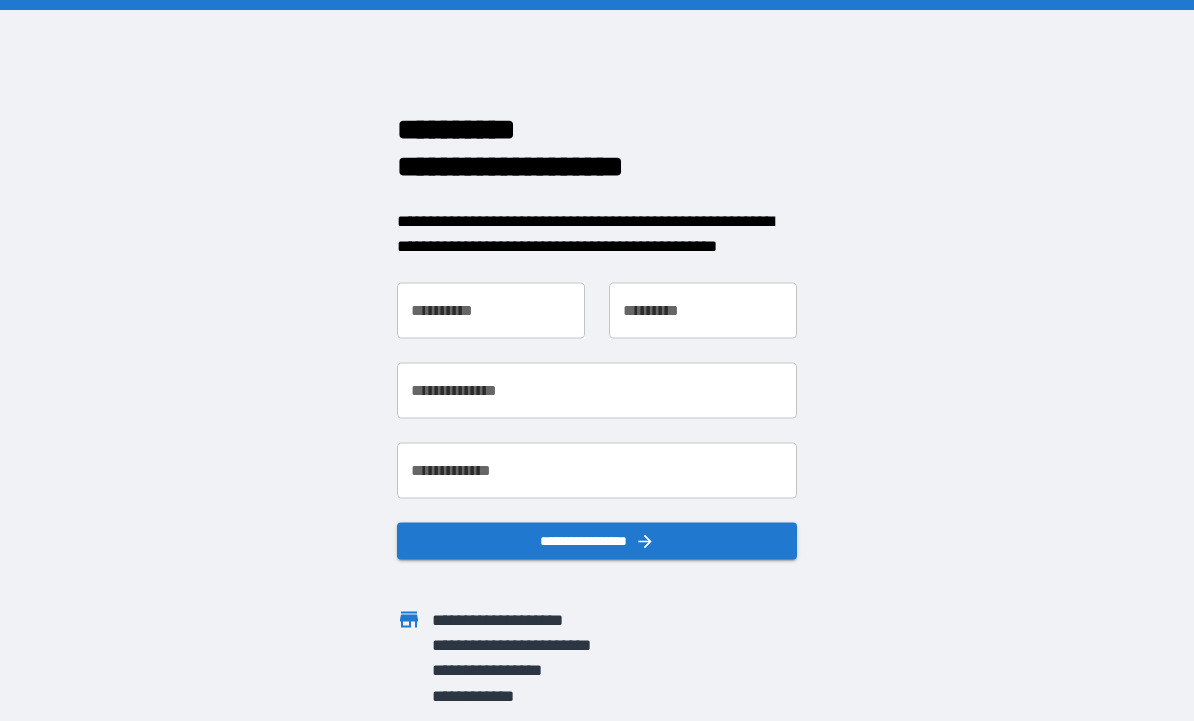 scroll, scrollTop: 0, scrollLeft: 0, axis: both 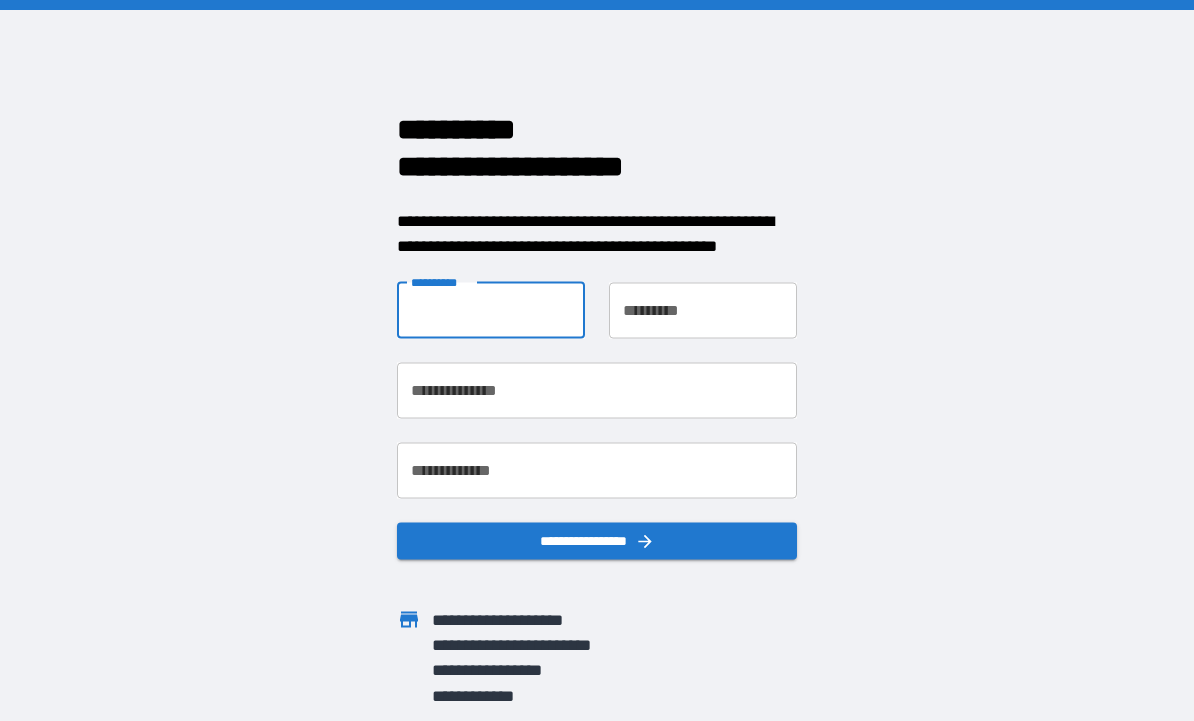 type on "******" 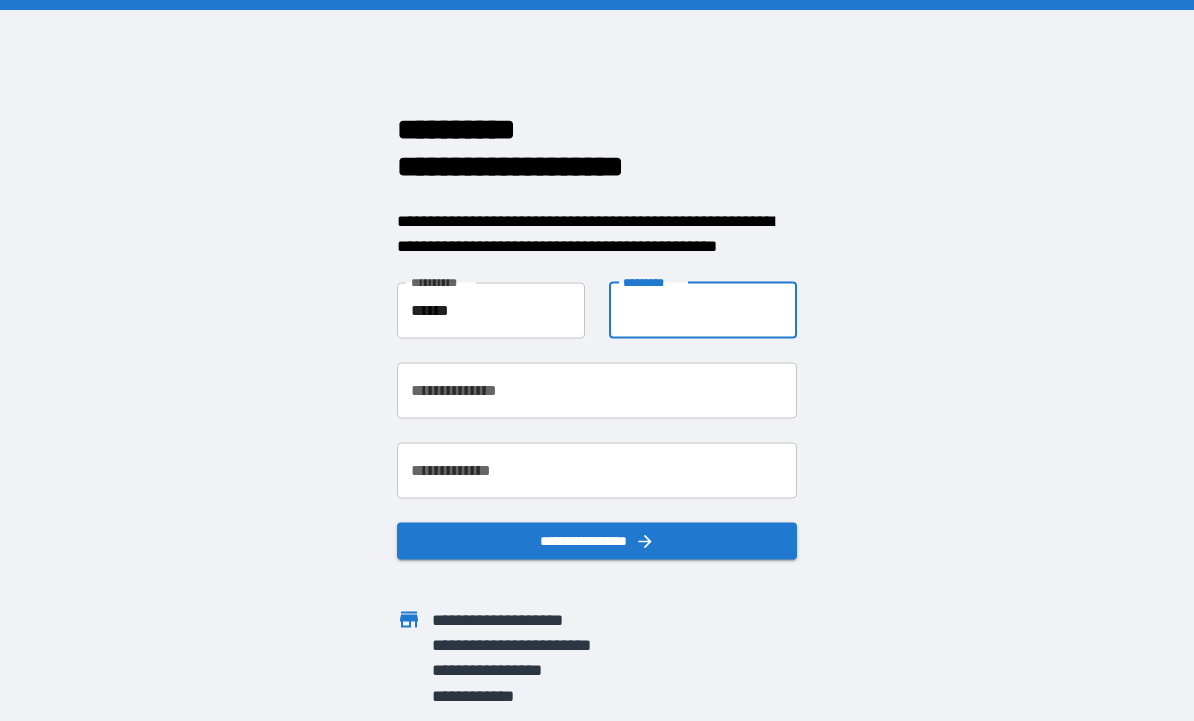 type on "*******" 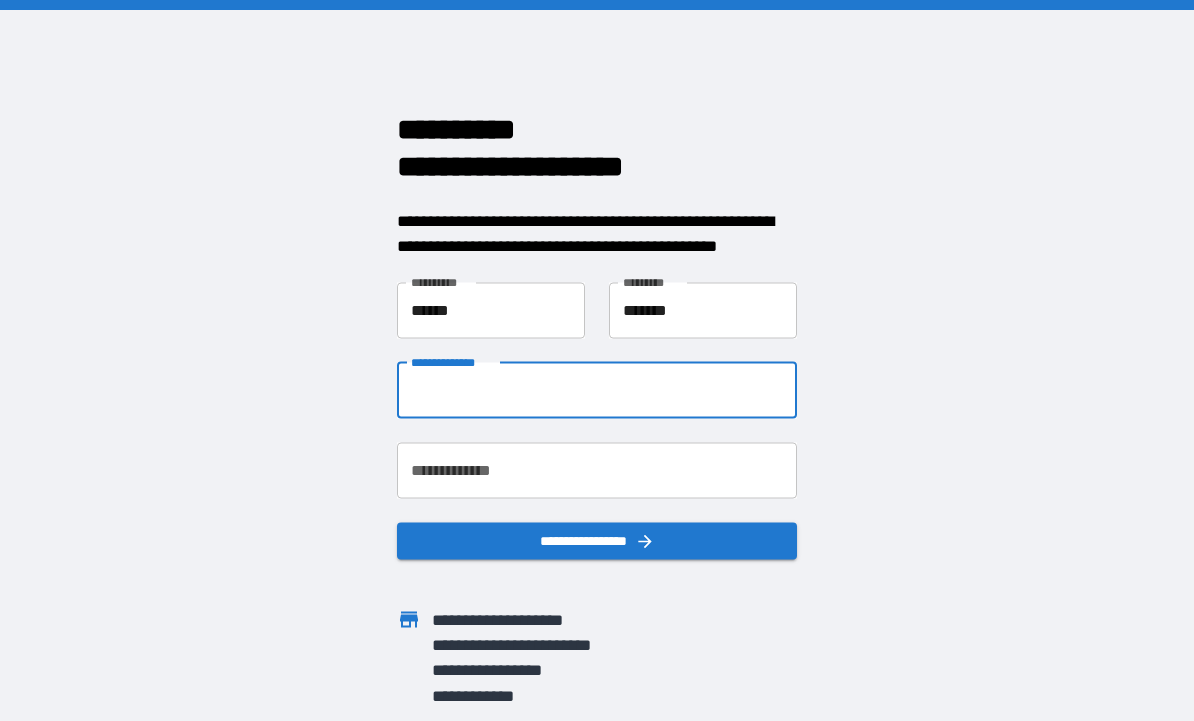 type on "**********" 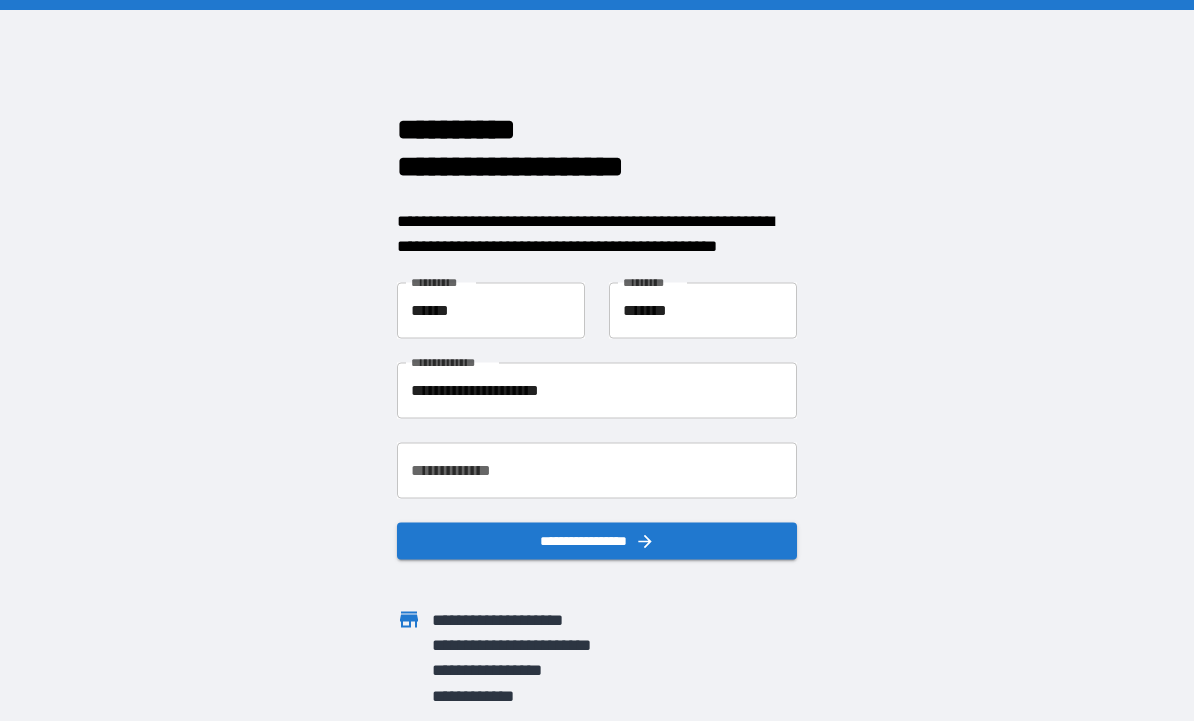 click on "**********" at bounding box center [597, 470] 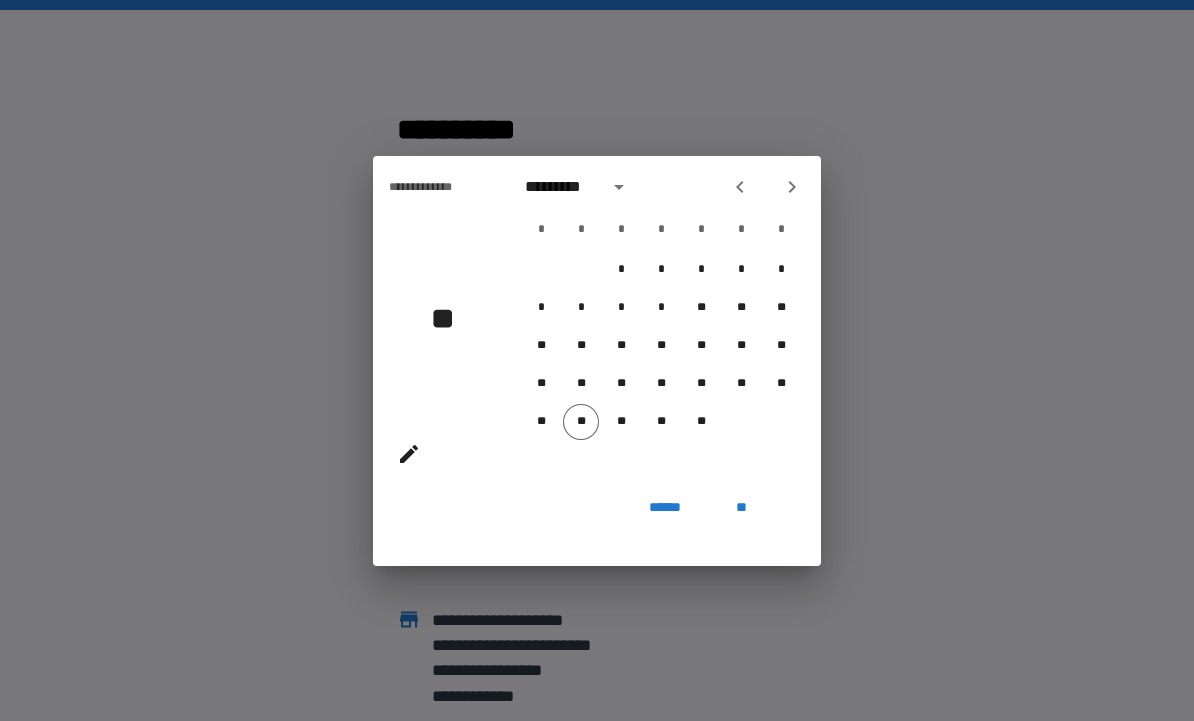 click 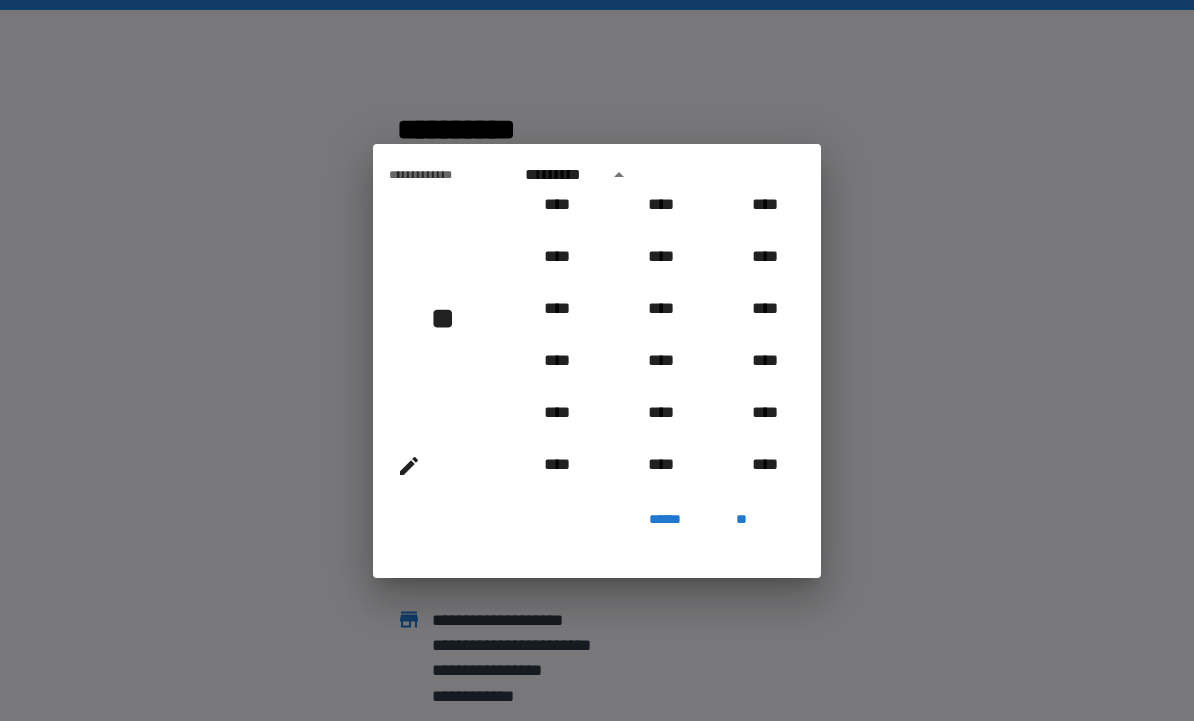 scroll, scrollTop: 1108, scrollLeft: 0, axis: vertical 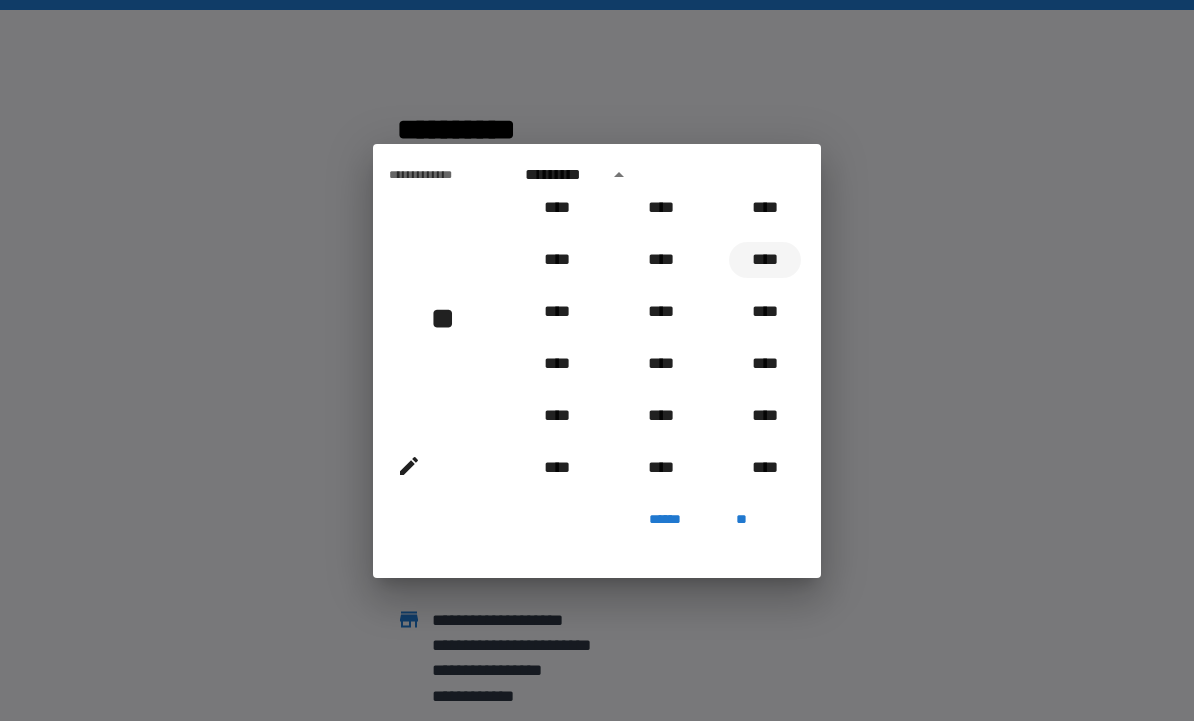 click on "****" at bounding box center (765, 260) 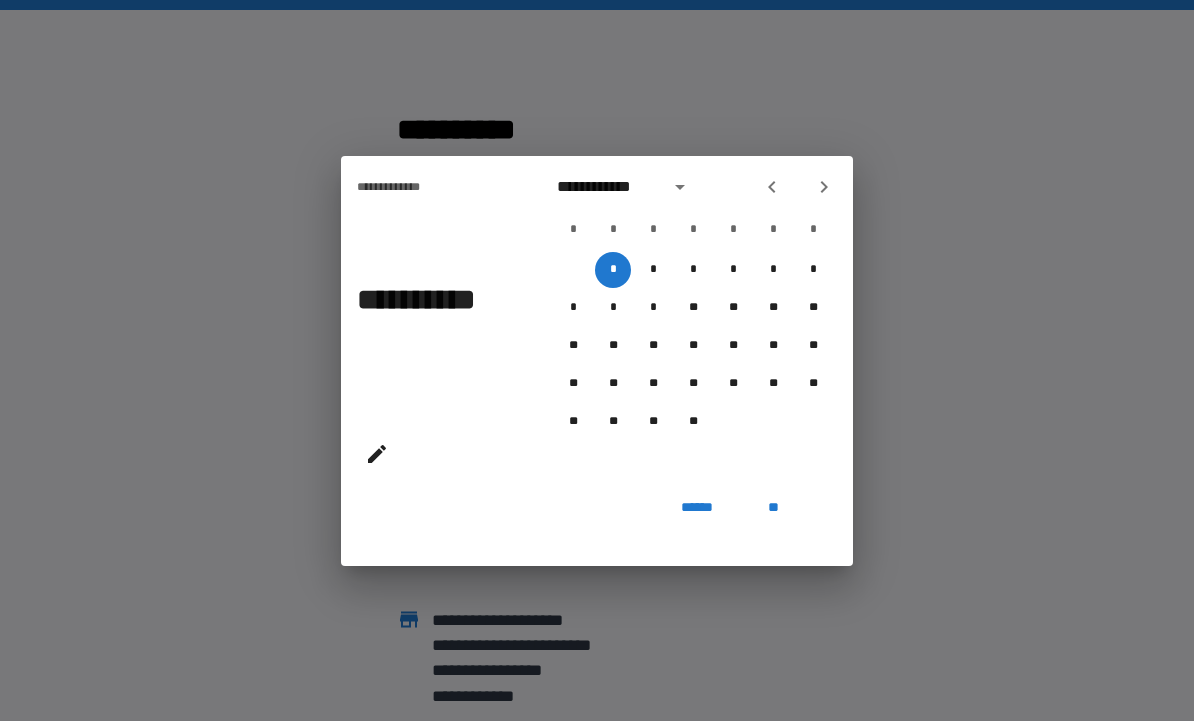 click 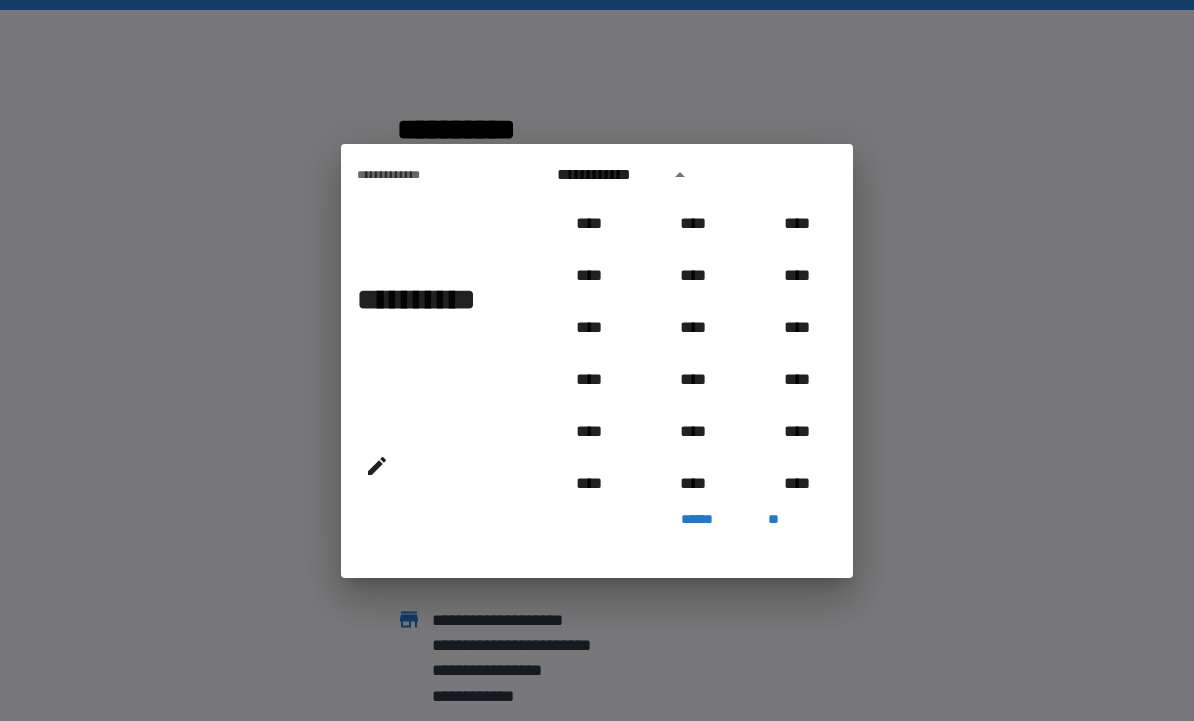 scroll, scrollTop: 1018, scrollLeft: 0, axis: vertical 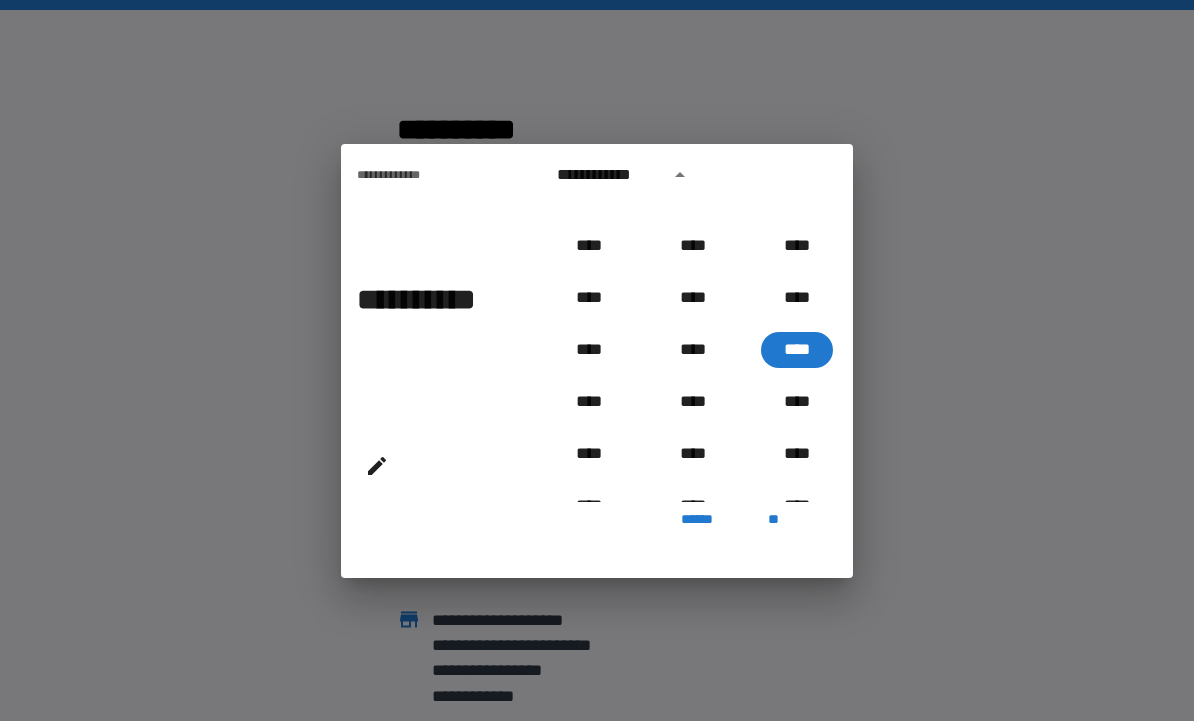 click on "**********" at bounding box center (597, 360) 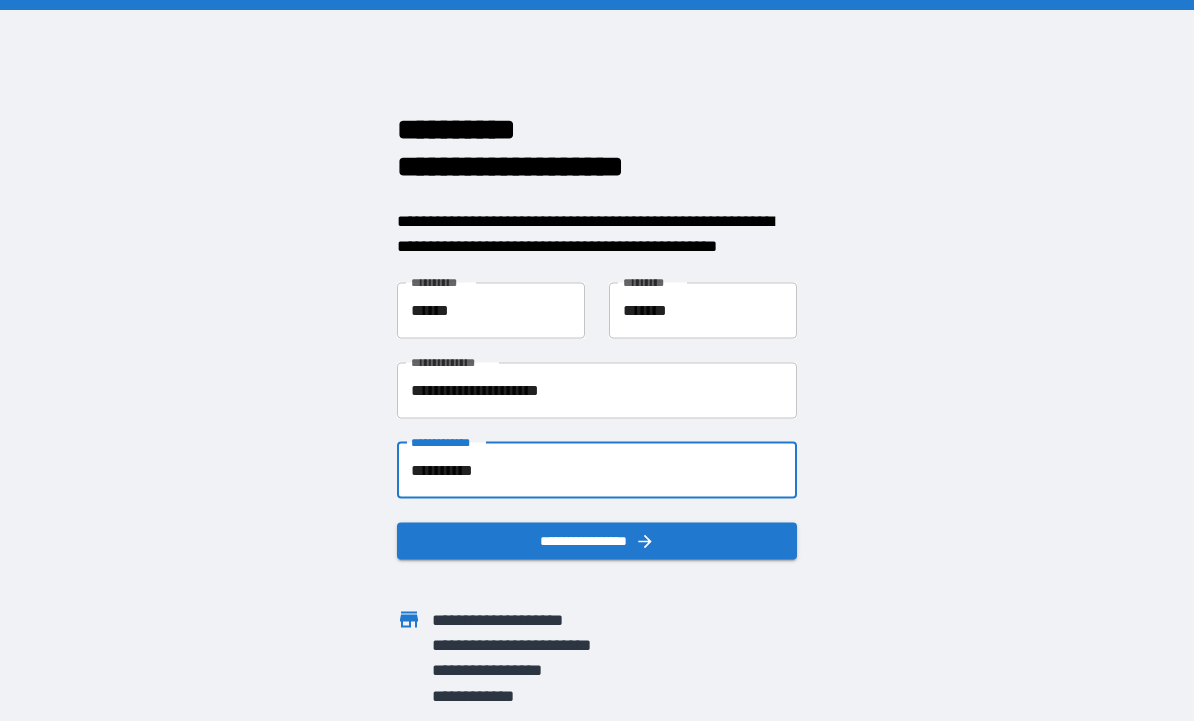click on "**********" at bounding box center [597, 360] 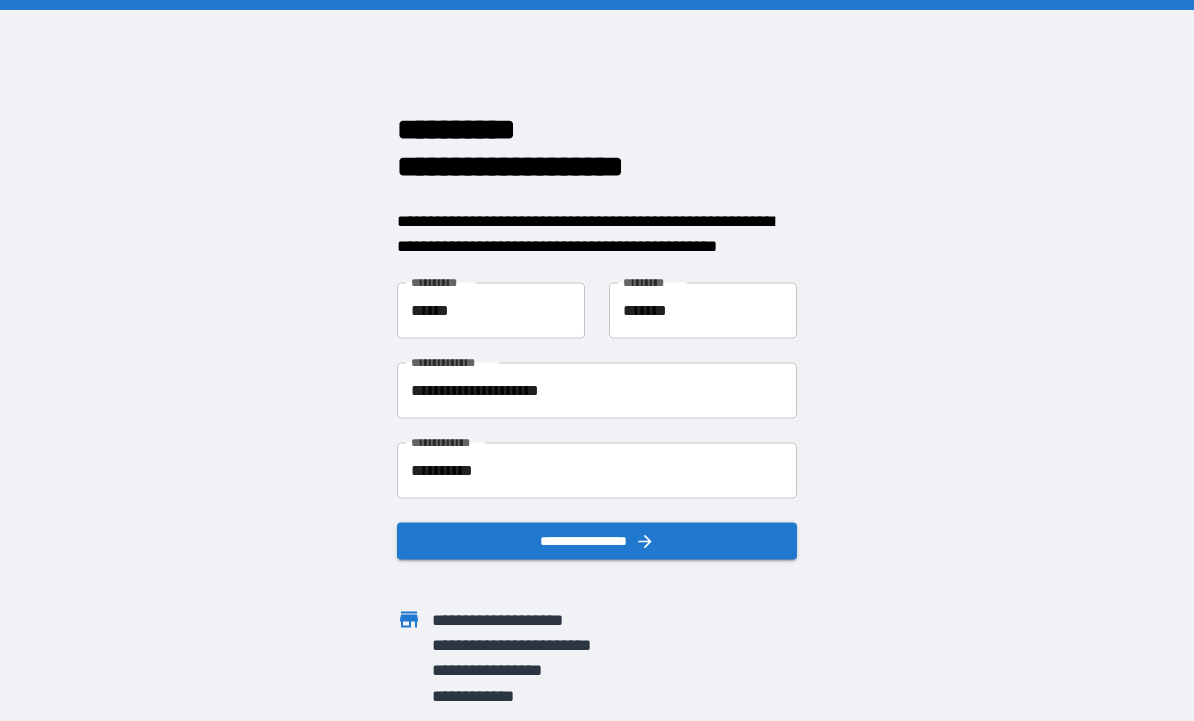 click on "**********" at bounding box center [597, 470] 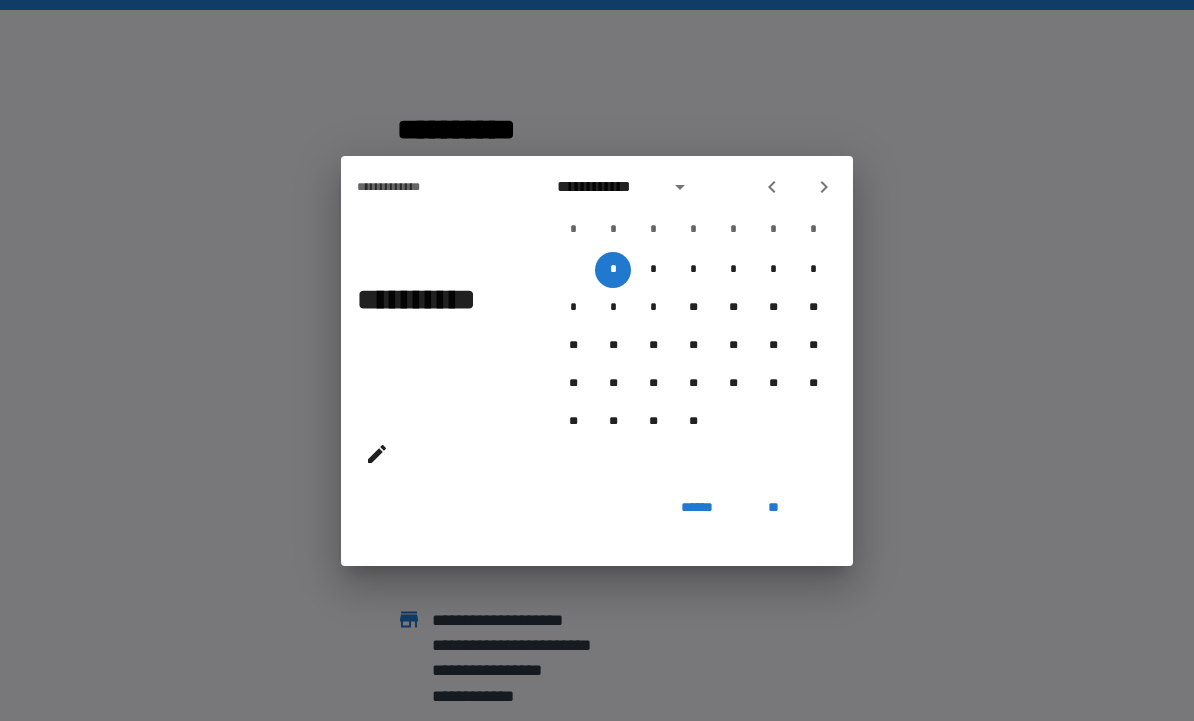click 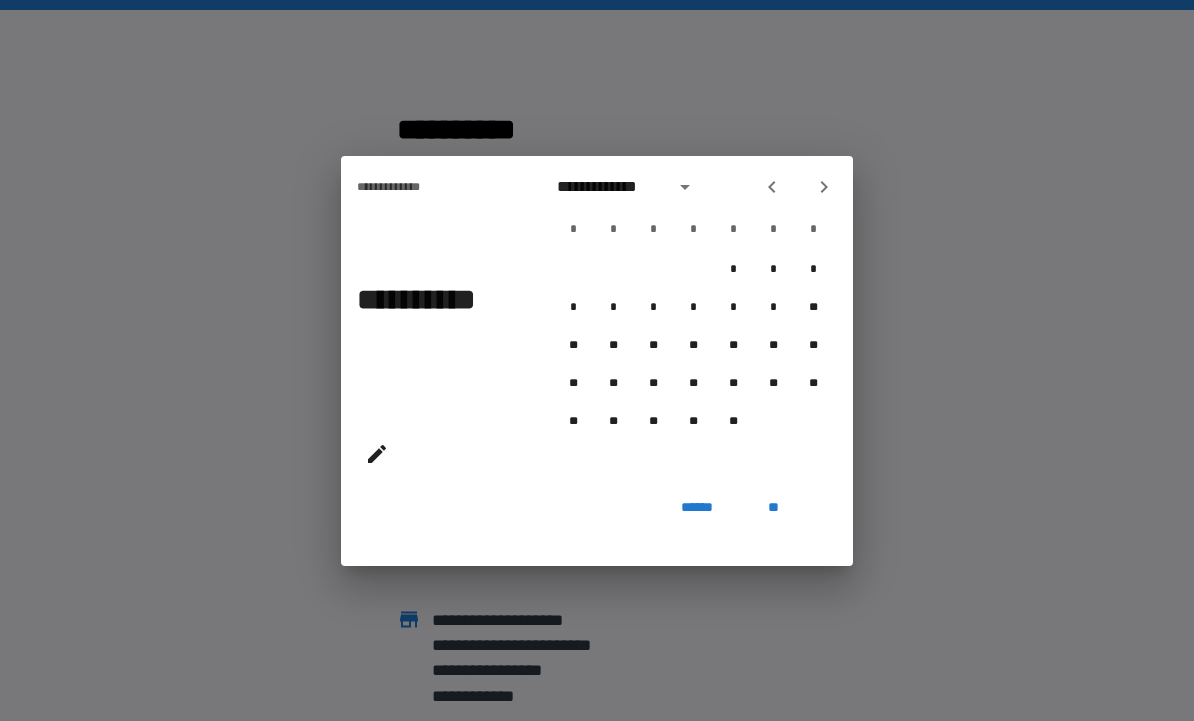 click 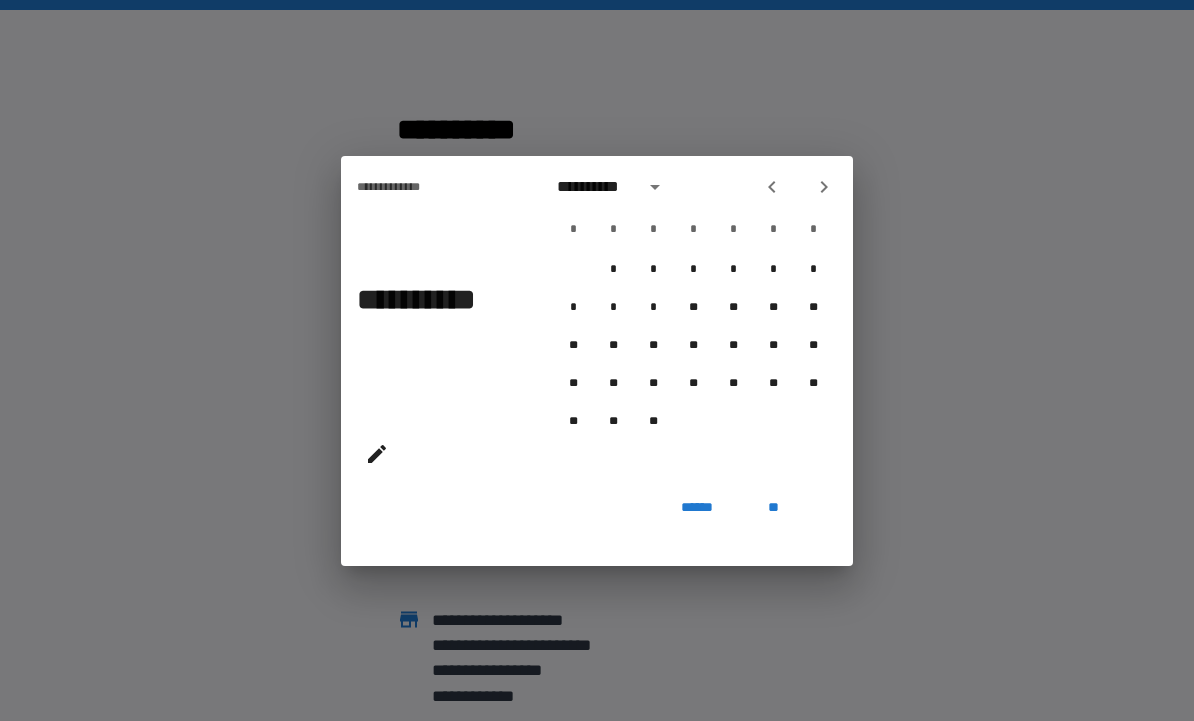 click 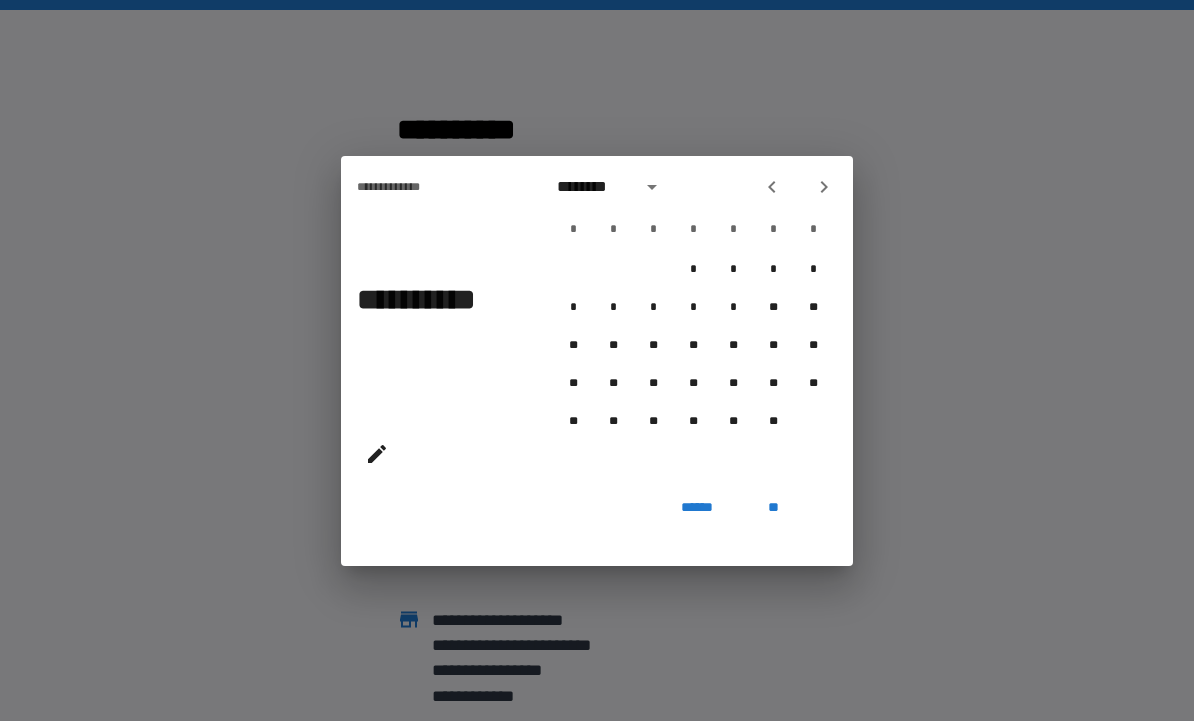 click 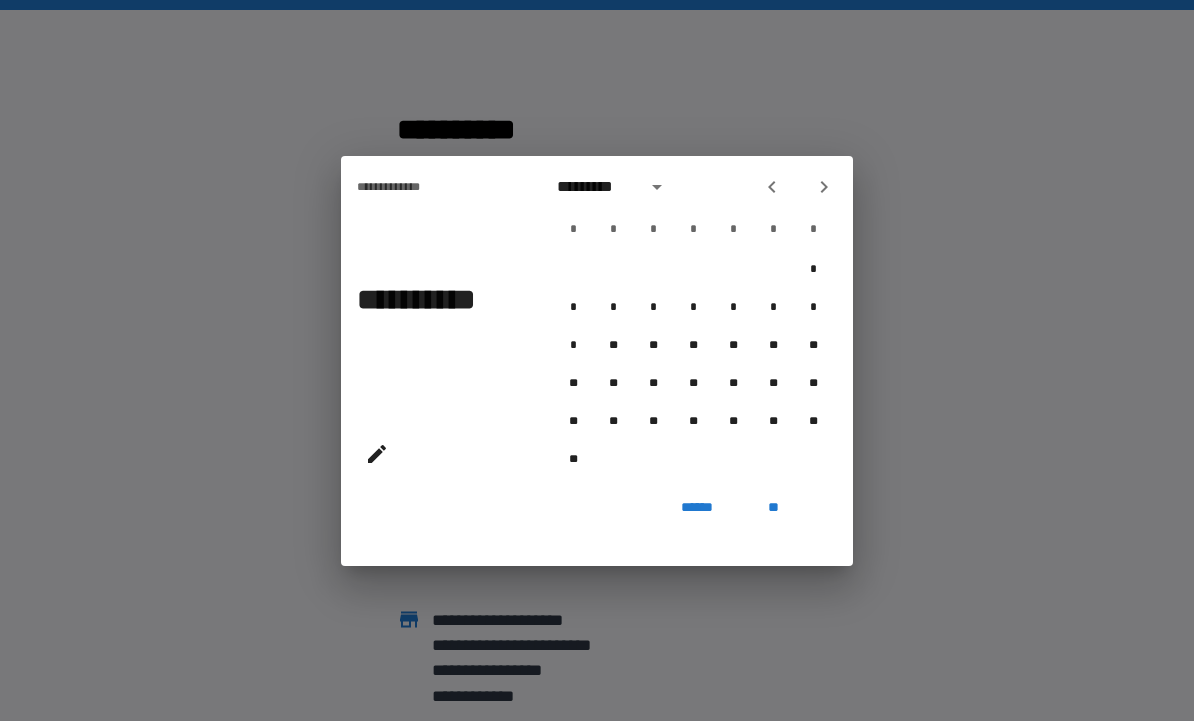 click 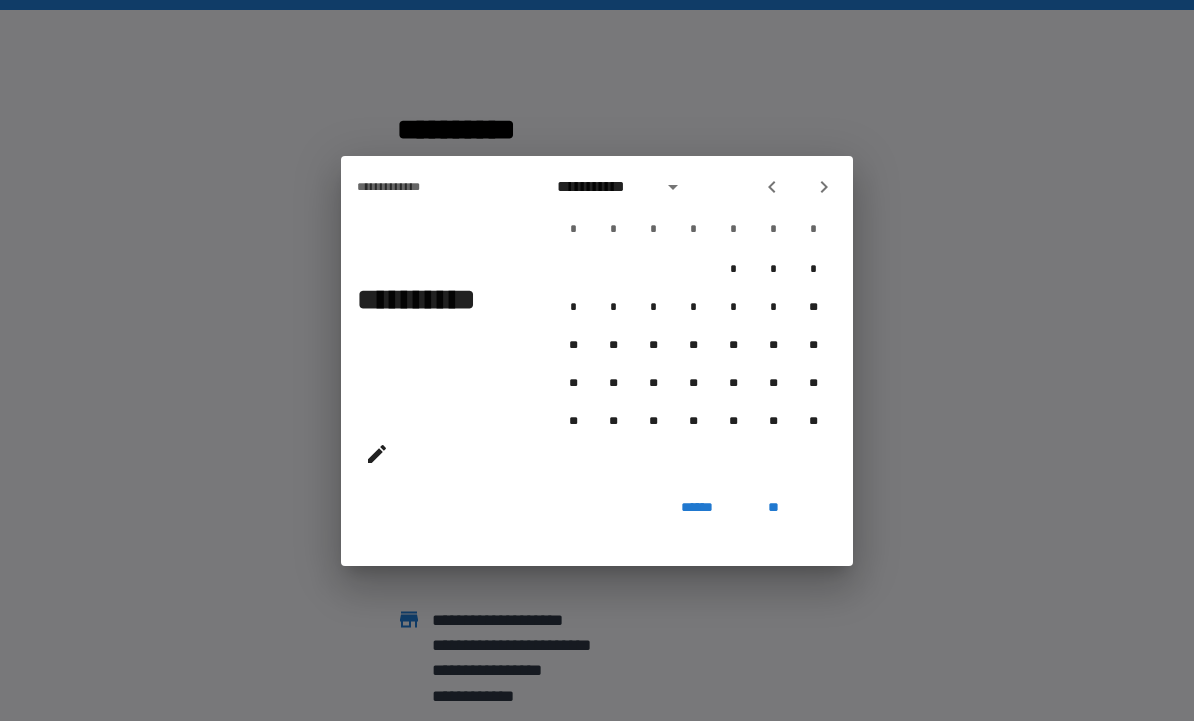 click 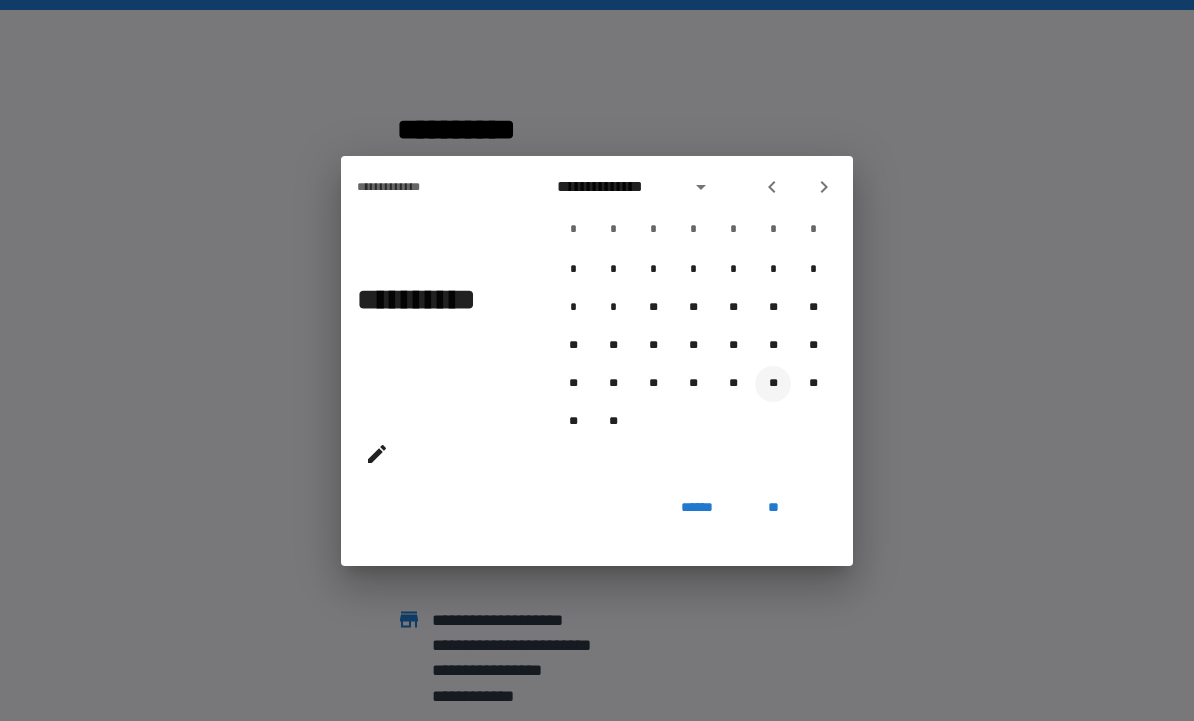 click on "**" at bounding box center (773, 384) 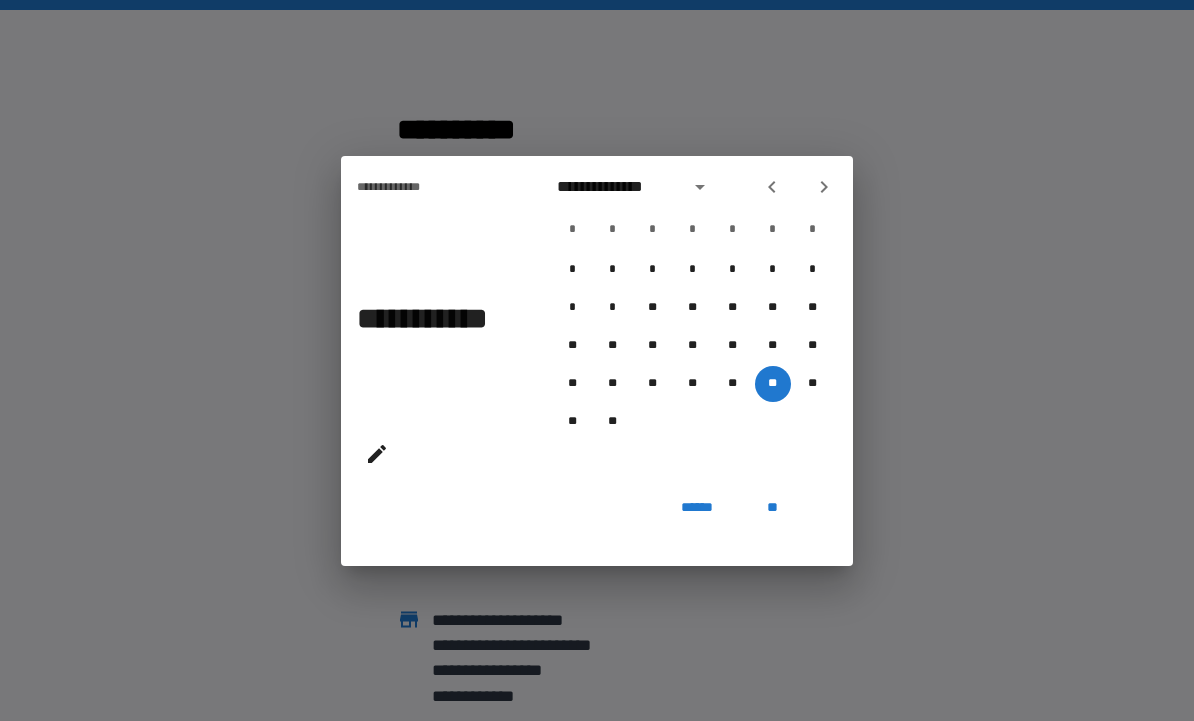 click on "**" at bounding box center (773, 508) 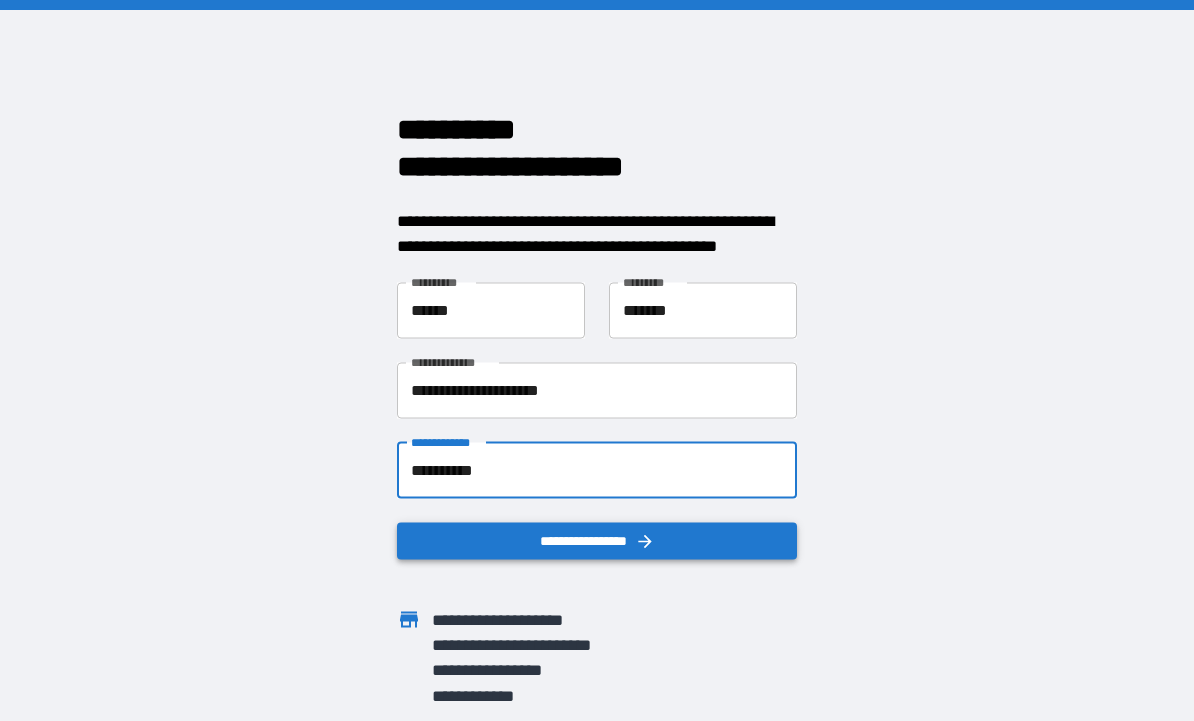 click 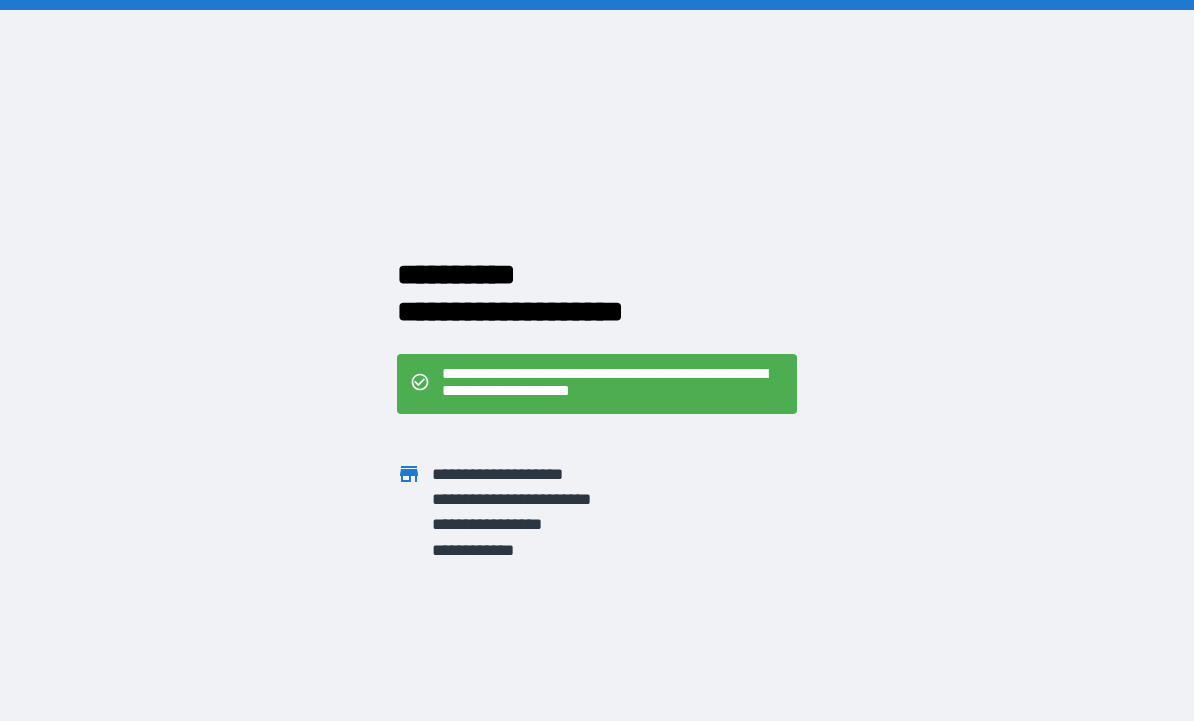click on "**********" at bounding box center [613, 384] 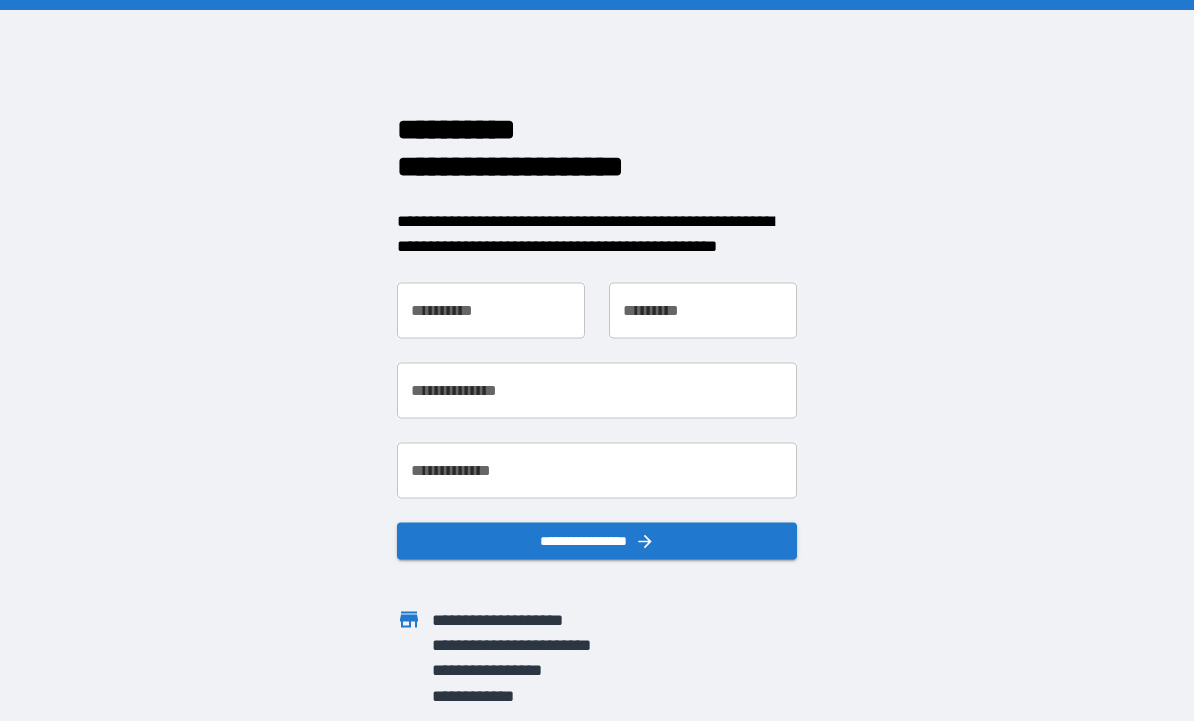 scroll, scrollTop: 0, scrollLeft: 0, axis: both 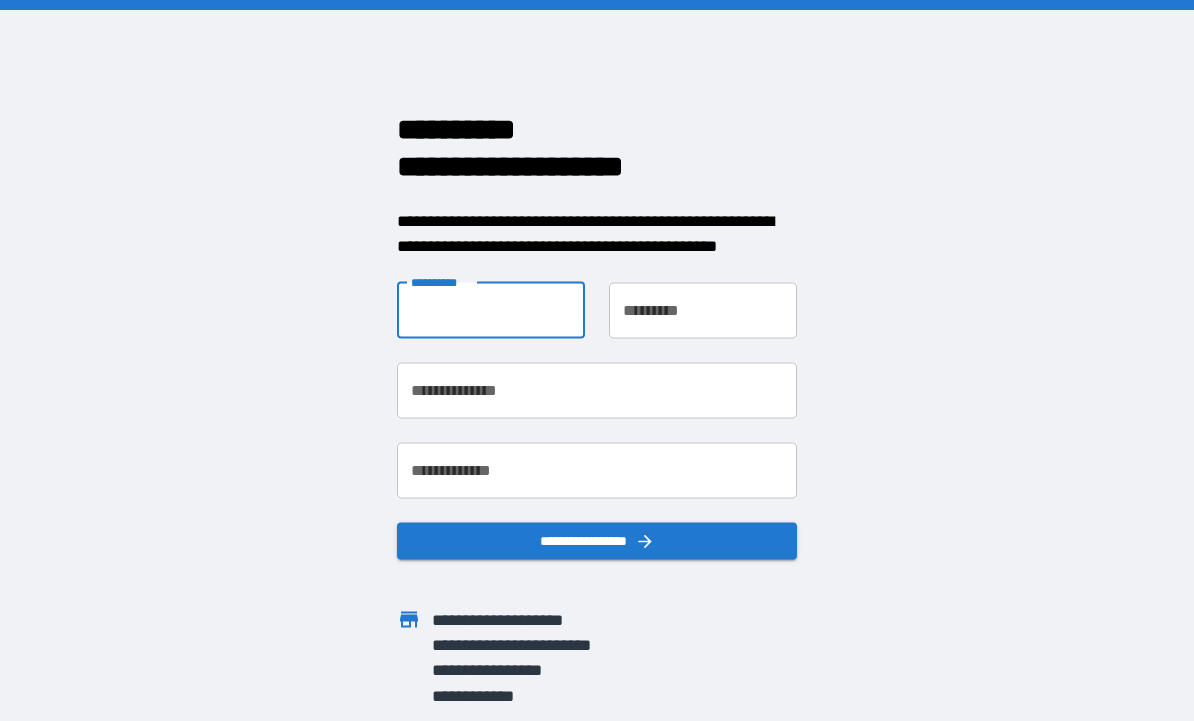type on "******" 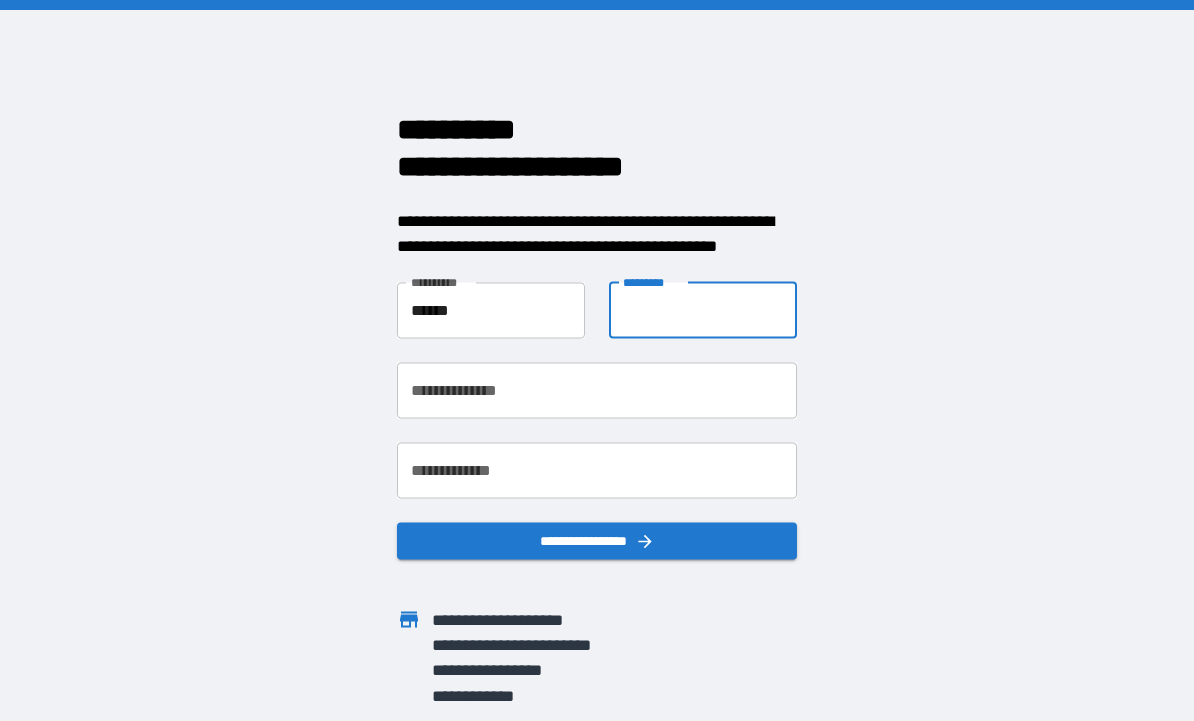 type on "*******" 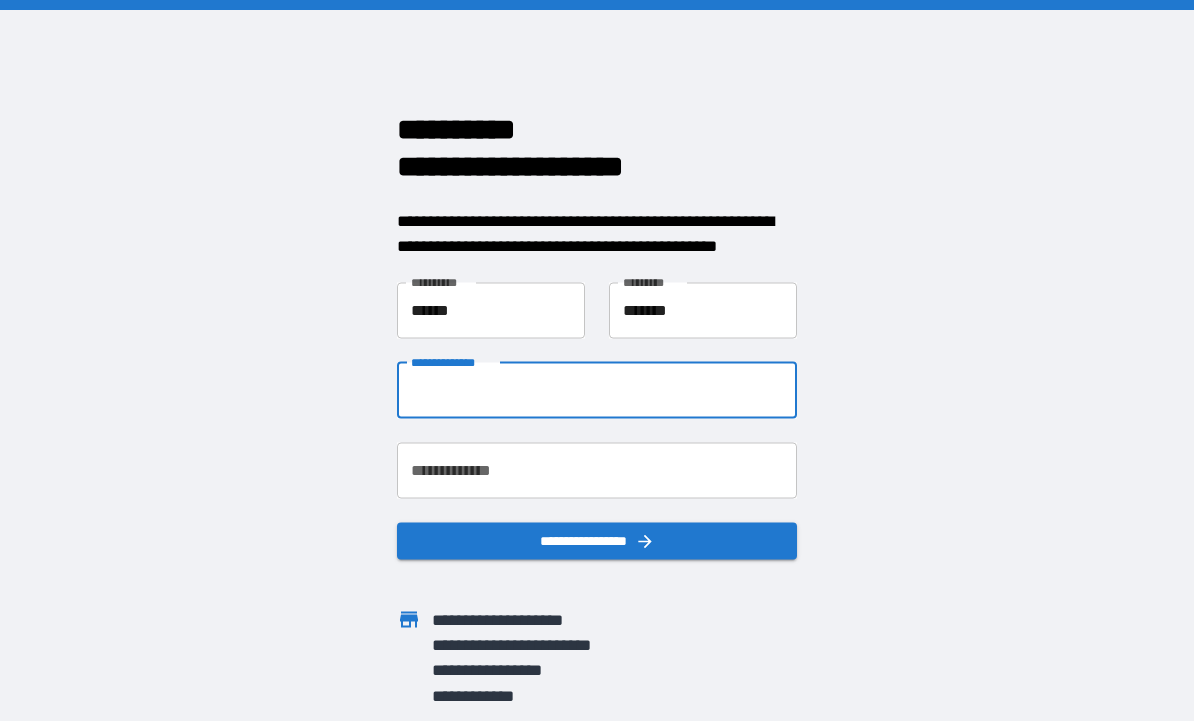 type on "**********" 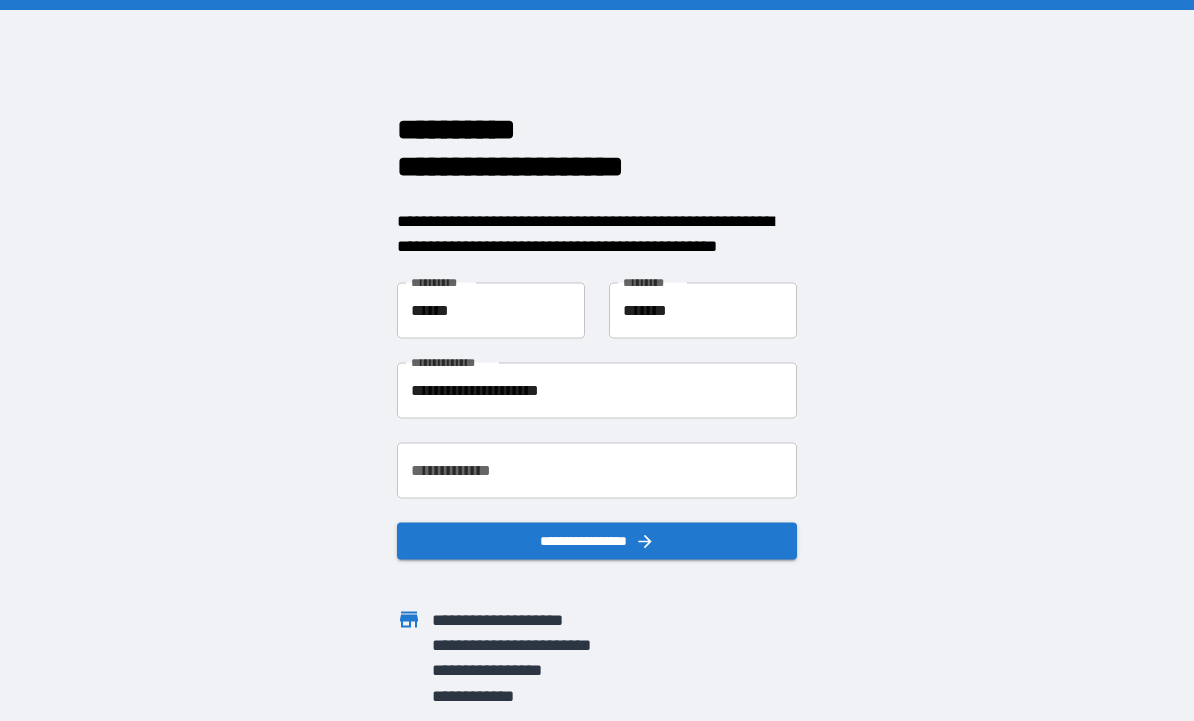 click on "**********" at bounding box center (597, 470) 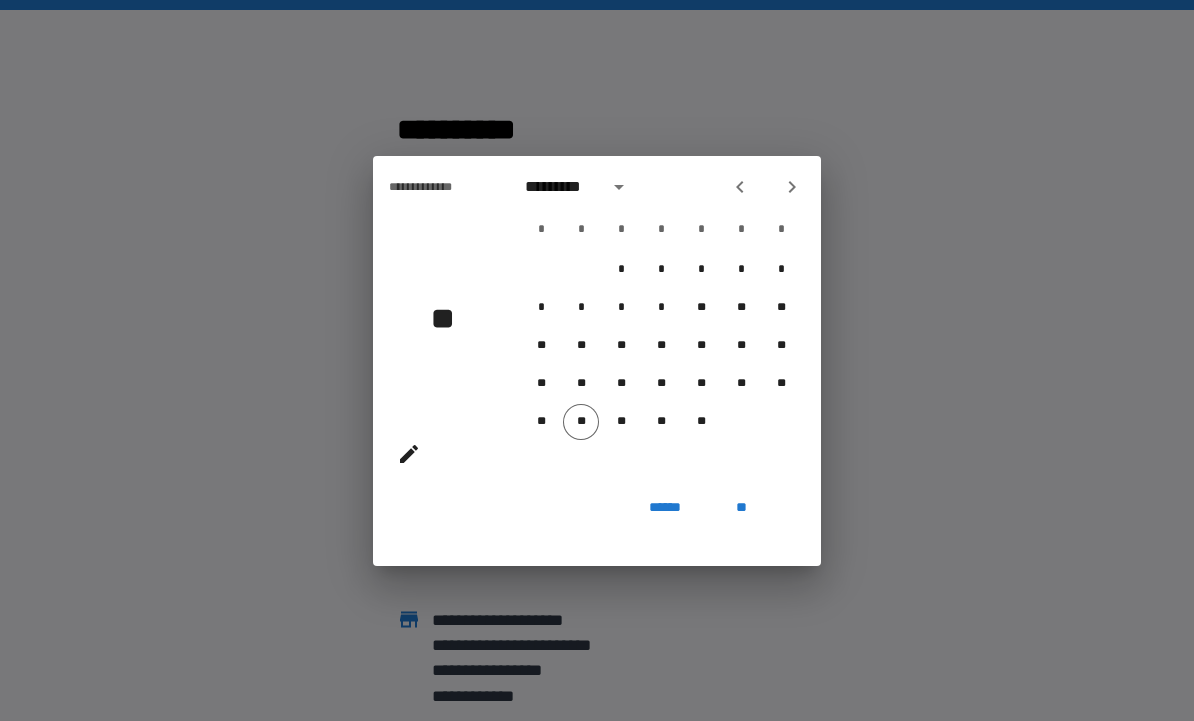 click 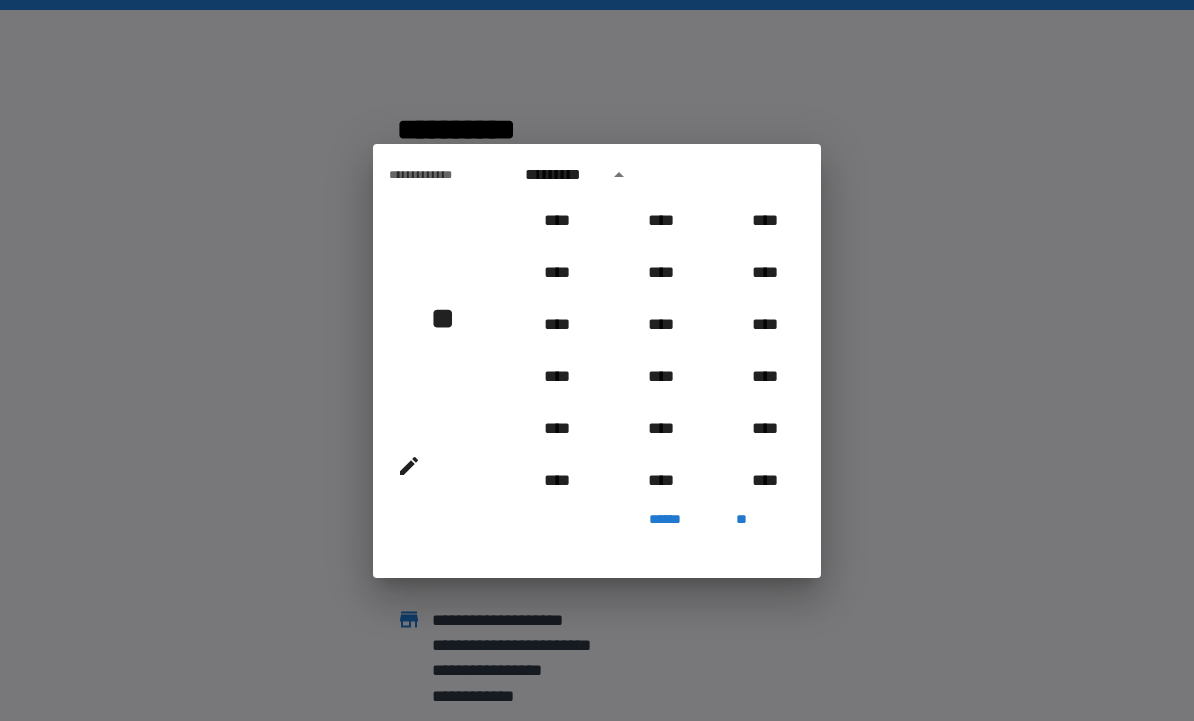 scroll, scrollTop: 1050, scrollLeft: 0, axis: vertical 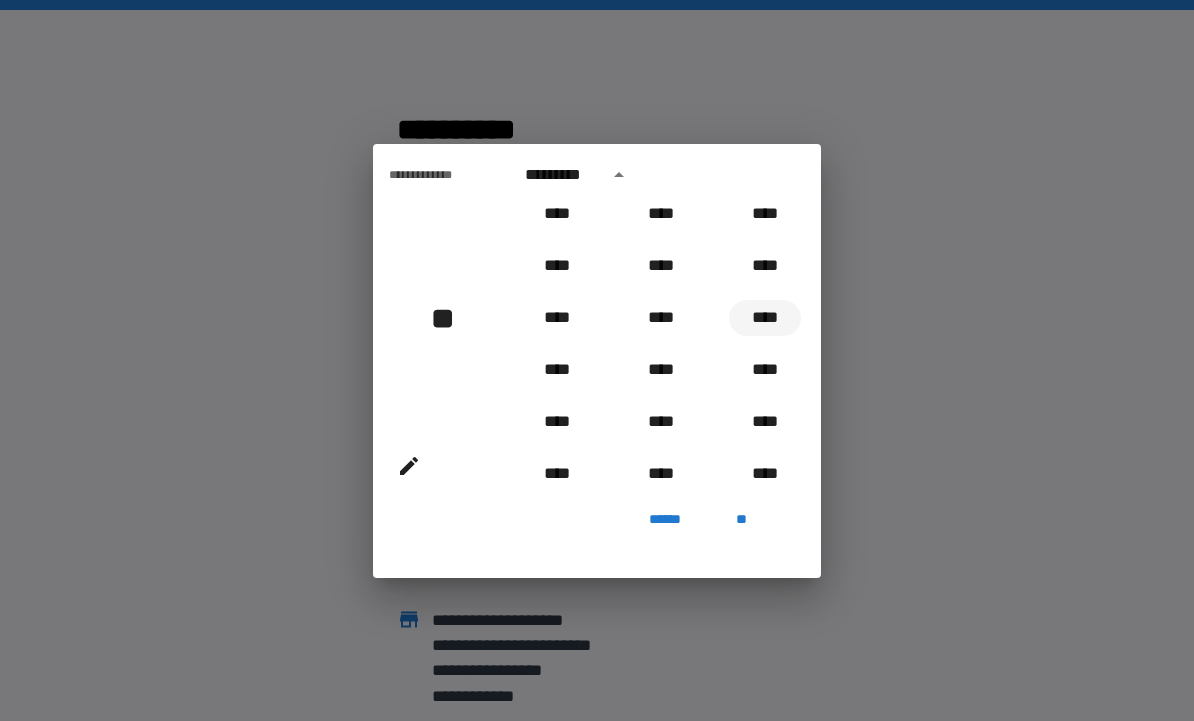click on "****" at bounding box center (765, 318) 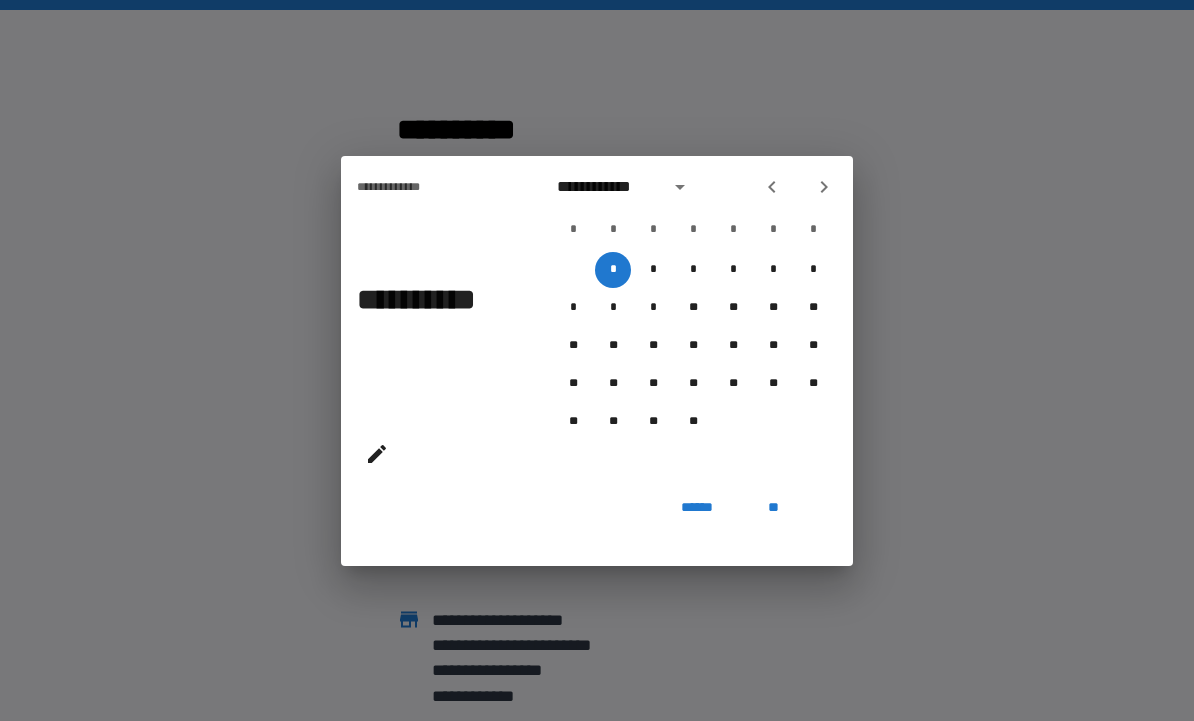 click 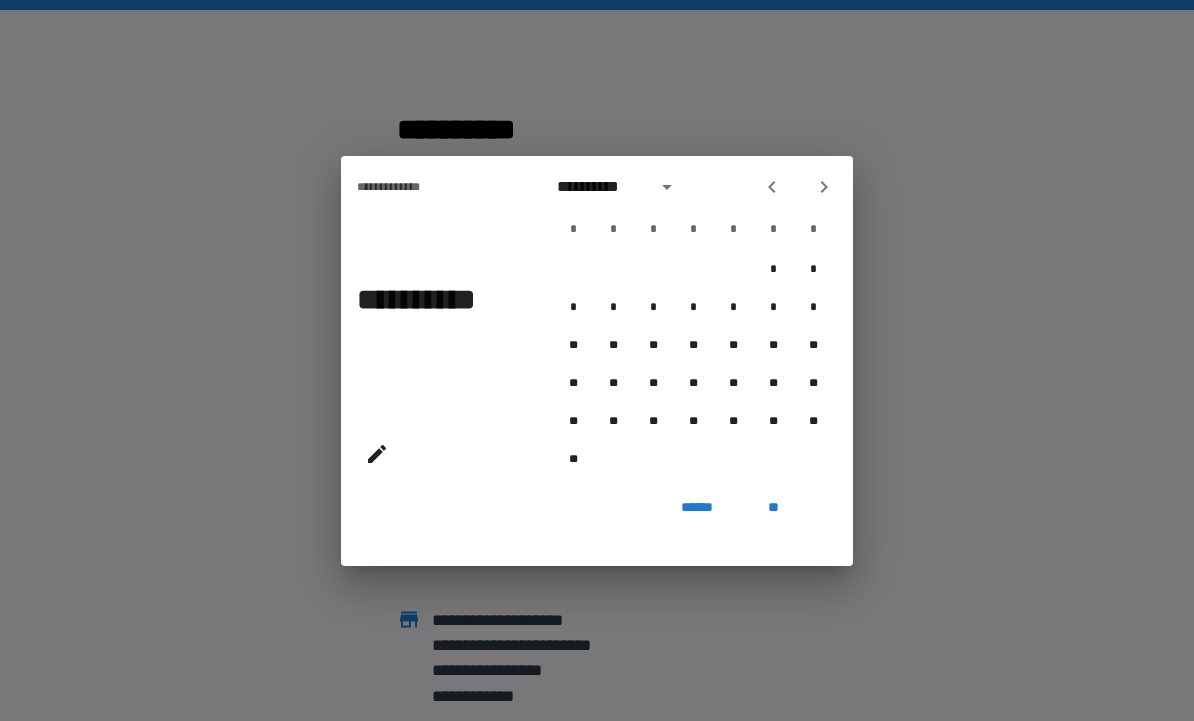 click 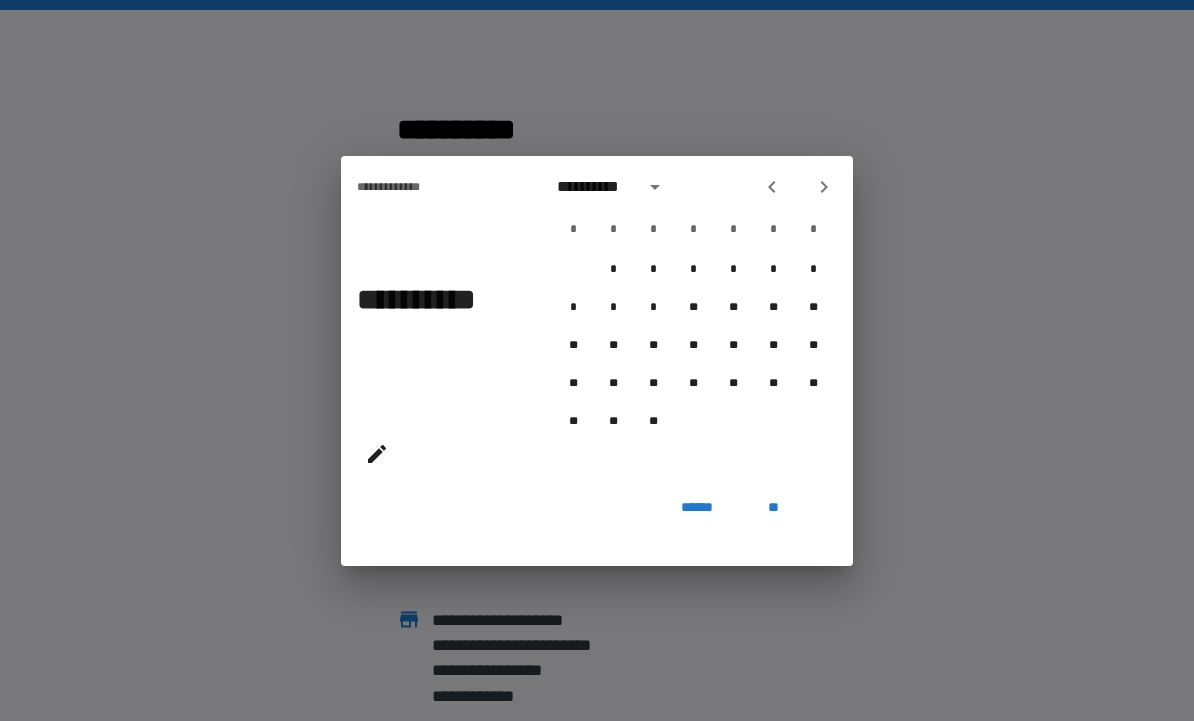 click 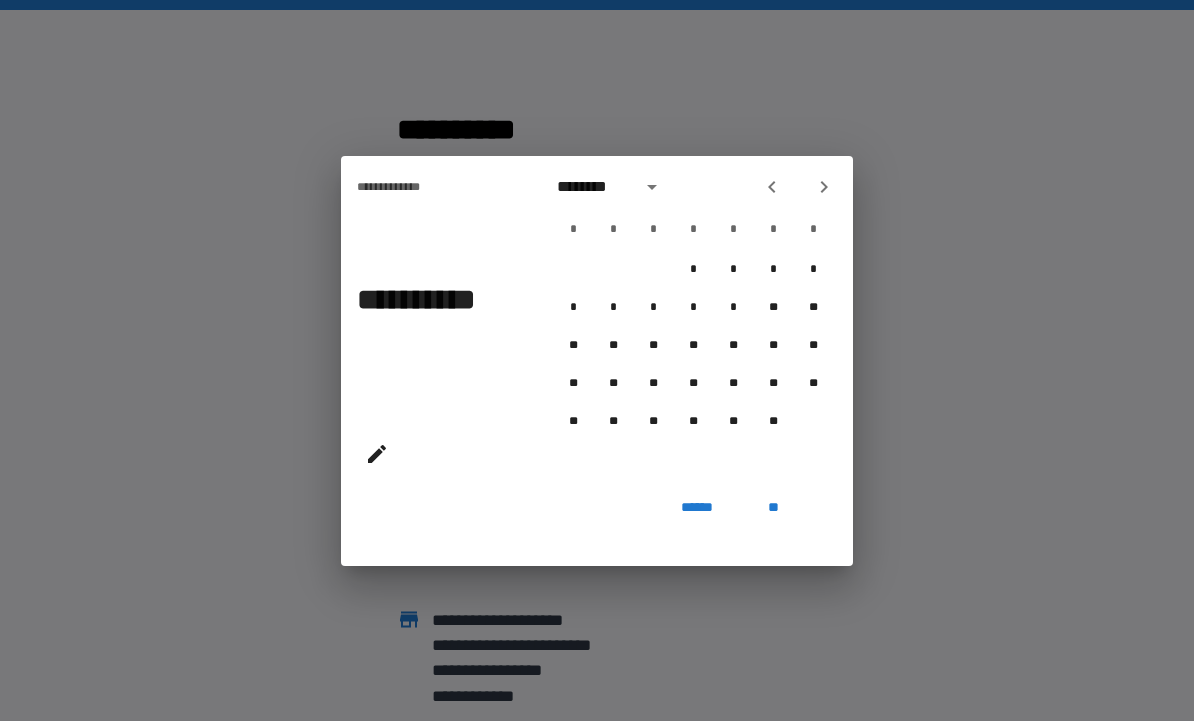 click 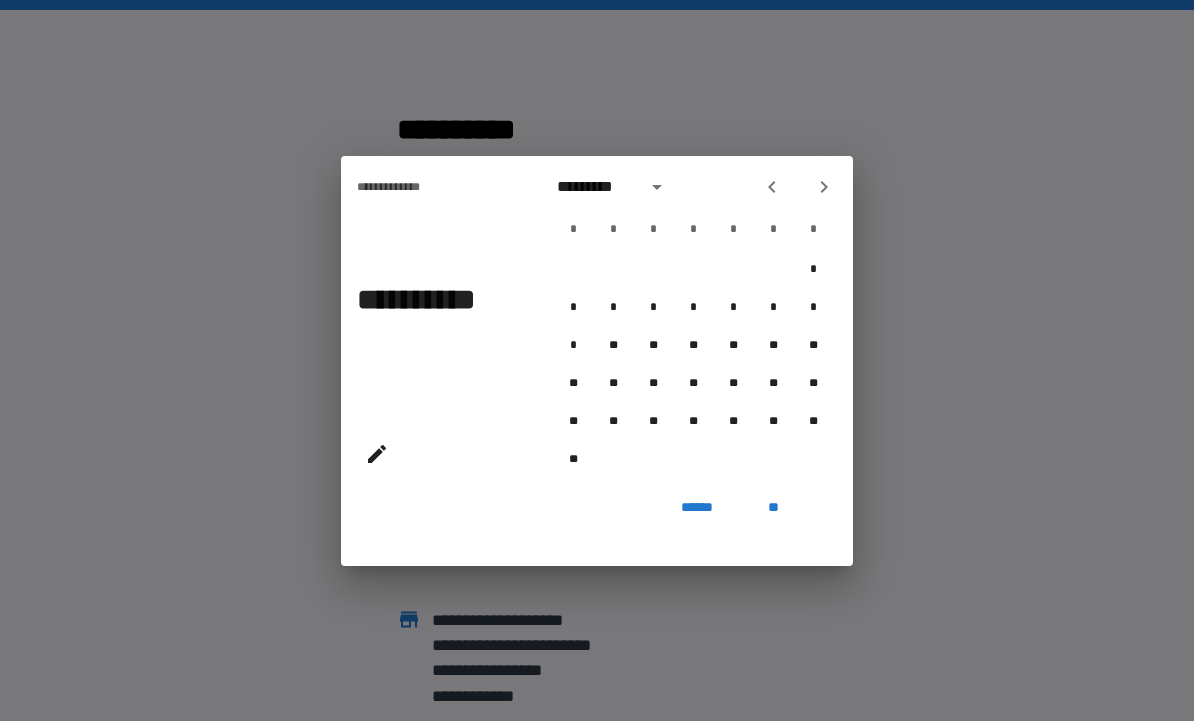 click 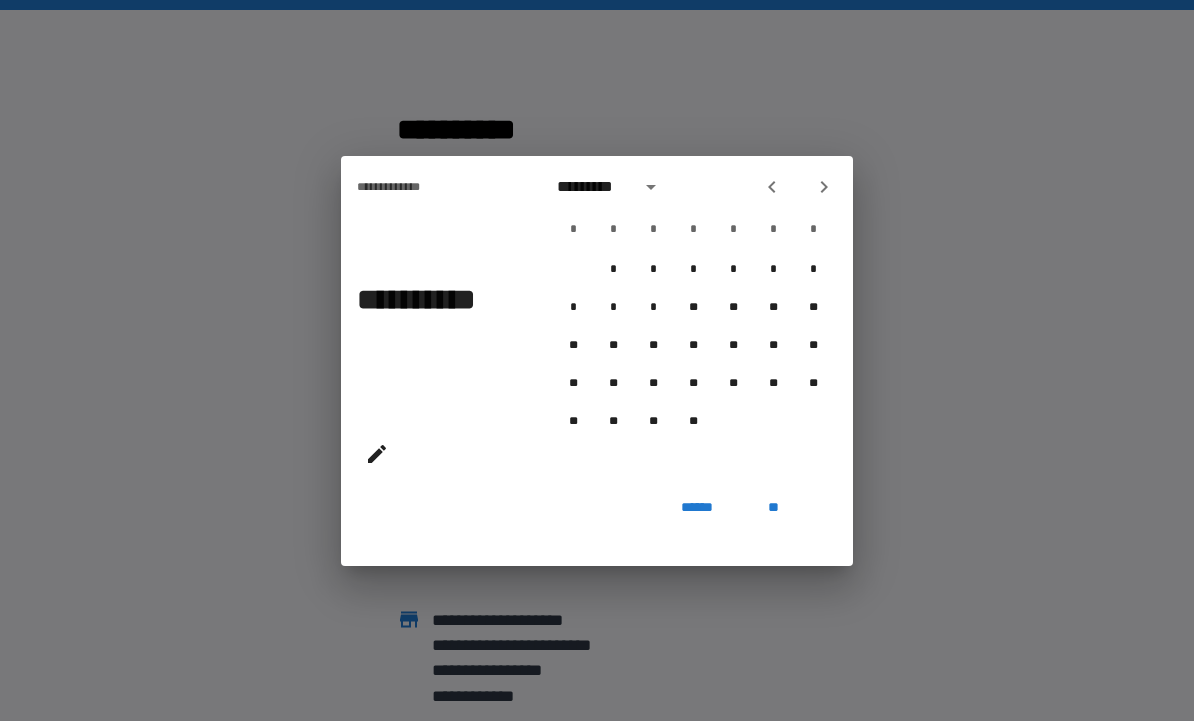 click 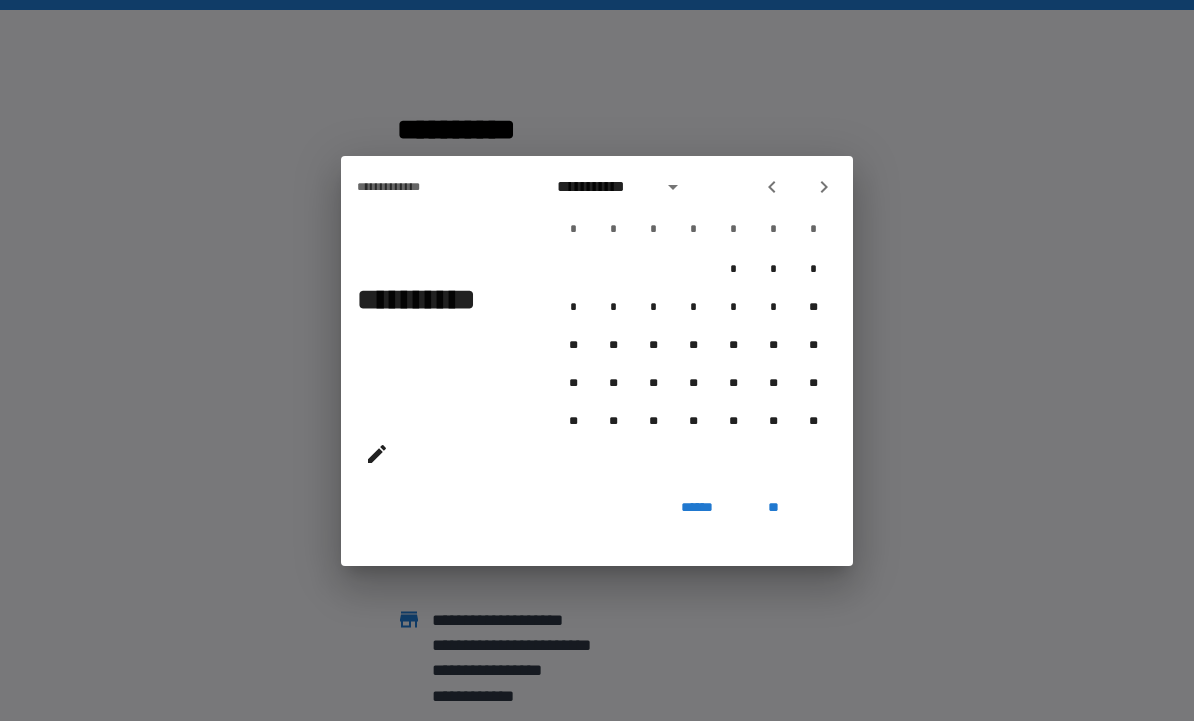 click at bounding box center [824, 187] 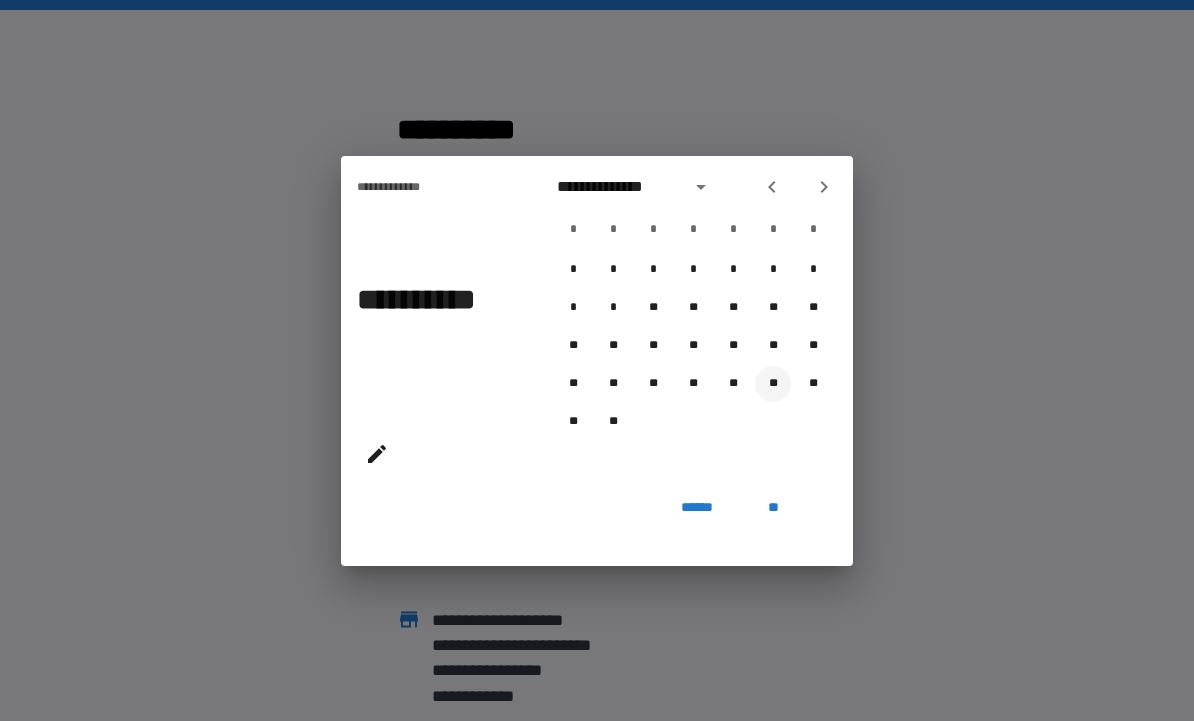 click on "**" at bounding box center [773, 384] 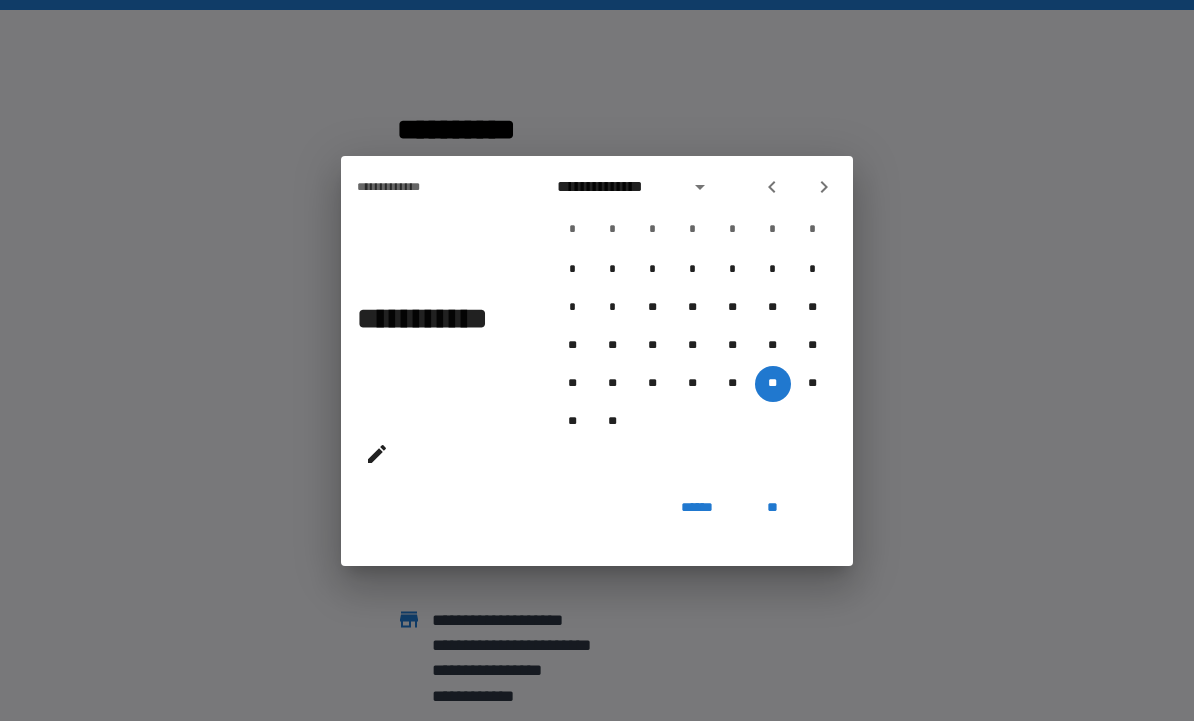 click on "**" at bounding box center [773, 508] 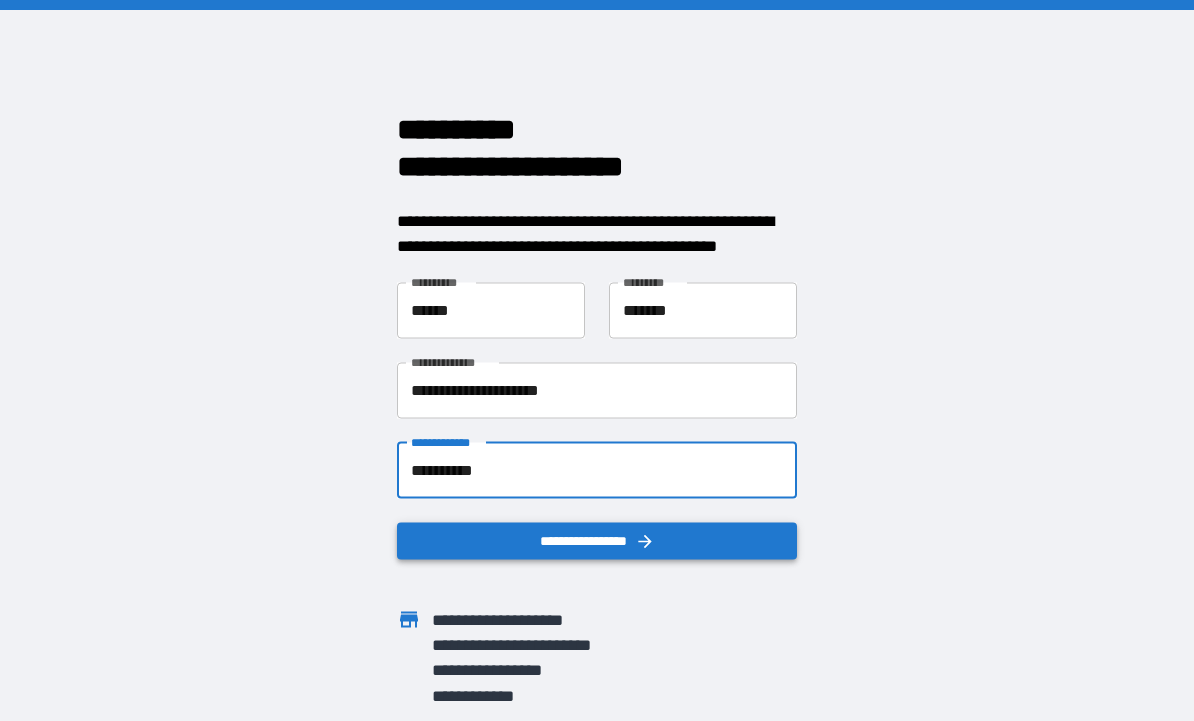 click 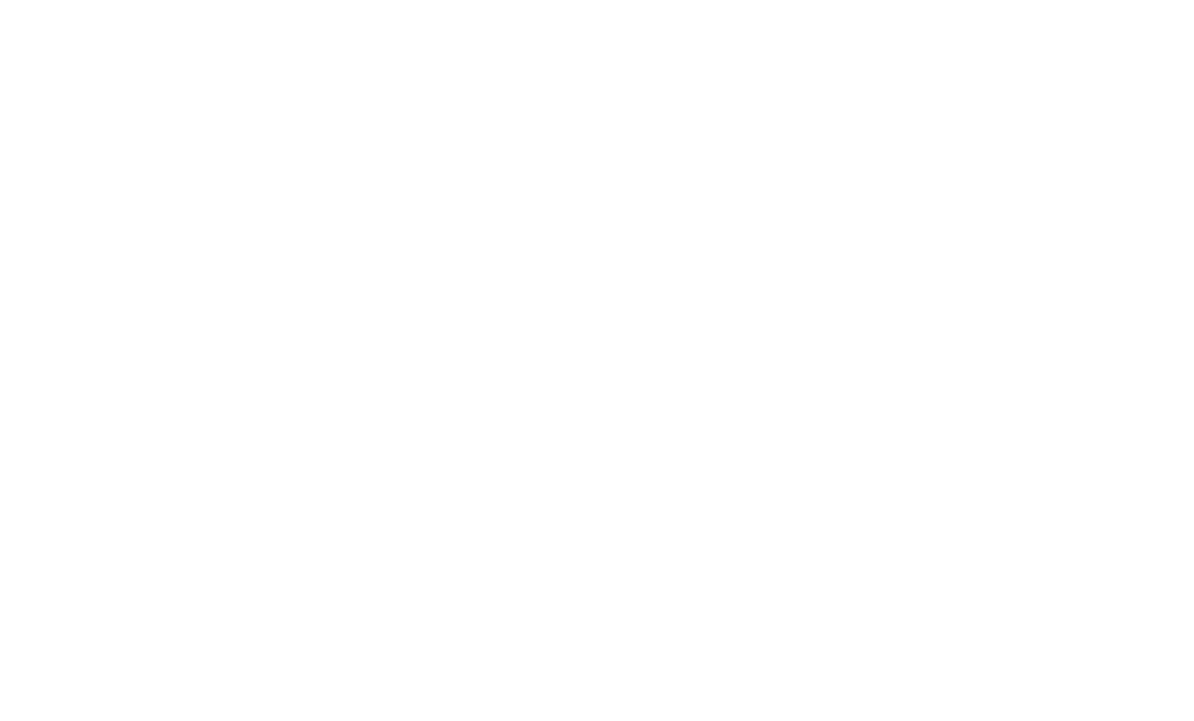 scroll, scrollTop: 0, scrollLeft: 0, axis: both 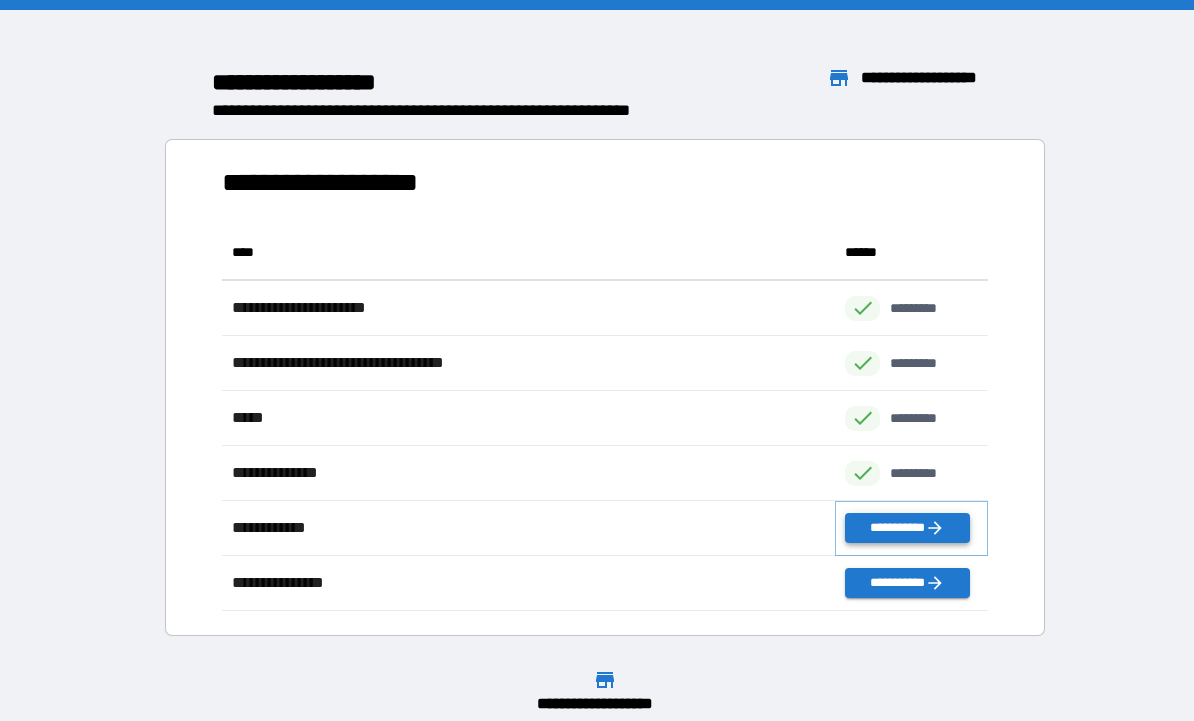 click on "**********" at bounding box center (907, 528) 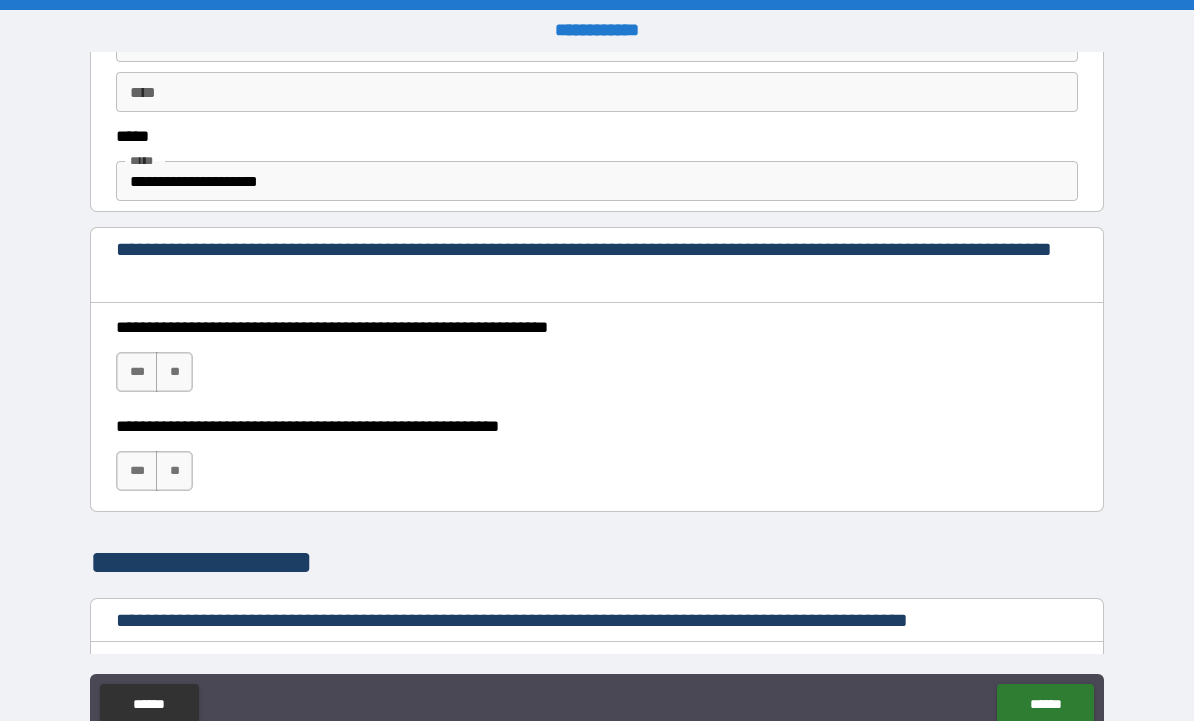 scroll, scrollTop: 1184, scrollLeft: 0, axis: vertical 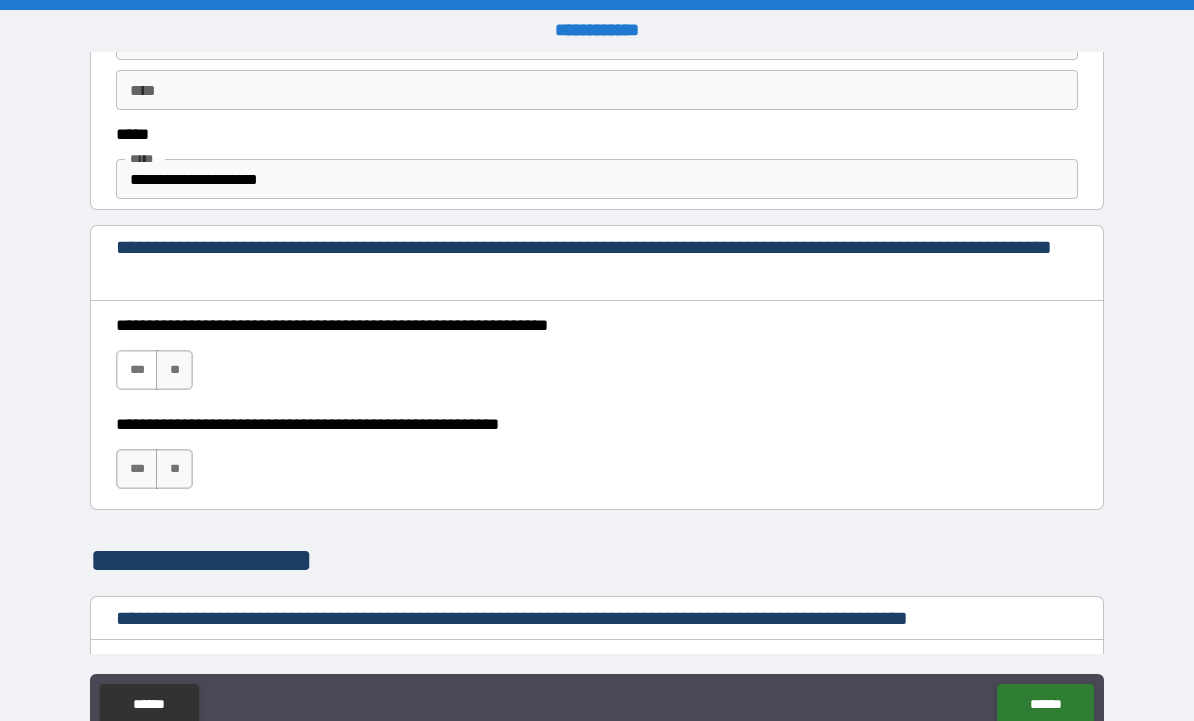 click on "***" at bounding box center [137, 370] 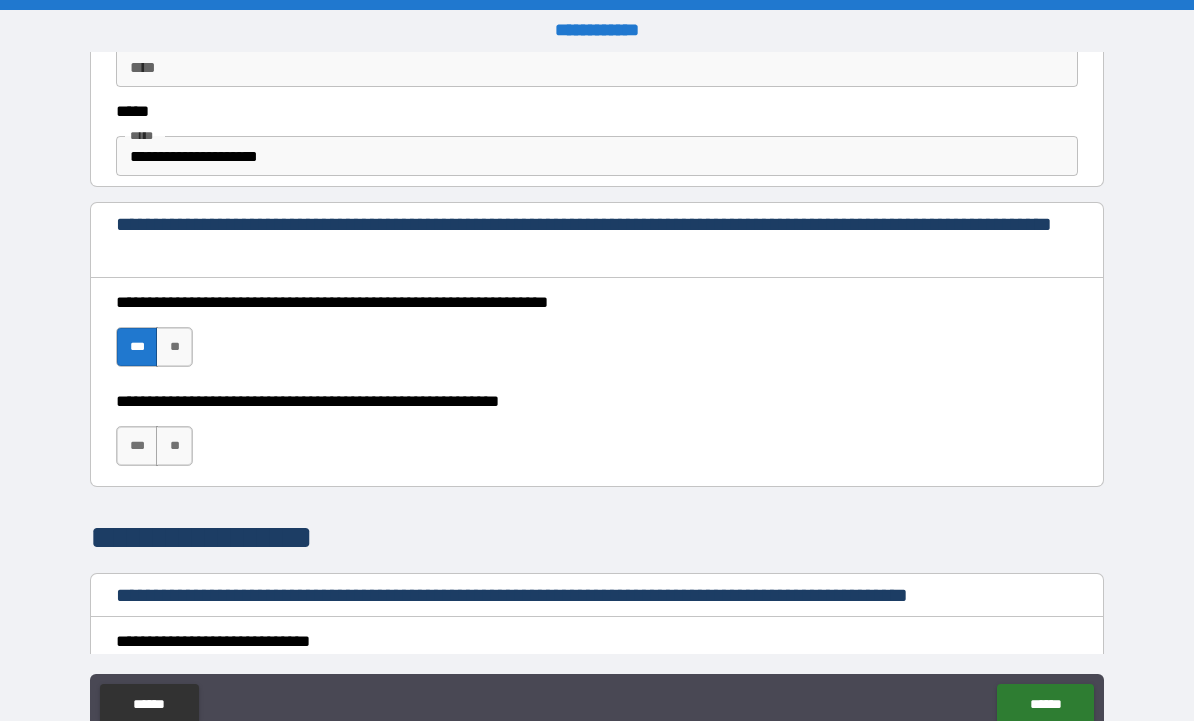 scroll, scrollTop: 1224, scrollLeft: 0, axis: vertical 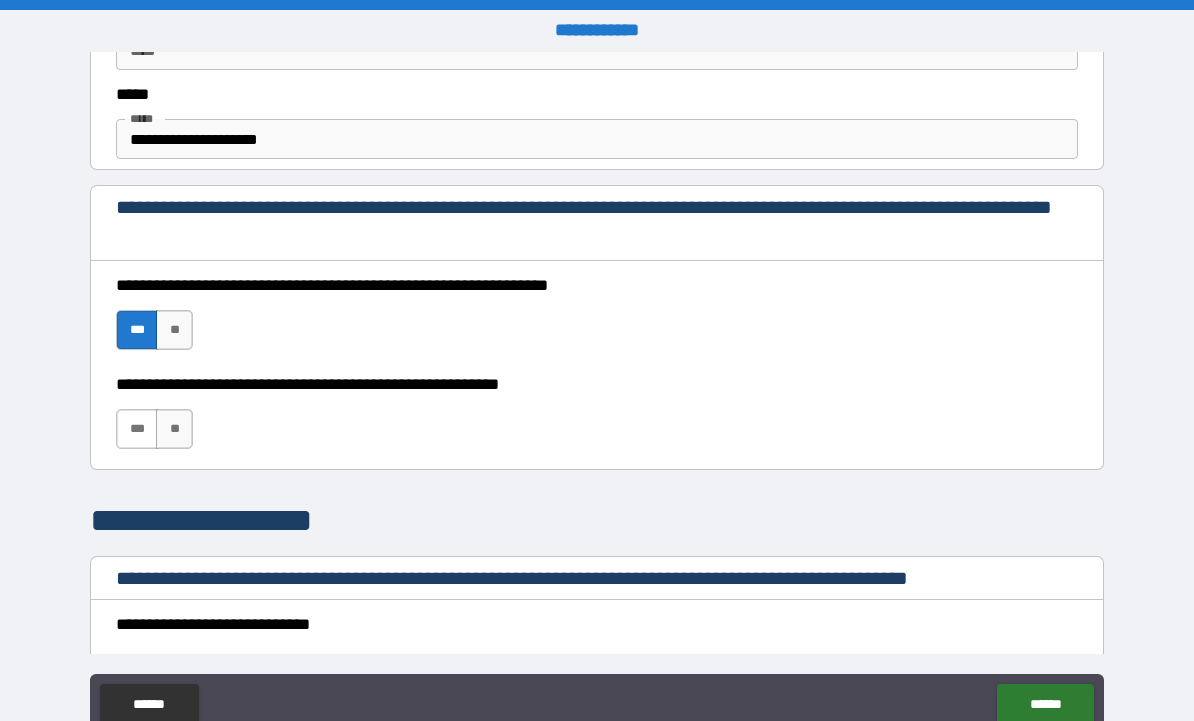 click on "***" at bounding box center [137, 429] 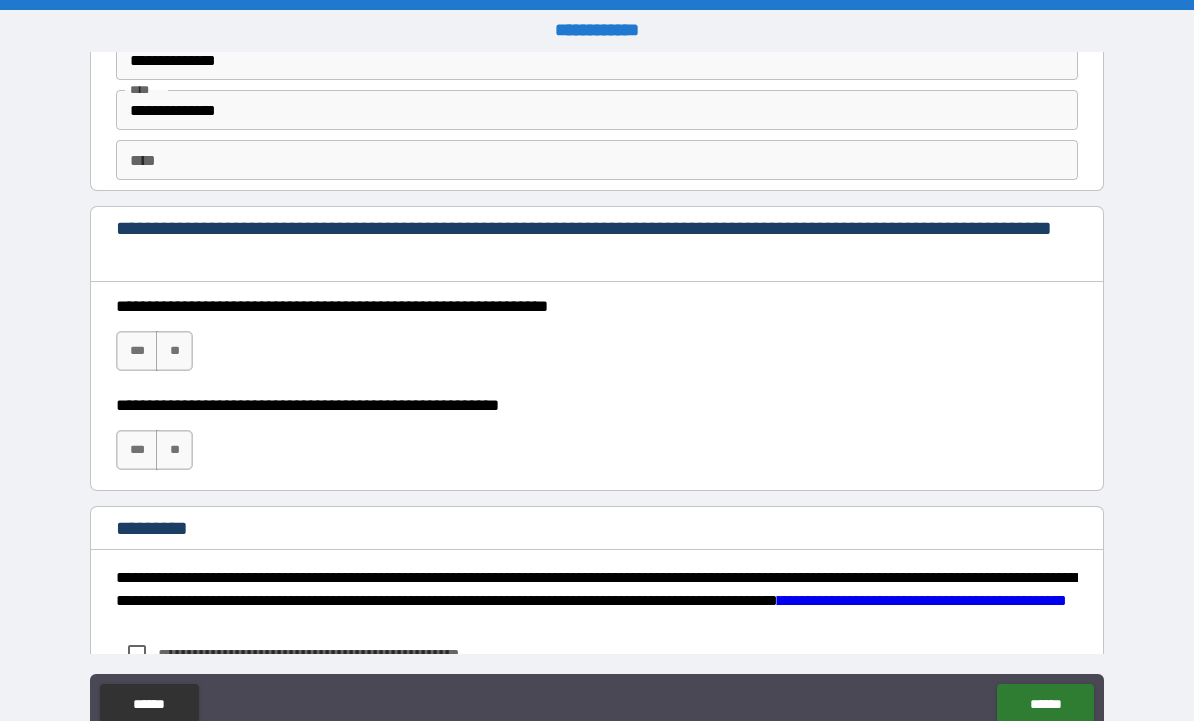 scroll, scrollTop: 2811, scrollLeft: 0, axis: vertical 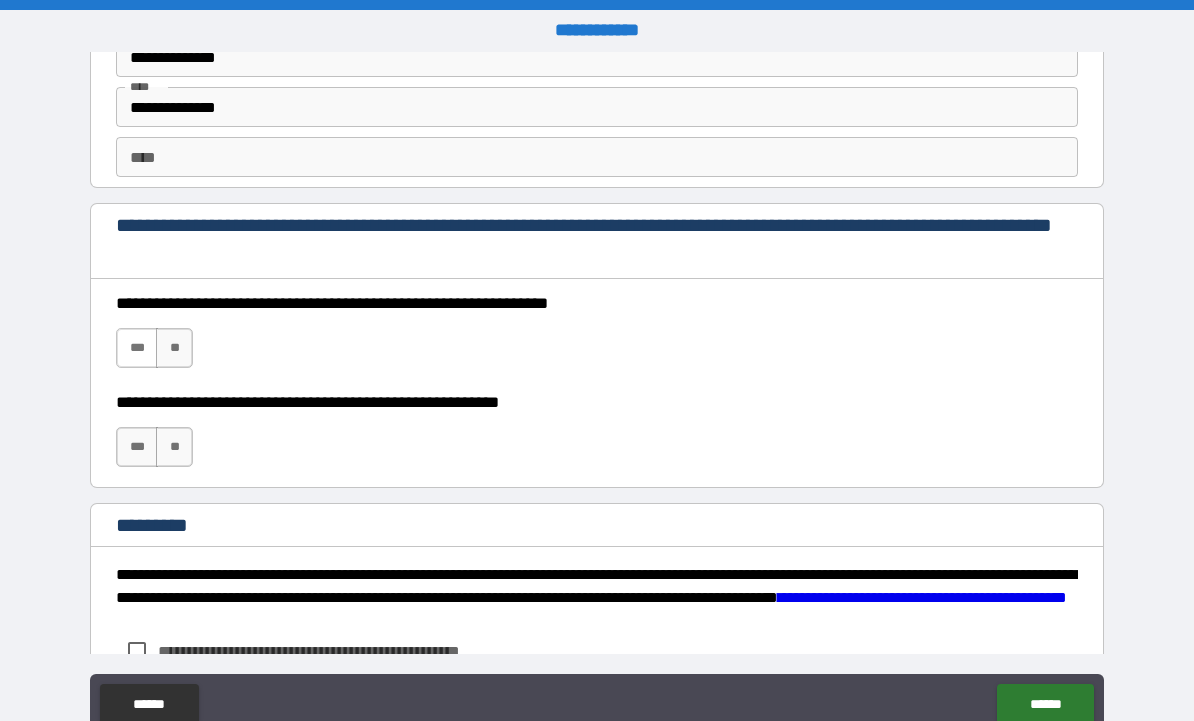 click on "***" at bounding box center (137, 348) 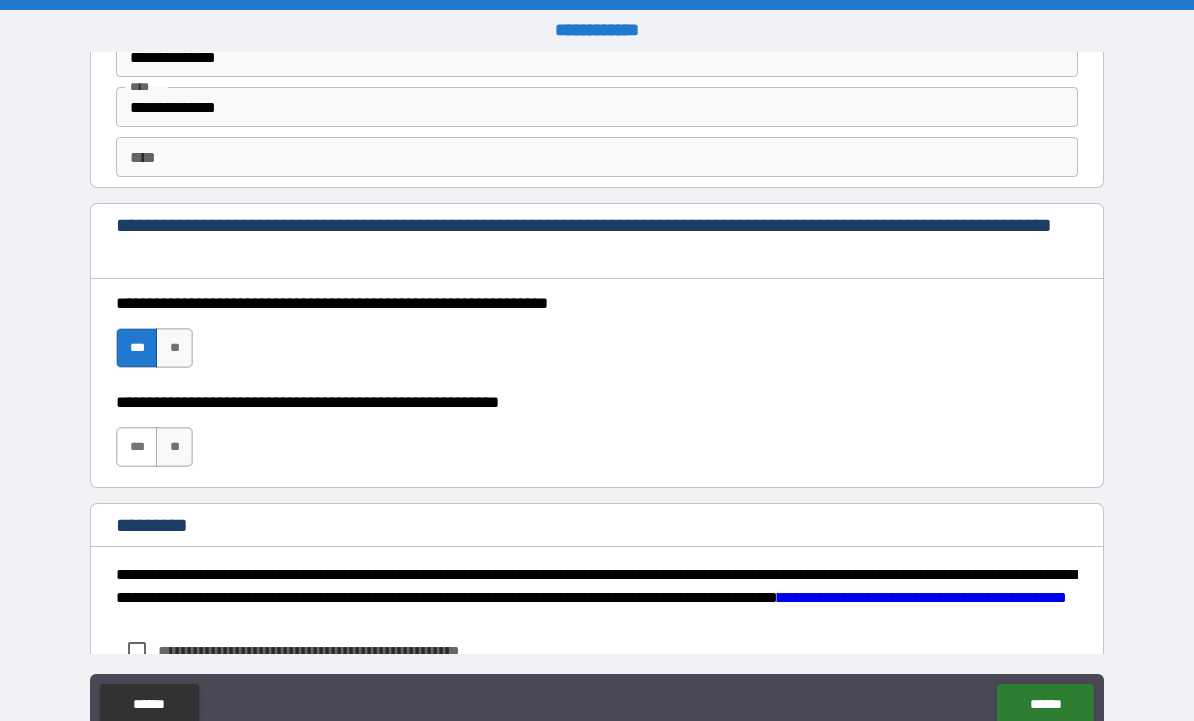 click on "***" at bounding box center [137, 447] 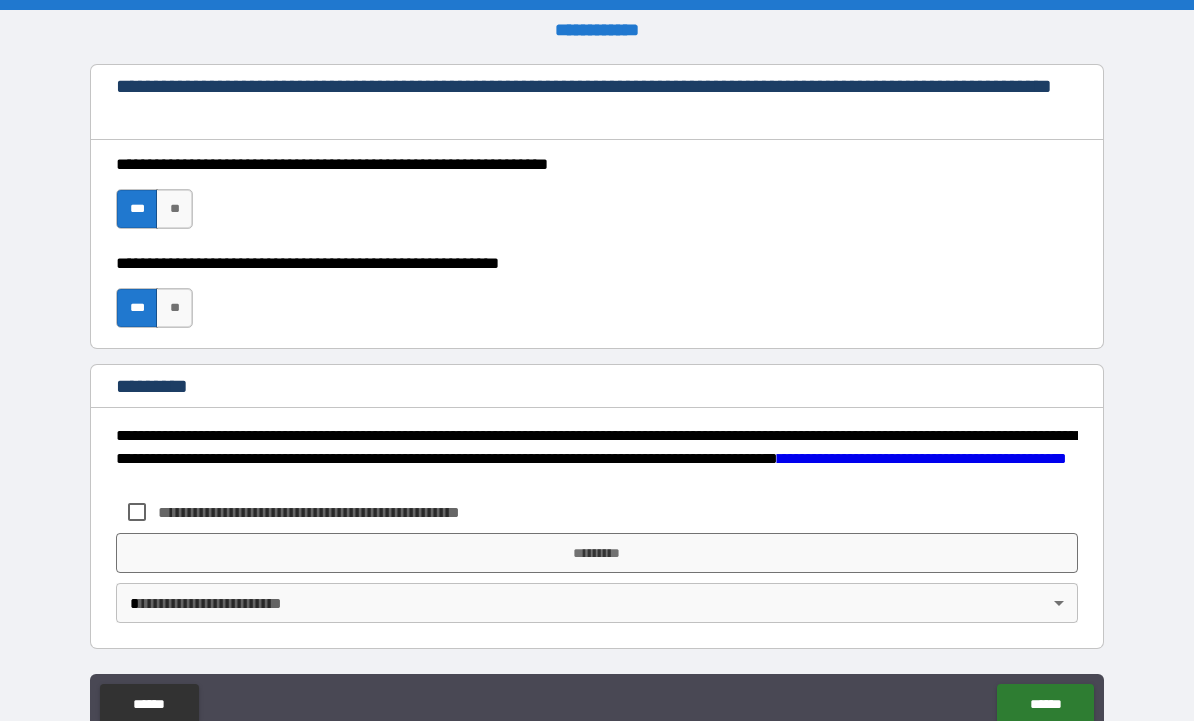 scroll, scrollTop: 2950, scrollLeft: 0, axis: vertical 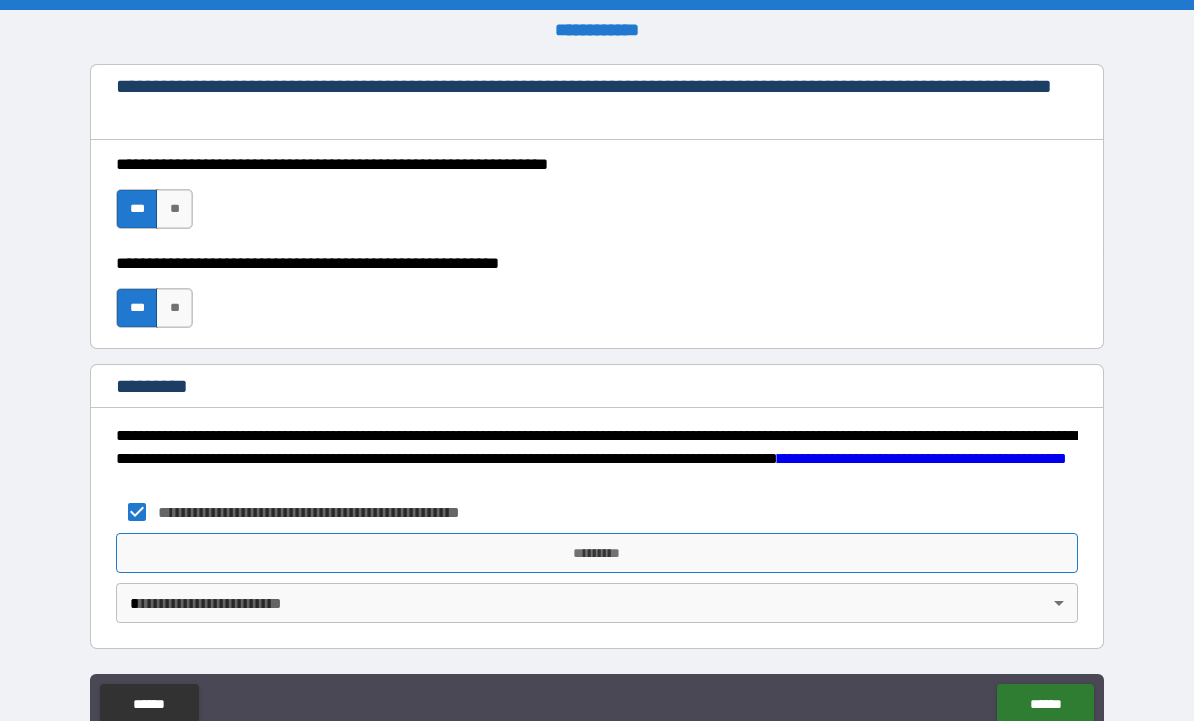 click on "*********" at bounding box center (597, 553) 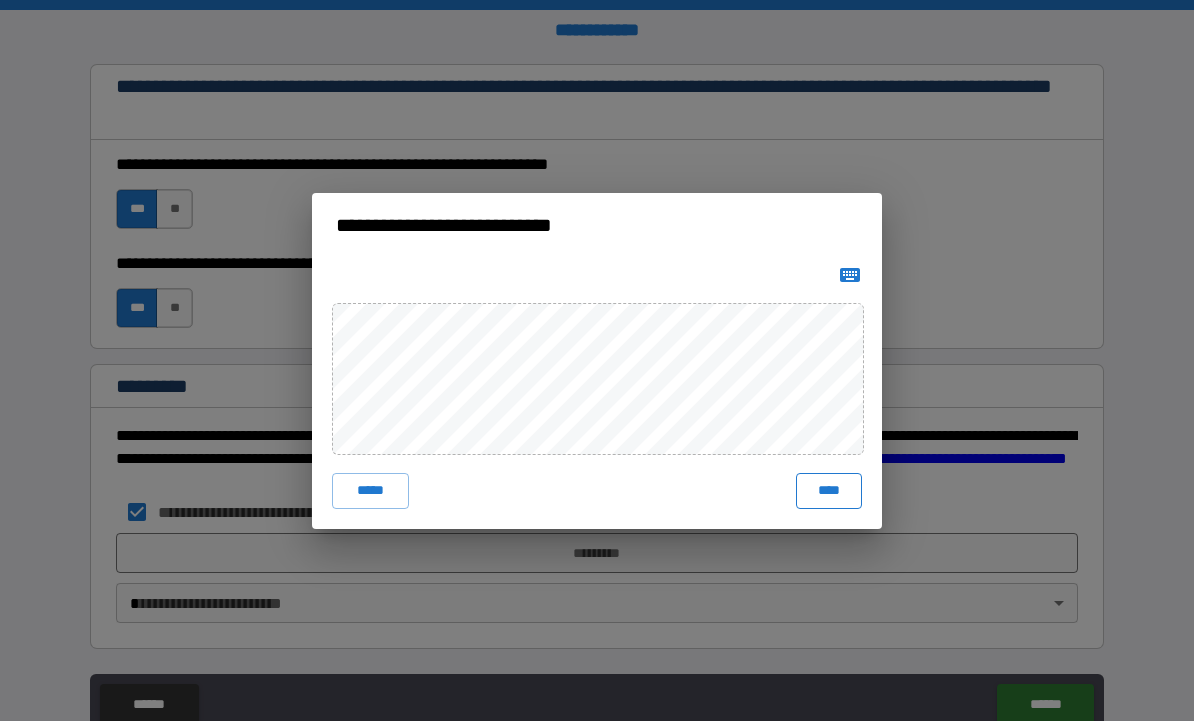 click on "****" at bounding box center (829, 491) 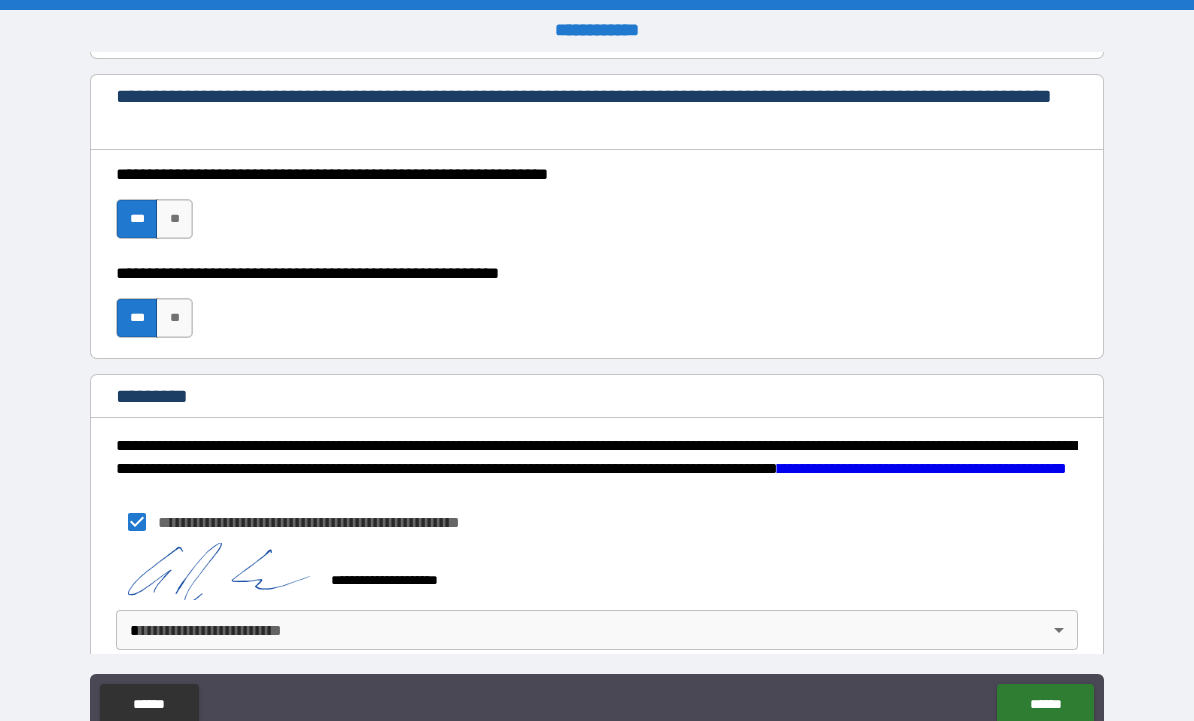 click on "**********" at bounding box center [597, 394] 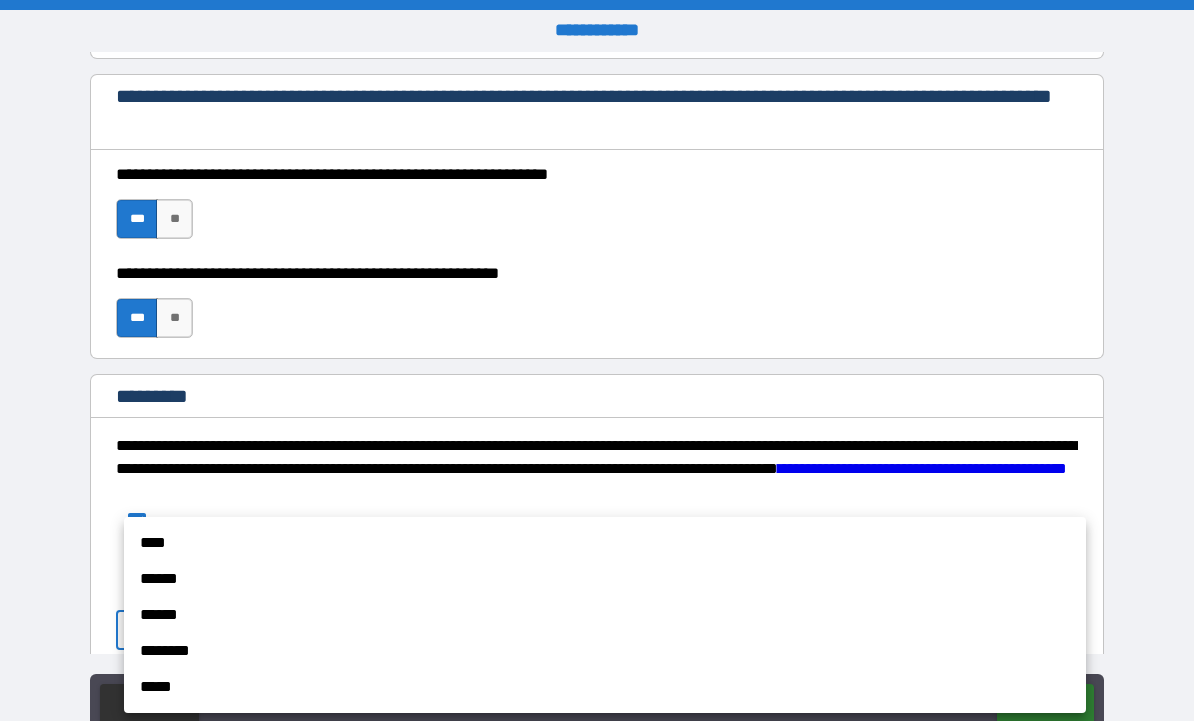 click on "****" at bounding box center (605, 543) 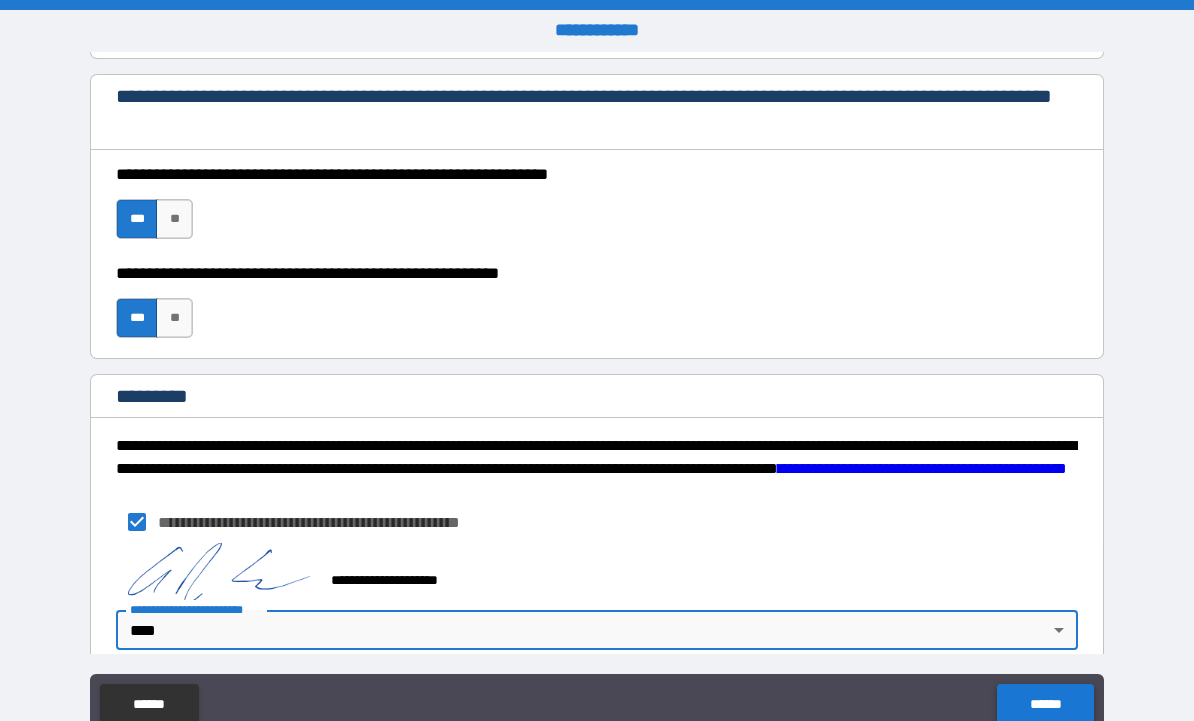 click on "******" at bounding box center [1045, 704] 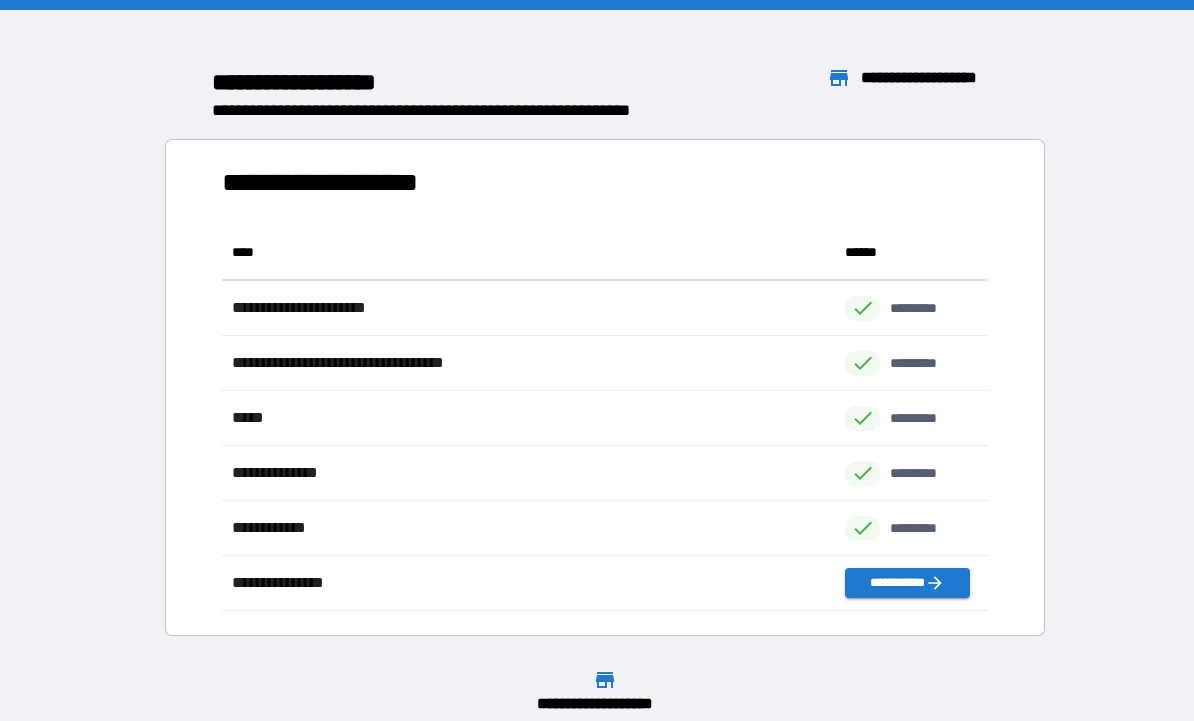 scroll, scrollTop: 1, scrollLeft: 1, axis: both 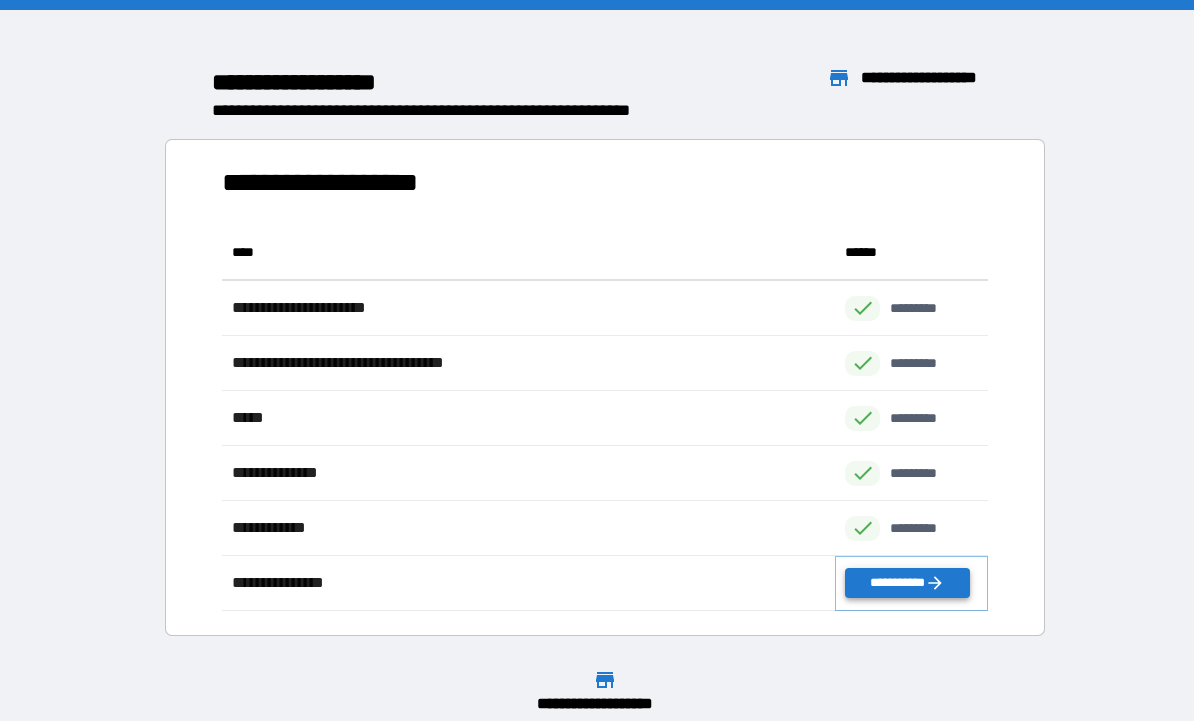 click on "**********" at bounding box center [907, 583] 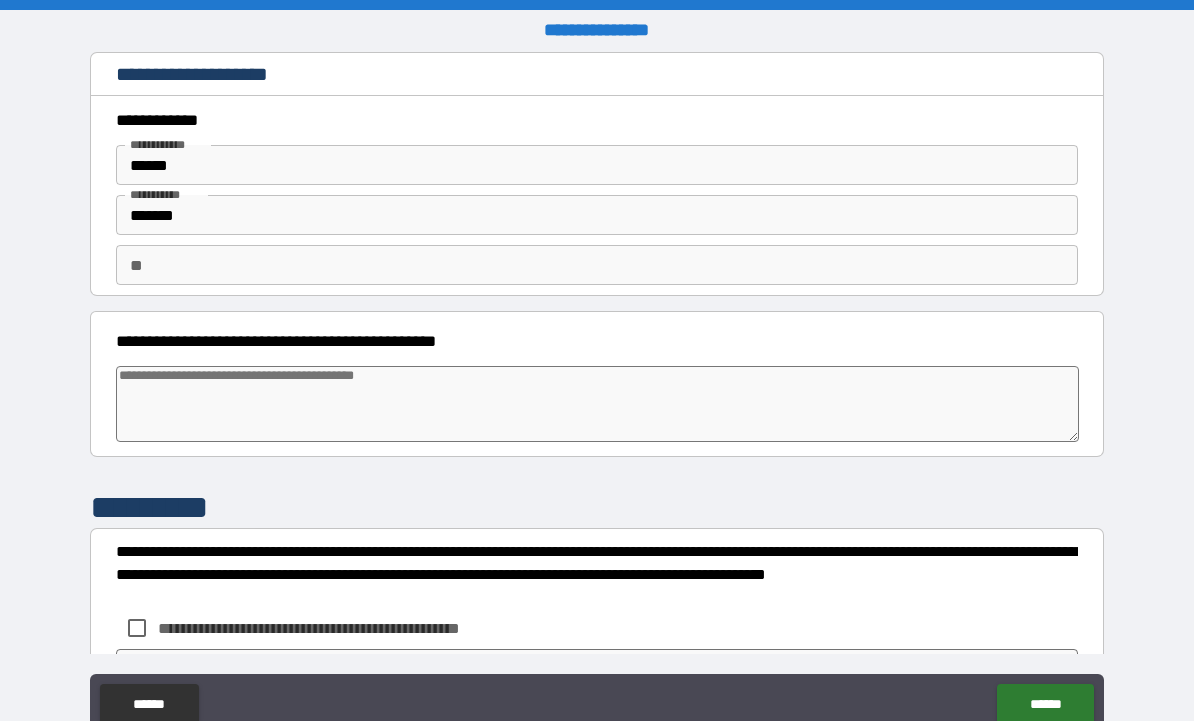 type on "*" 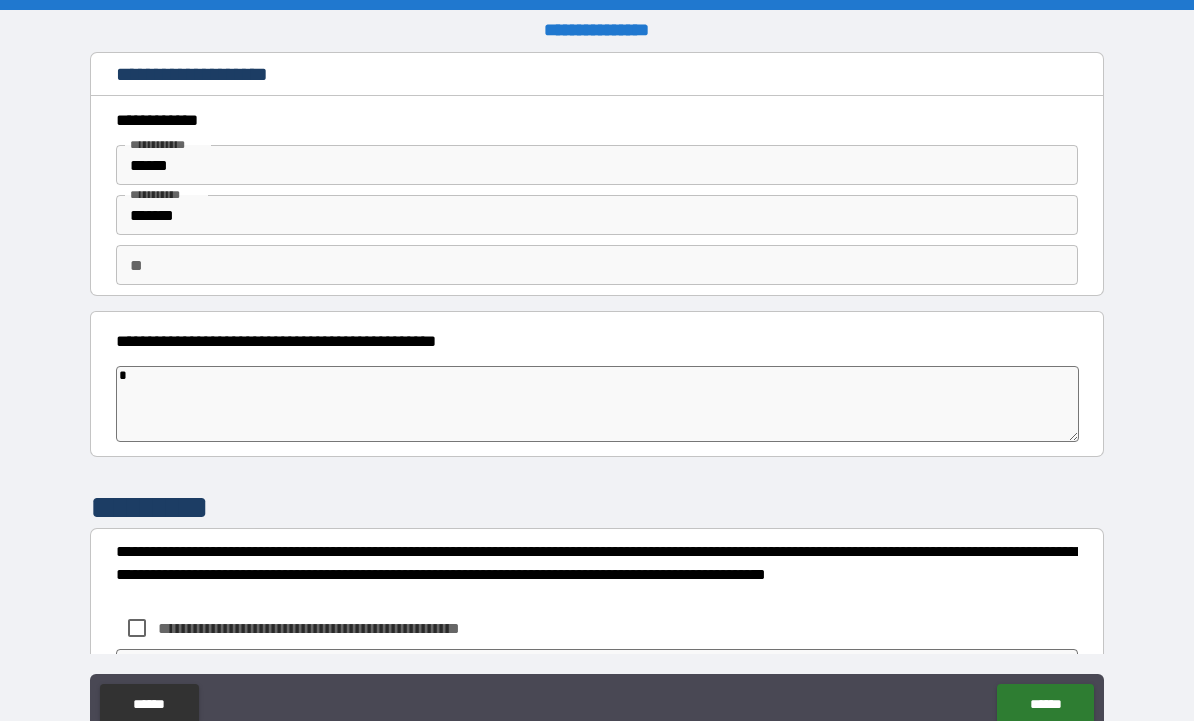 type on "*" 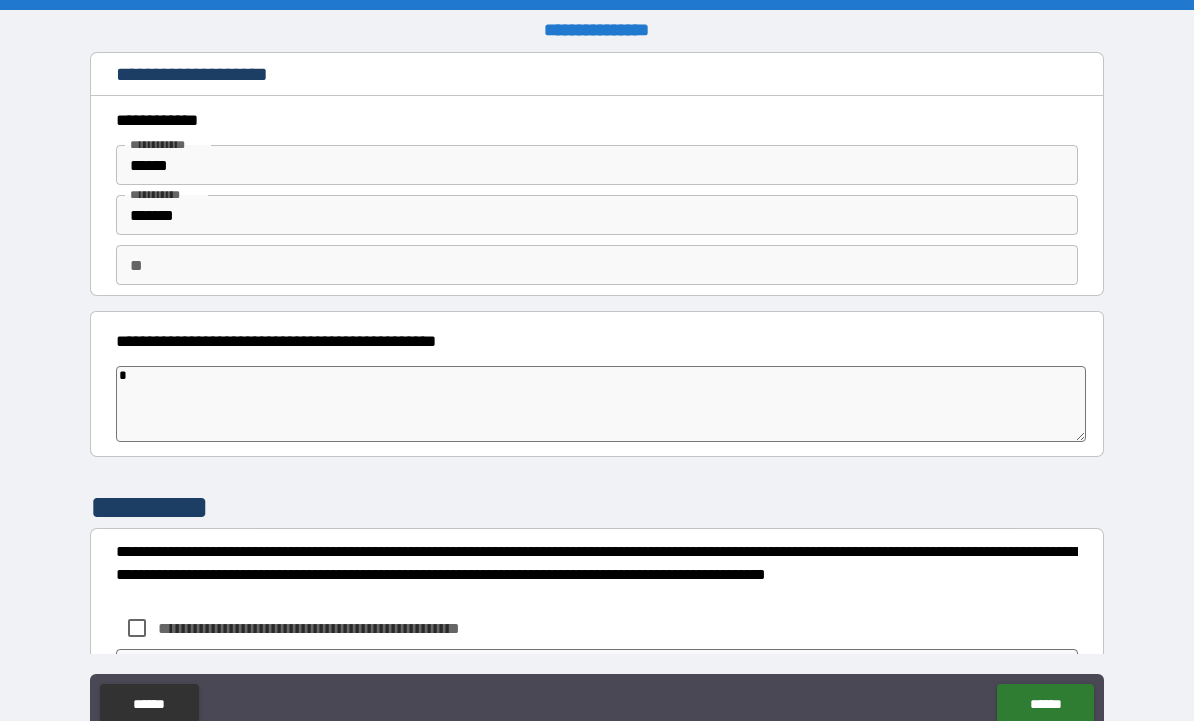 type on "**" 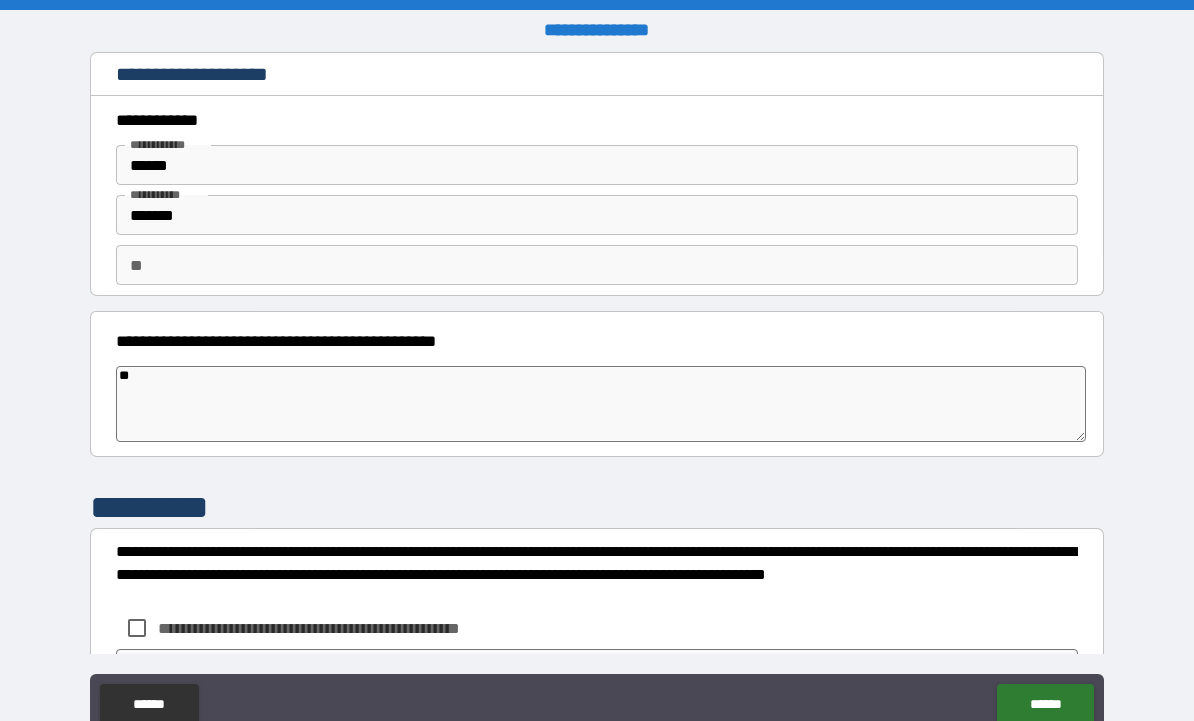 type on "*" 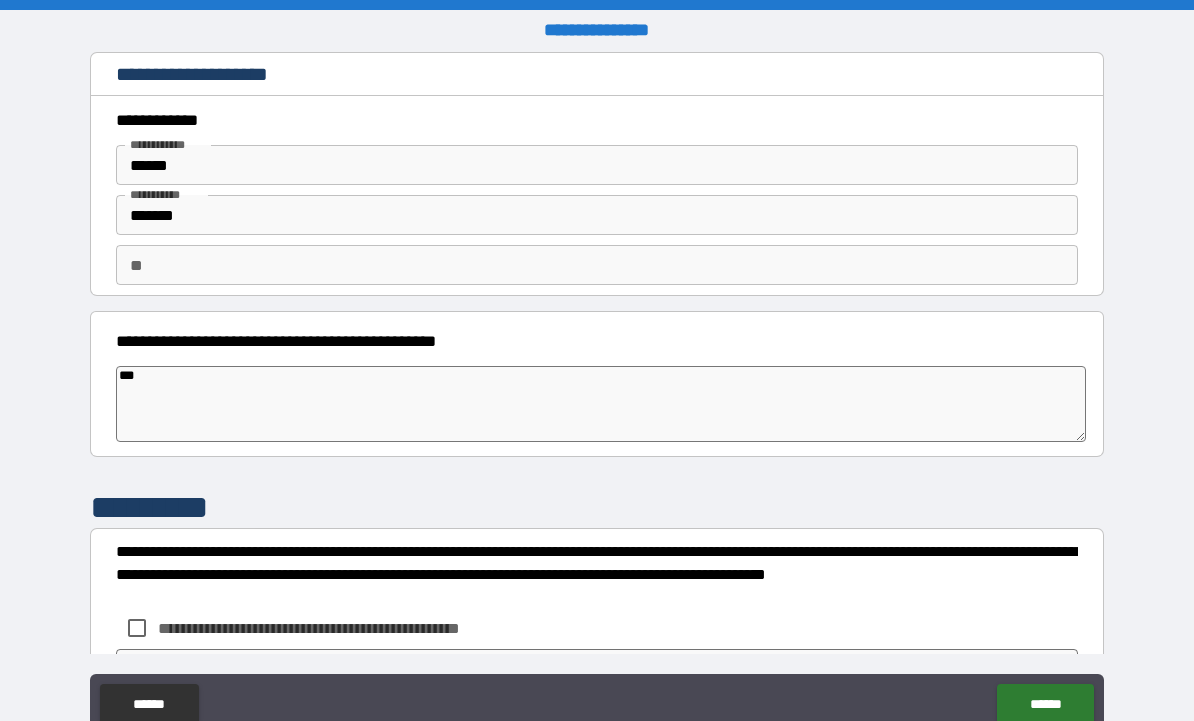 type on "****" 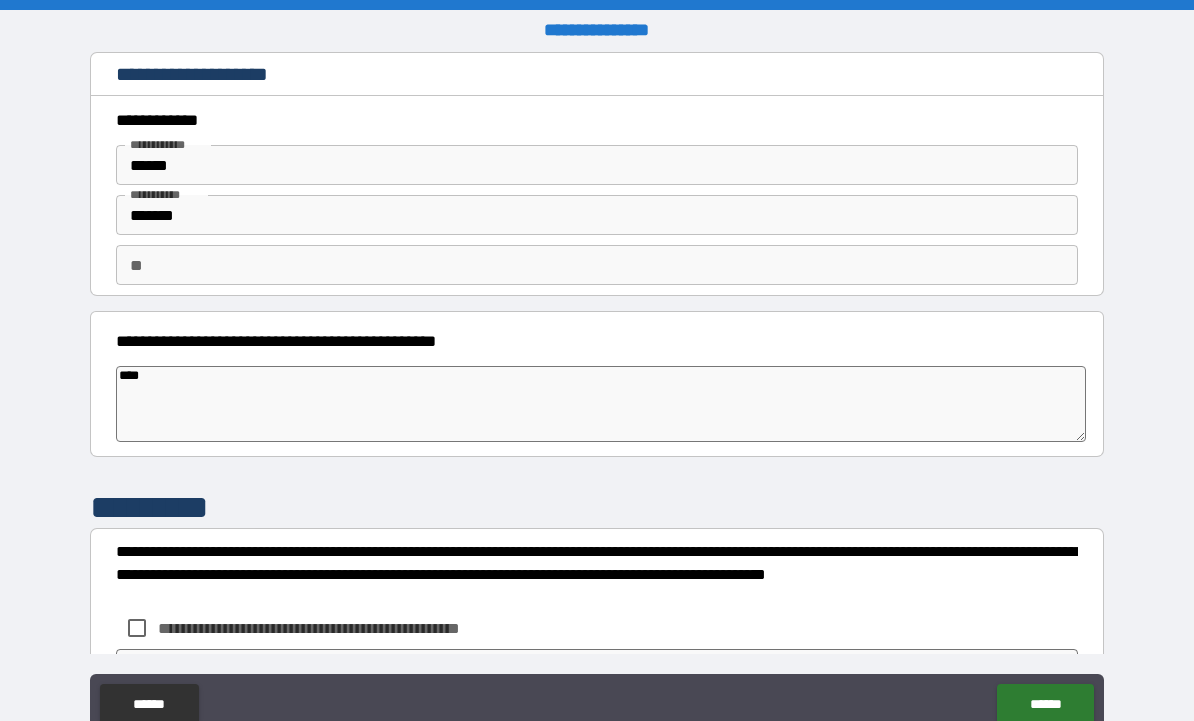 type on "*****" 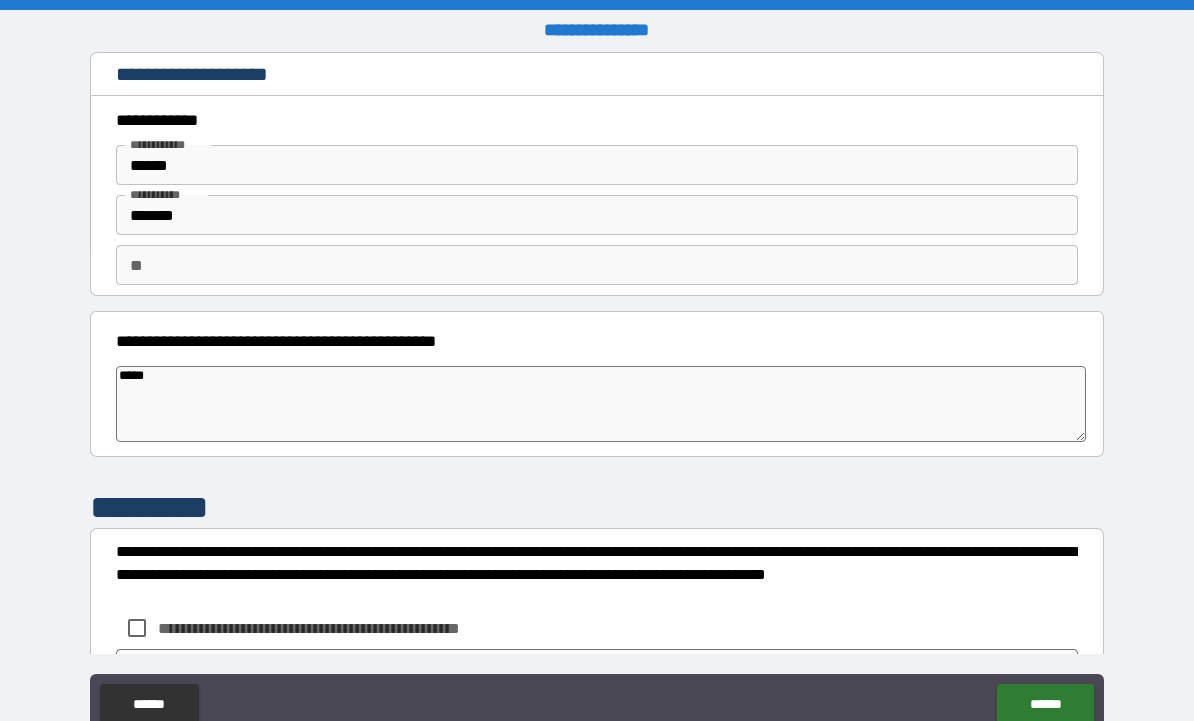 type on "*" 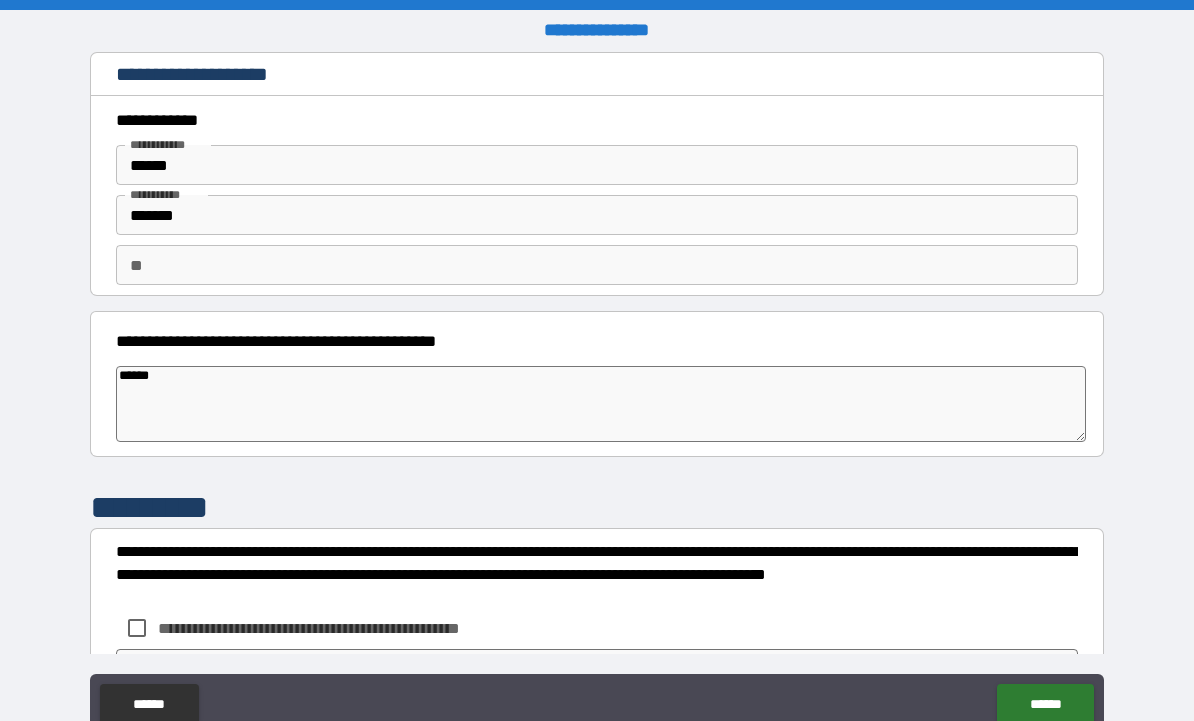 type on "*******" 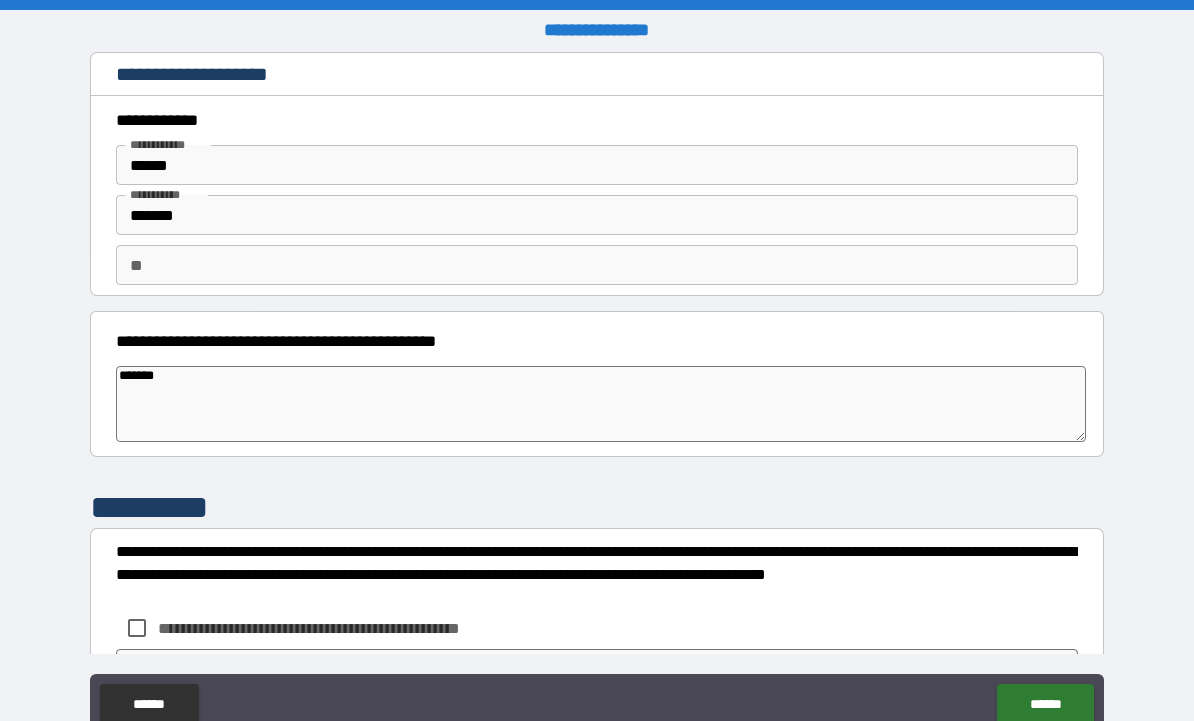 type on "*" 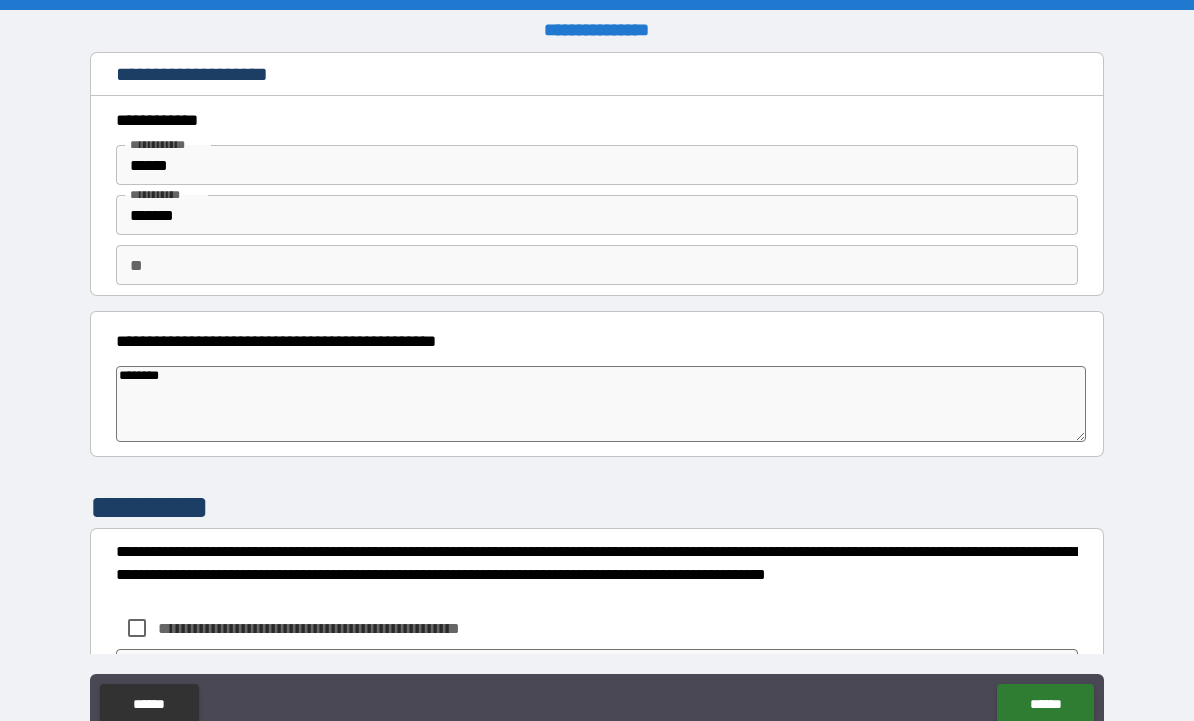 type on "*" 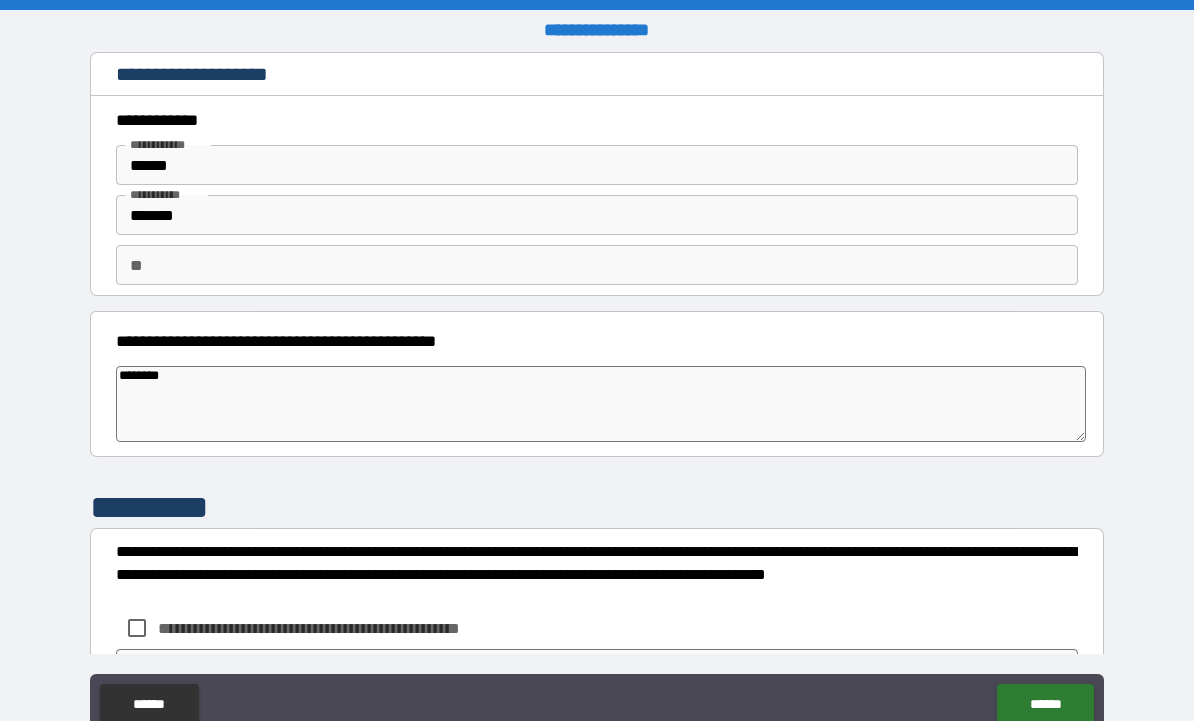 type on "********" 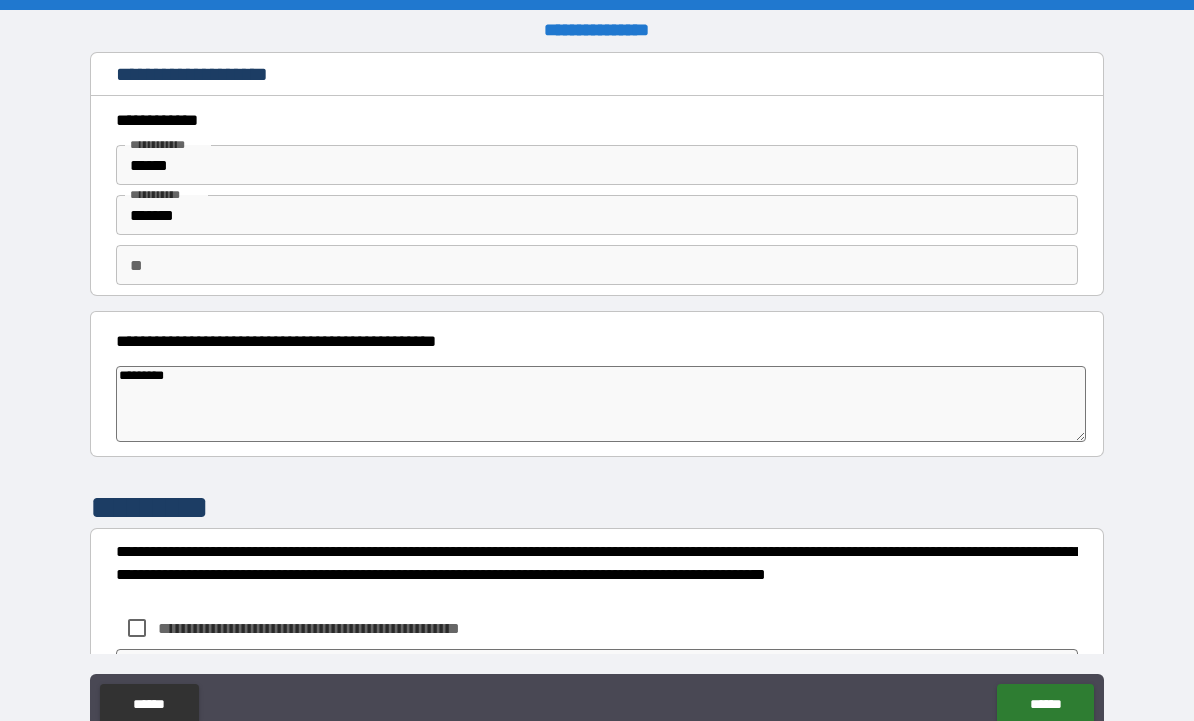 type on "*" 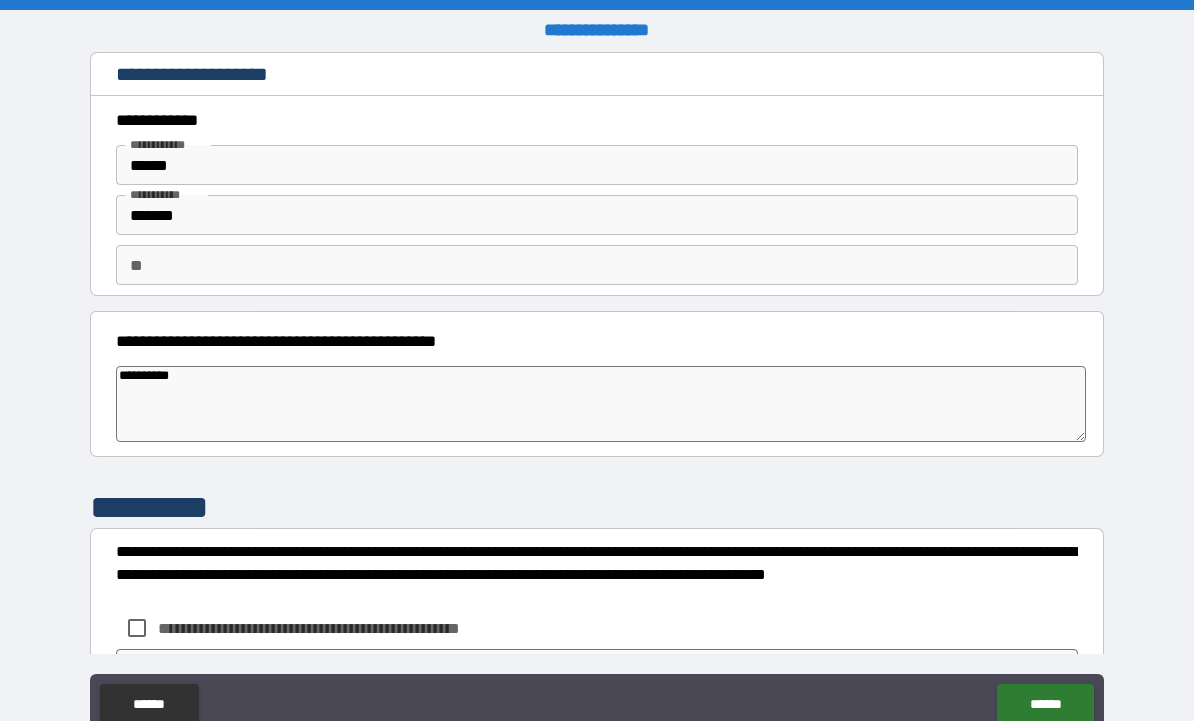 type on "*" 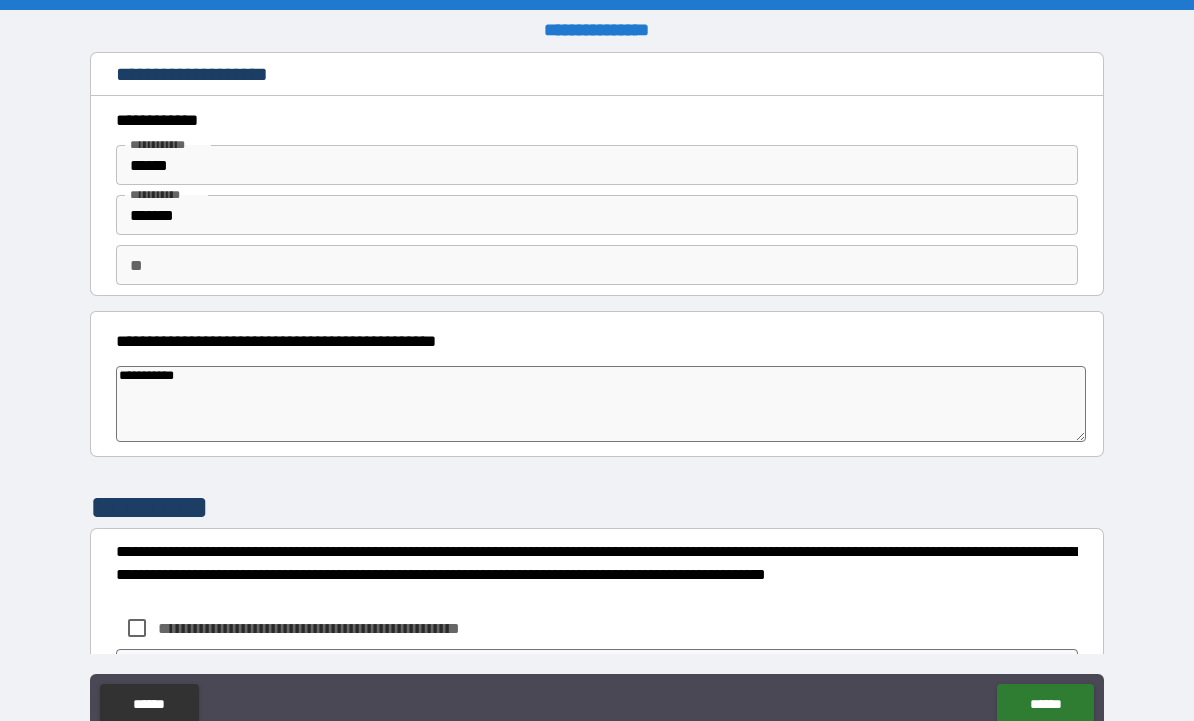 type on "*" 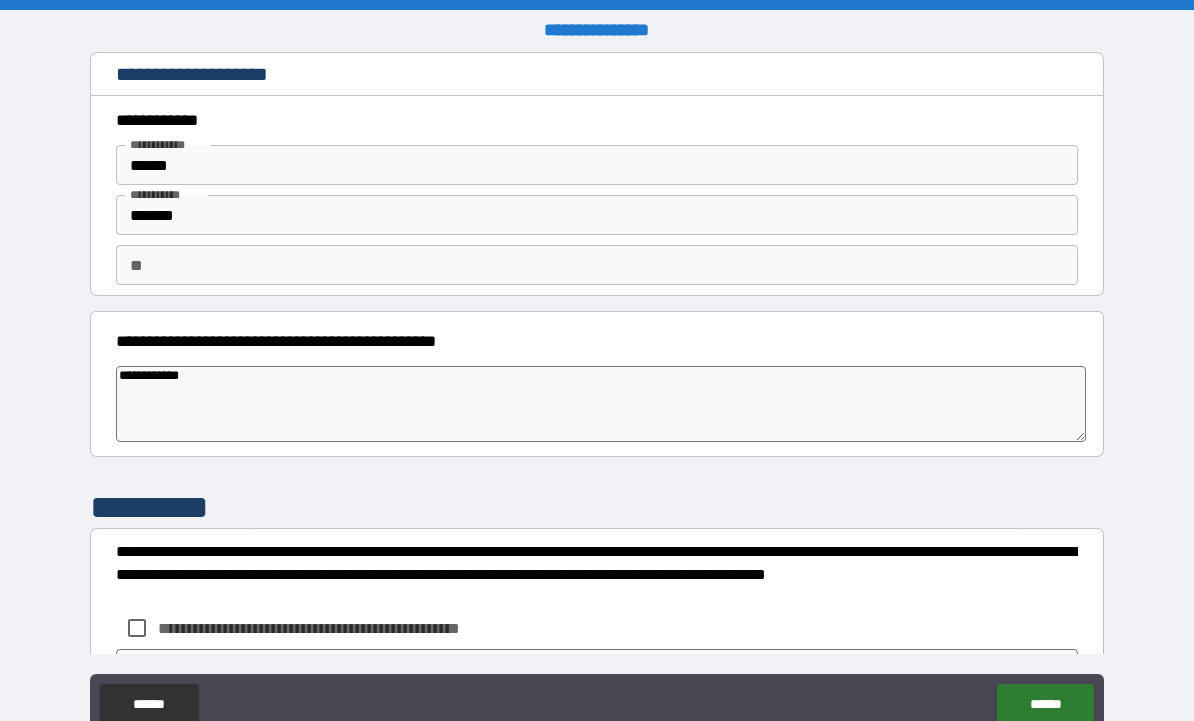 type on "*" 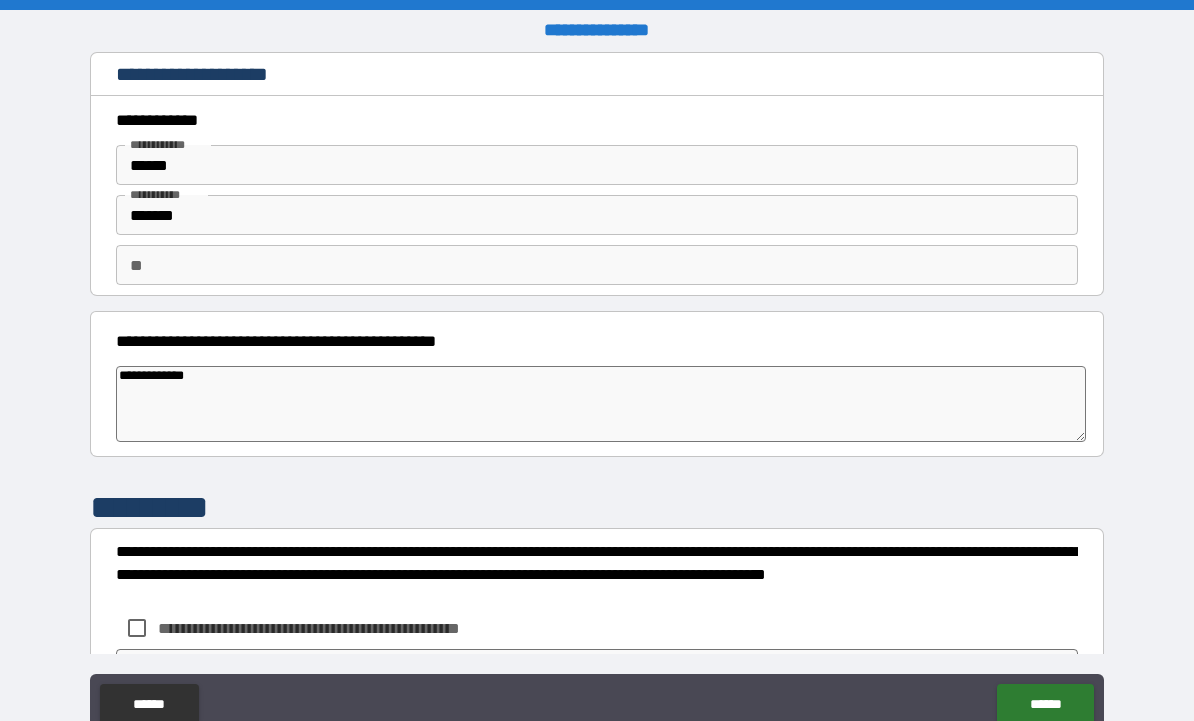 type on "*" 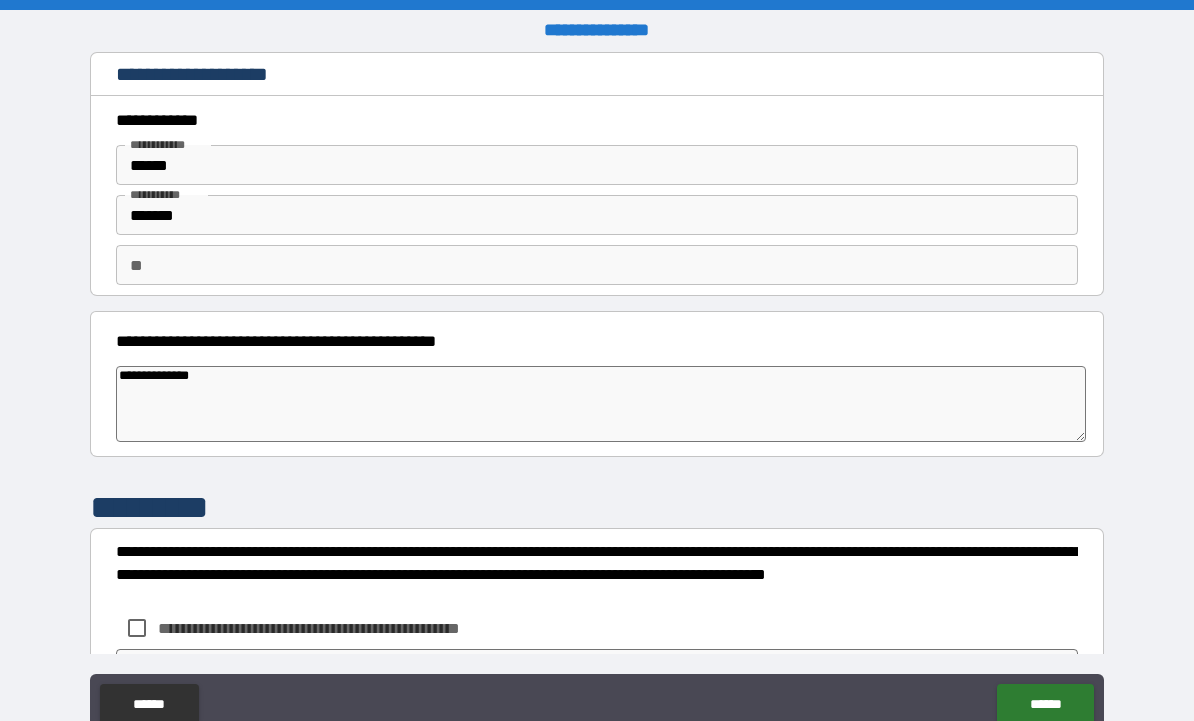 type on "**********" 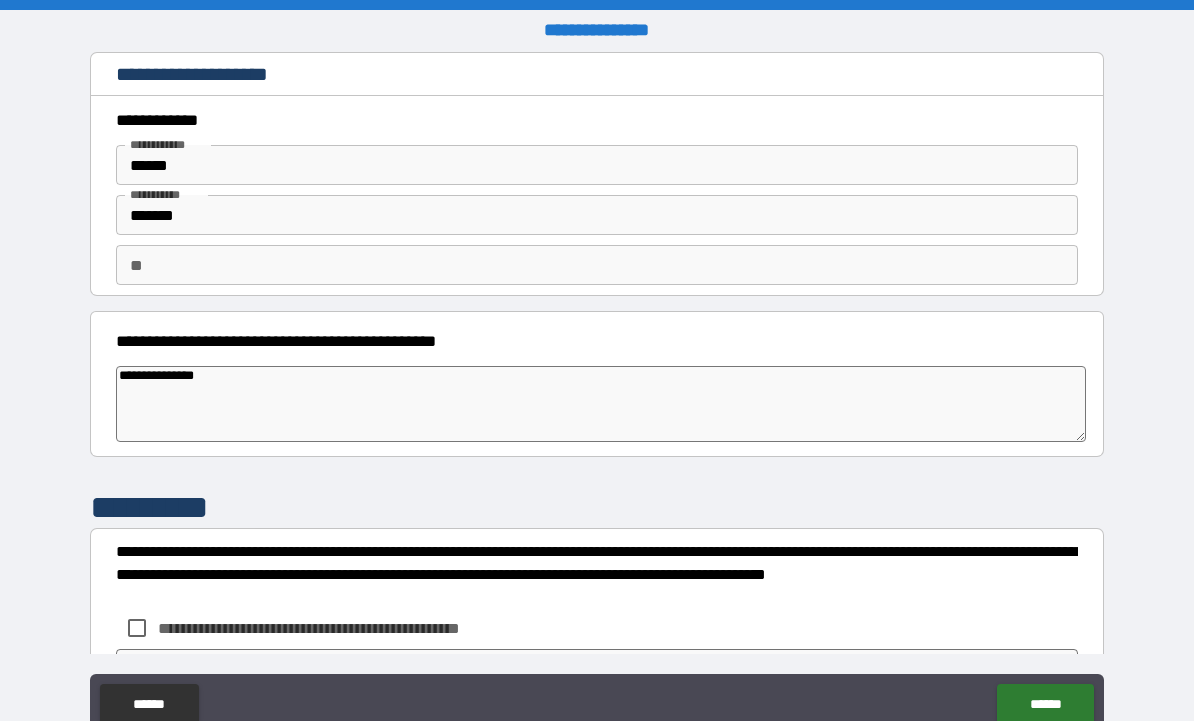 type on "*" 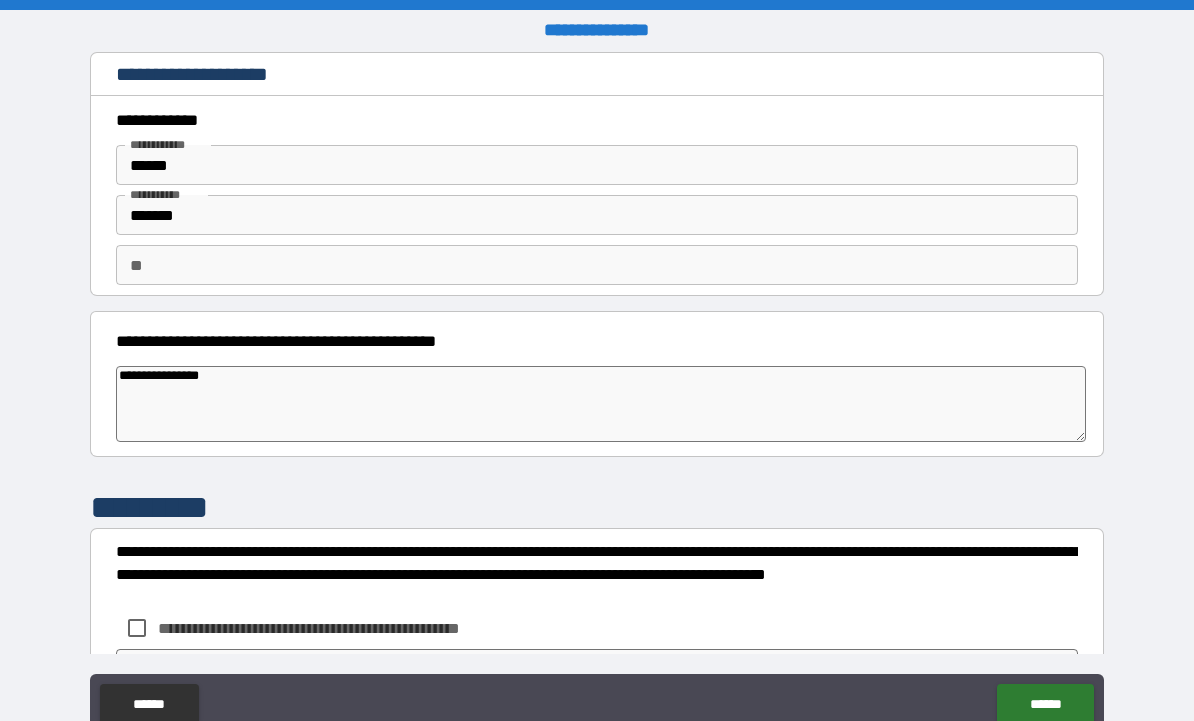 type on "*" 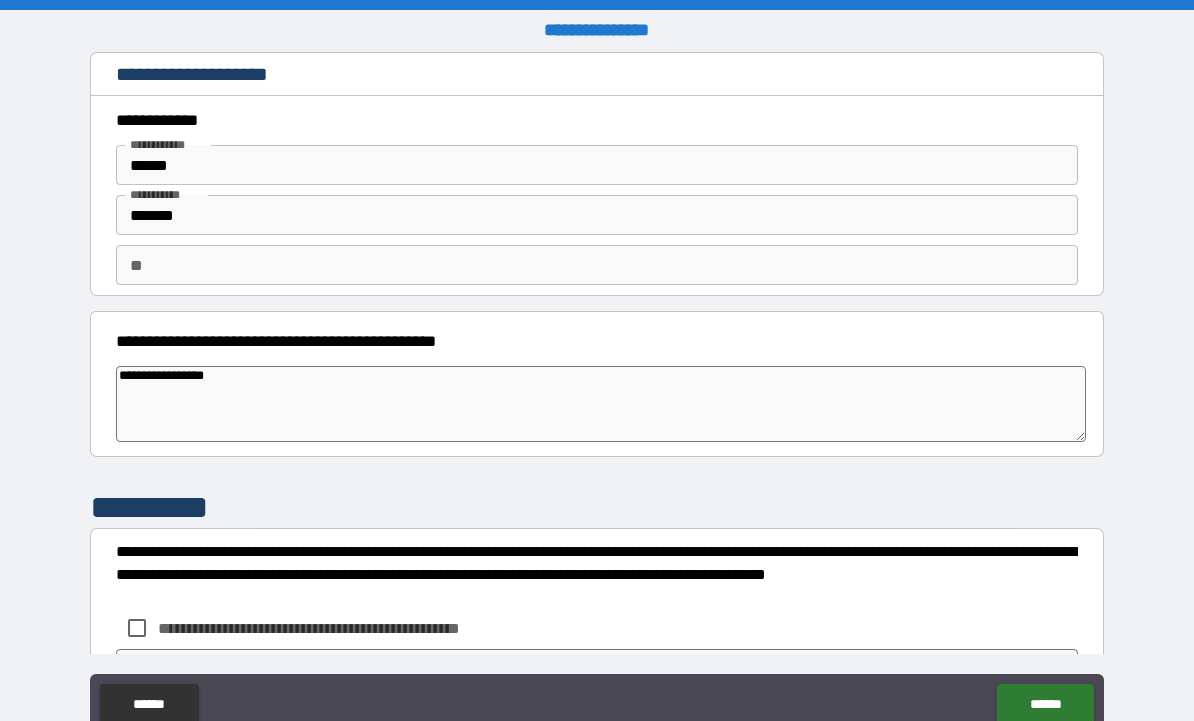 type on "**********" 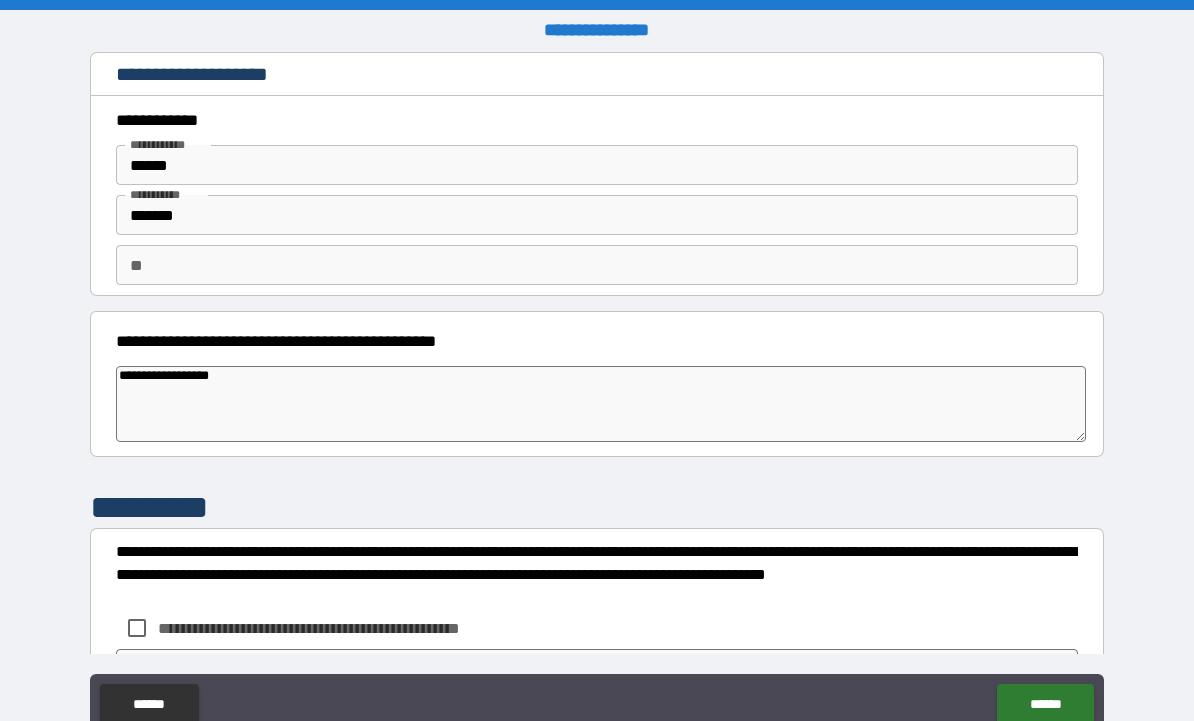 type on "**********" 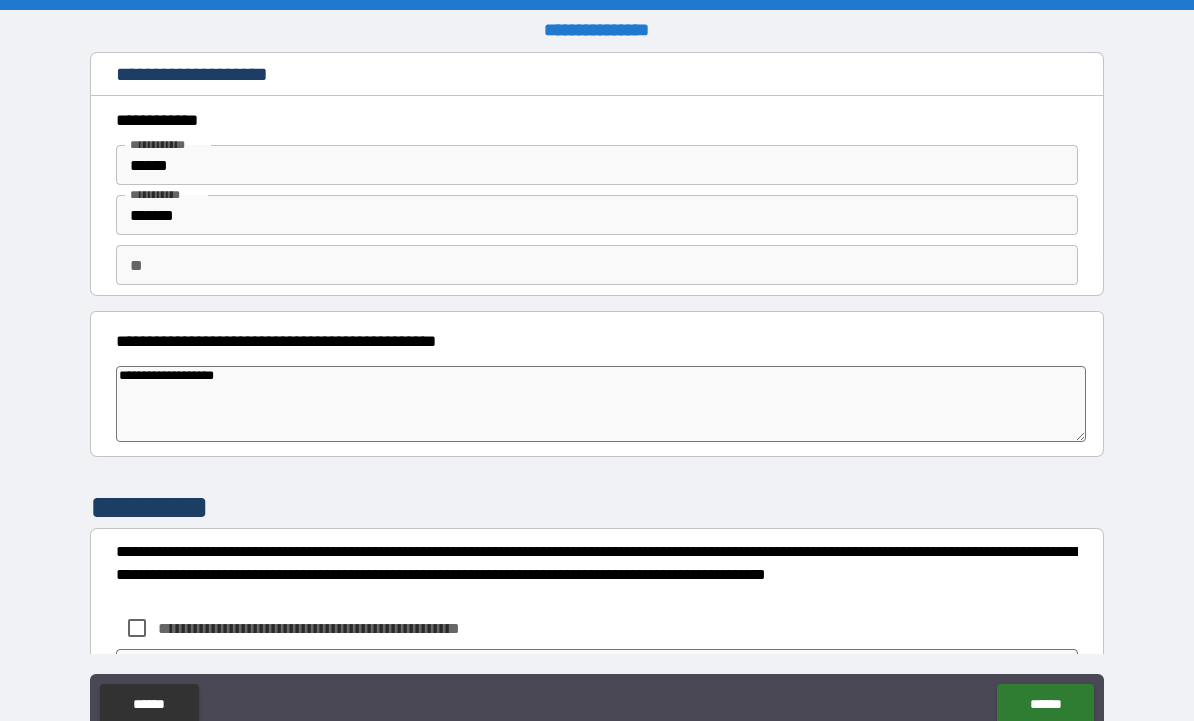 type on "*" 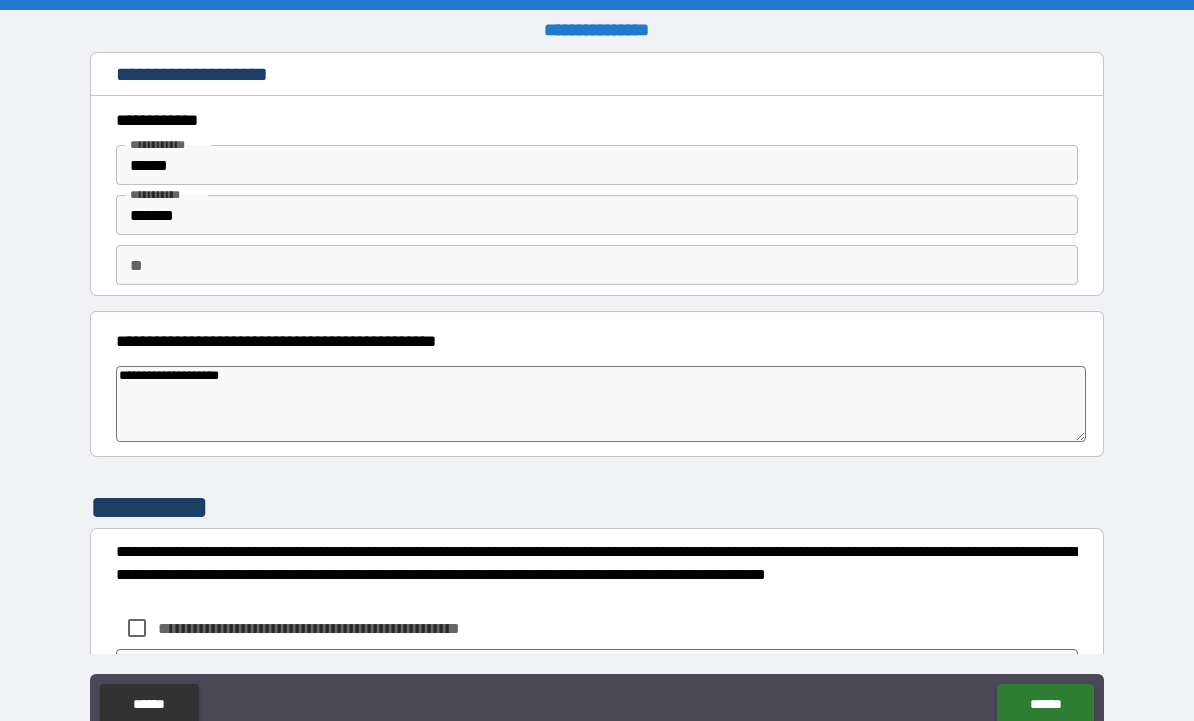 type on "*" 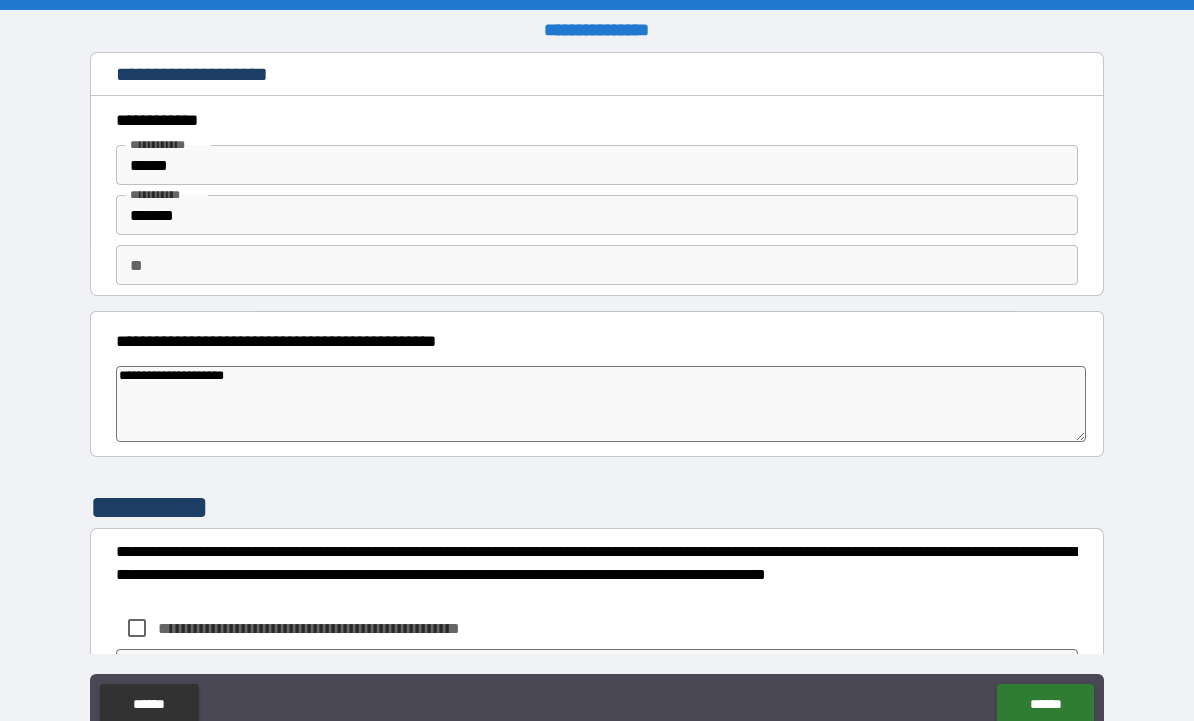 type on "**********" 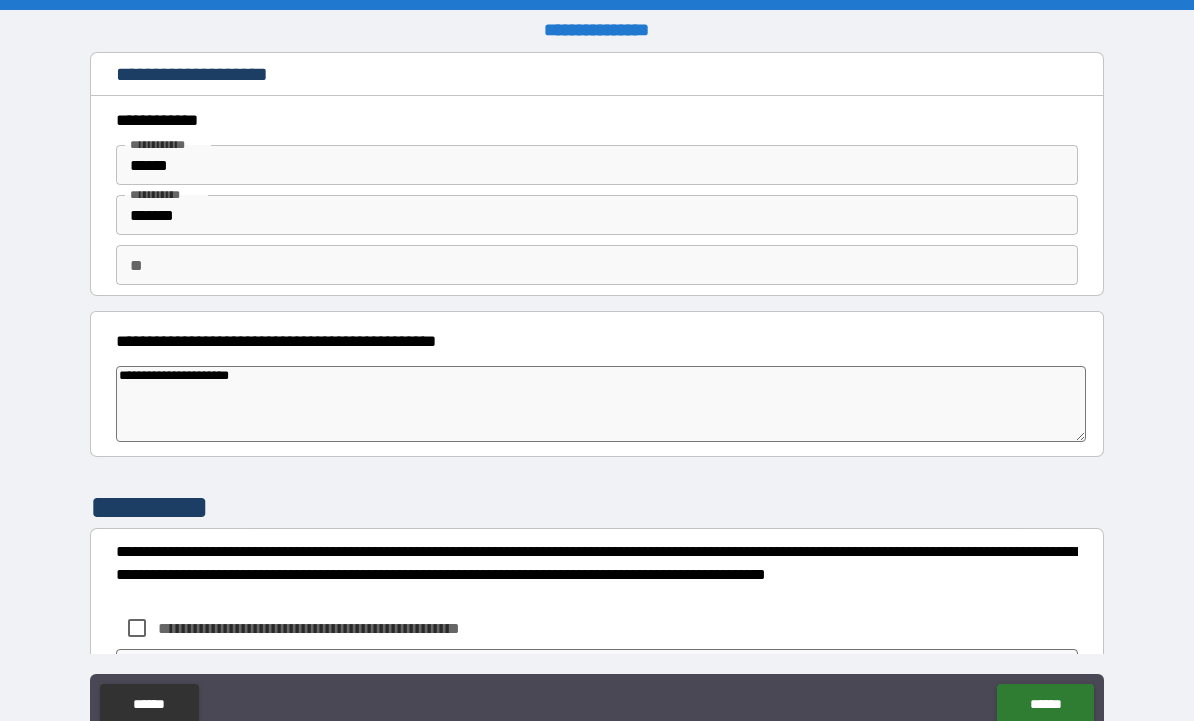 type on "*" 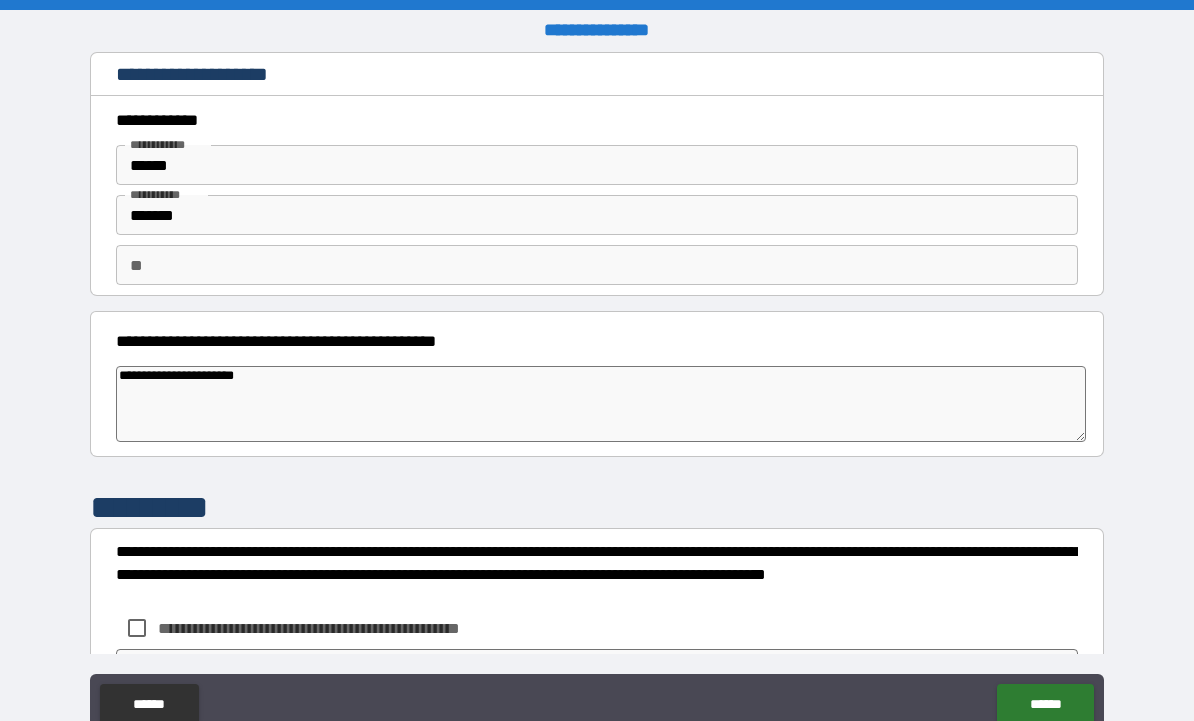 type on "*" 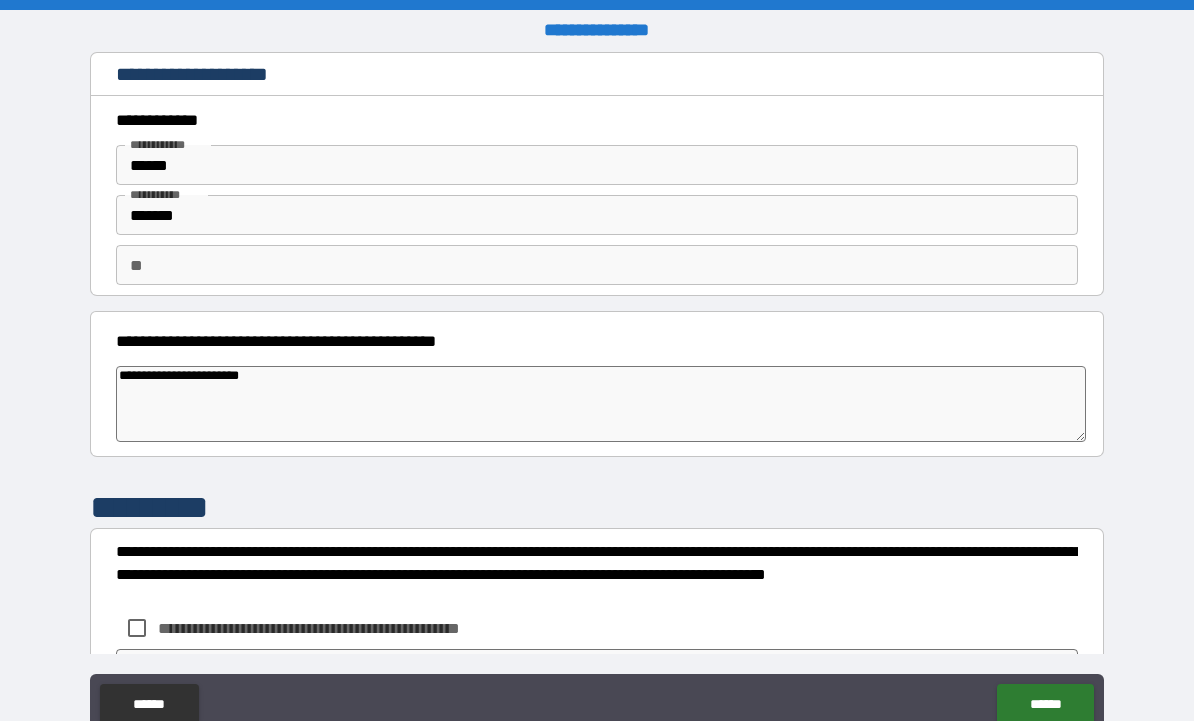 type on "*" 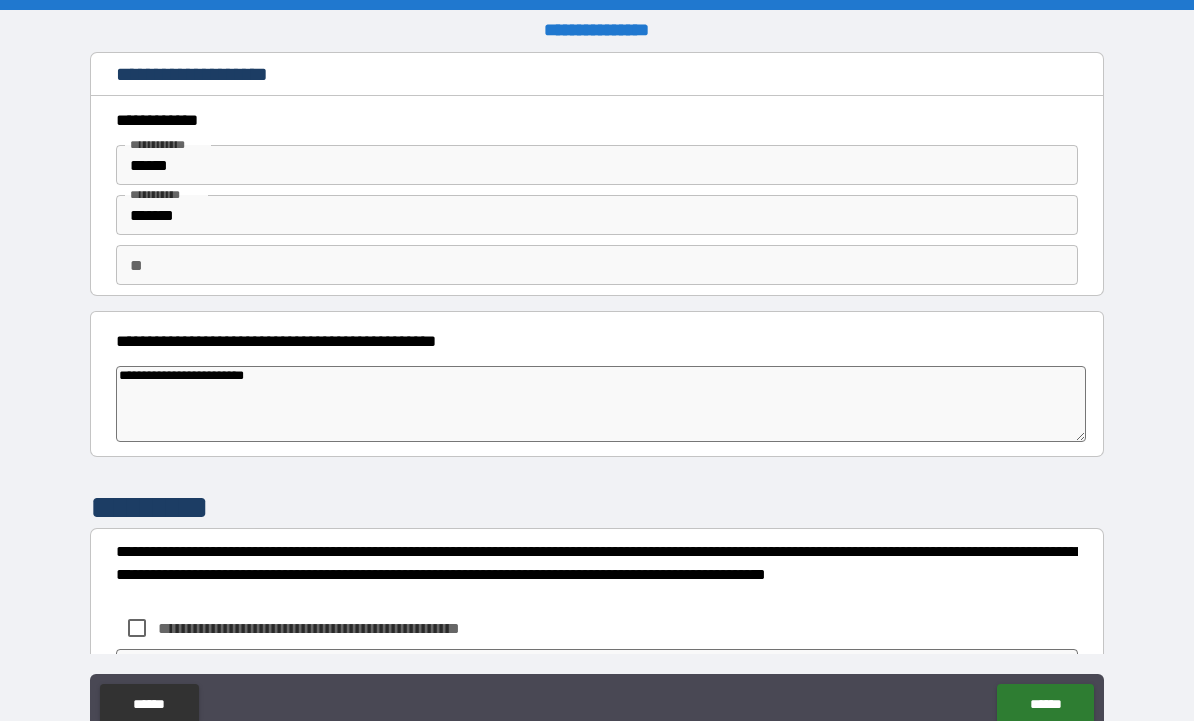 type on "*" 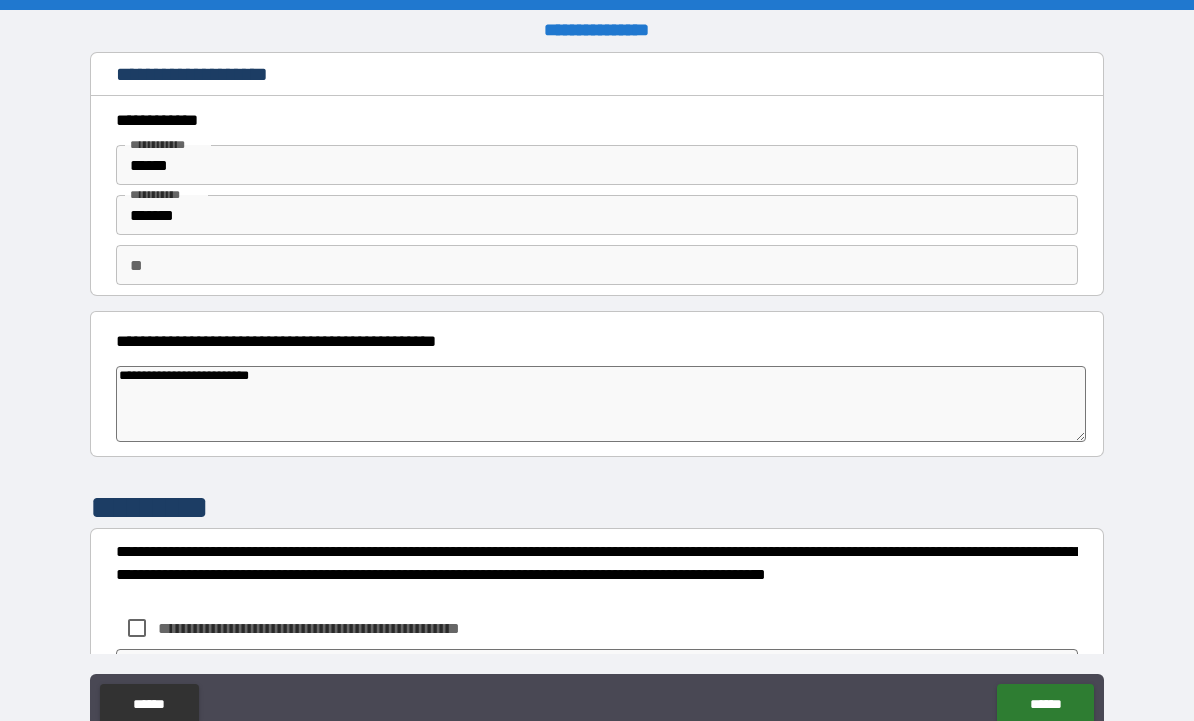 type on "**********" 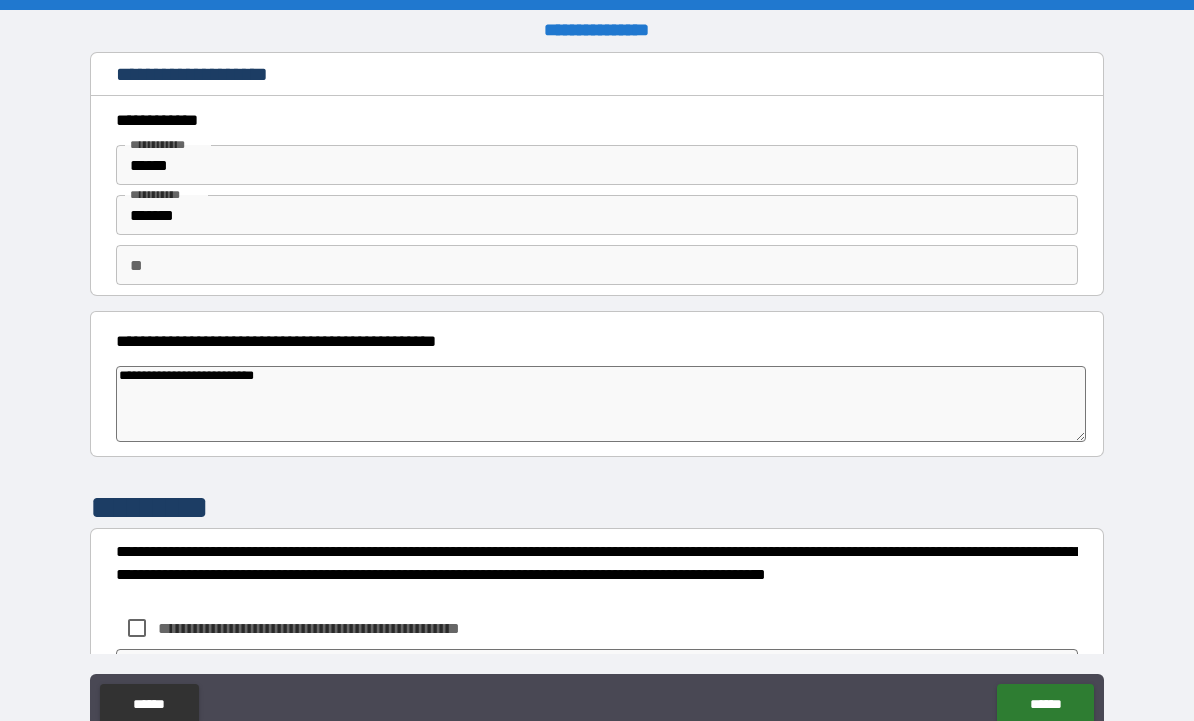 type on "*" 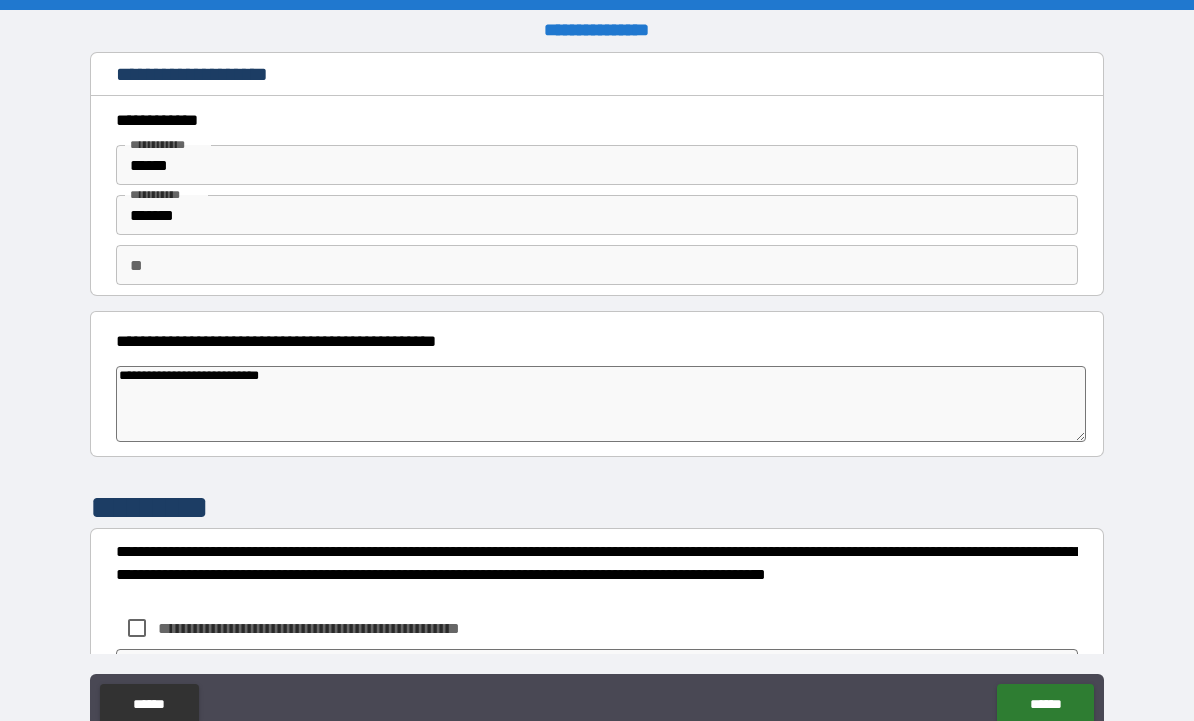 type on "*" 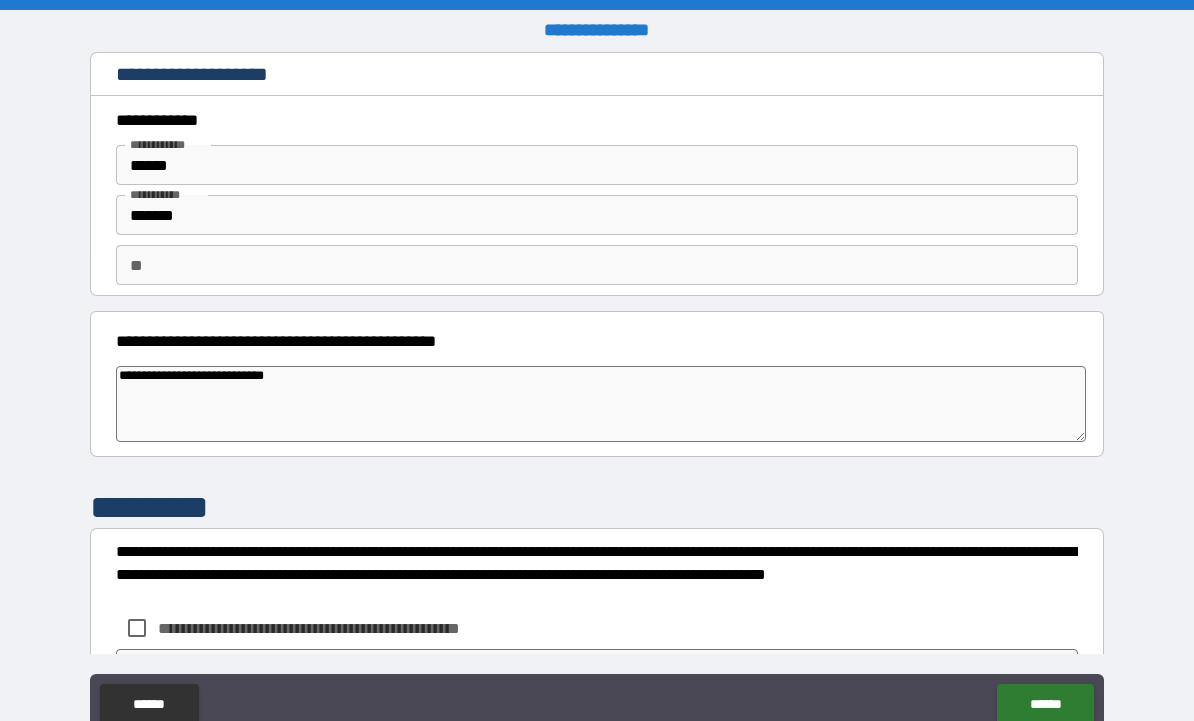 type on "*" 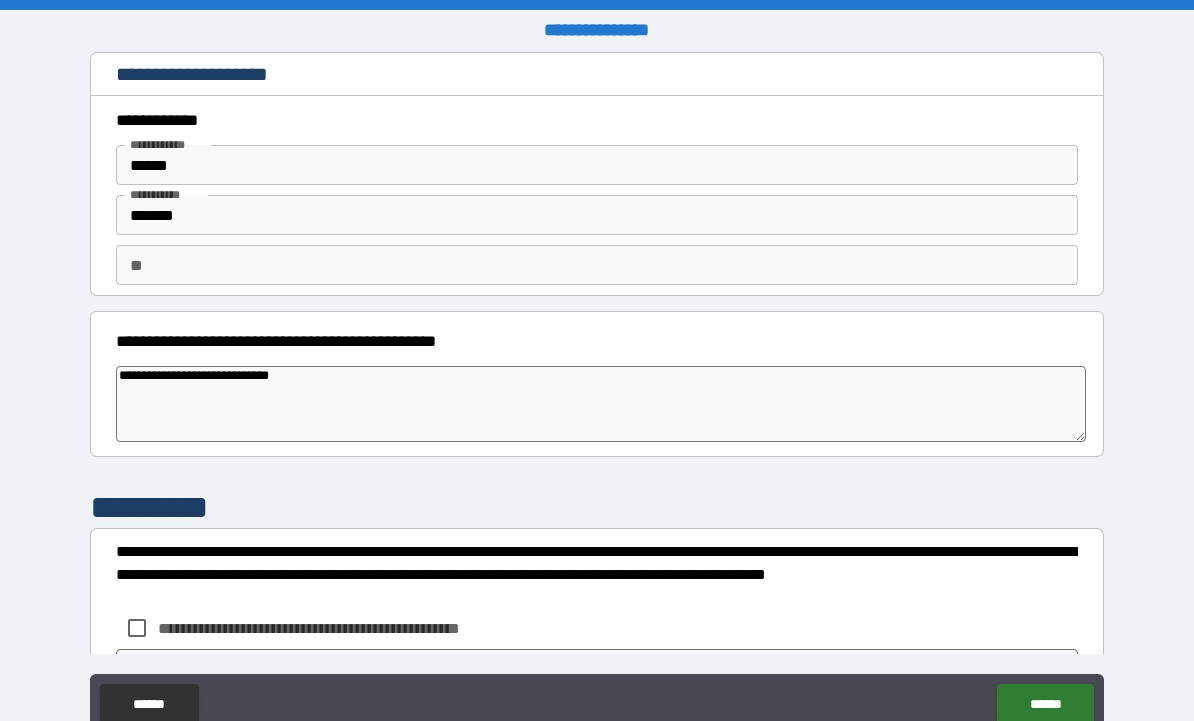 type on "**********" 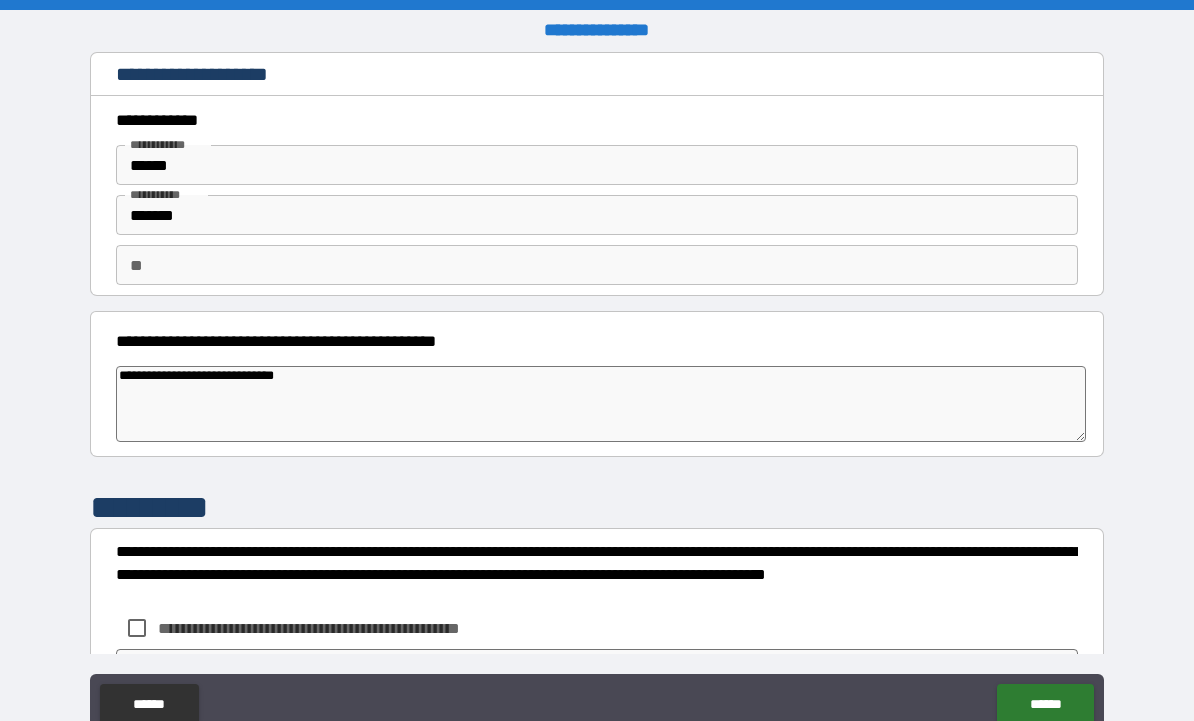 type on "*" 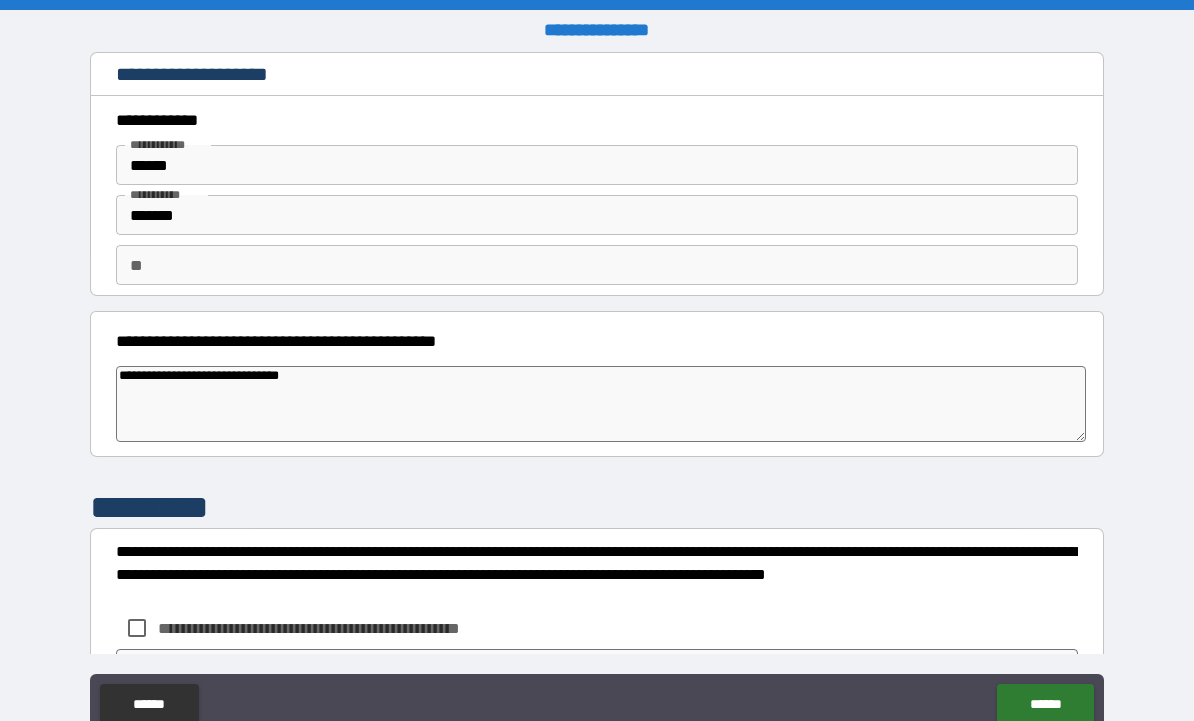 type on "*" 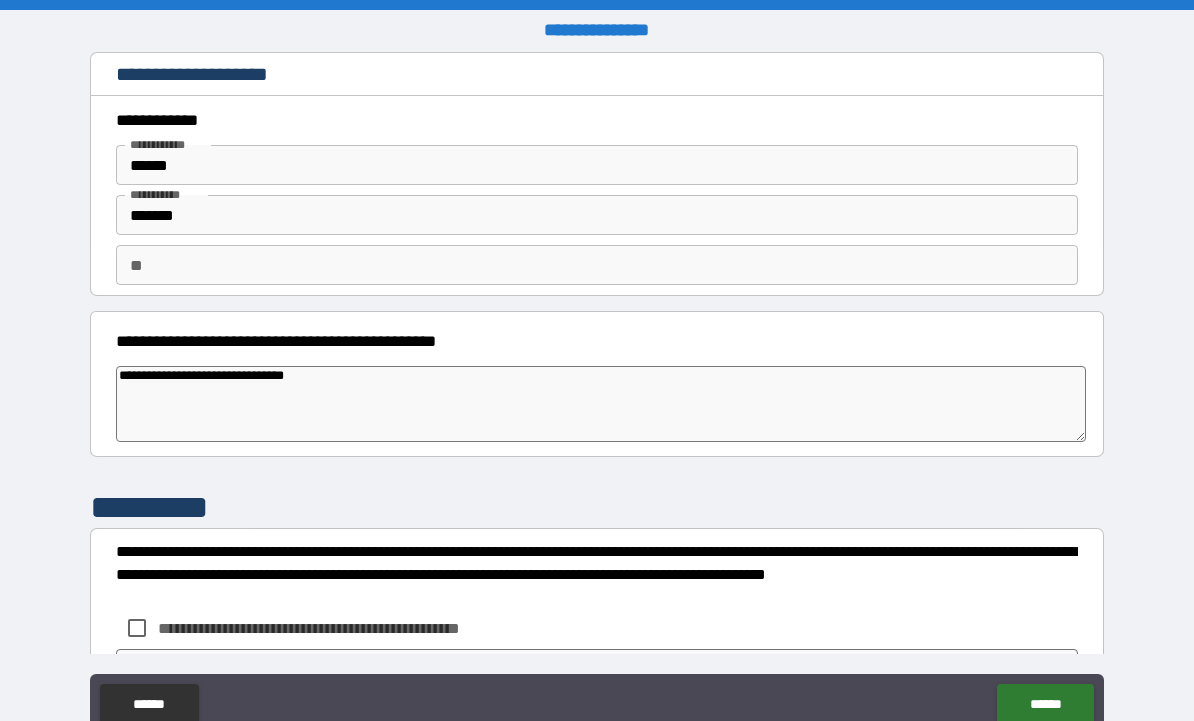 type on "**********" 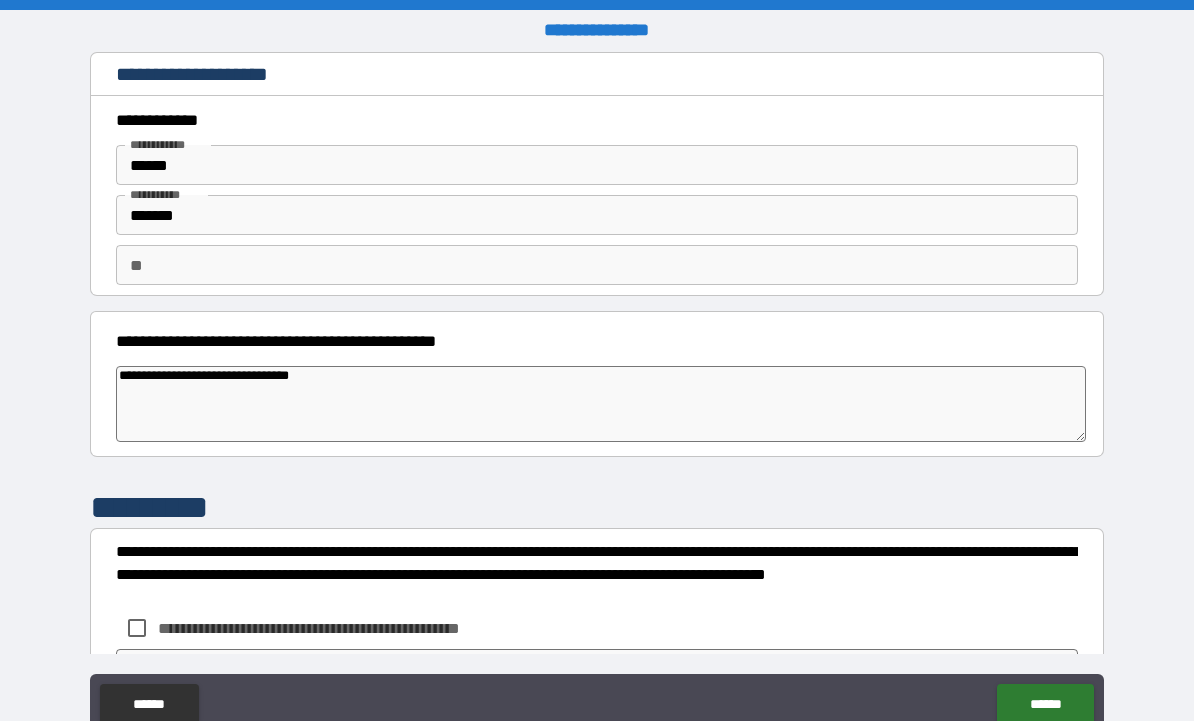type on "**********" 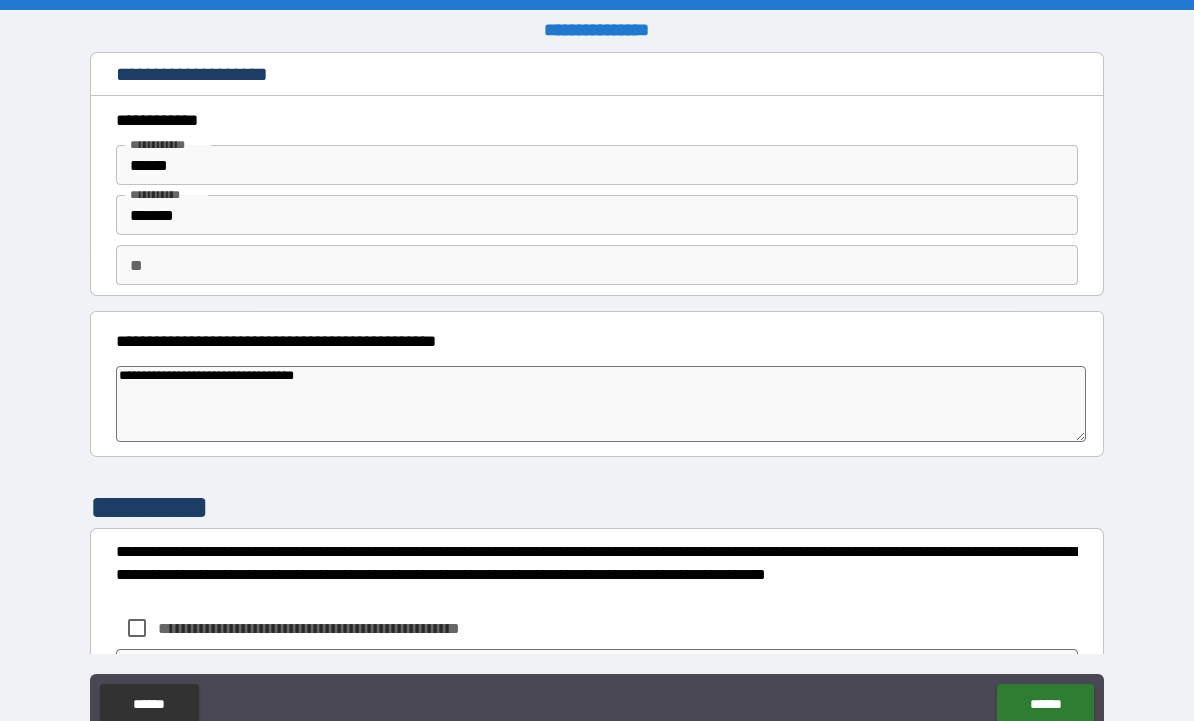 type on "*" 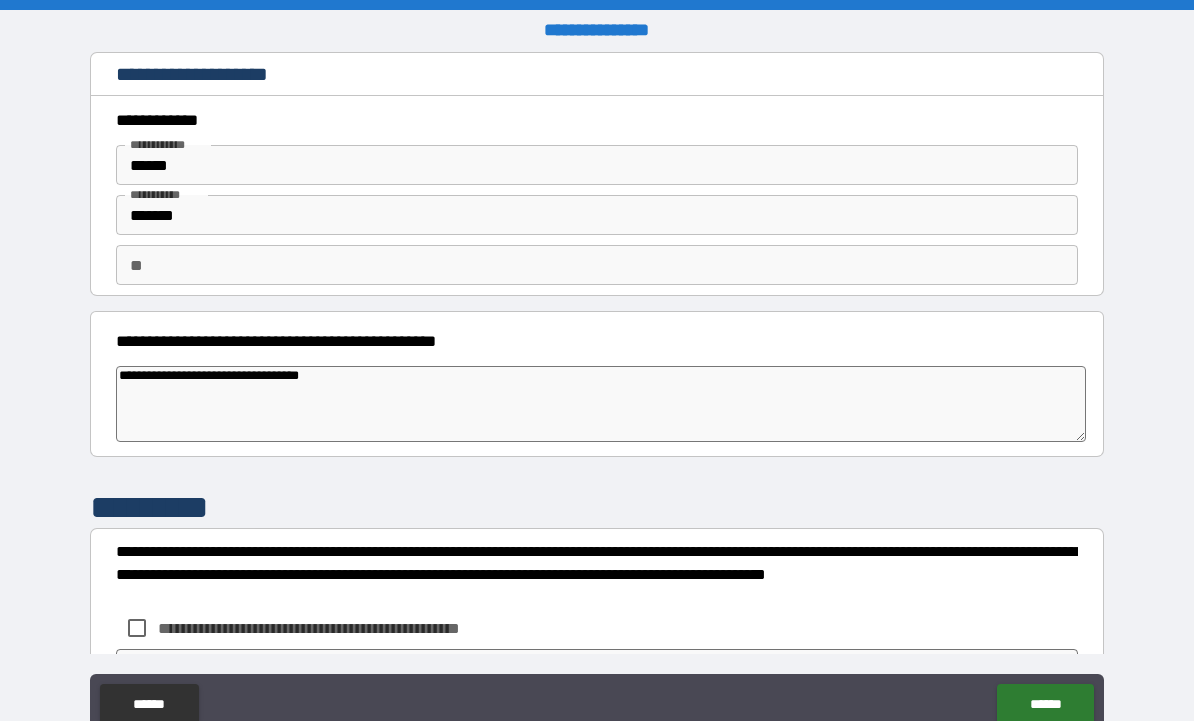 type on "*" 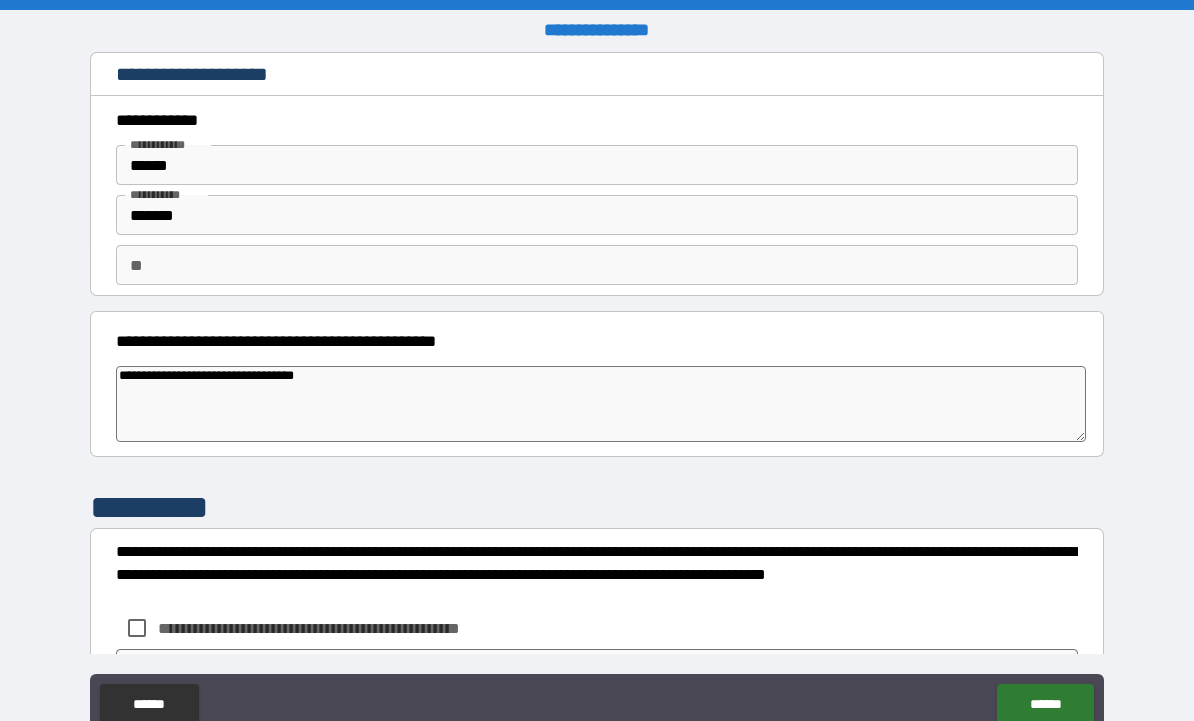 type on "*" 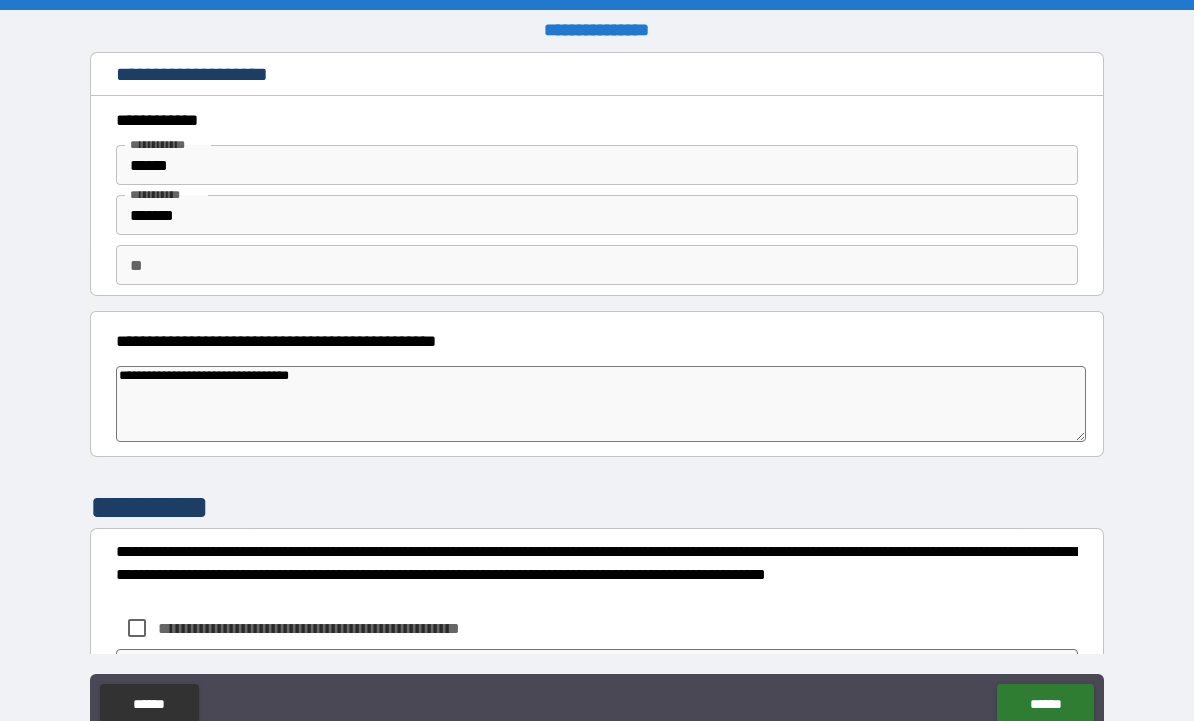 type on "**********" 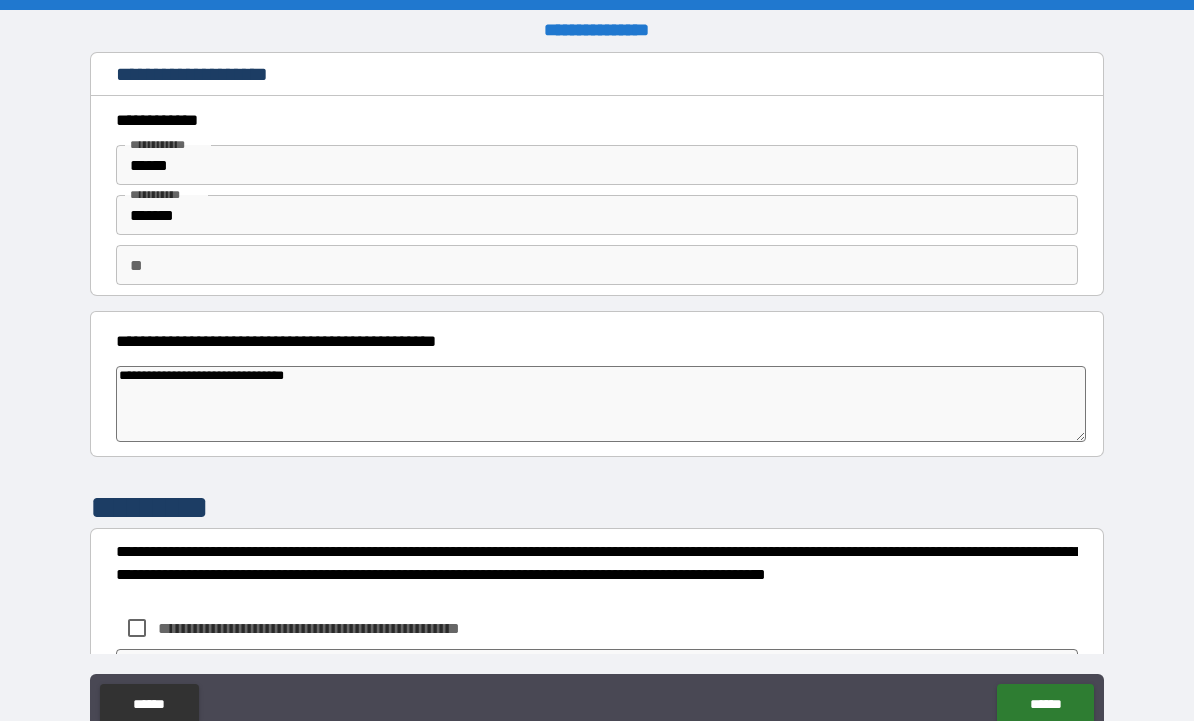 type on "**********" 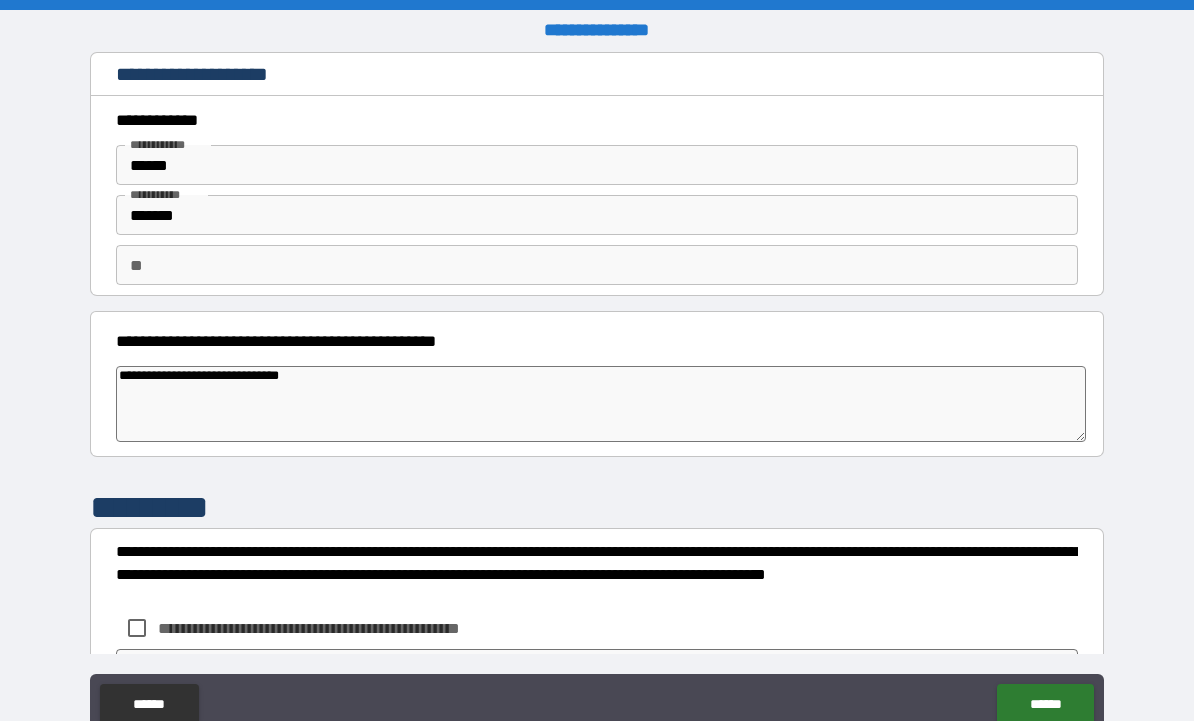 type on "**********" 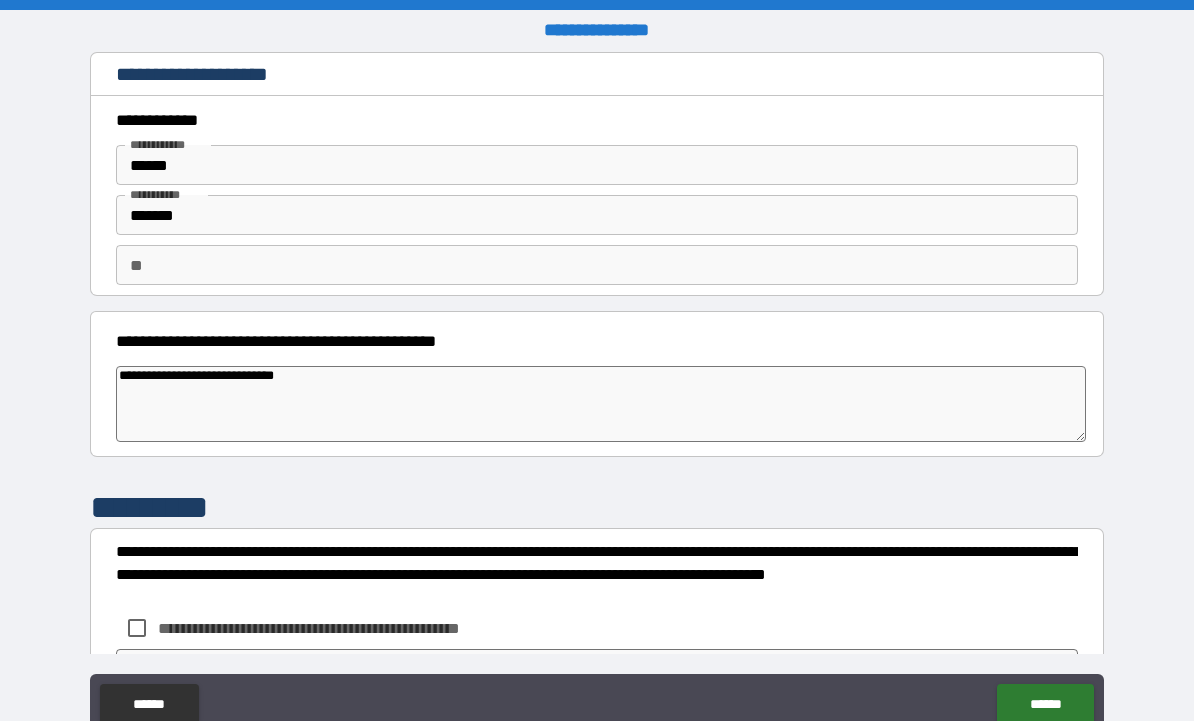 type on "**********" 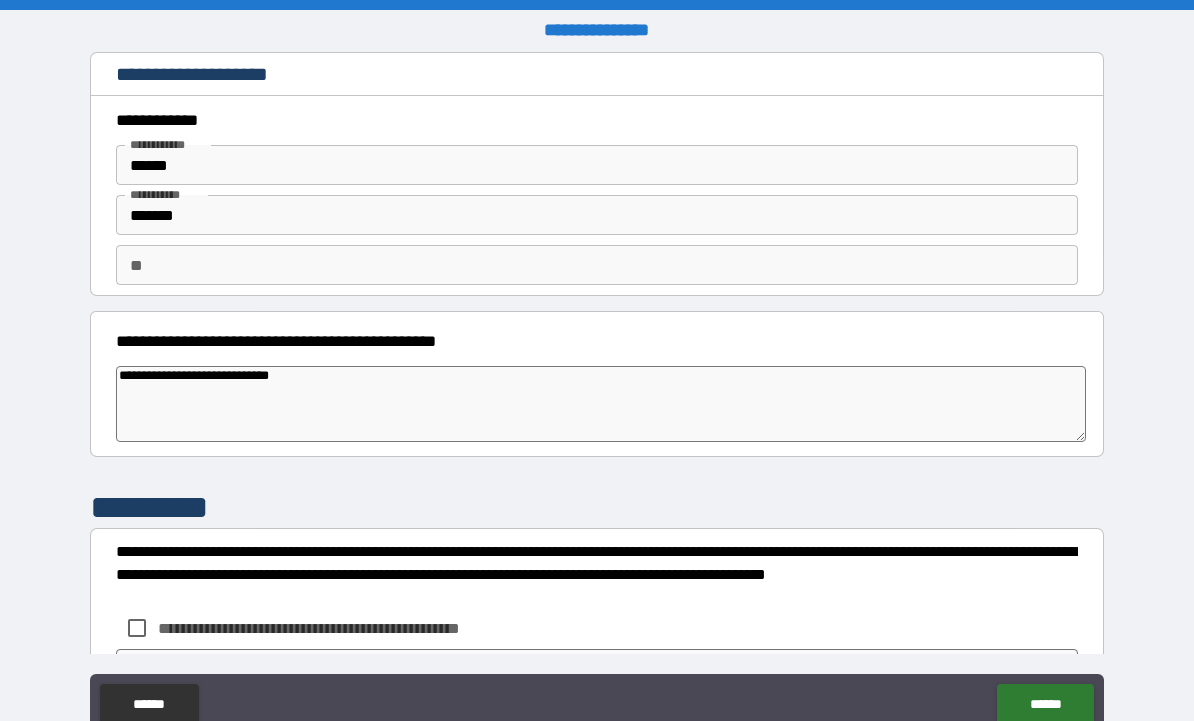 type on "**********" 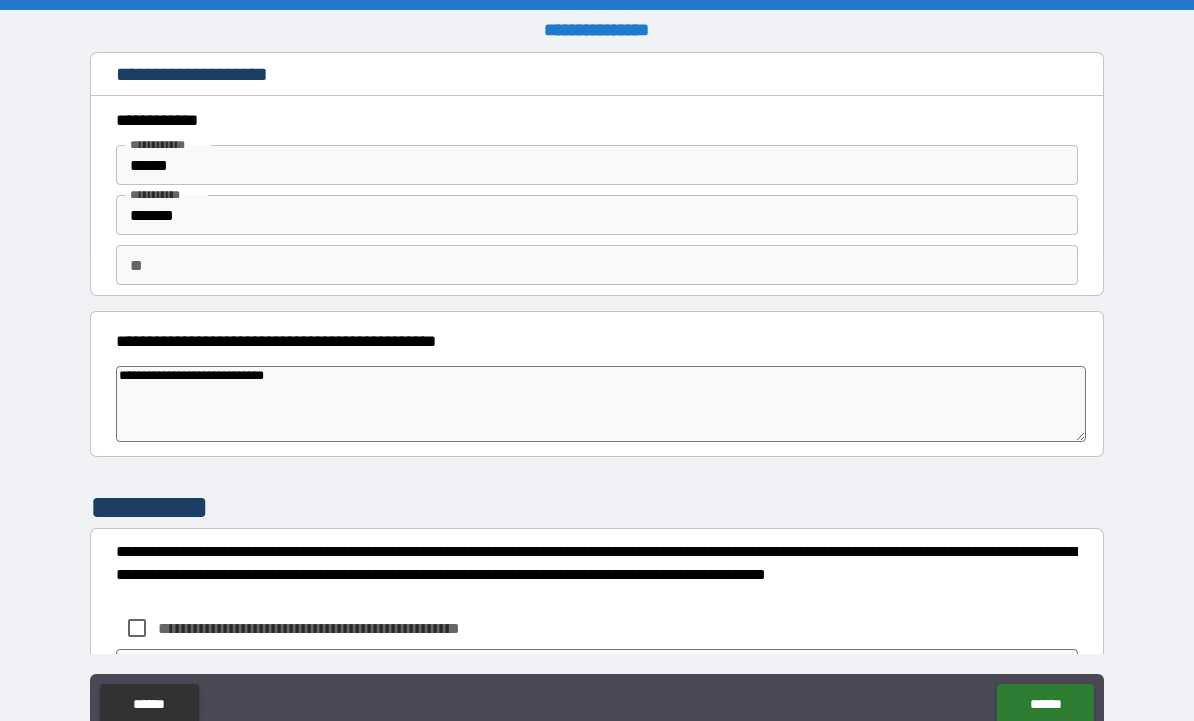 type on "**********" 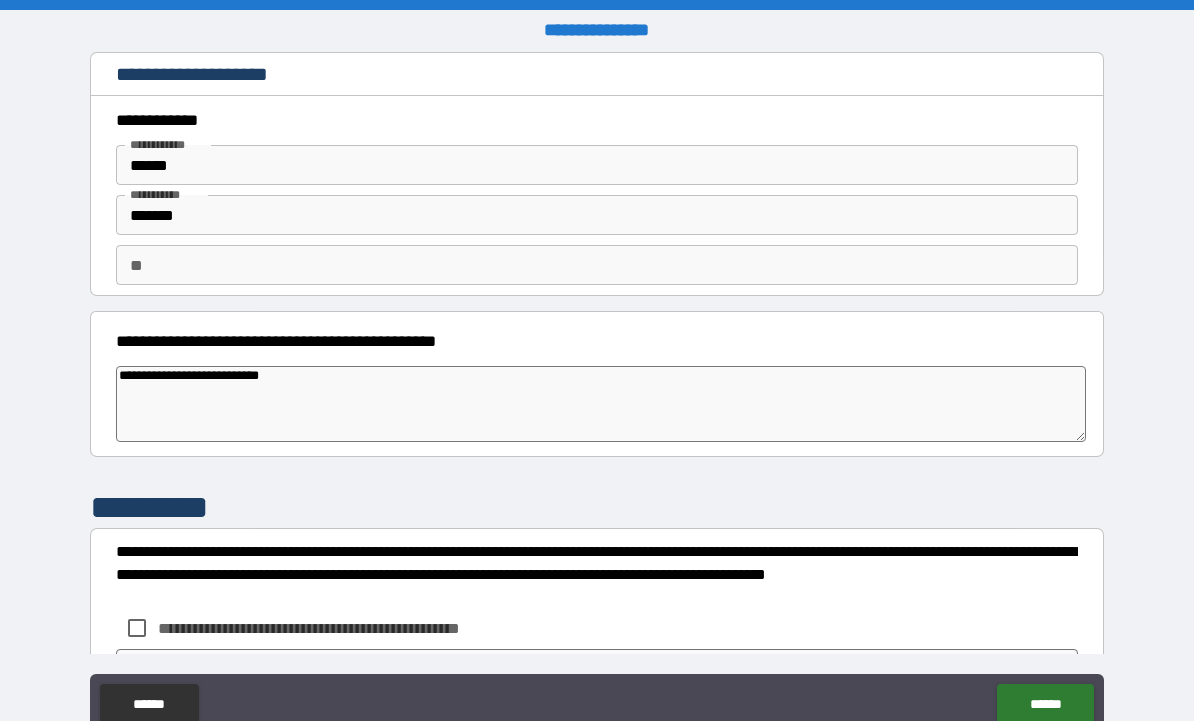 type on "*" 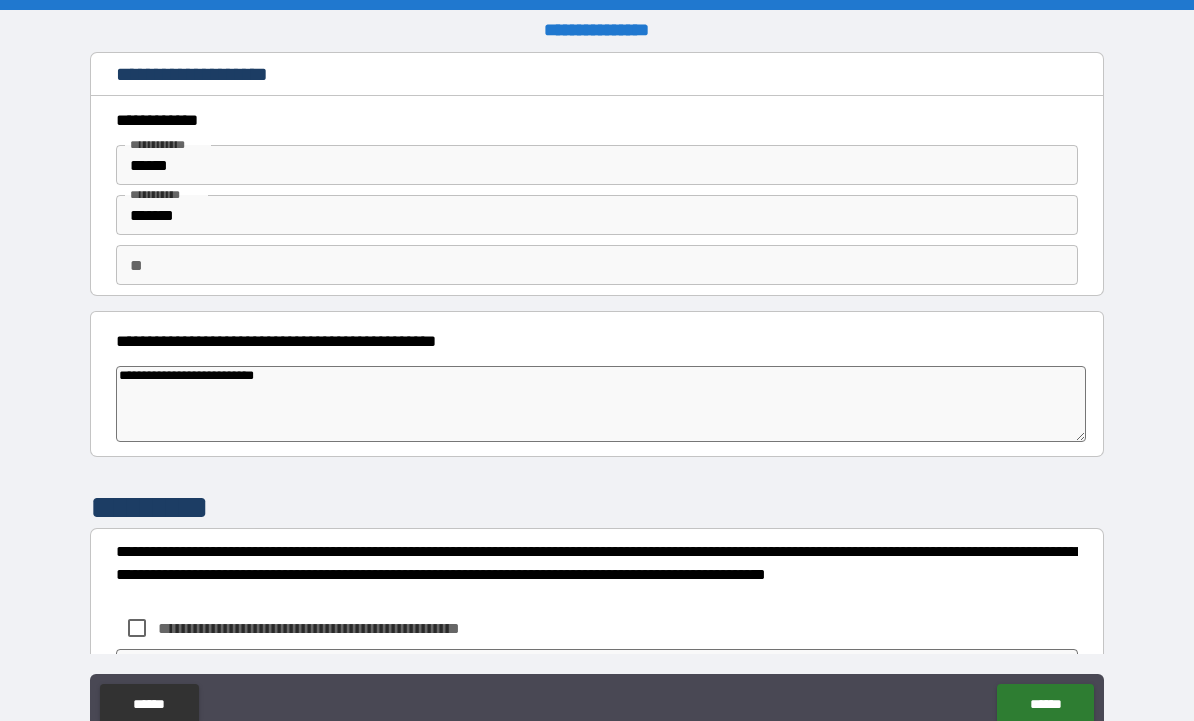 type on "*" 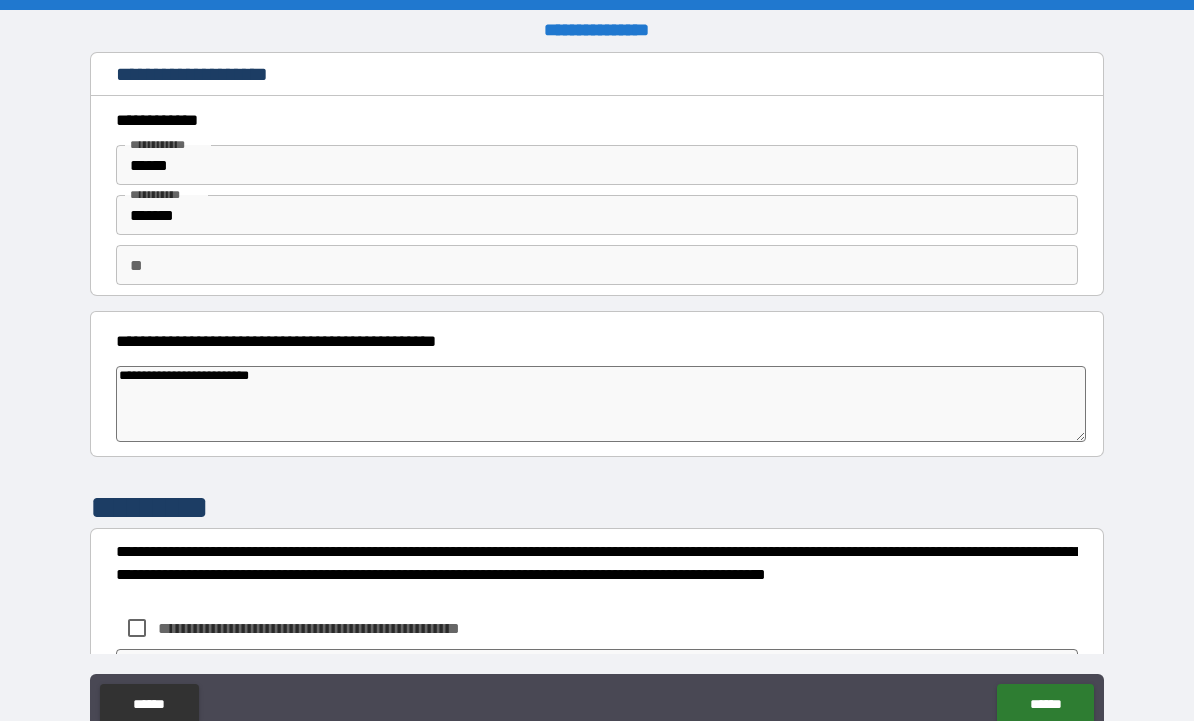 type on "*" 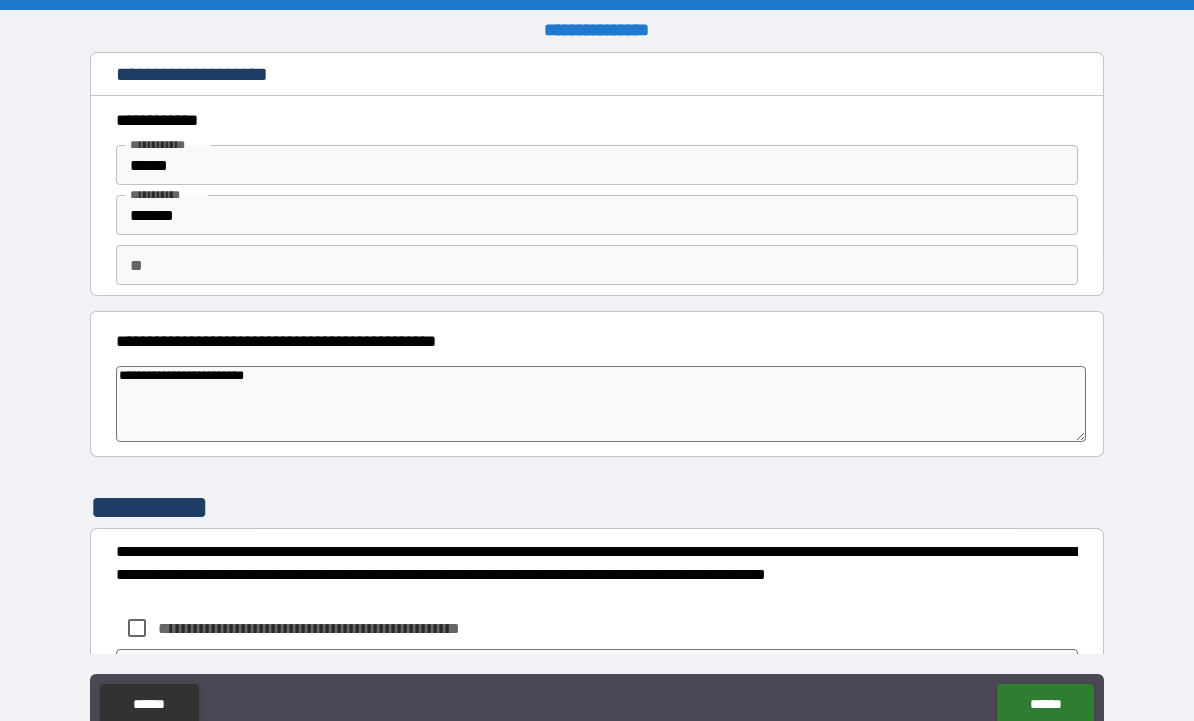type on "*" 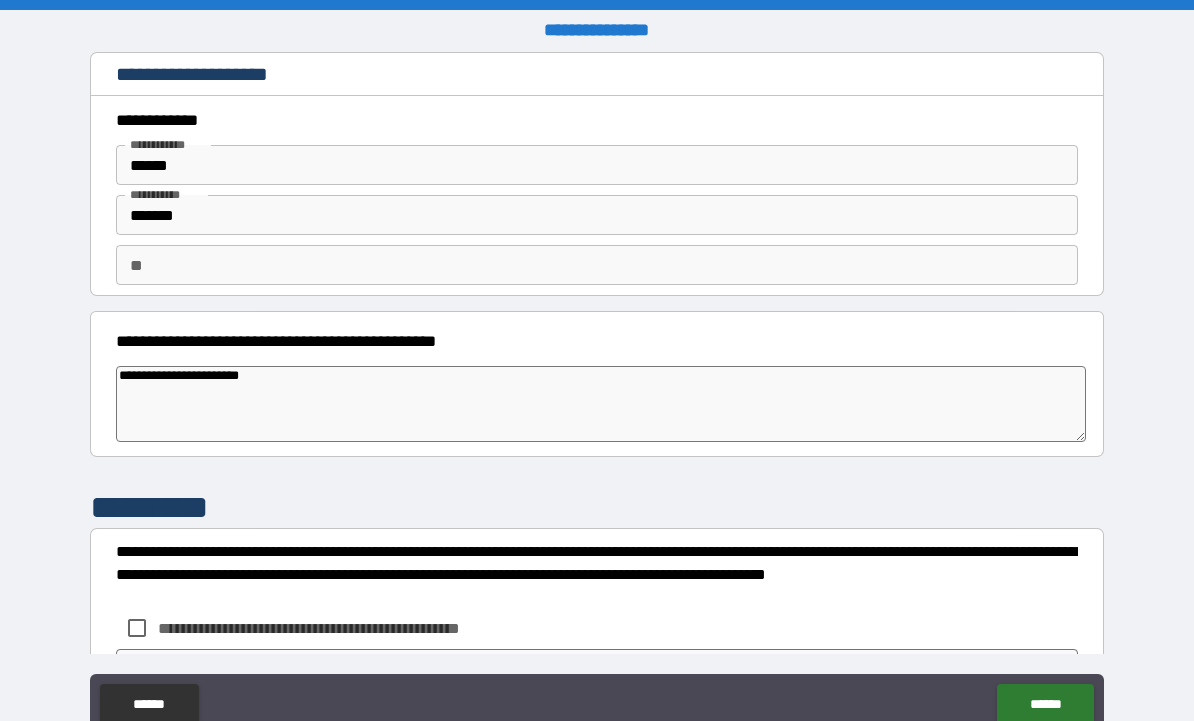 type on "*" 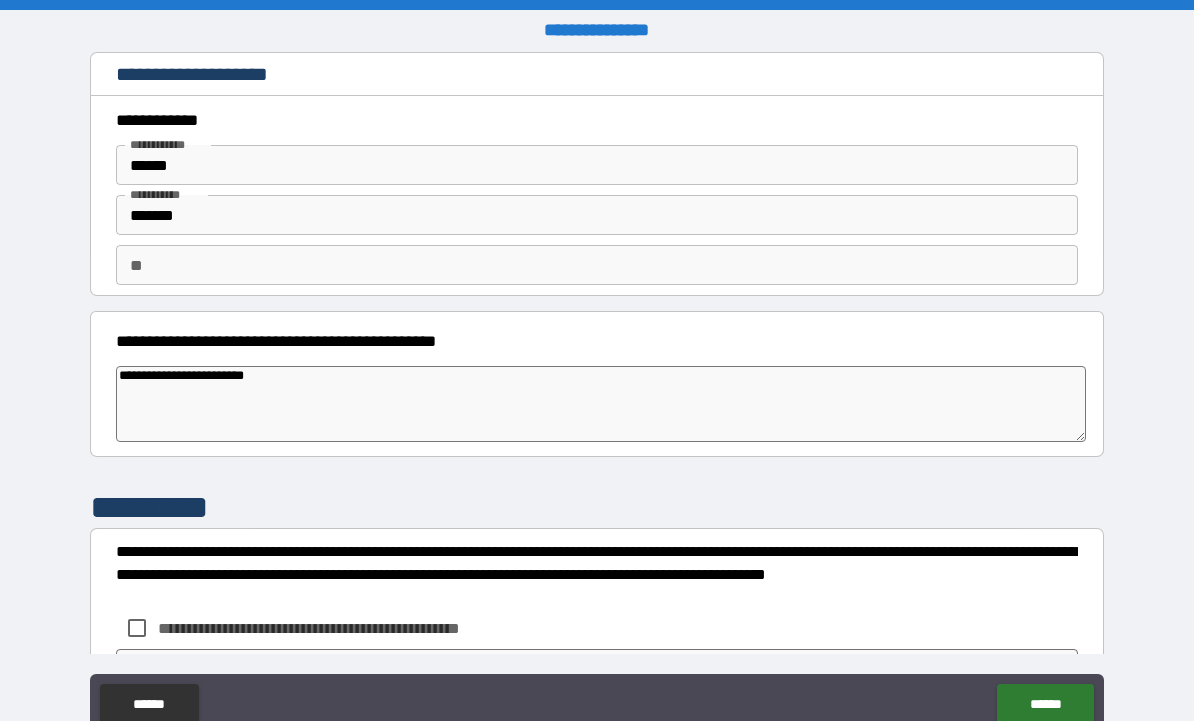 type on "*" 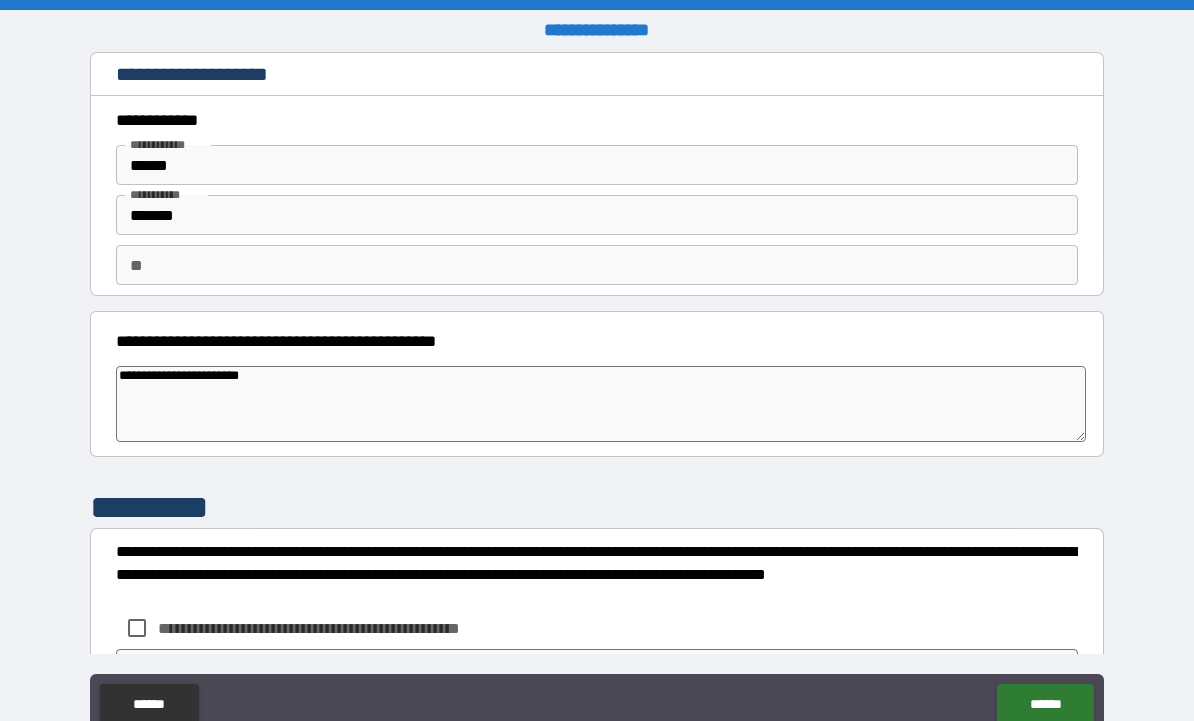 type on "*" 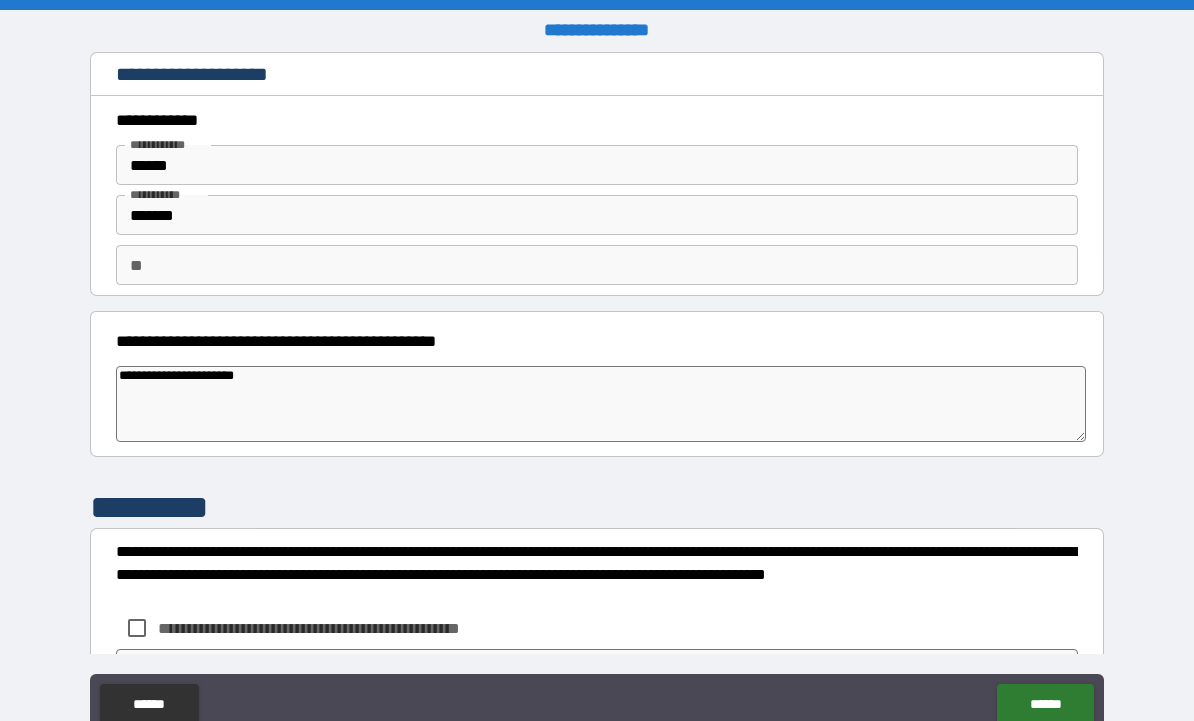 type on "**********" 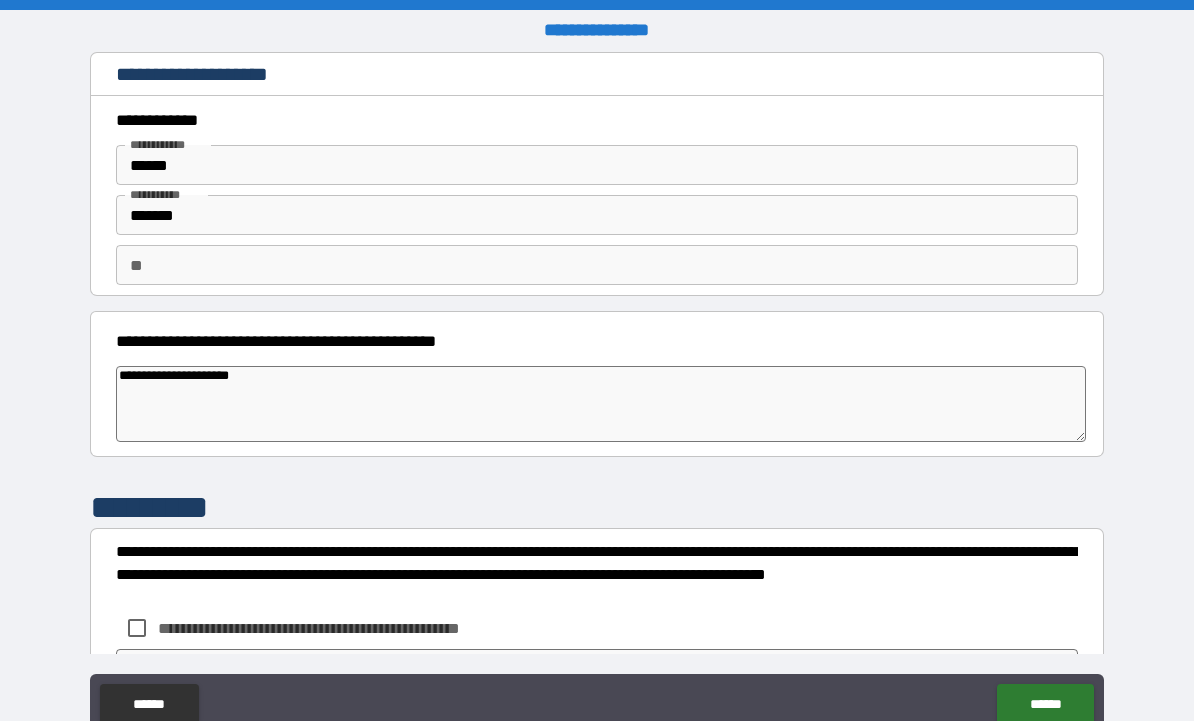 type on "**********" 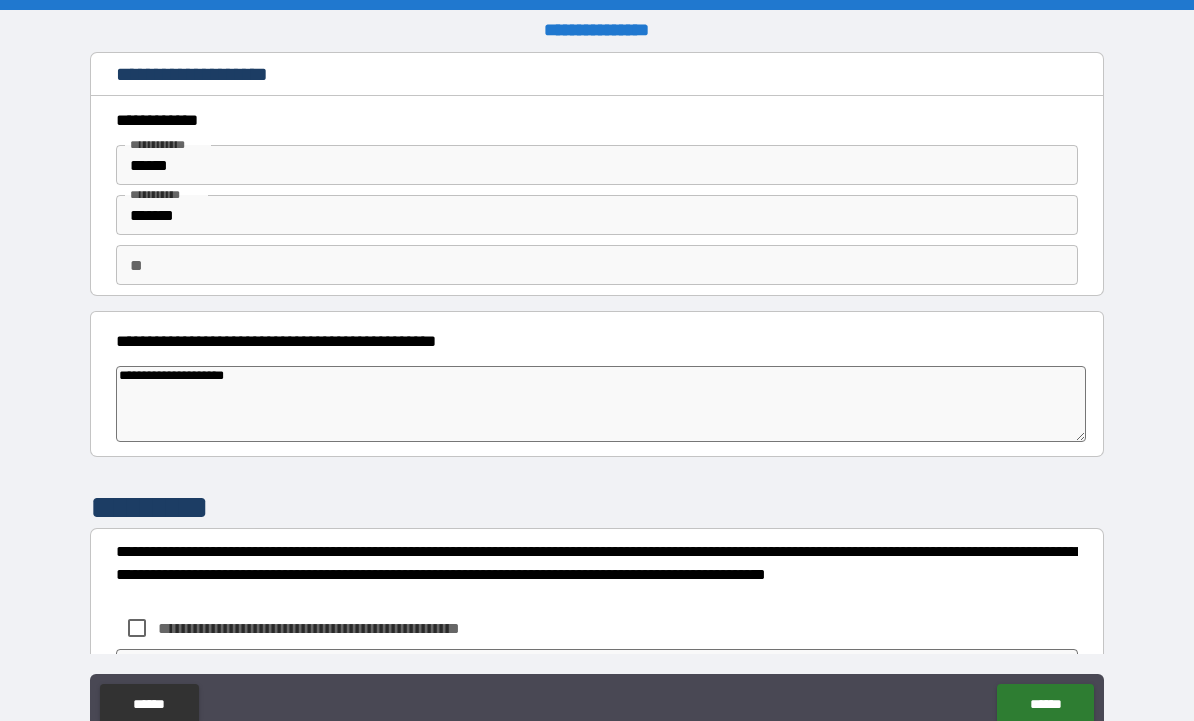 type on "**********" 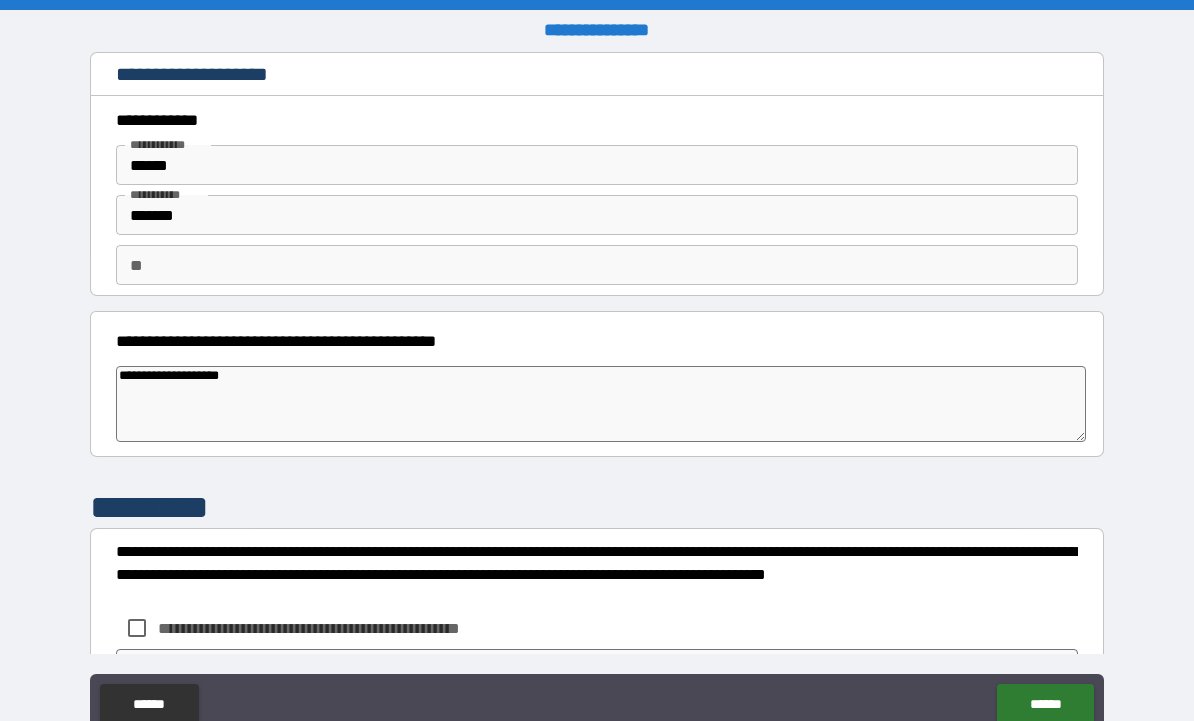 type on "**********" 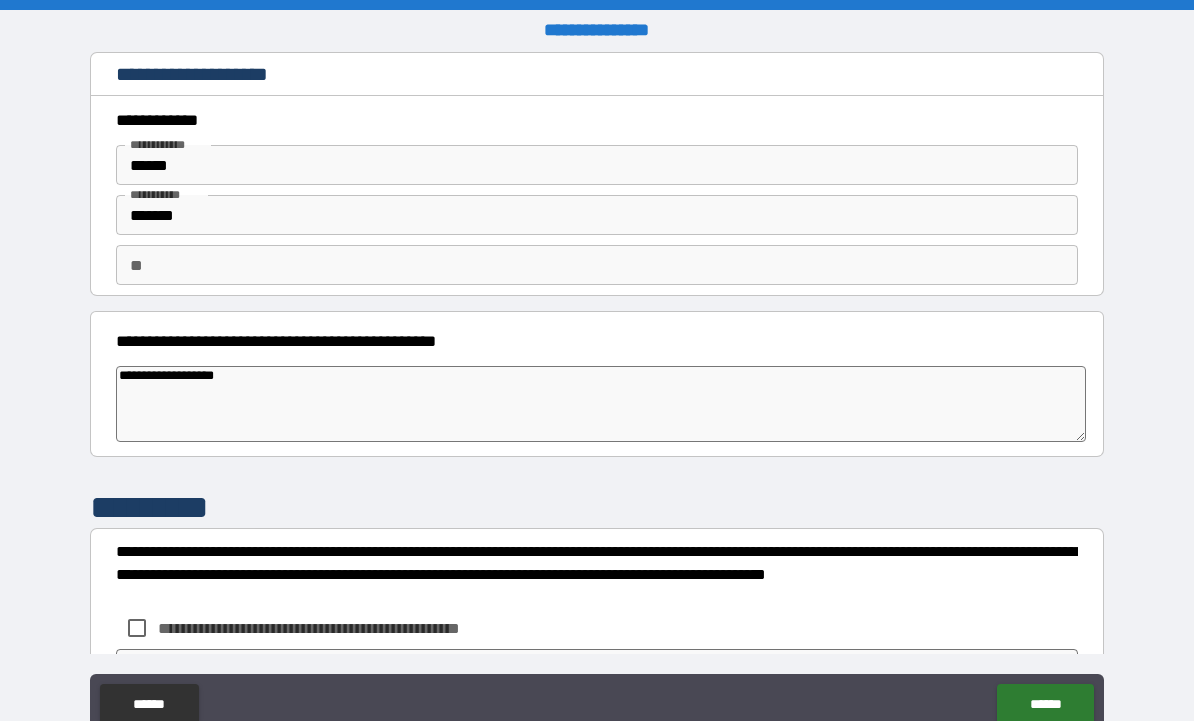 type on "**********" 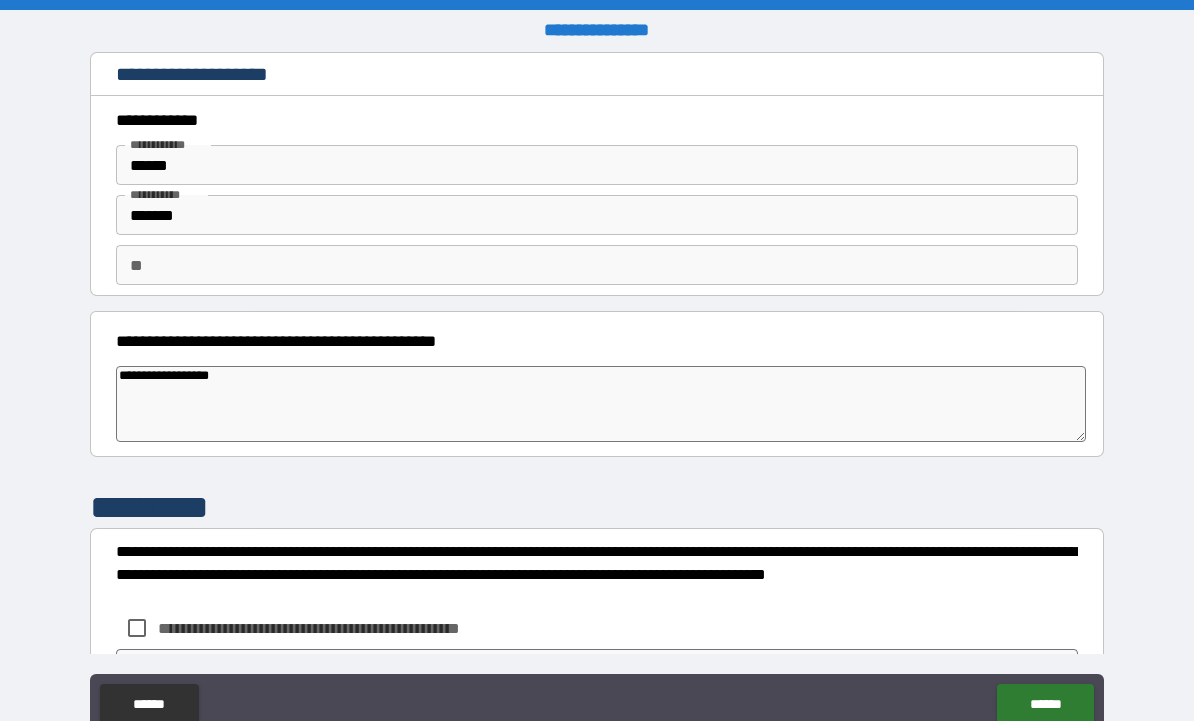 type on "**********" 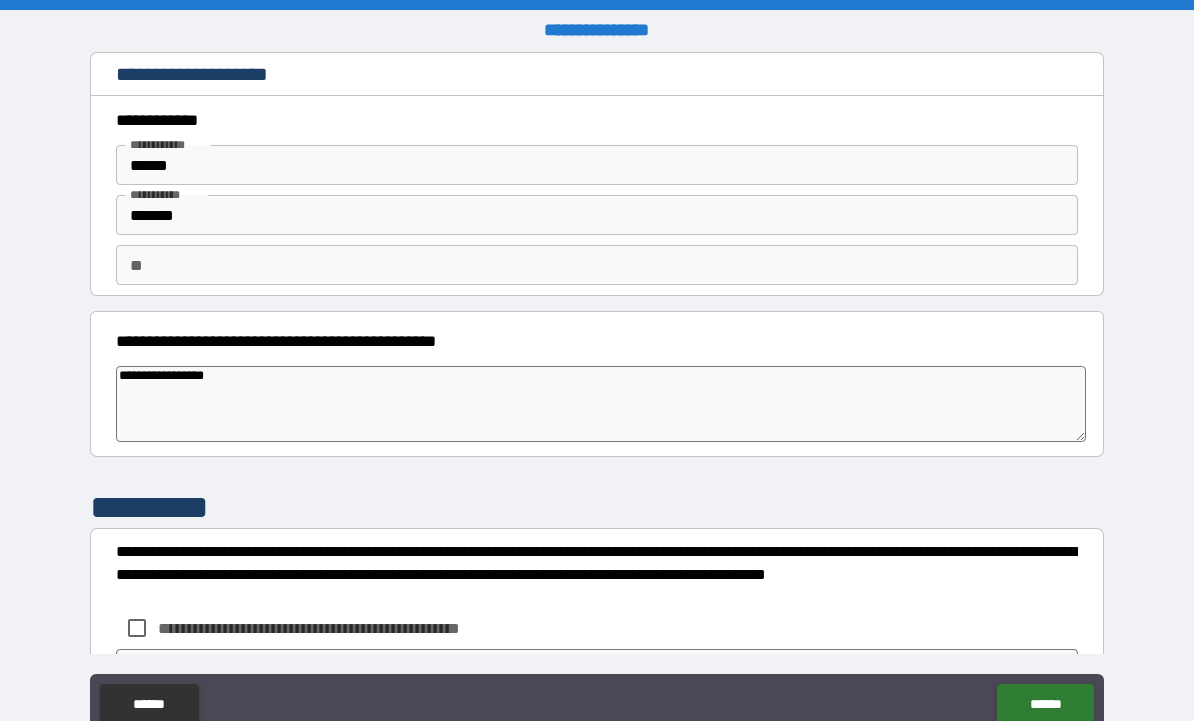 type on "**********" 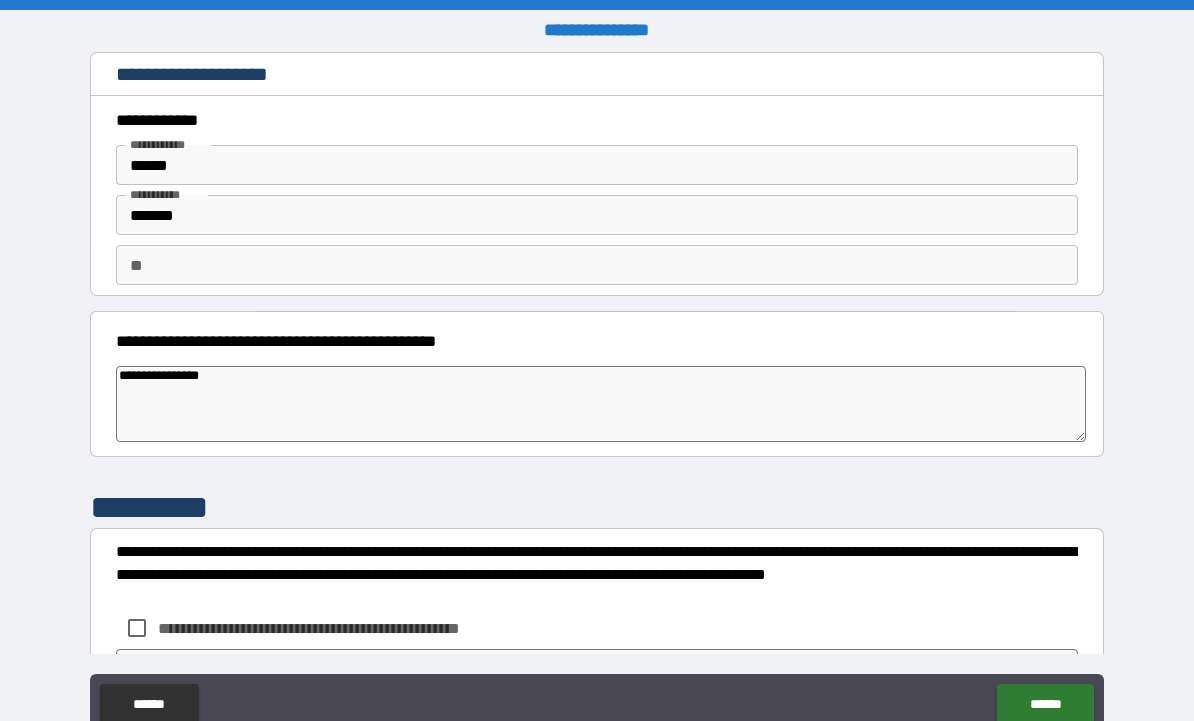 type on "**********" 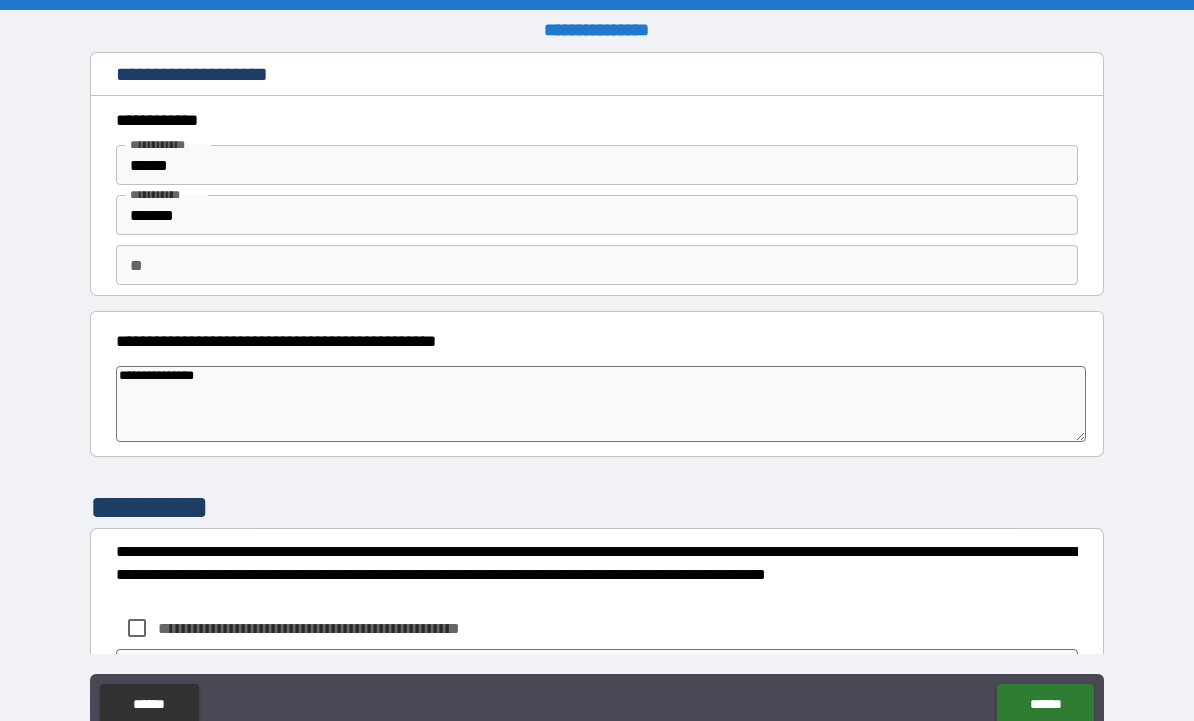 type on "**********" 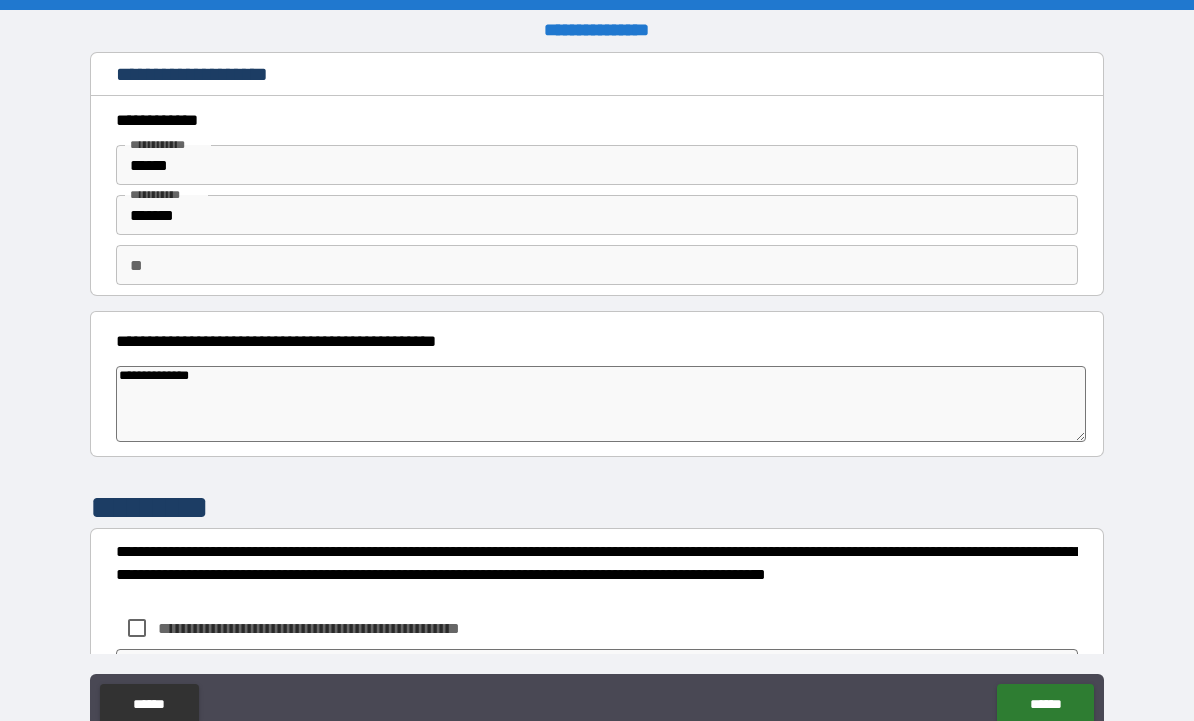 type on "**********" 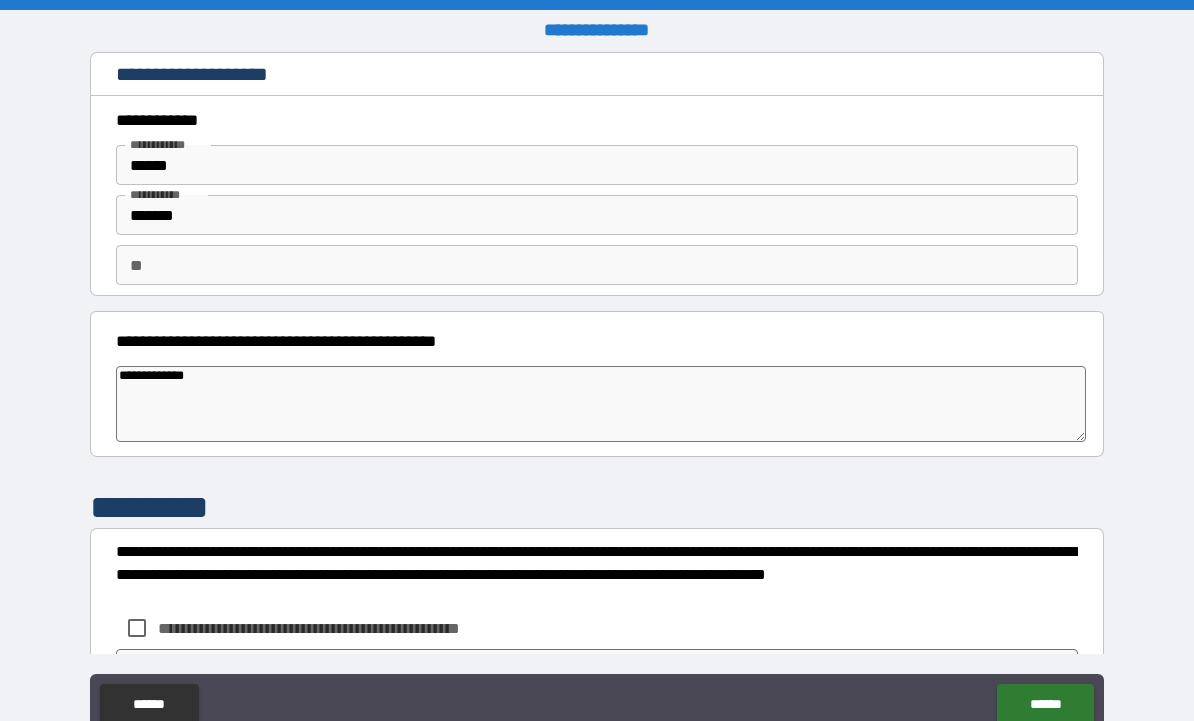 type on "**********" 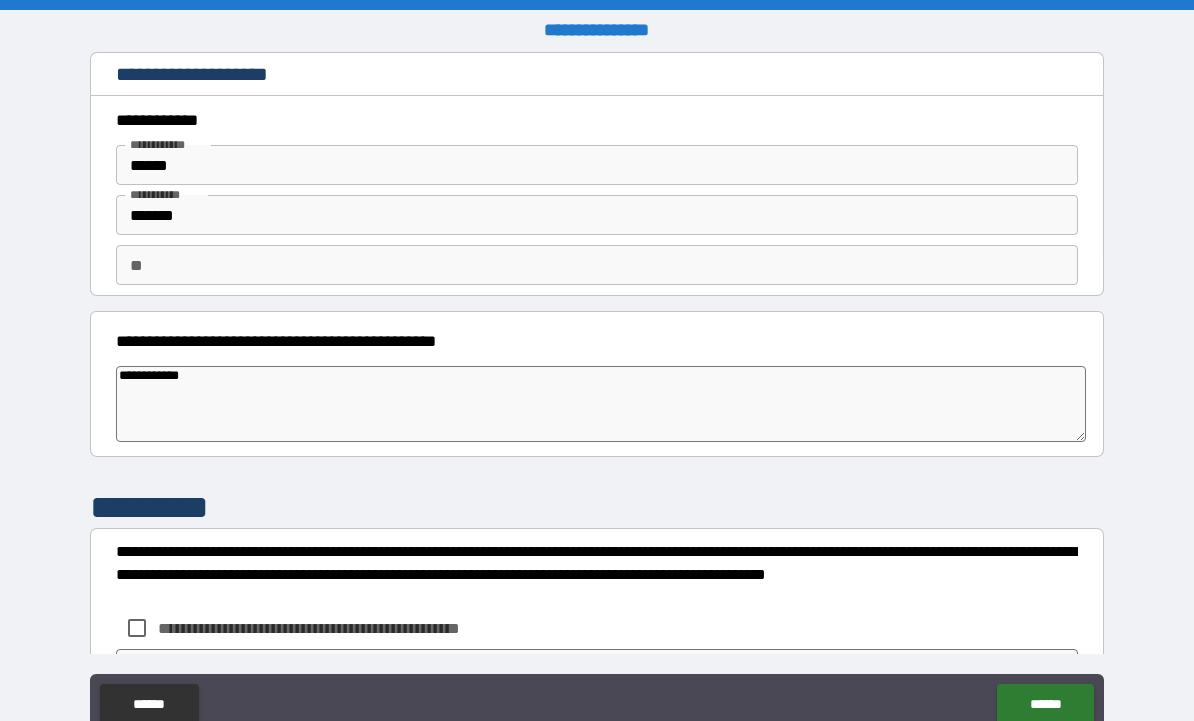 type on "**********" 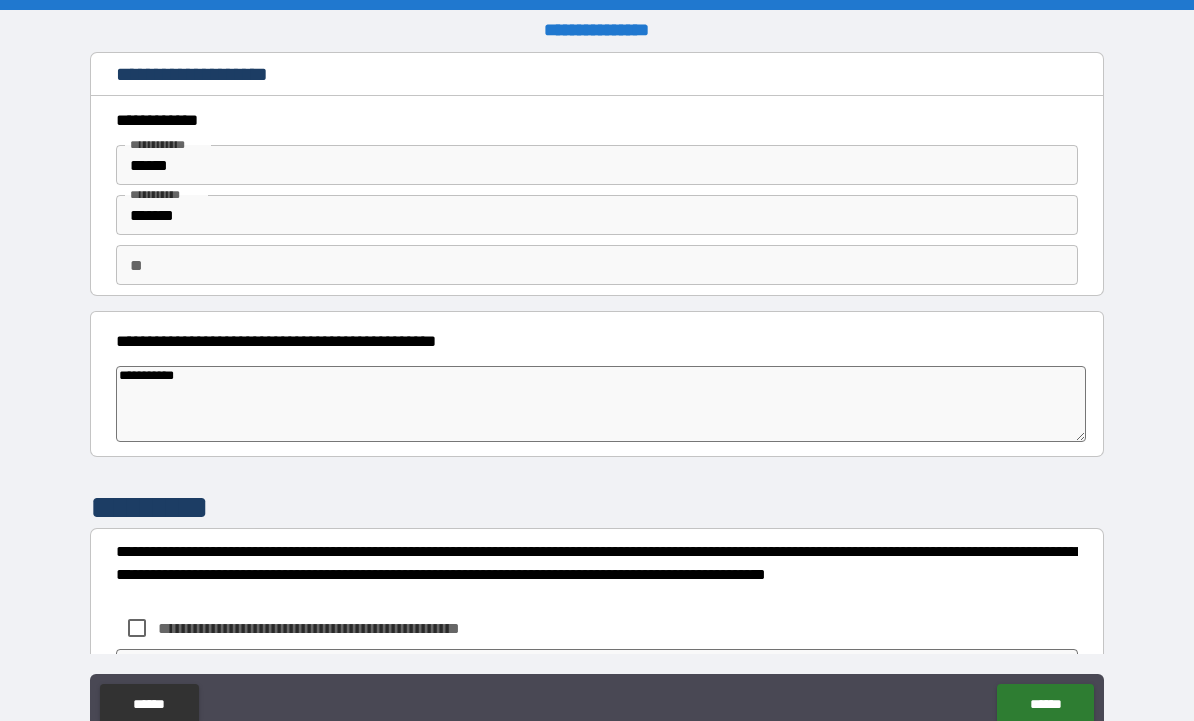 type on "*" 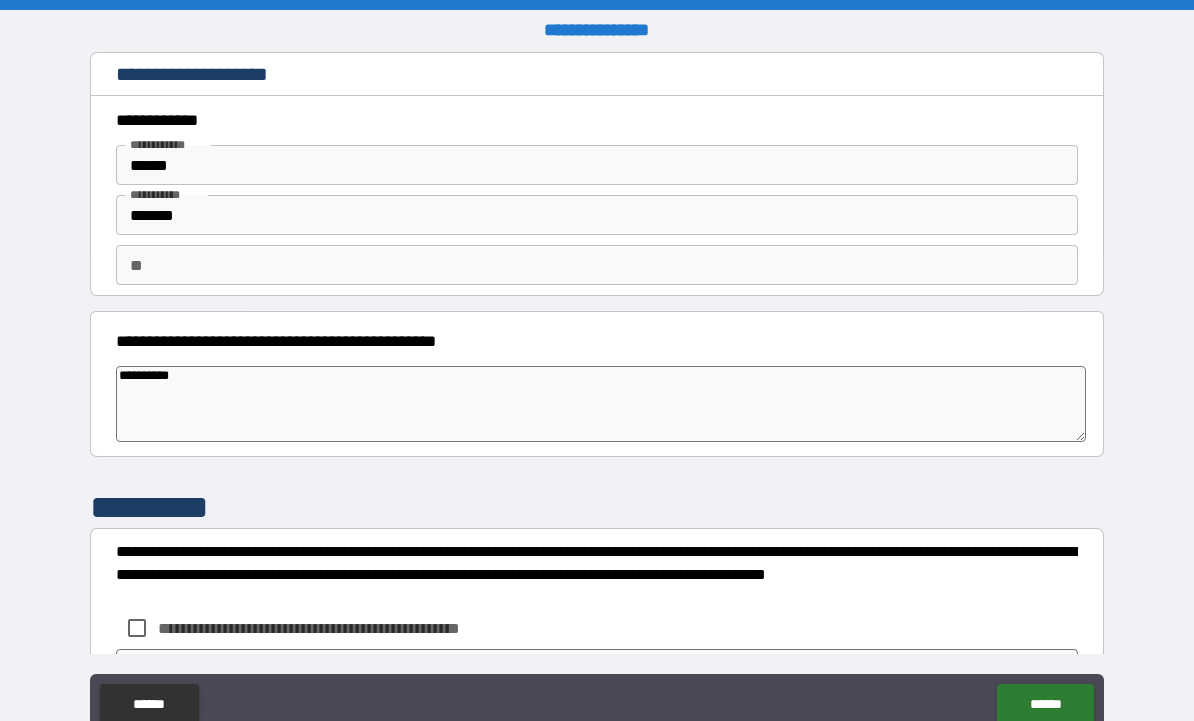 type on "*" 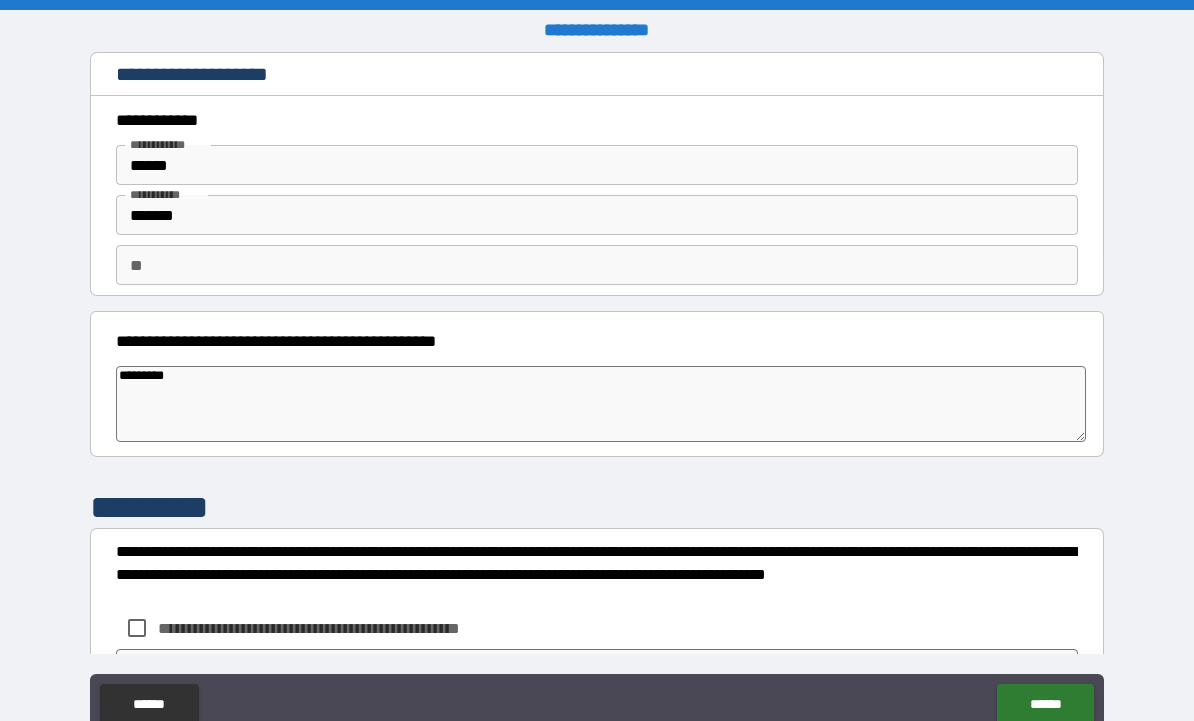 type on "*" 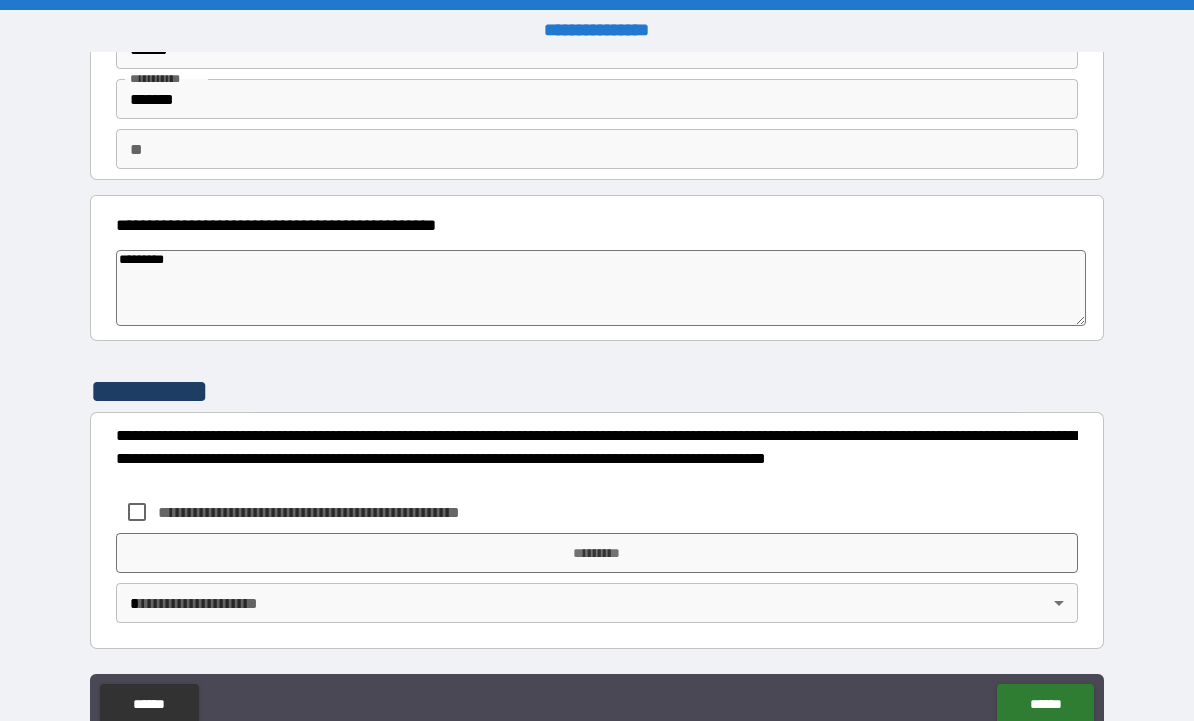 scroll, scrollTop: 116, scrollLeft: 0, axis: vertical 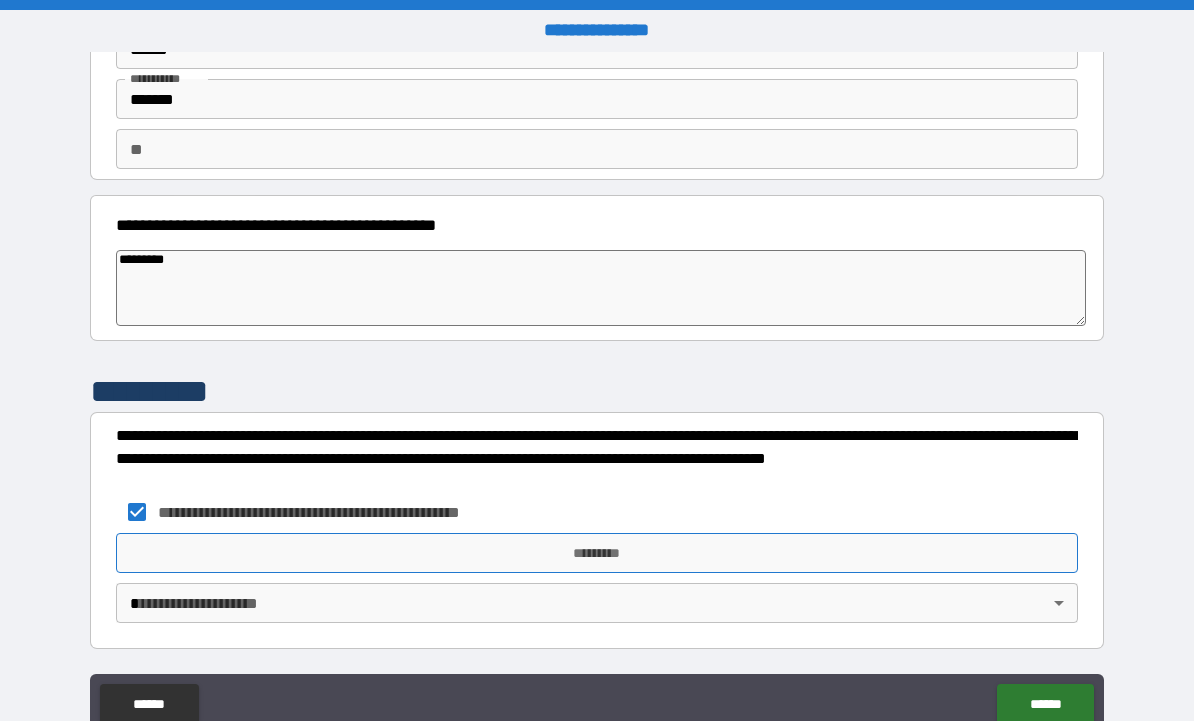 click on "*********" at bounding box center [597, 553] 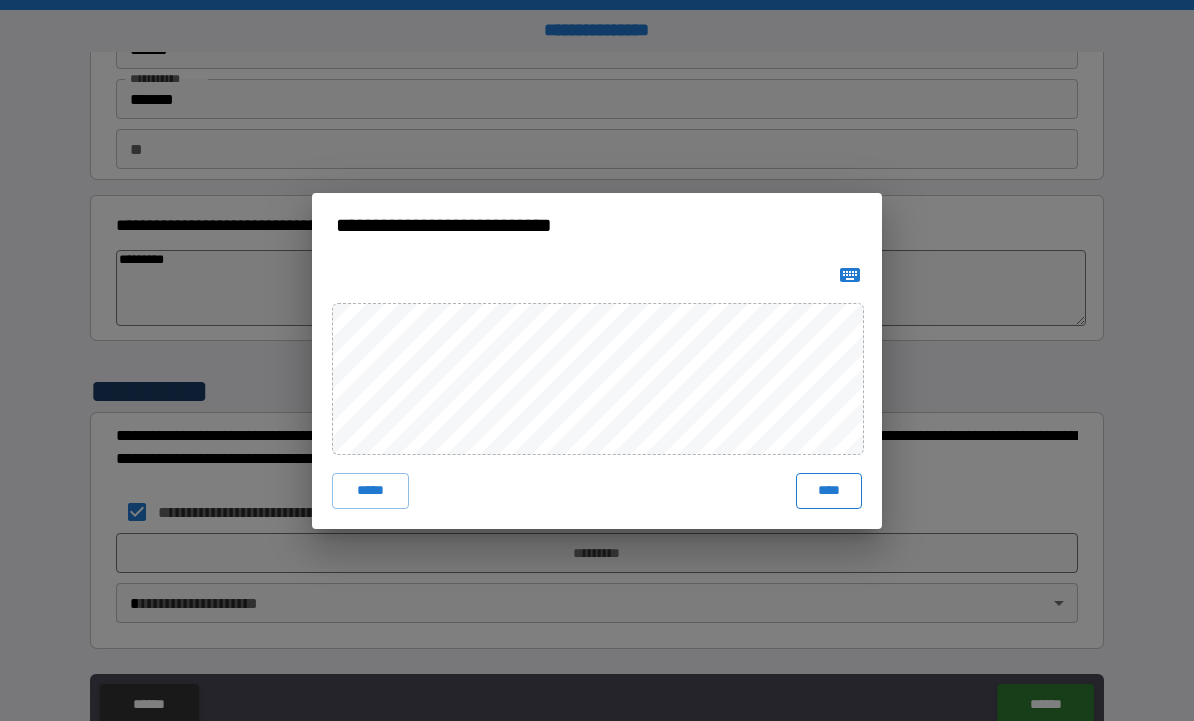 click on "****" at bounding box center (829, 491) 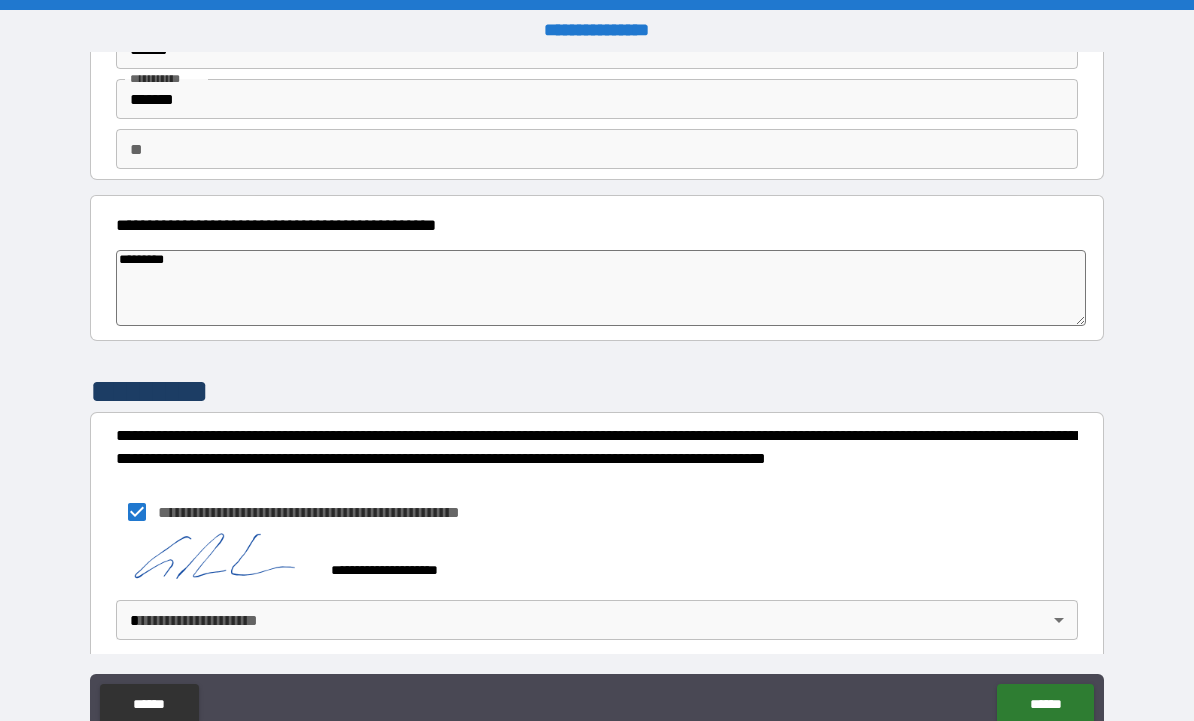 scroll, scrollTop: 106, scrollLeft: 0, axis: vertical 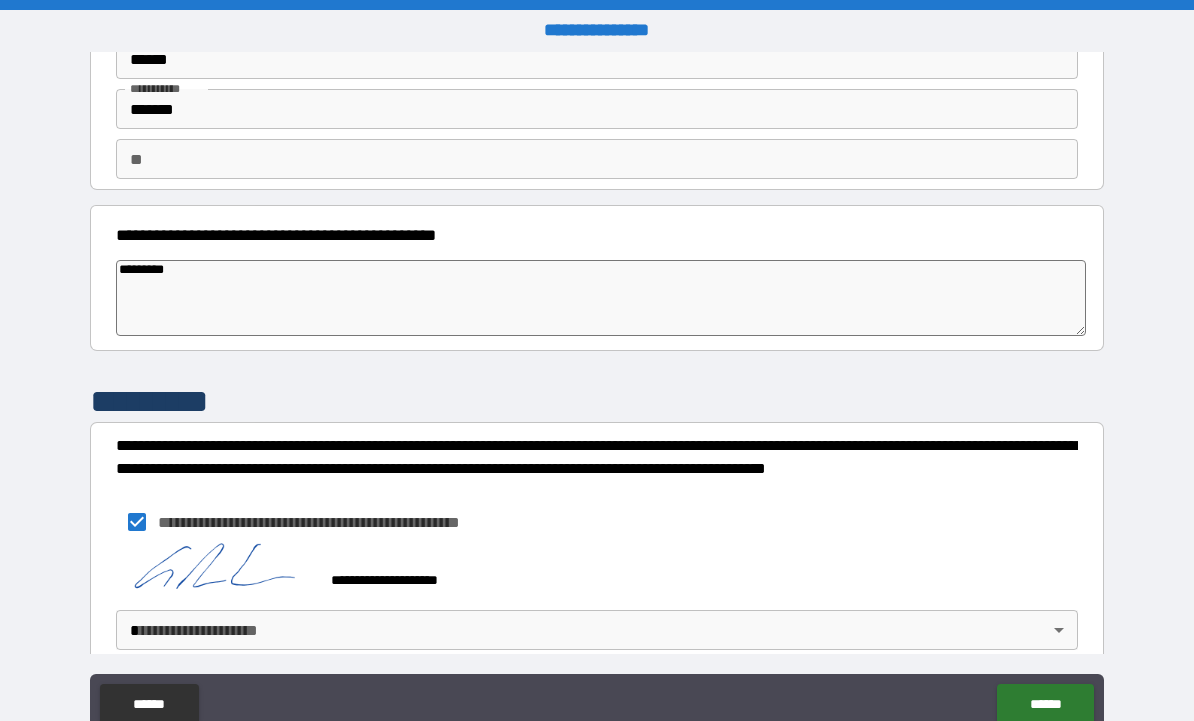click on "**********" at bounding box center (597, 394) 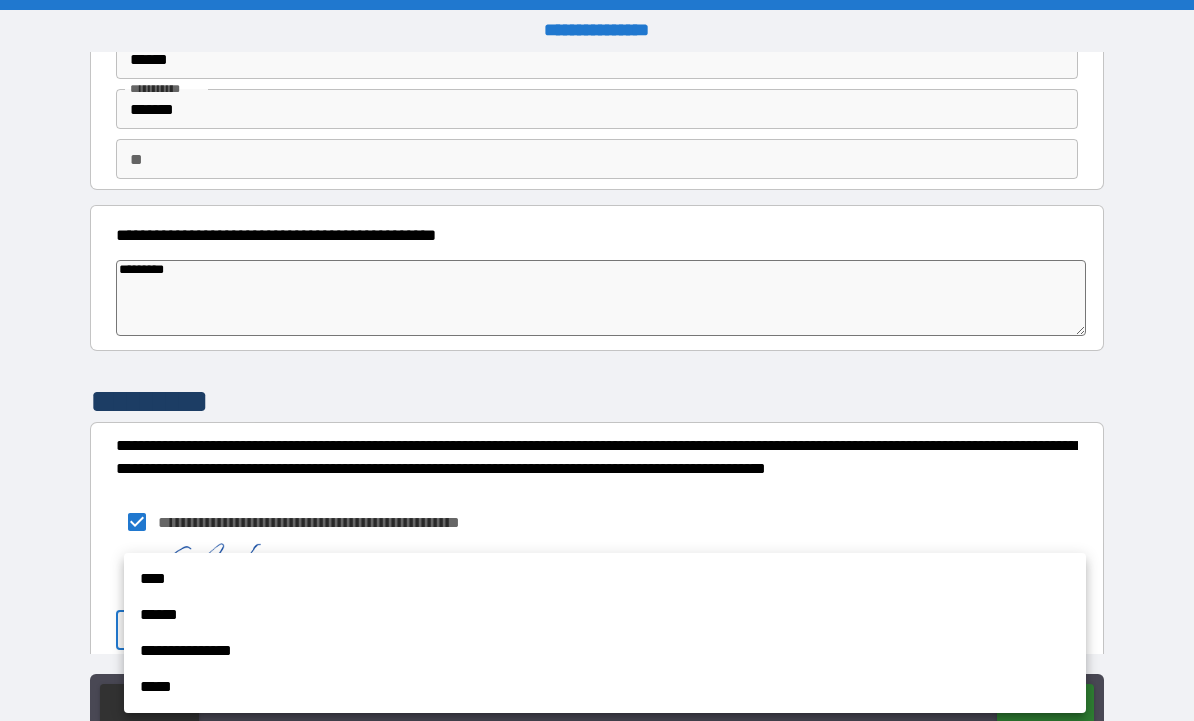 click on "****" at bounding box center [605, 579] 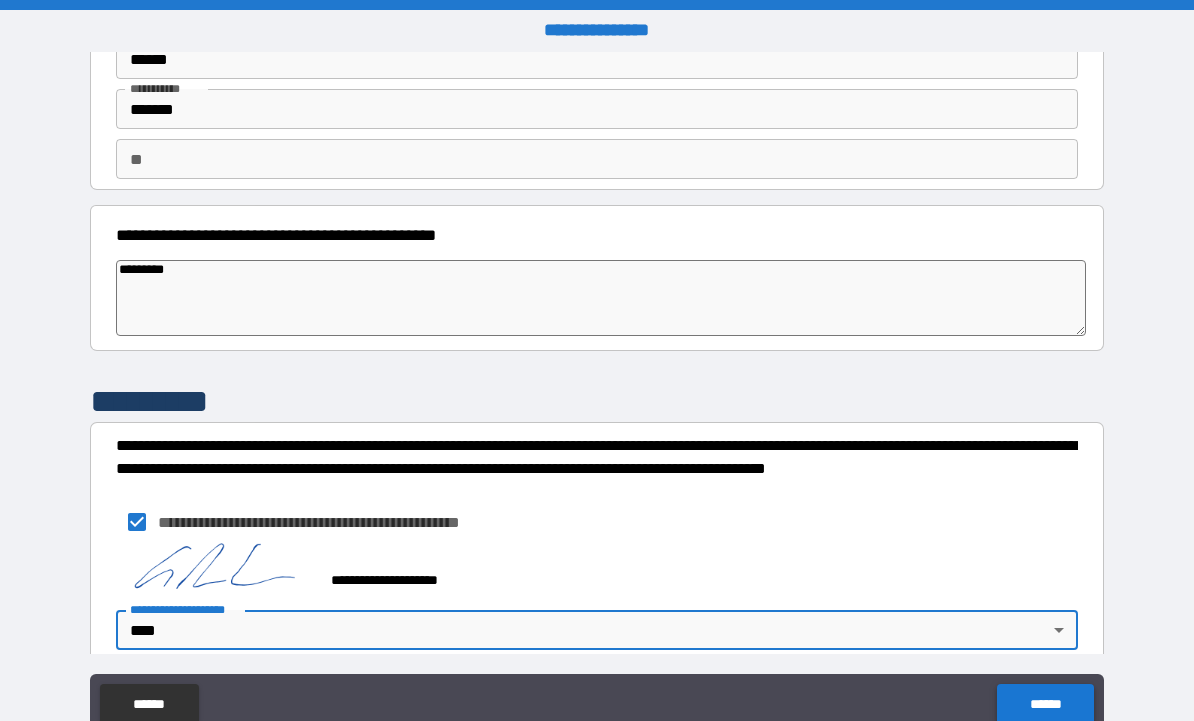 click on "******" at bounding box center [1045, 704] 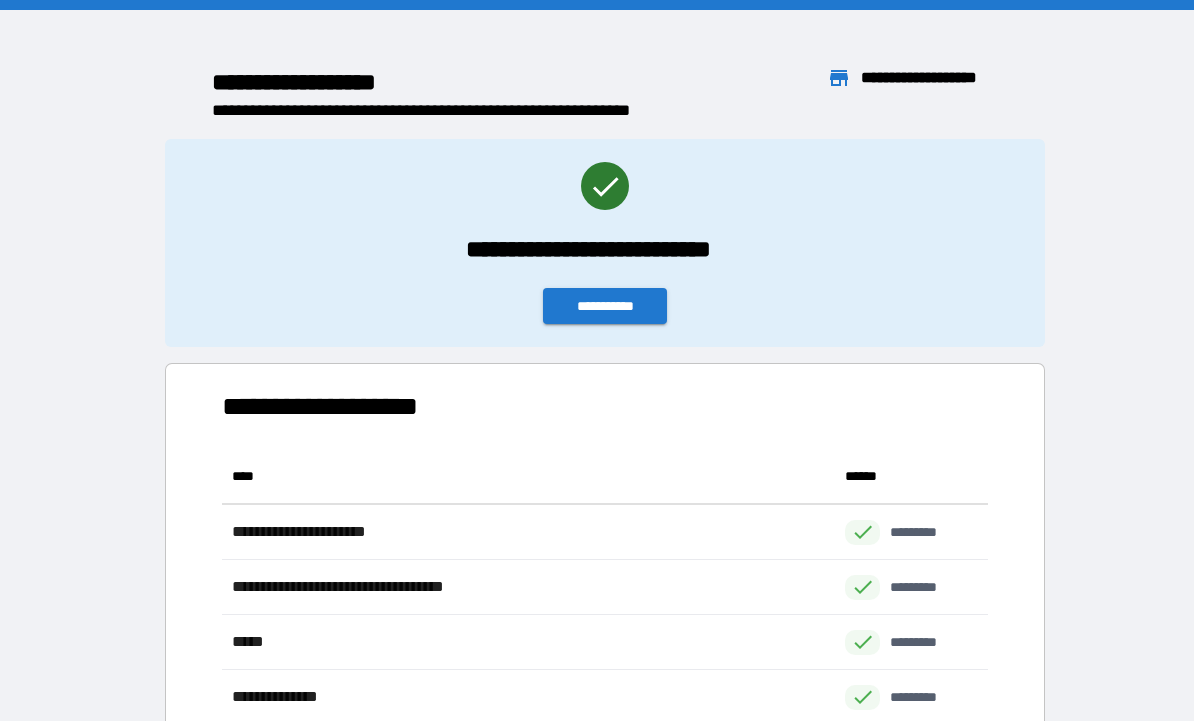 scroll, scrollTop: 1, scrollLeft: 1, axis: both 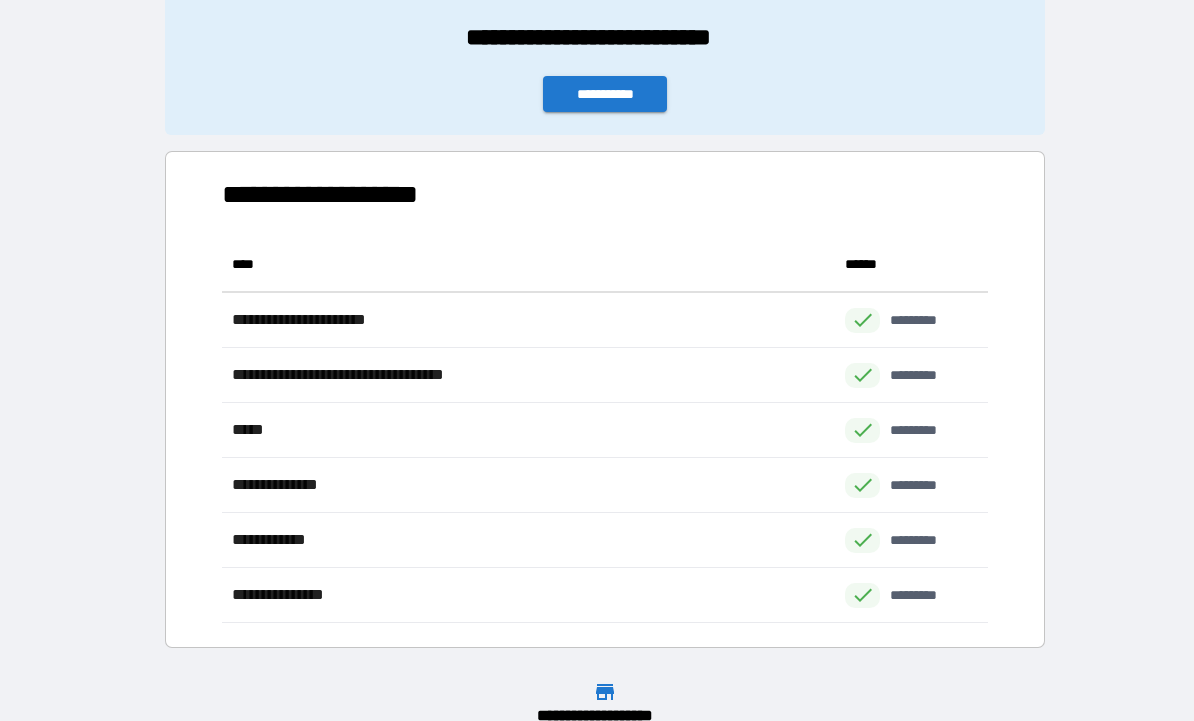click on "**********" at bounding box center [605, 94] 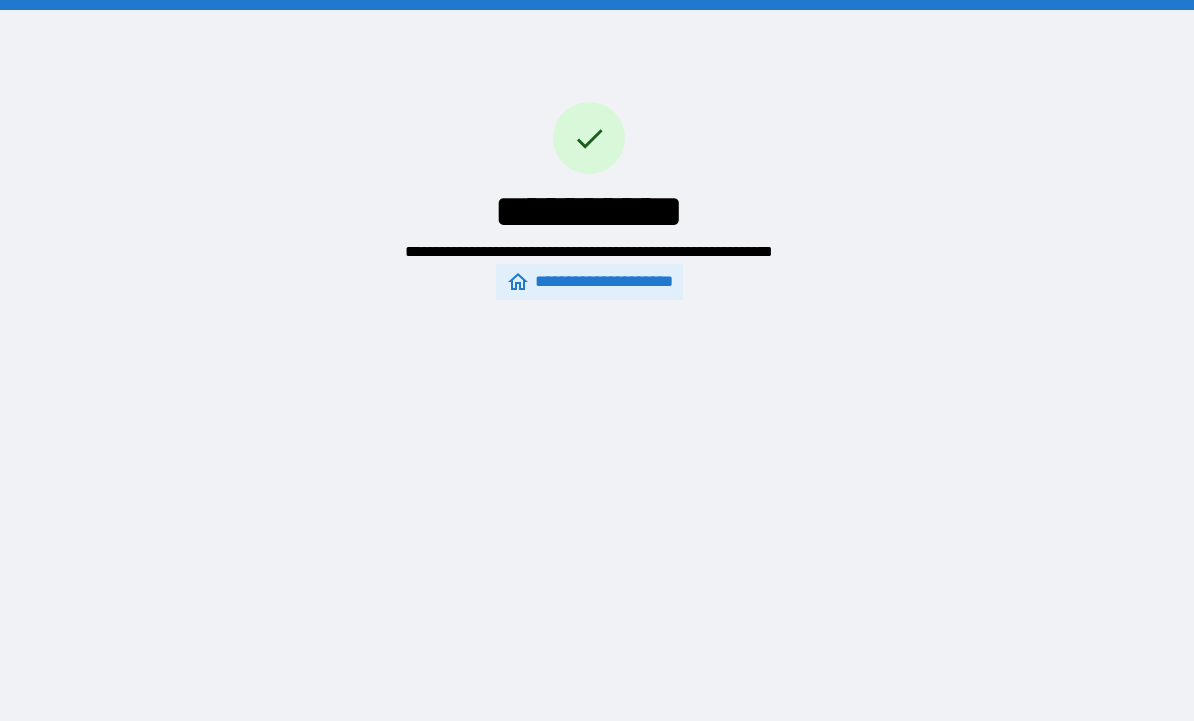 scroll, scrollTop: 0, scrollLeft: 0, axis: both 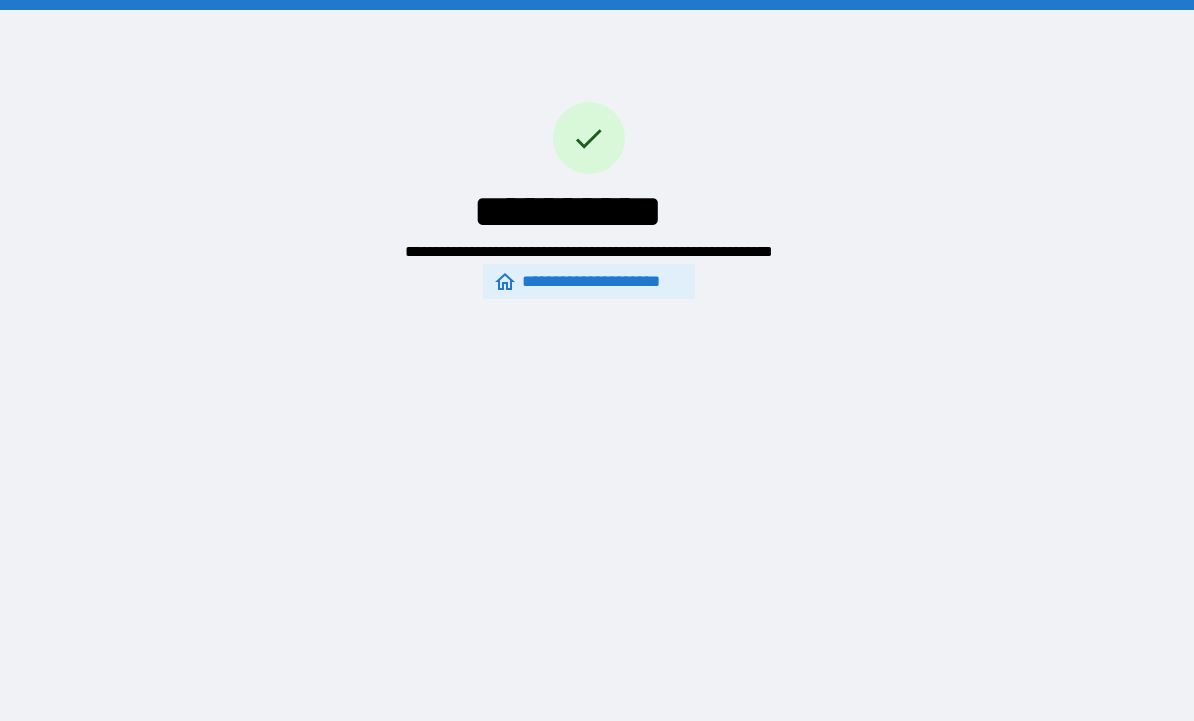 click on "**********" at bounding box center (589, 281) 